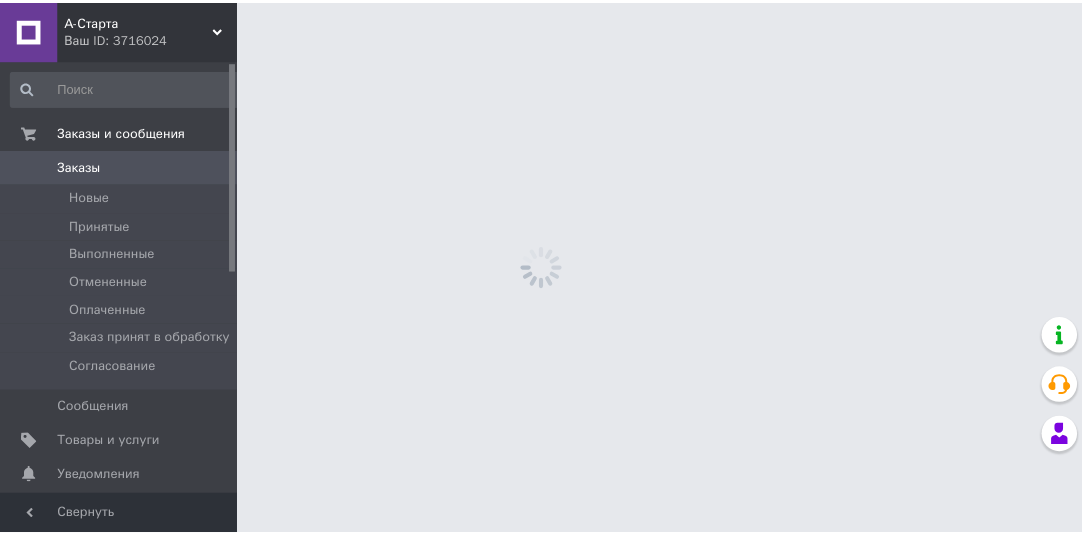 scroll, scrollTop: 0, scrollLeft: 0, axis: both 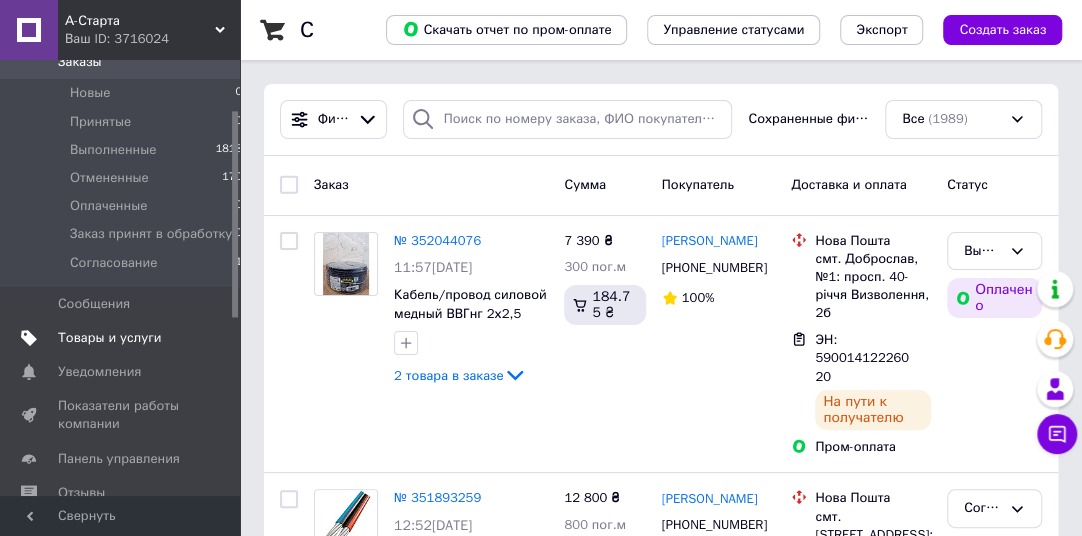 click on "Товары и услуги" at bounding box center (110, 338) 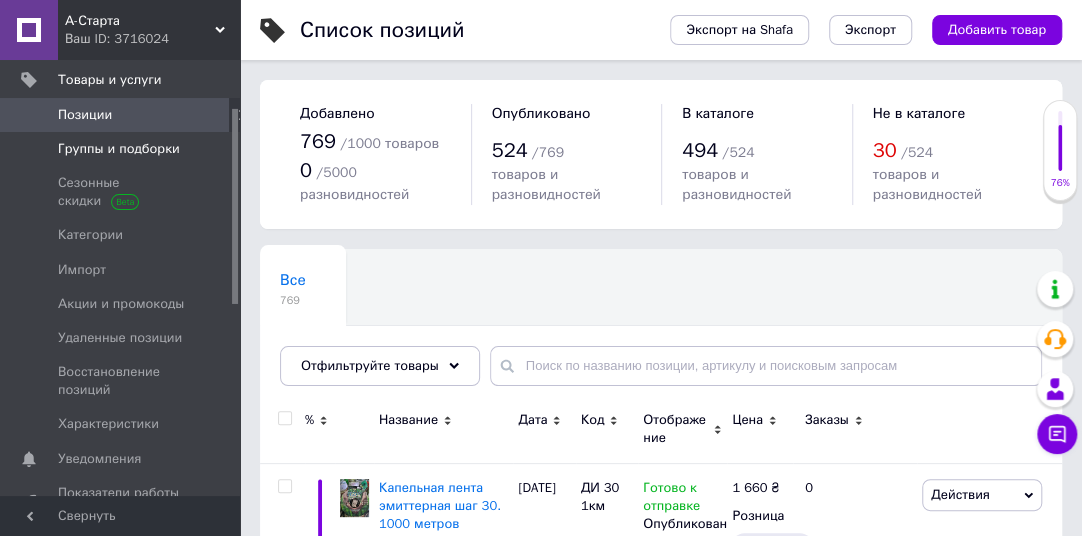 click on "Группы и подборки" at bounding box center (119, 149) 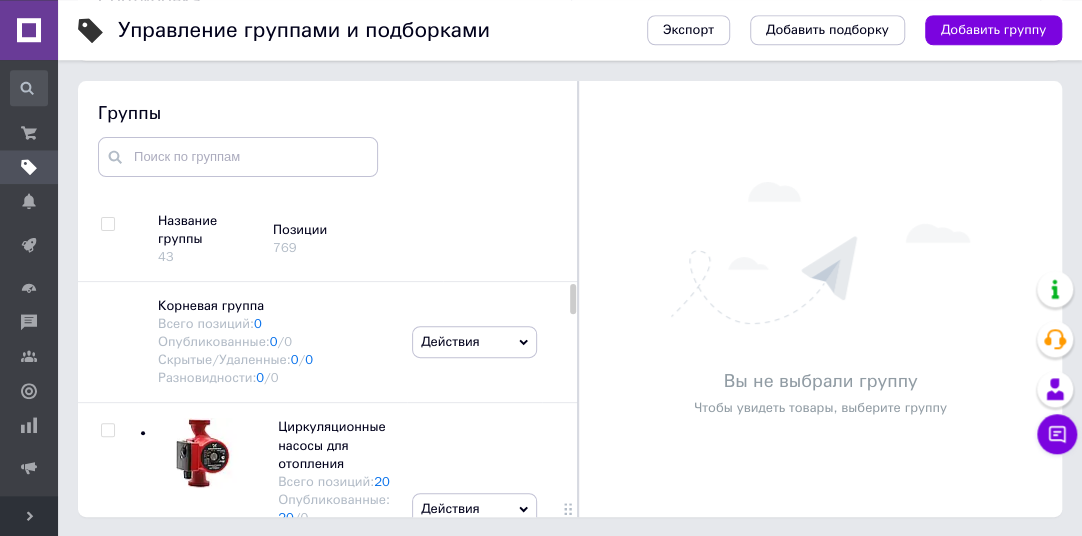 scroll, scrollTop: 113, scrollLeft: 0, axis: vertical 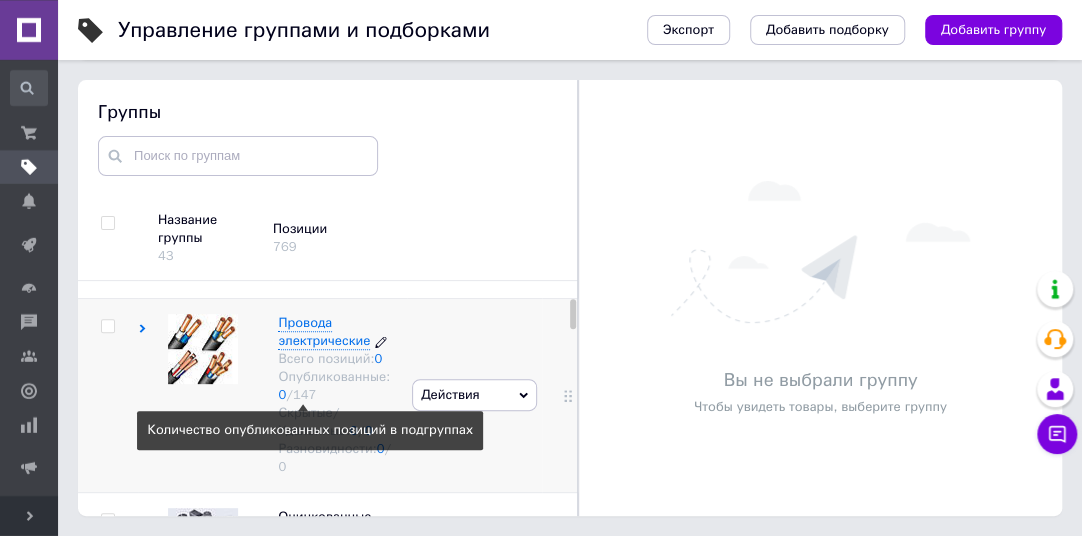 click on "147" at bounding box center (304, 395) 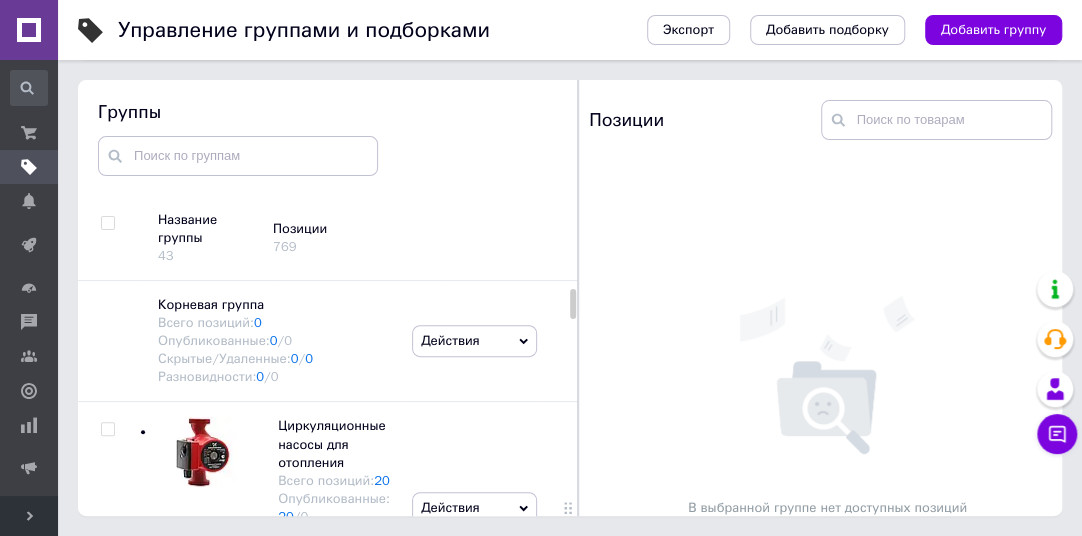 scroll, scrollTop: 420, scrollLeft: 0, axis: vertical 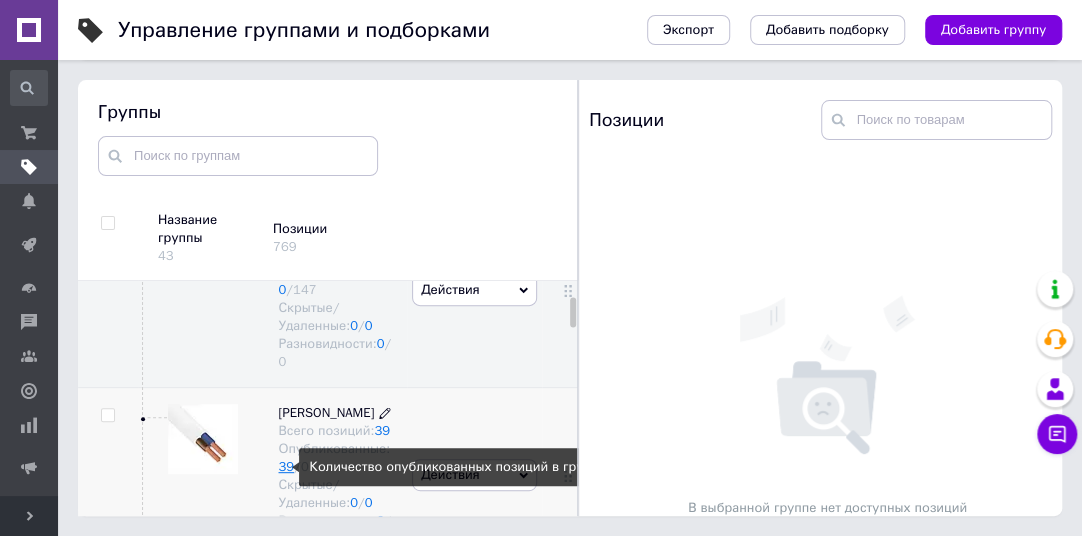 click on "39" at bounding box center (286, 466) 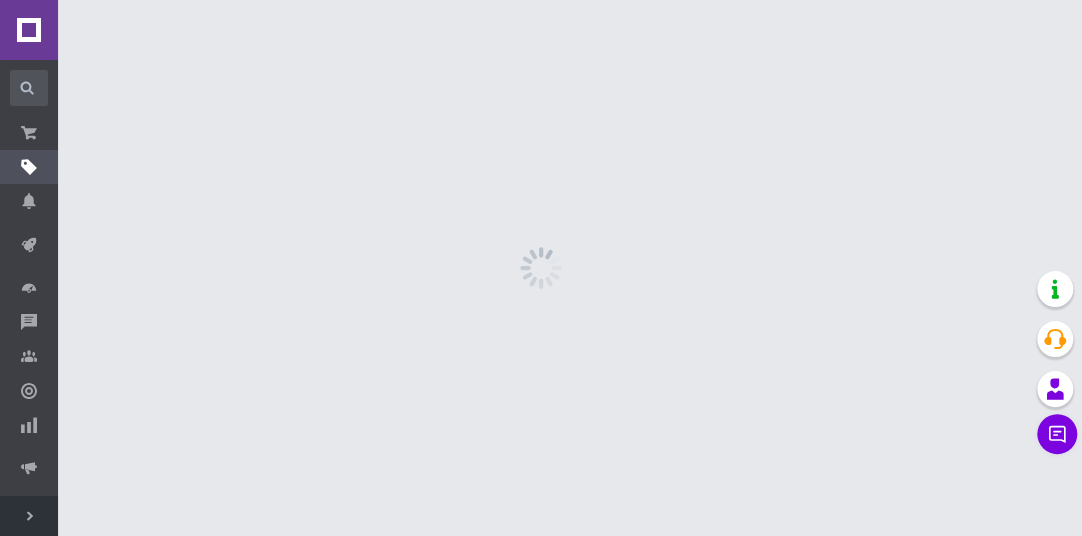 scroll, scrollTop: 0, scrollLeft: 0, axis: both 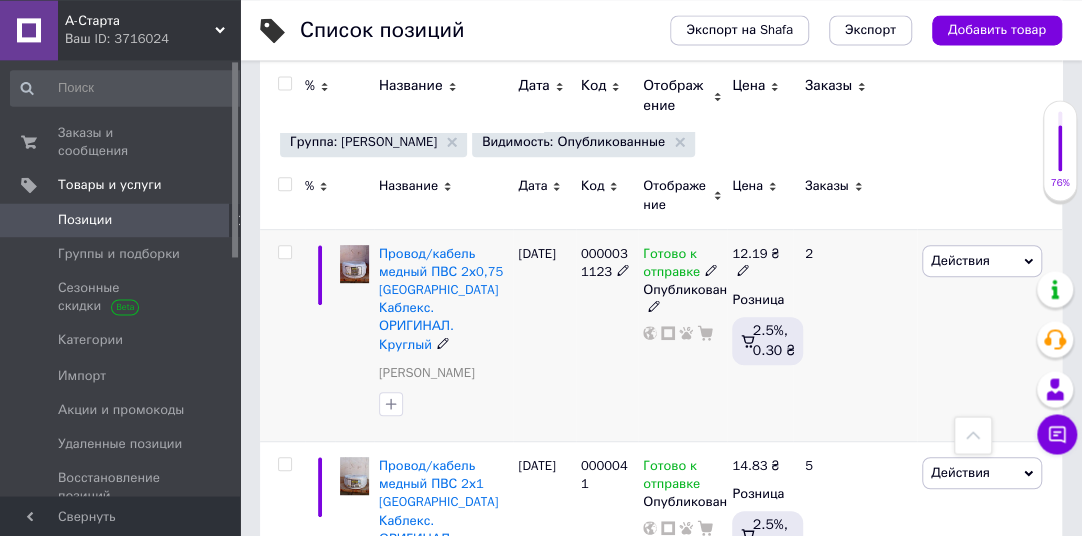 click 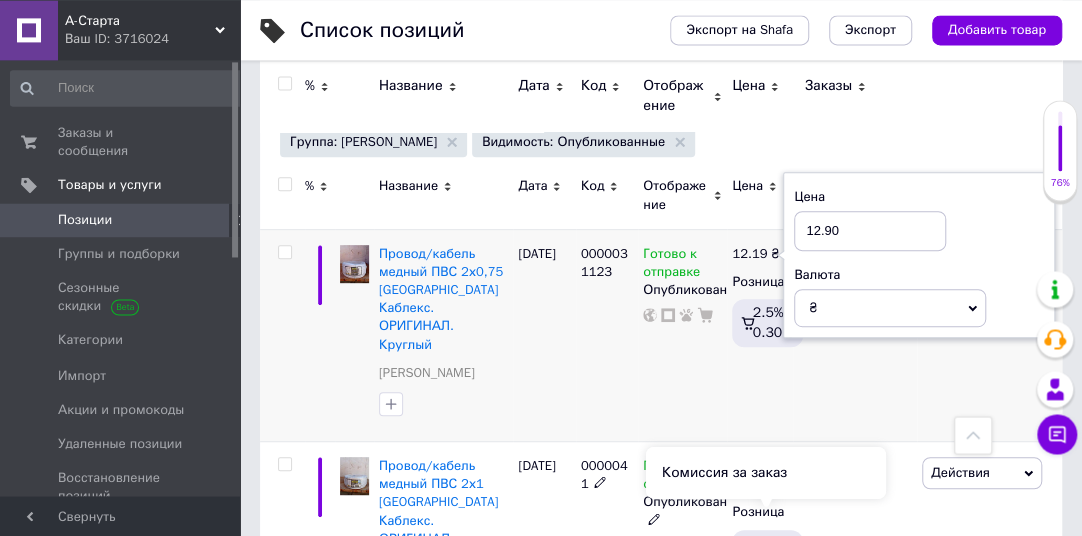 type on "12.90" 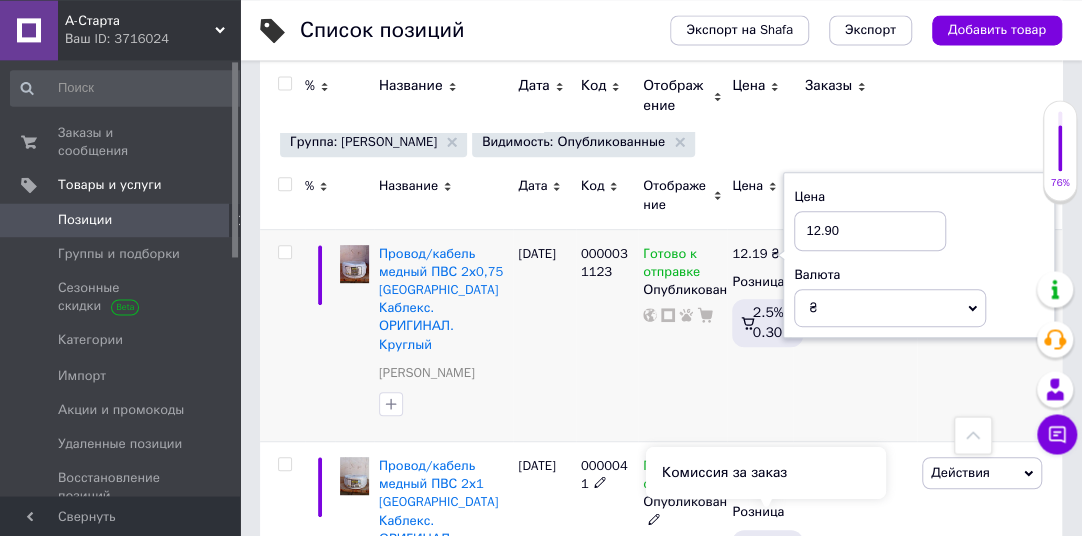 click on "Комиссия за заказ" at bounding box center (766, 473) 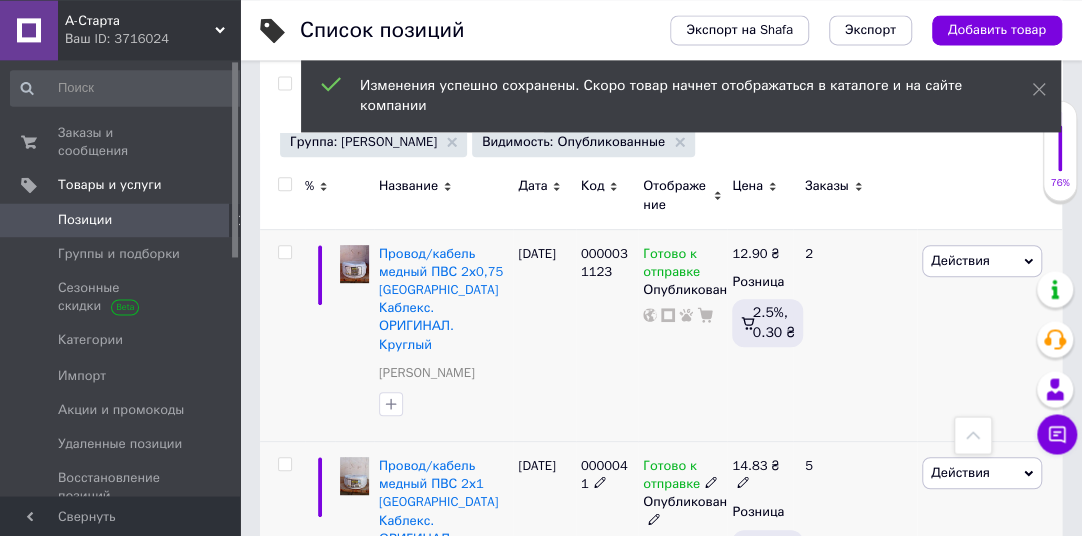 click on "5" at bounding box center (855, 548) 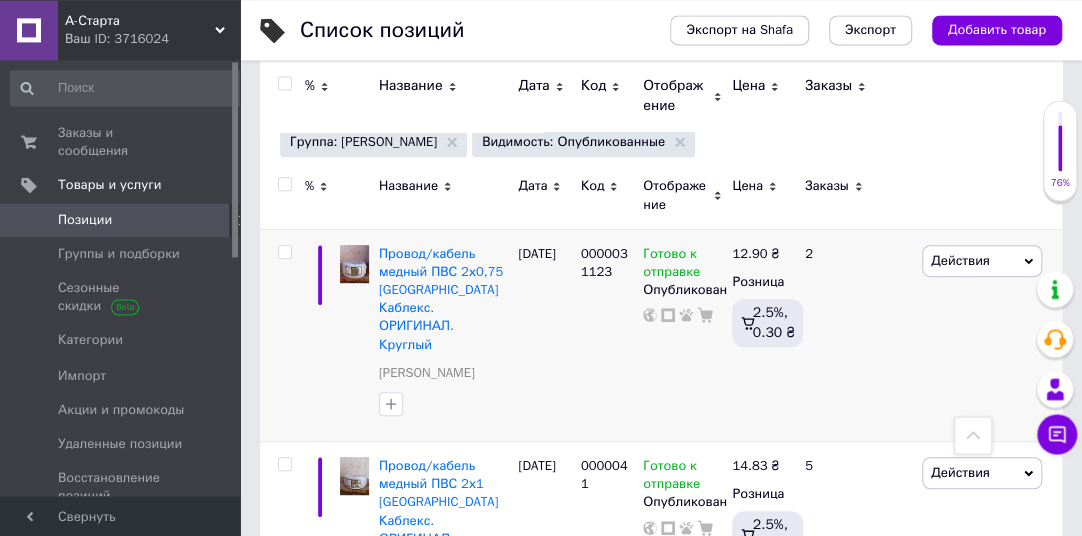 scroll, scrollTop: 375, scrollLeft: 0, axis: vertical 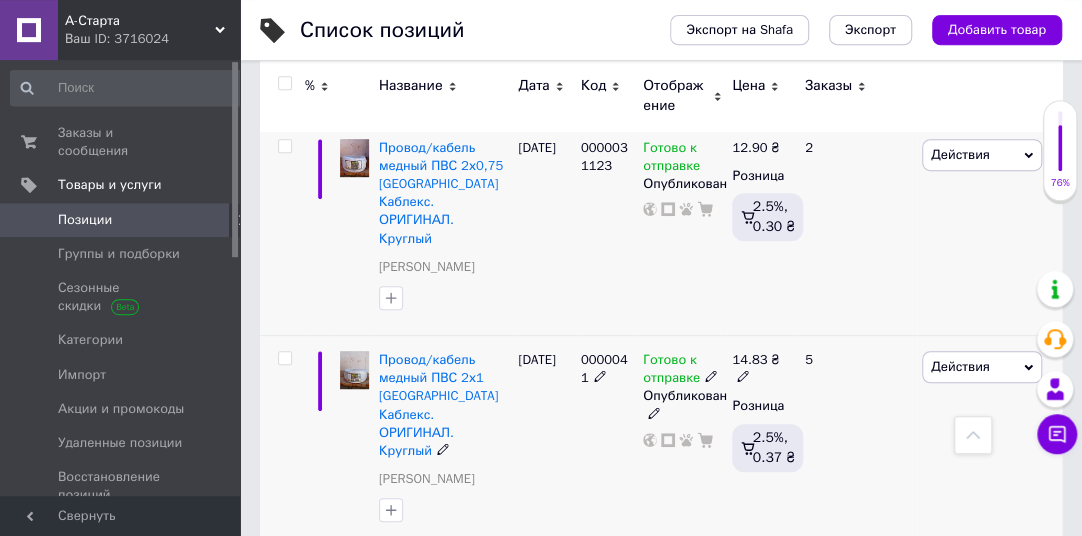 click 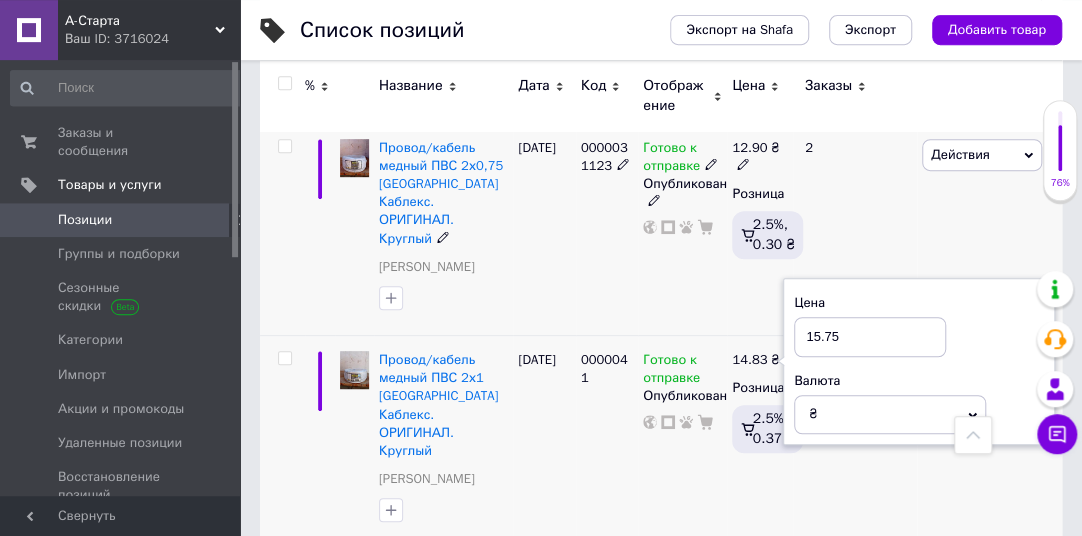 type on "15.75" 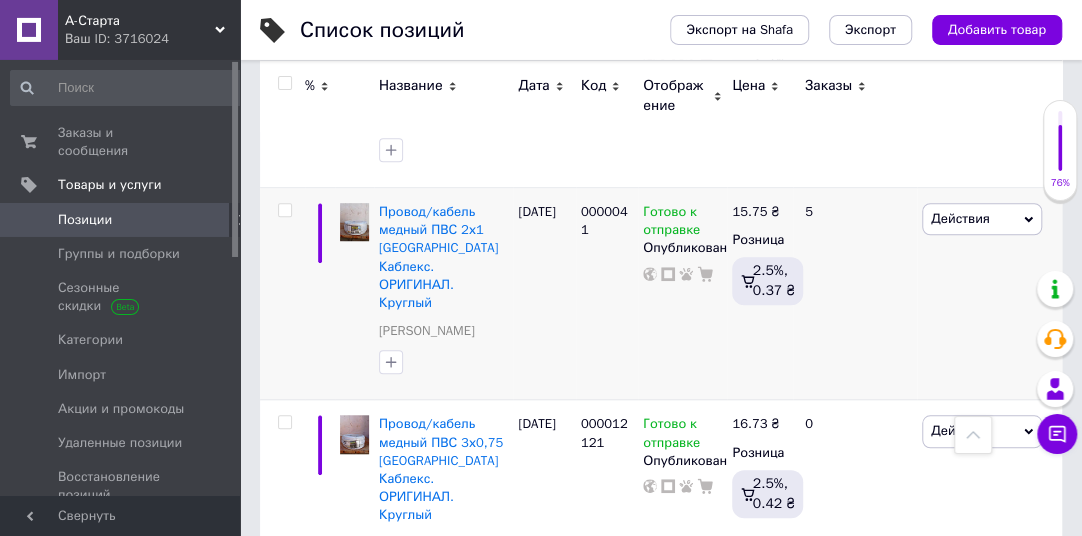 scroll, scrollTop: 545, scrollLeft: 0, axis: vertical 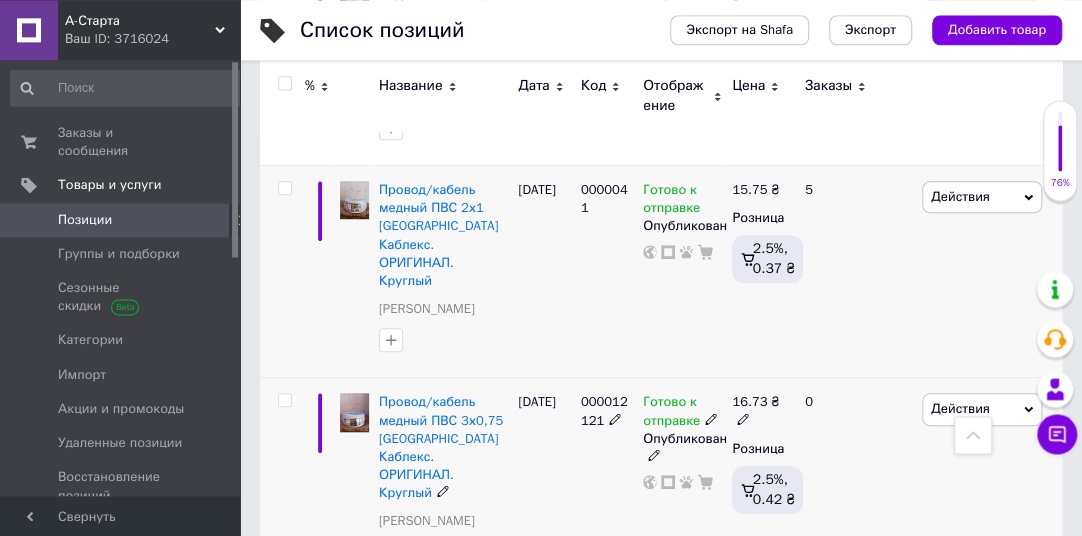 click 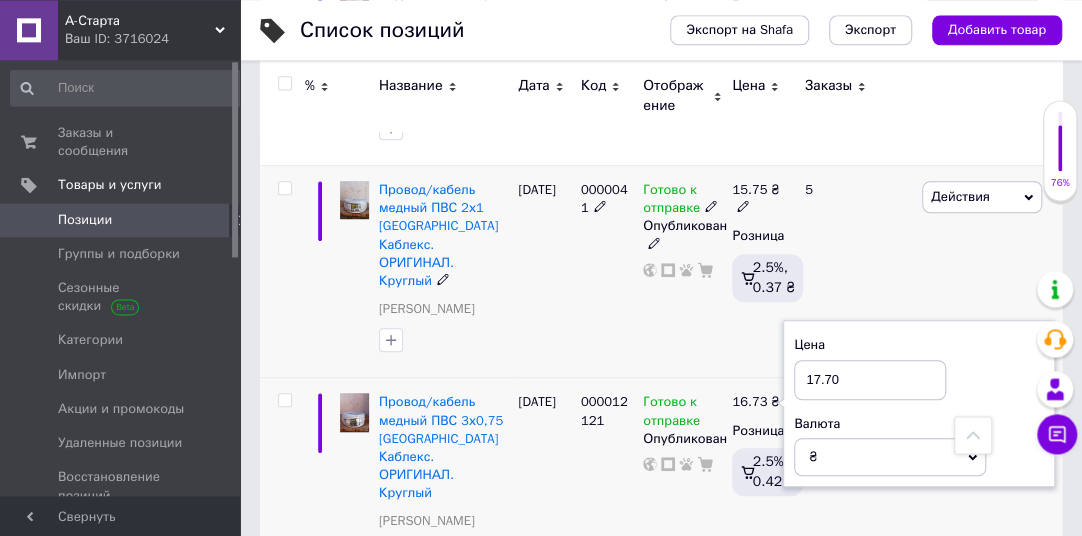 type on "17.70" 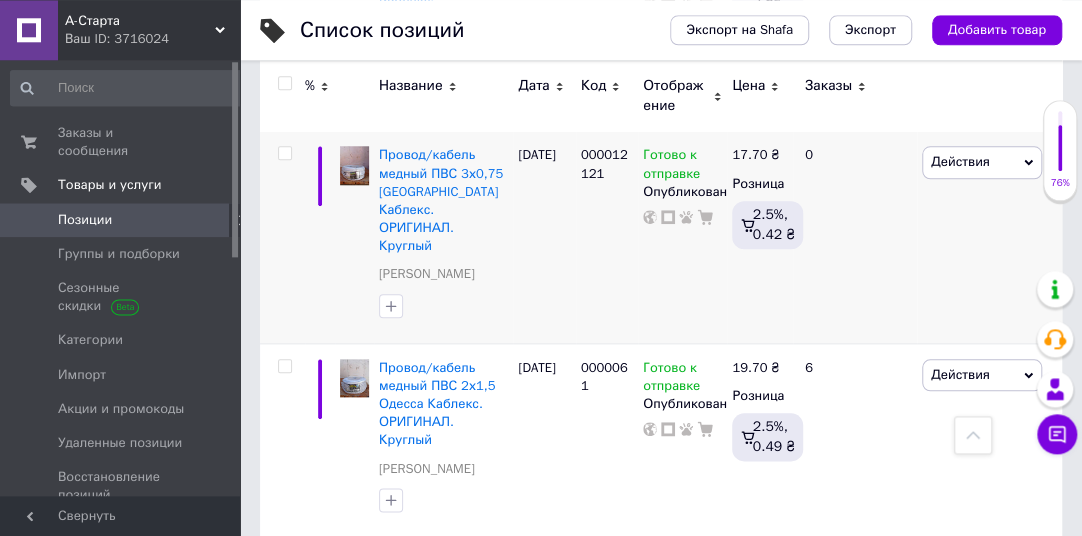 scroll, scrollTop: 813, scrollLeft: 0, axis: vertical 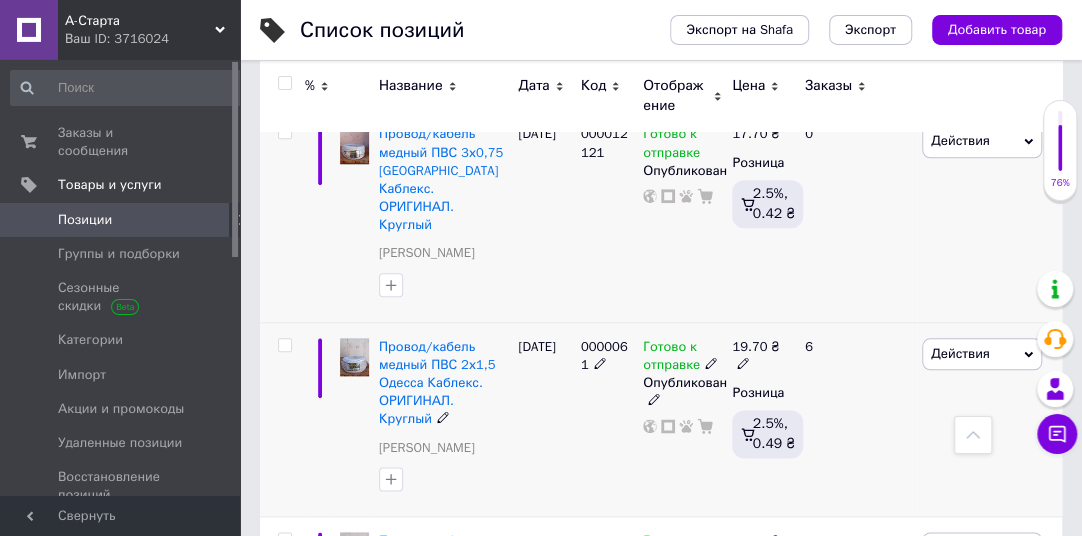 click 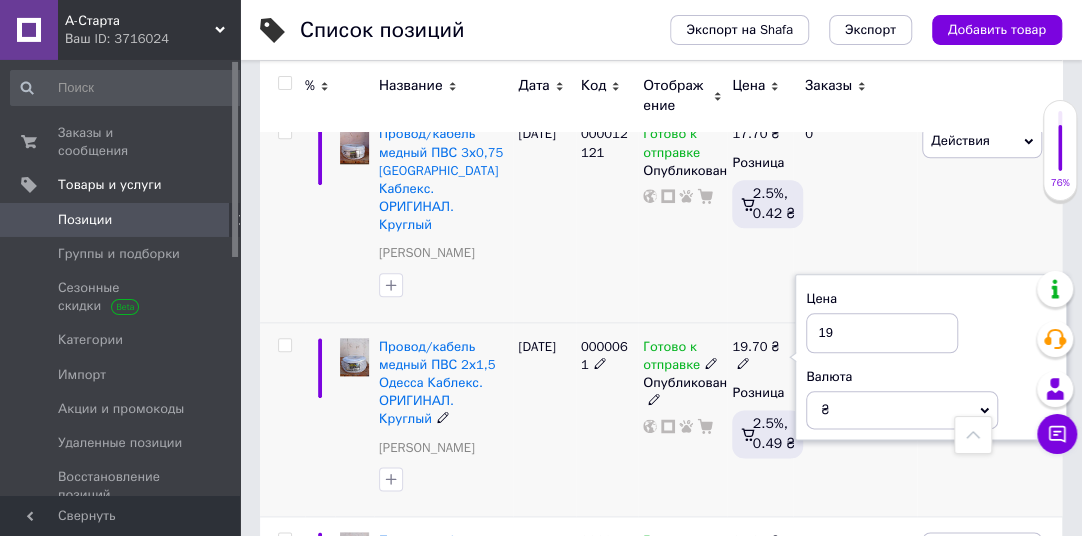 type on "1" 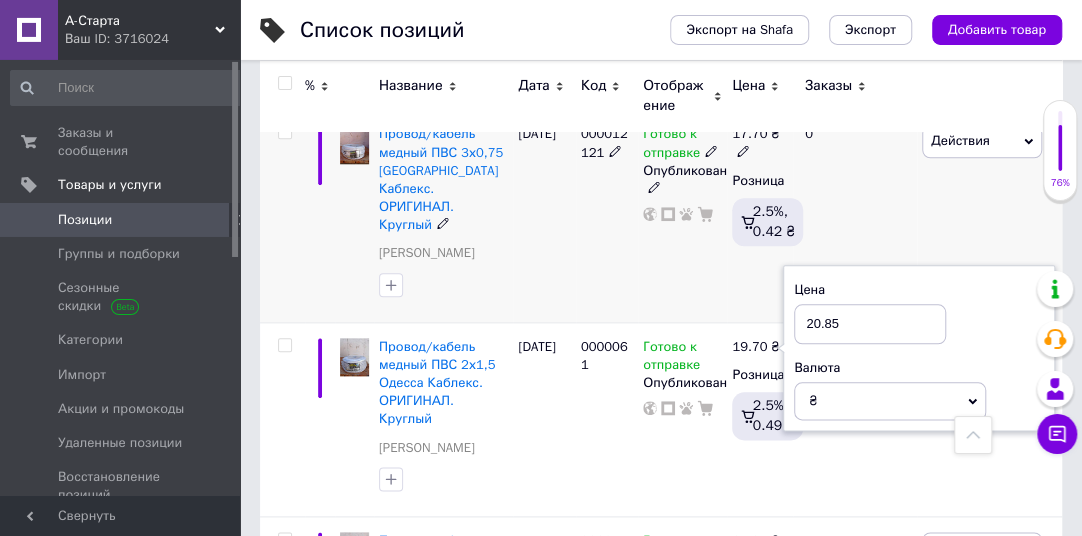 type on "20.85" 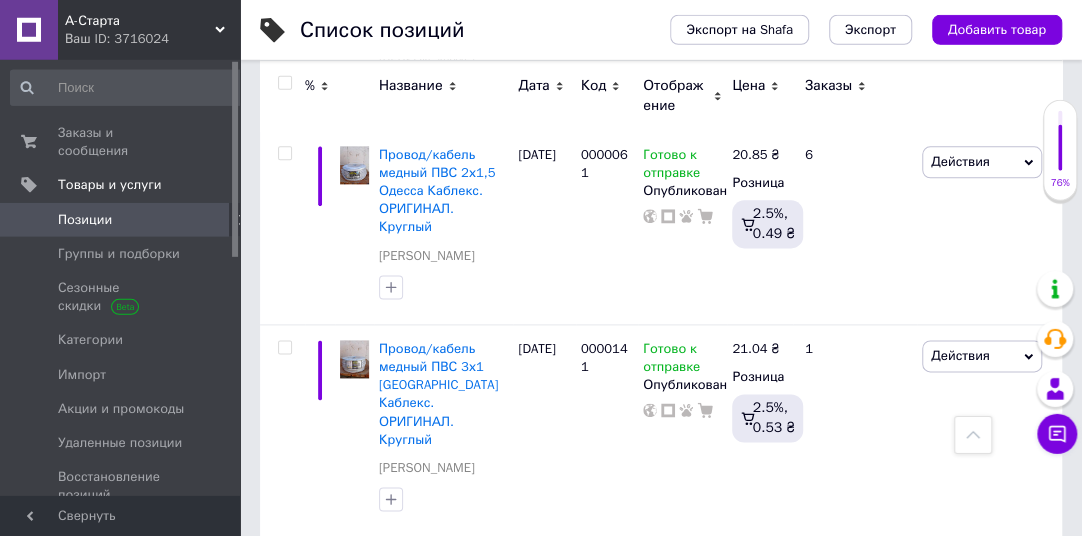 scroll, scrollTop: 1011, scrollLeft: 0, axis: vertical 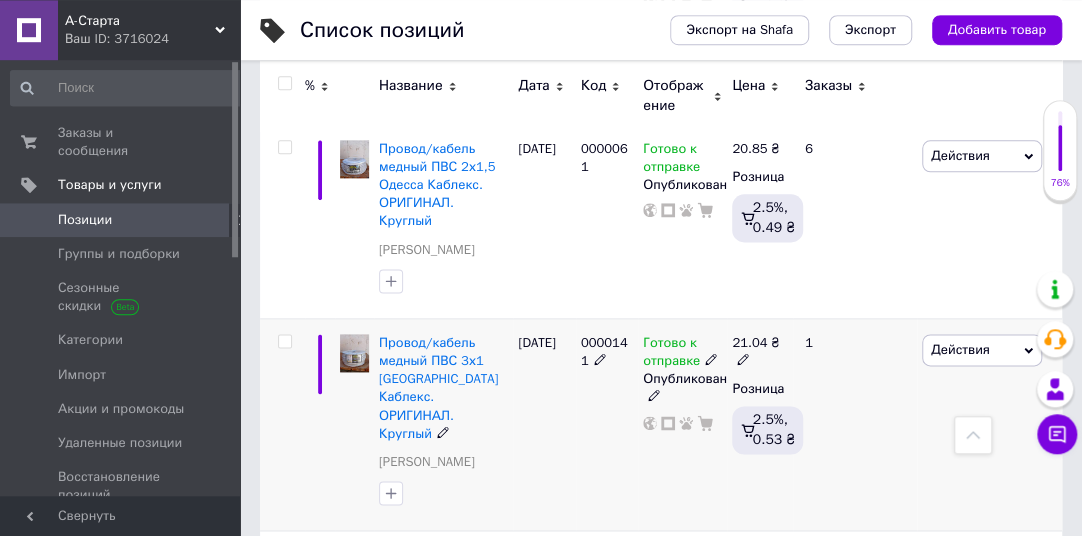 click 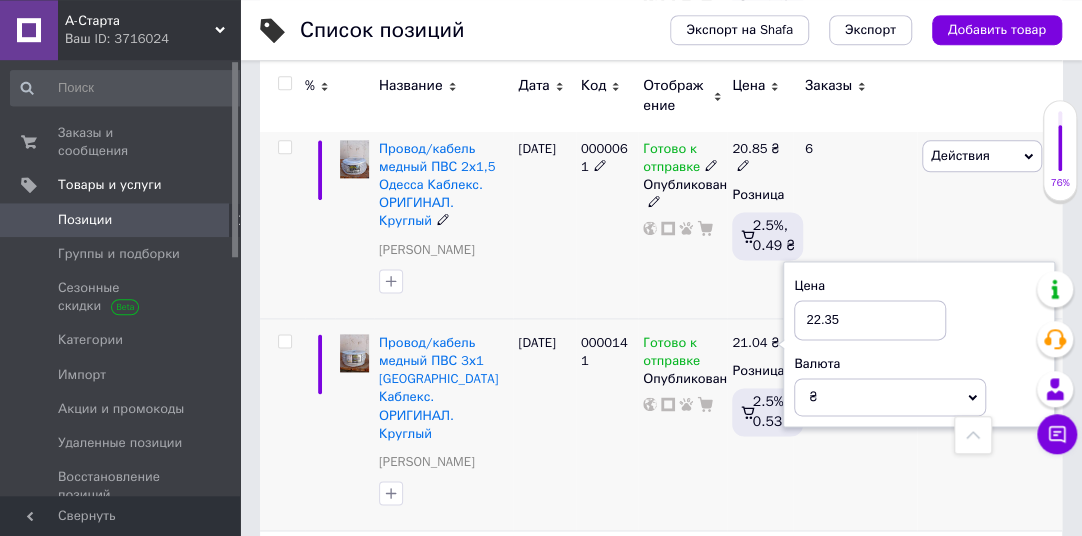 type on "22.35" 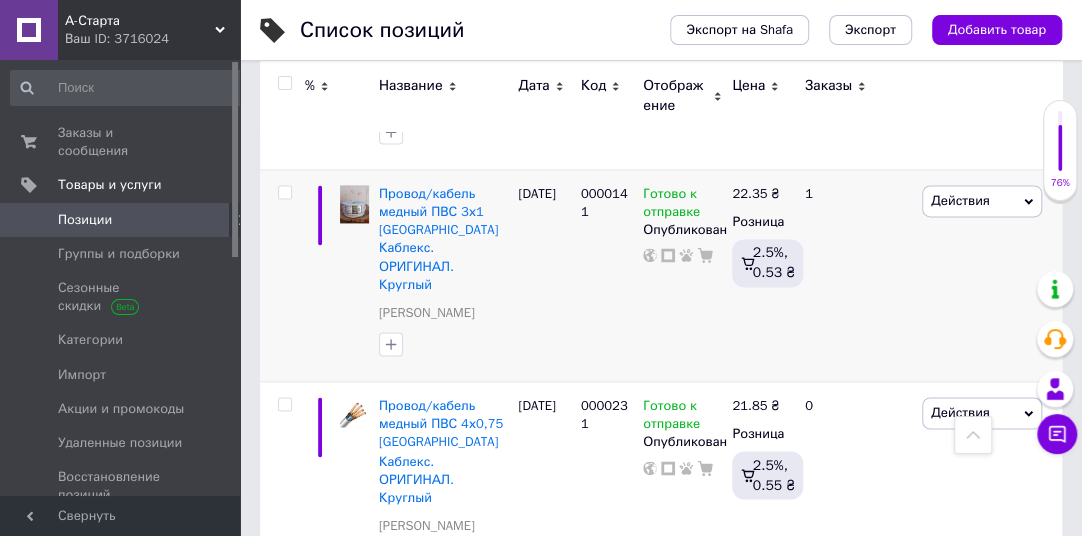 scroll, scrollTop: 1174, scrollLeft: 0, axis: vertical 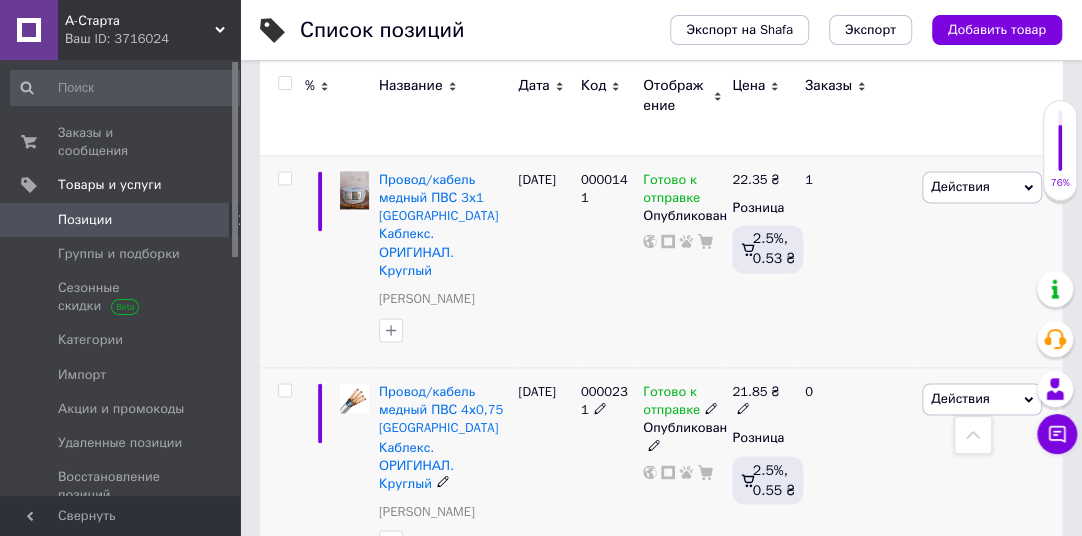 click 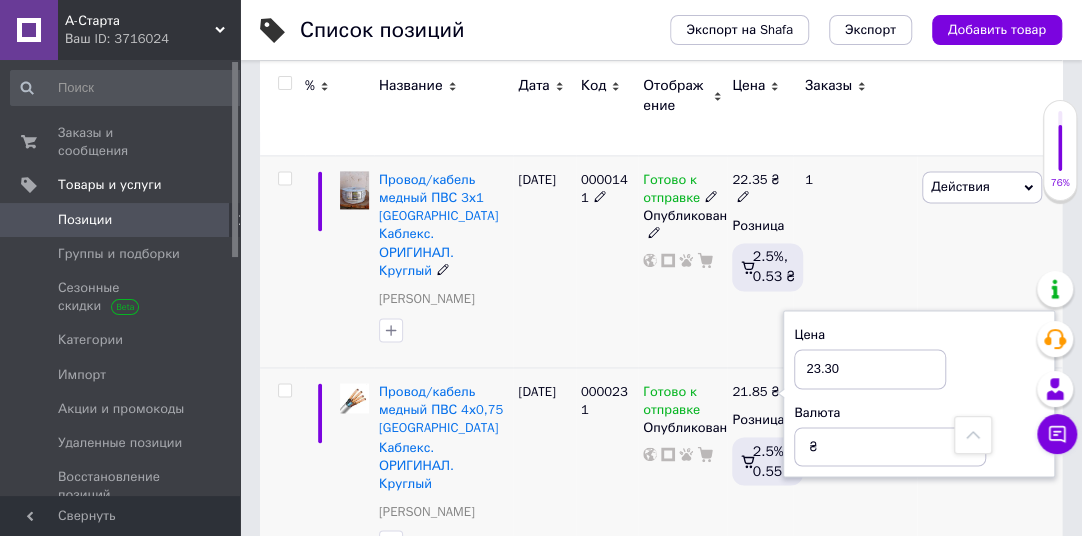 type on "23.30" 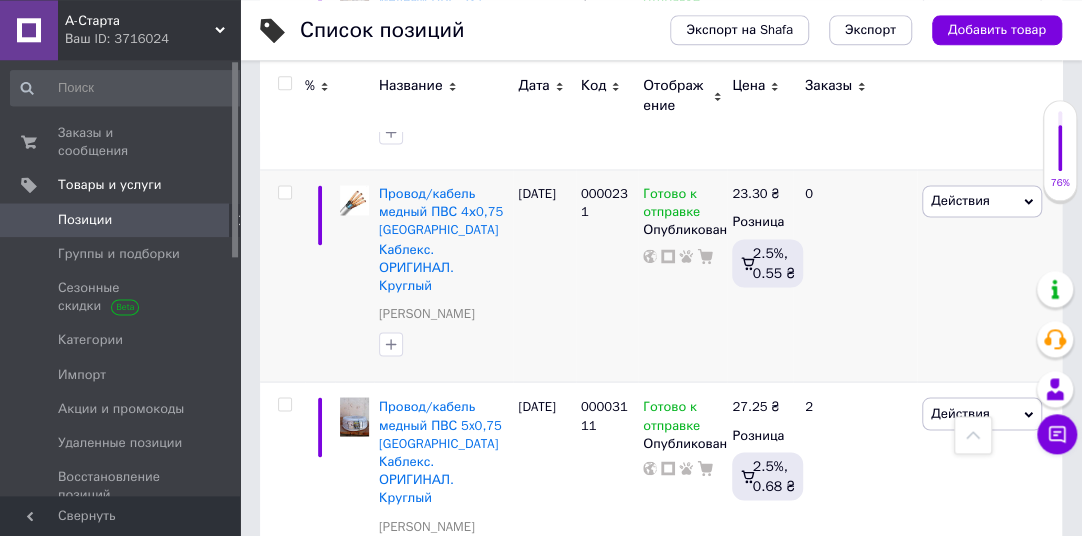 scroll, scrollTop: 1379, scrollLeft: 0, axis: vertical 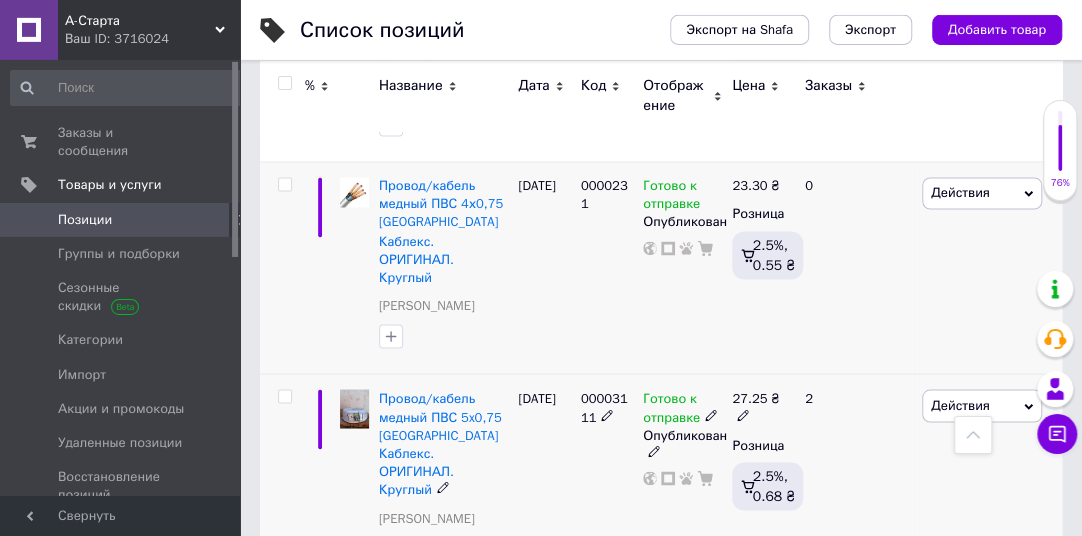 click 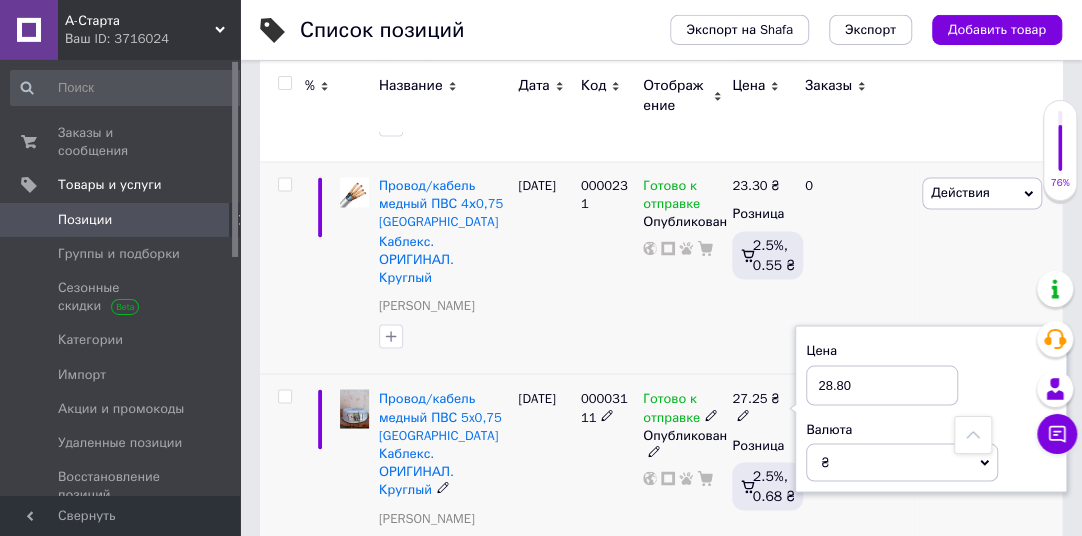 type on "28.80" 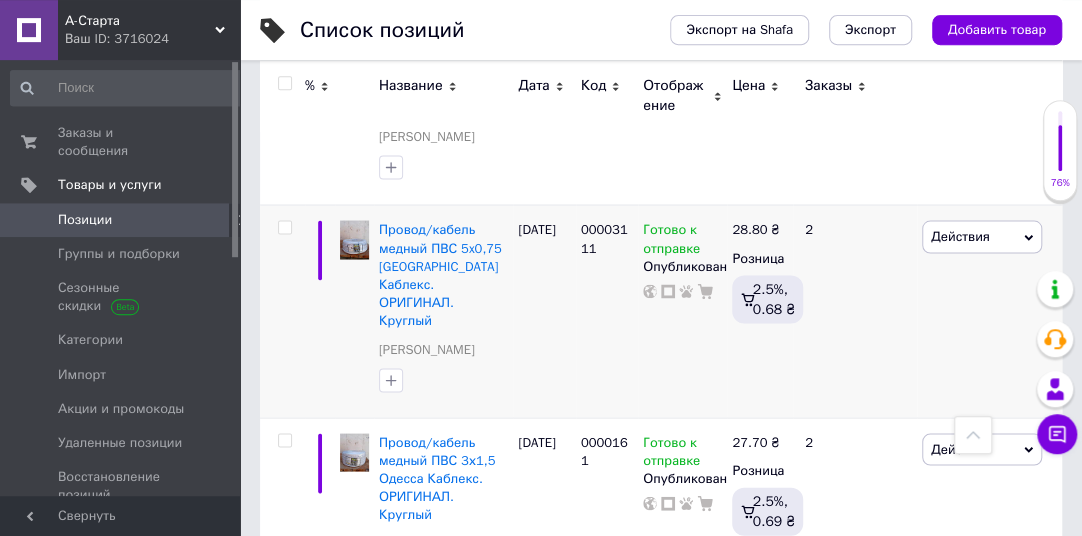 scroll, scrollTop: 1570, scrollLeft: 0, axis: vertical 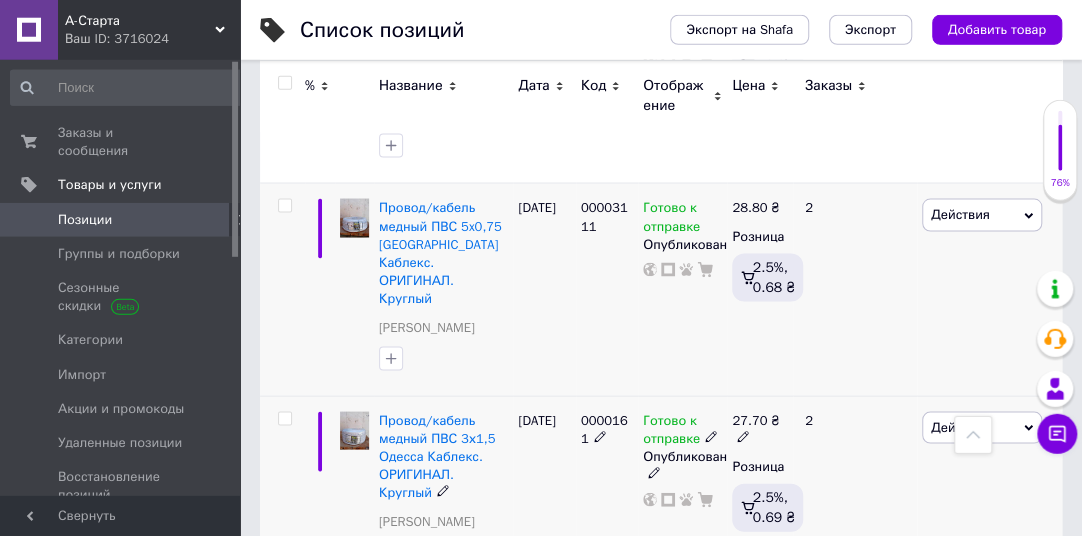 click 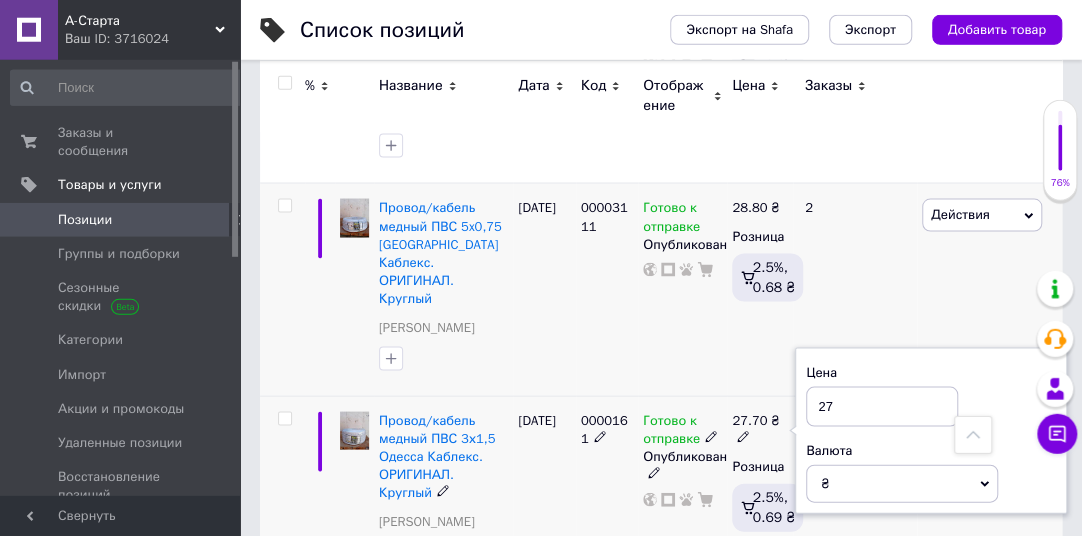 type on "2" 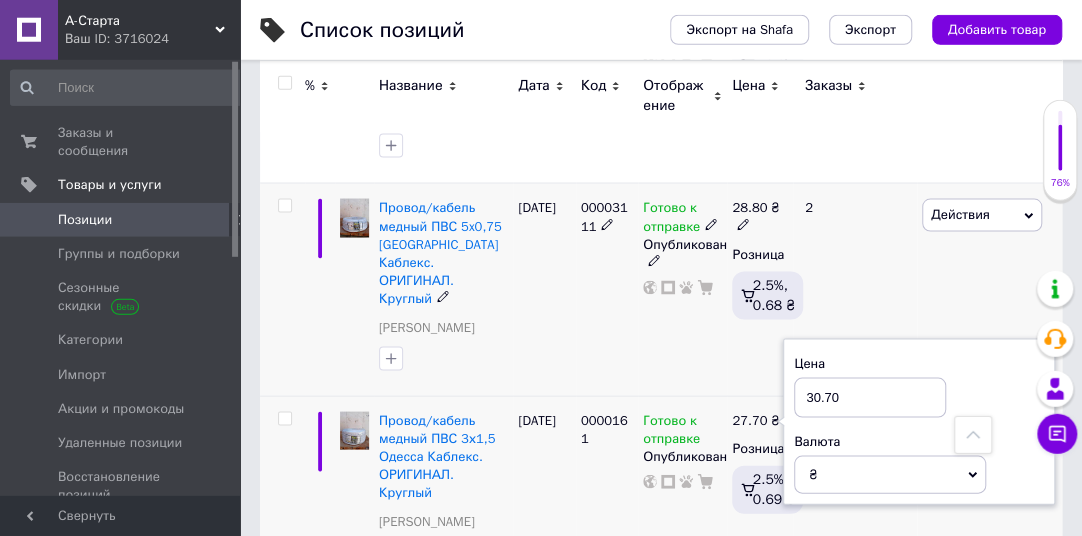 type on "30.70" 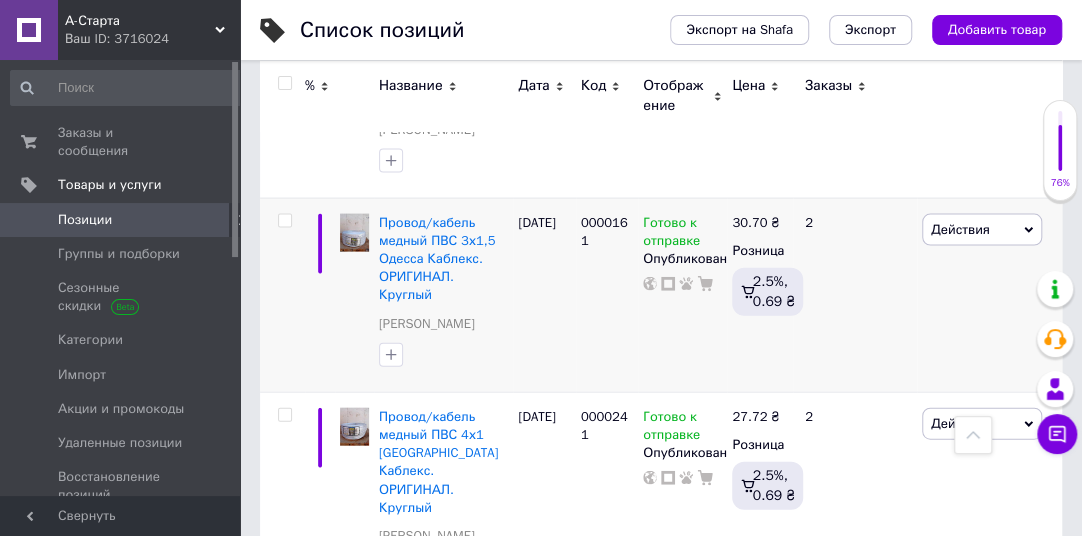 scroll, scrollTop: 1782, scrollLeft: 0, axis: vertical 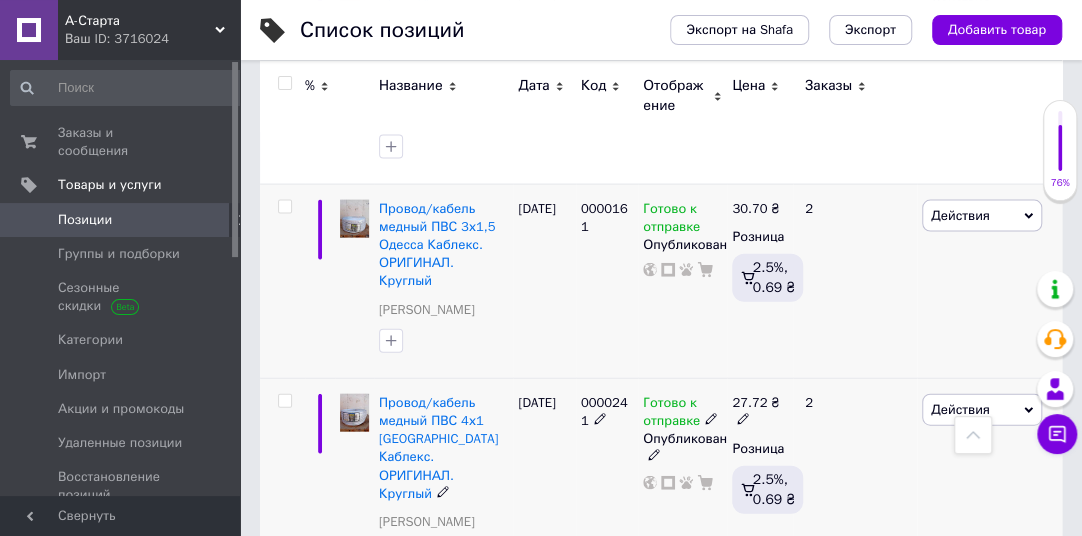 click 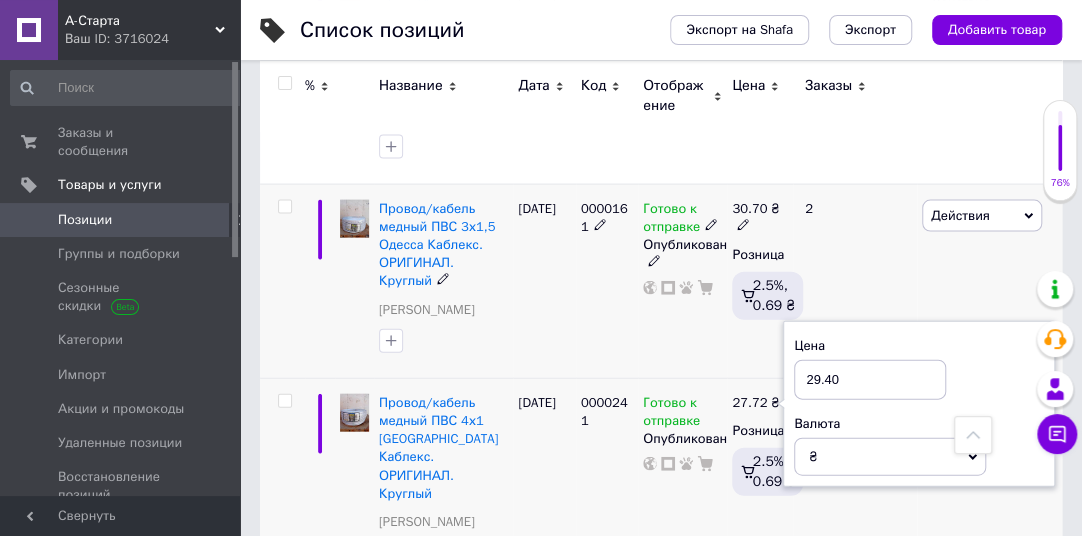 type on "29.40" 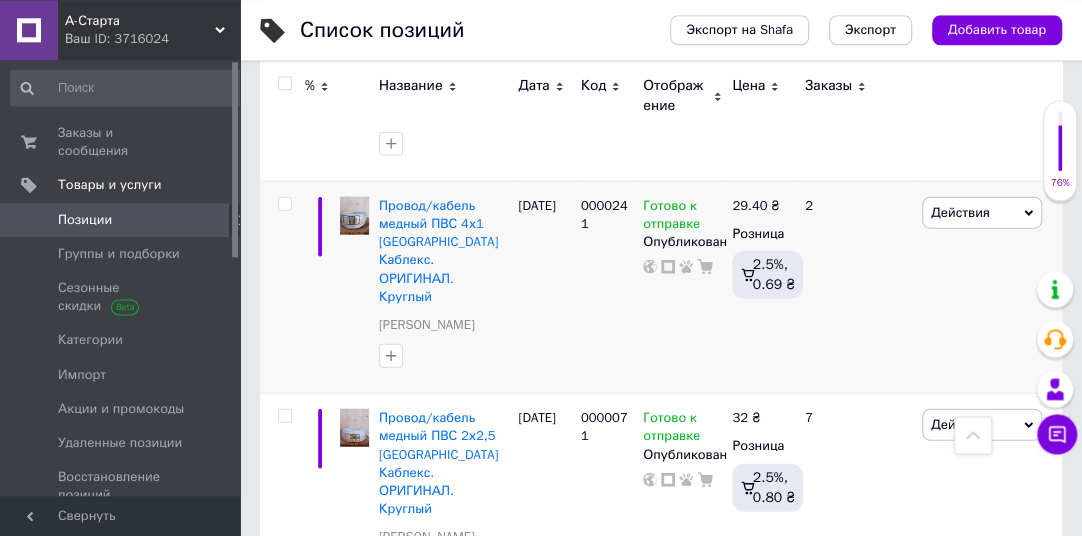 scroll, scrollTop: 2001, scrollLeft: 0, axis: vertical 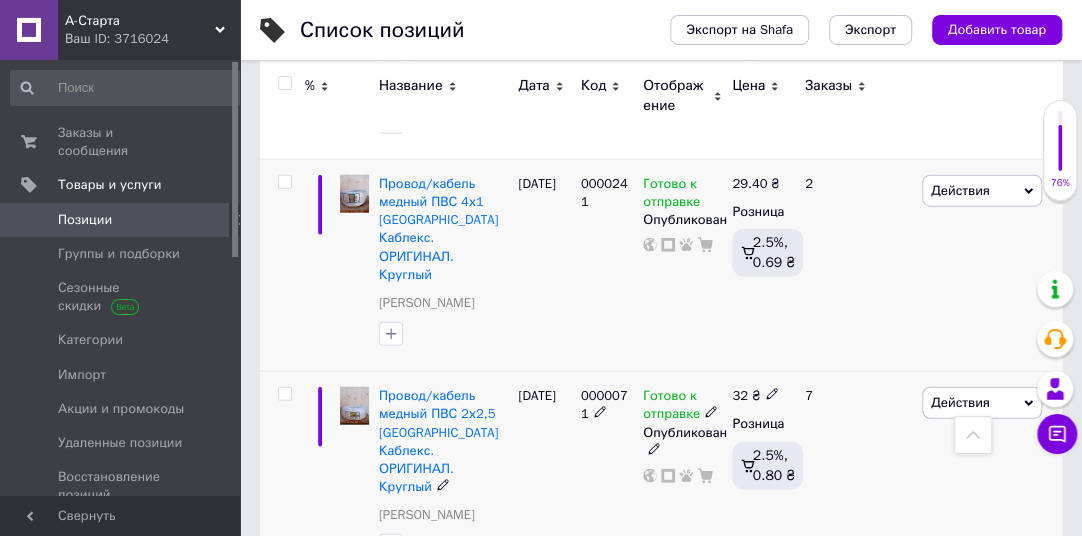 click 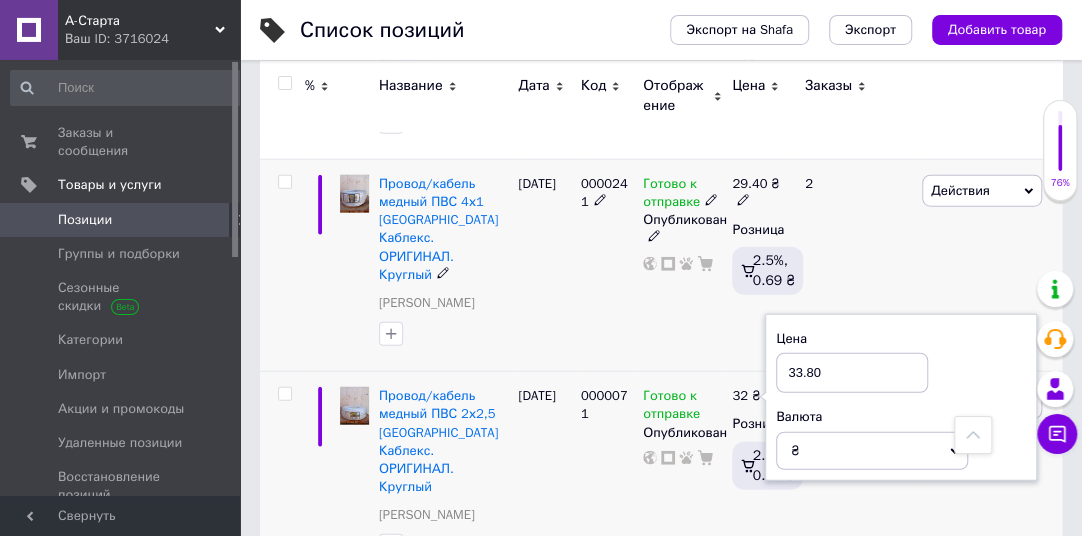 type on "33.80" 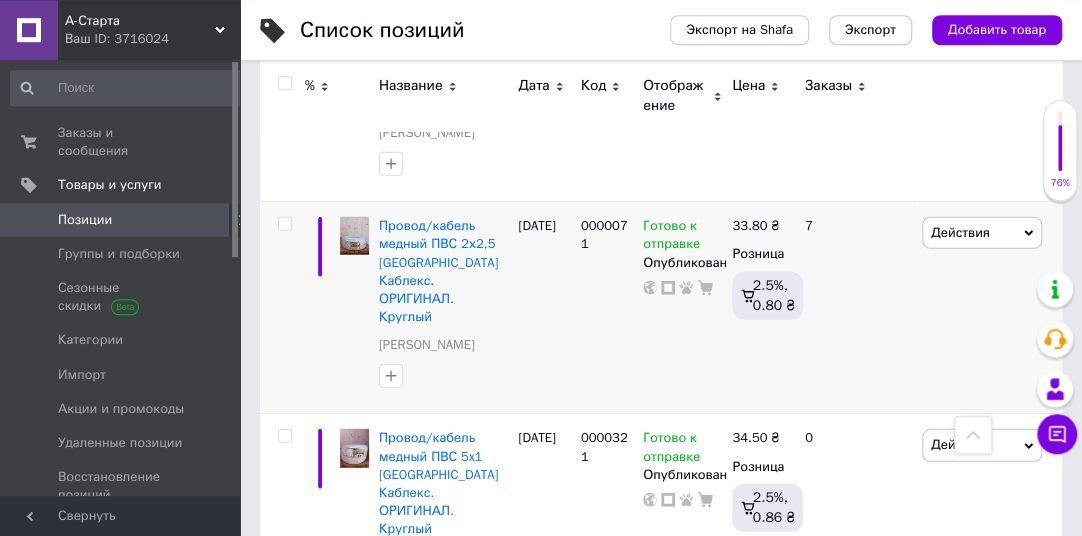 scroll, scrollTop: 2178, scrollLeft: 0, axis: vertical 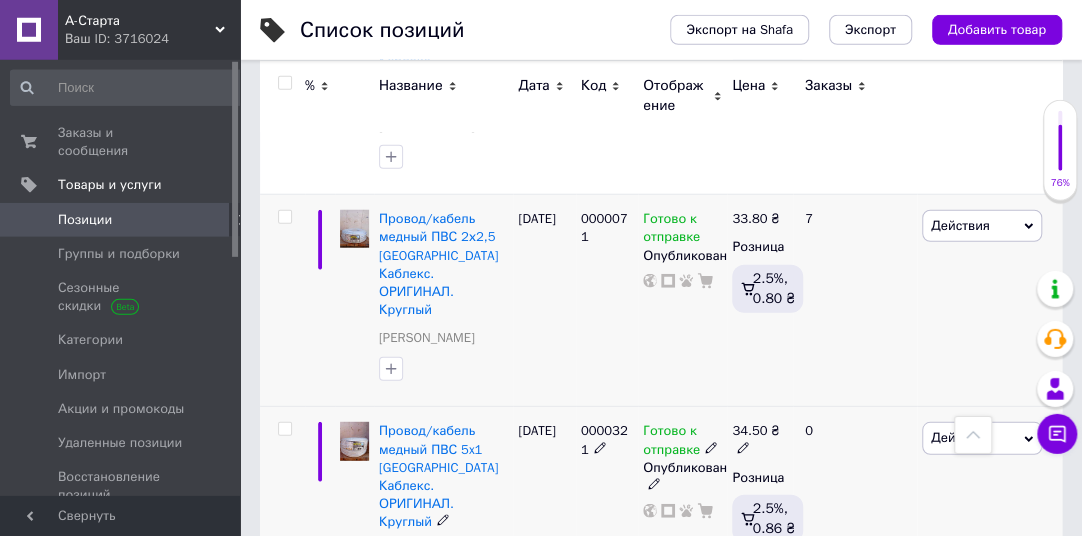 click 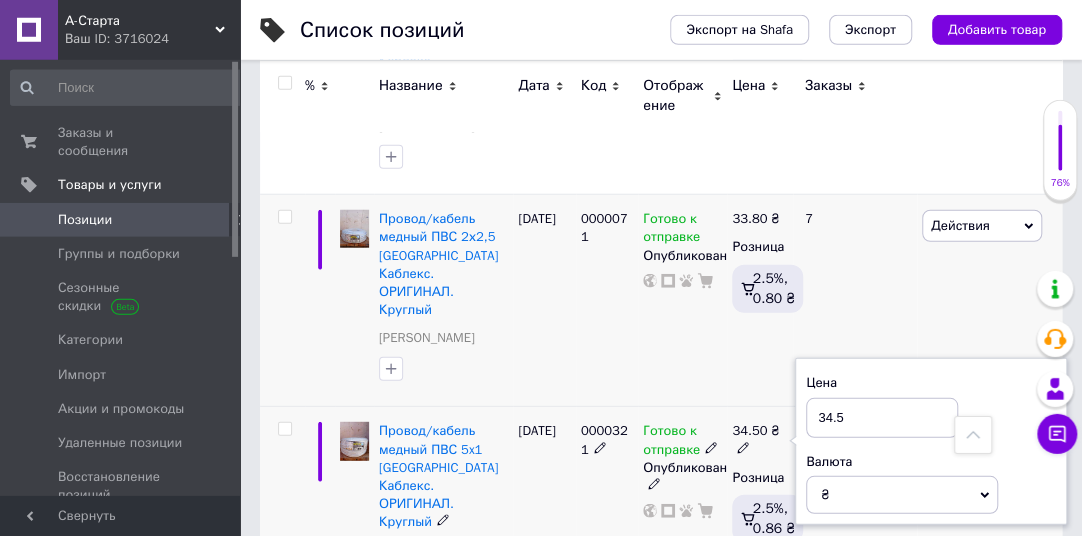 click on "34.5" at bounding box center (882, 418) 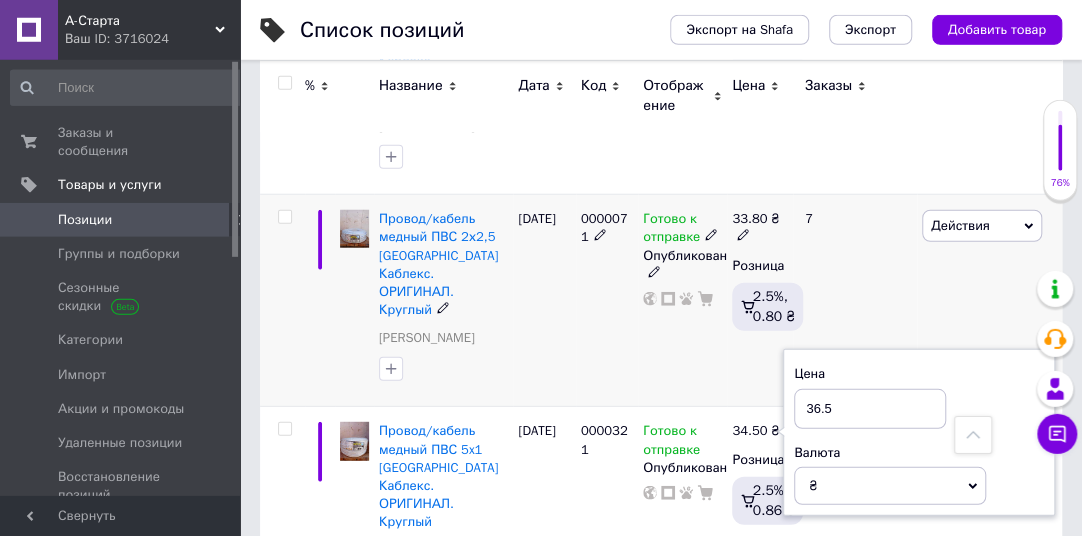 type on "36.5" 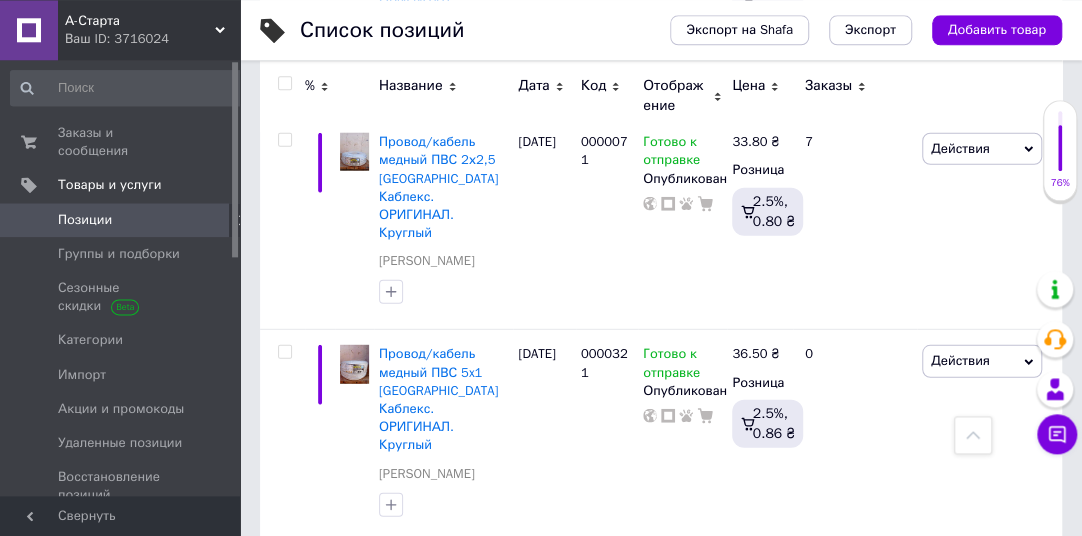 scroll, scrollTop: 2277, scrollLeft: 0, axis: vertical 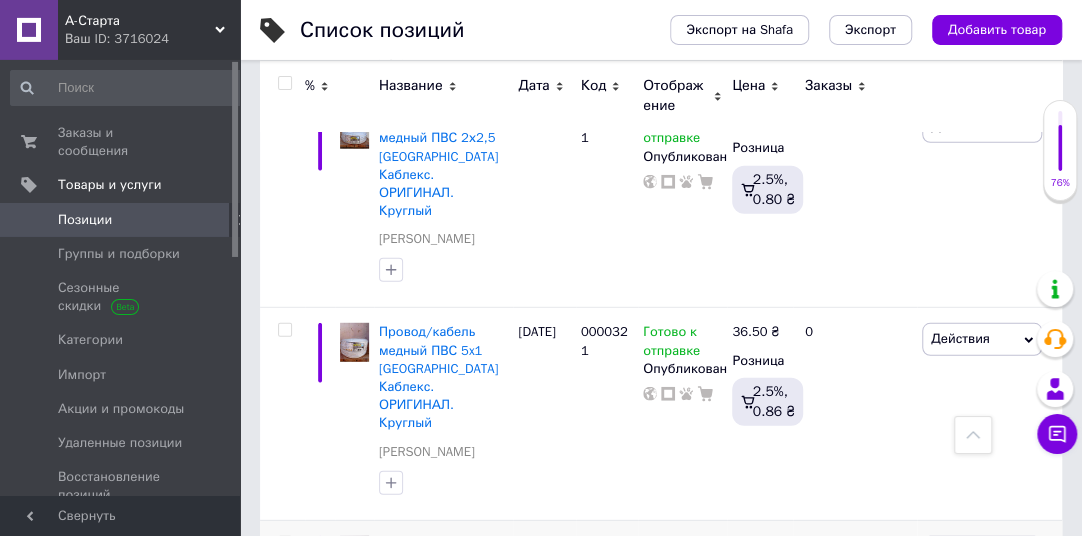 click 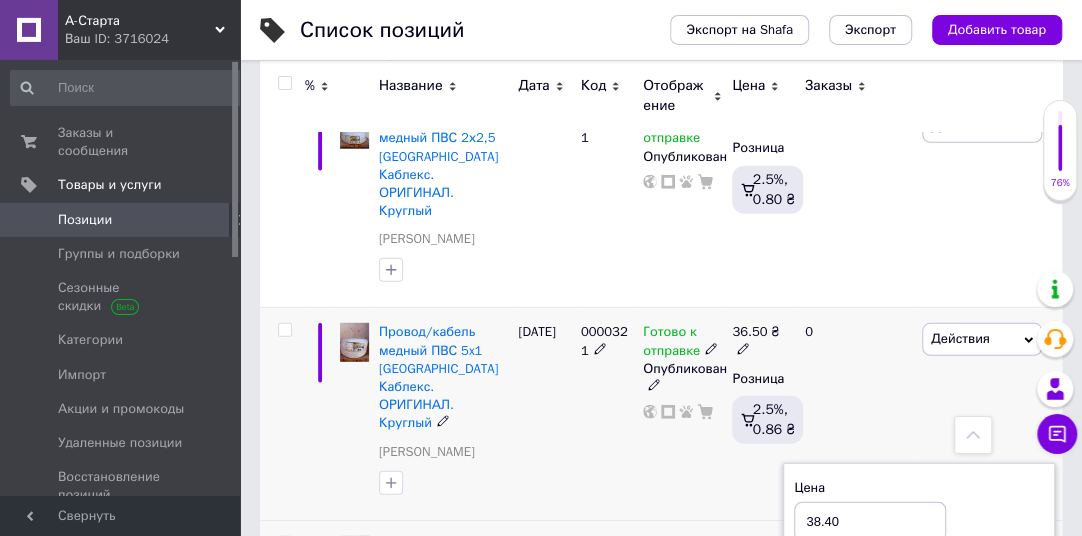 type on "38.40" 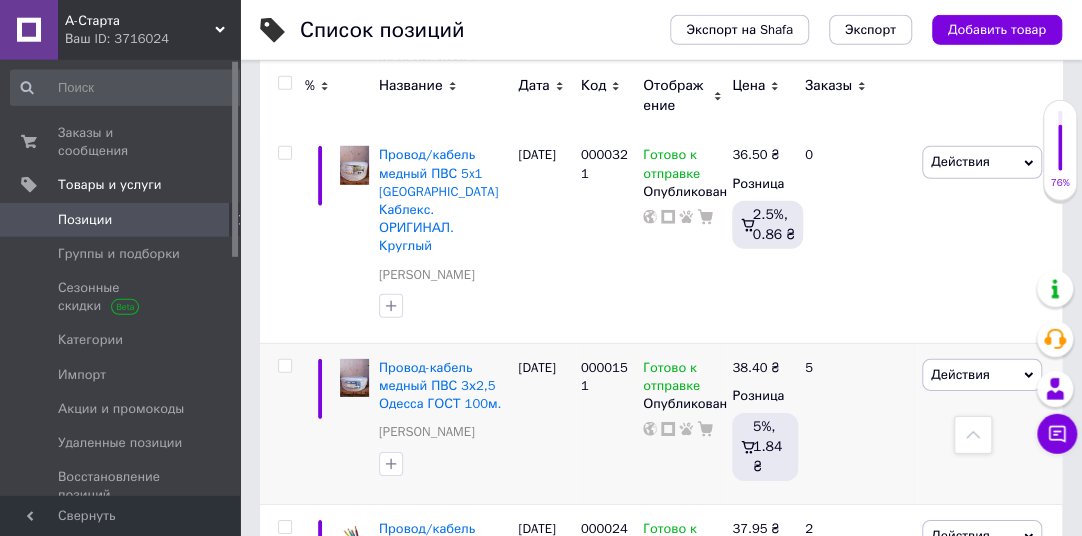 scroll, scrollTop: 2490, scrollLeft: 0, axis: vertical 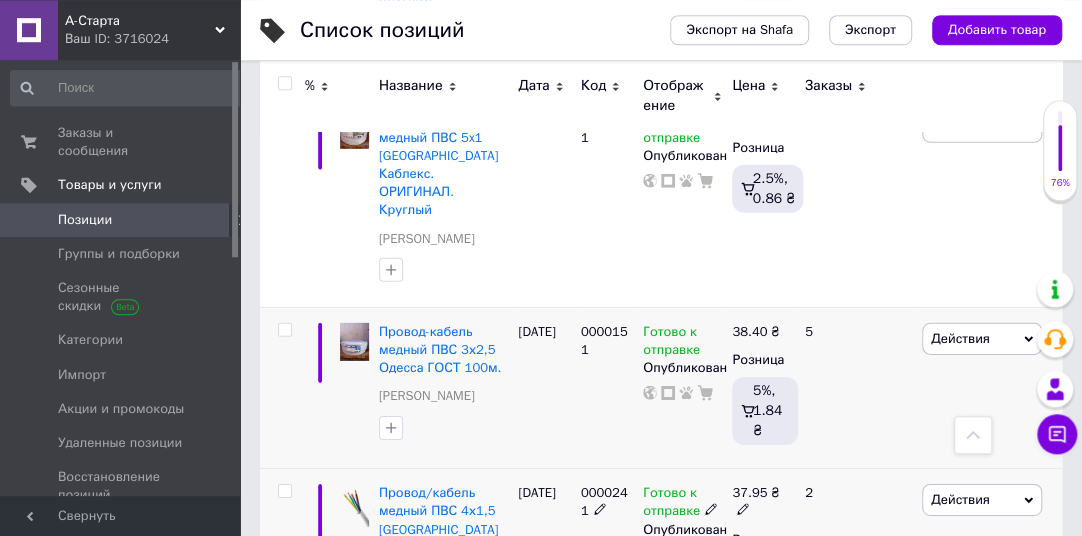 click 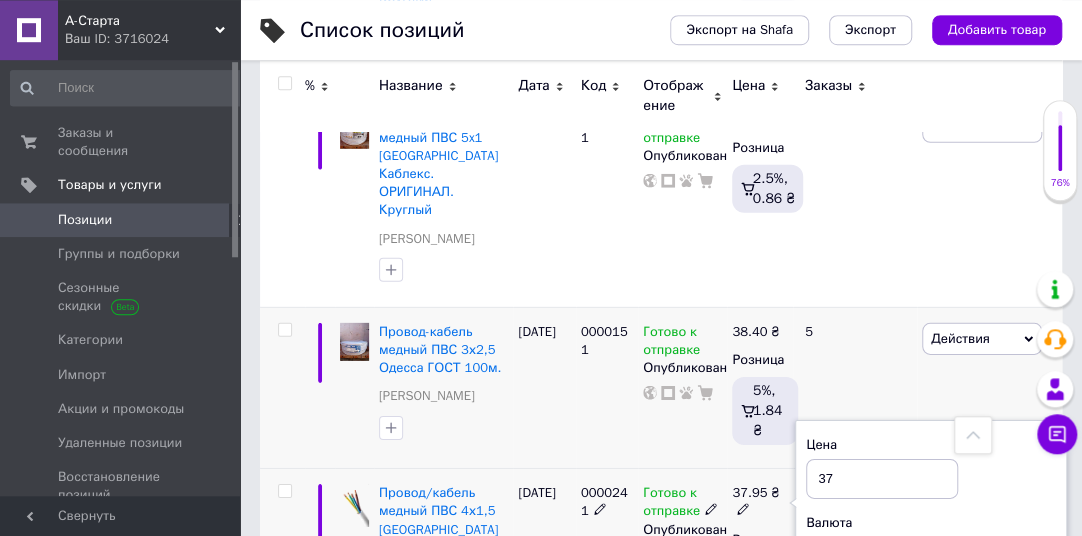 type on "3" 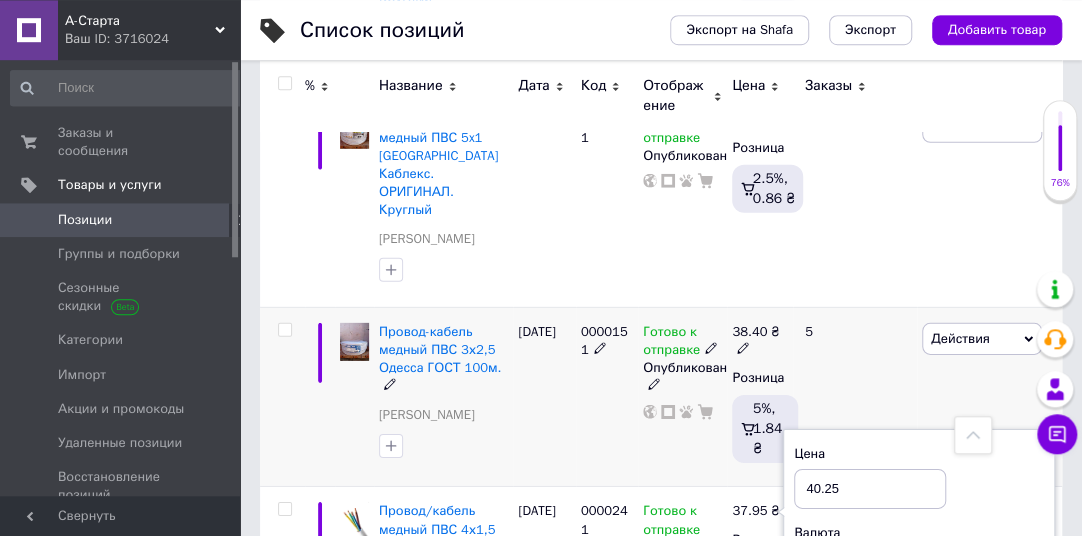 type on "40.25" 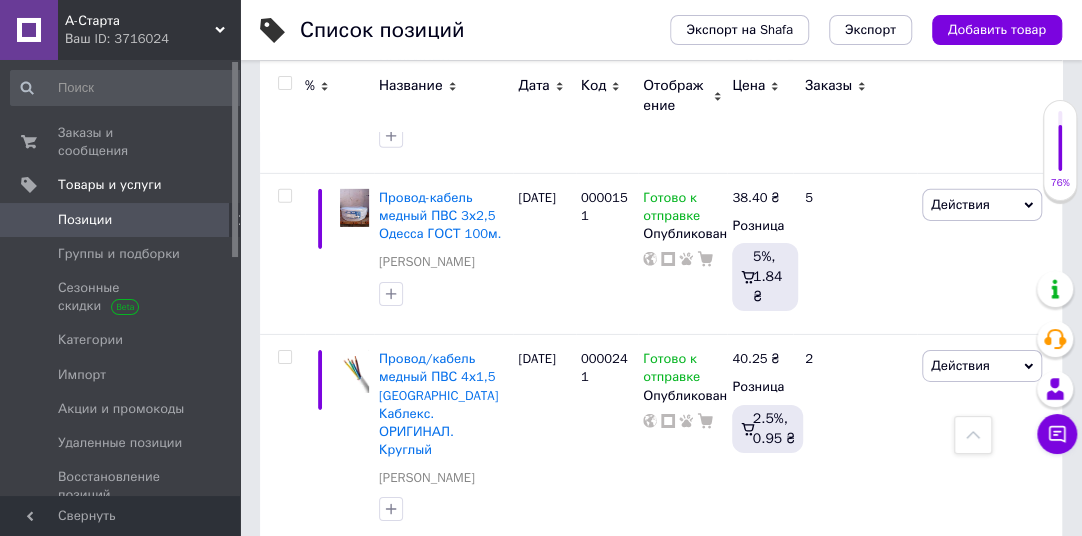 scroll, scrollTop: 2631, scrollLeft: 0, axis: vertical 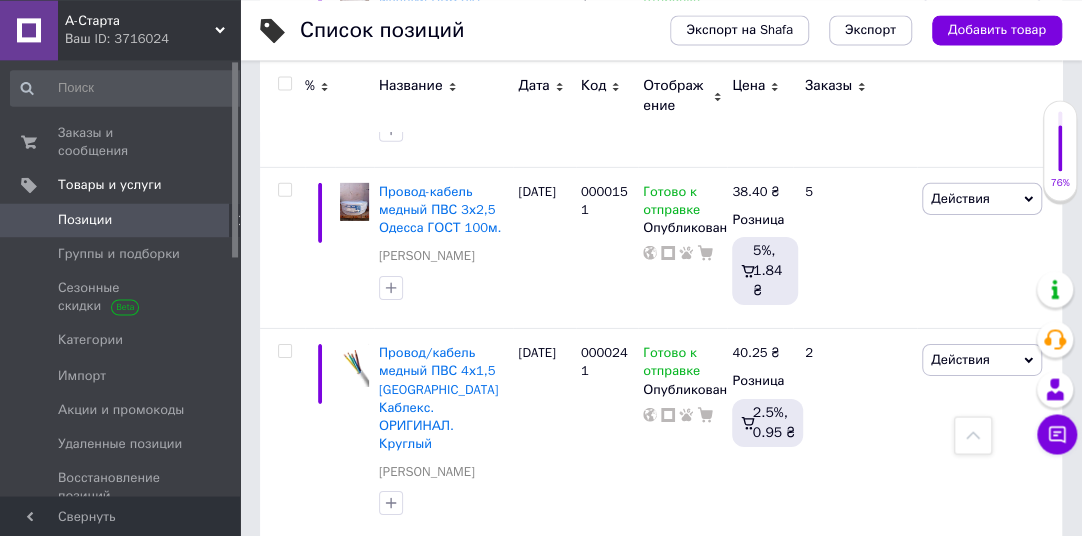 click 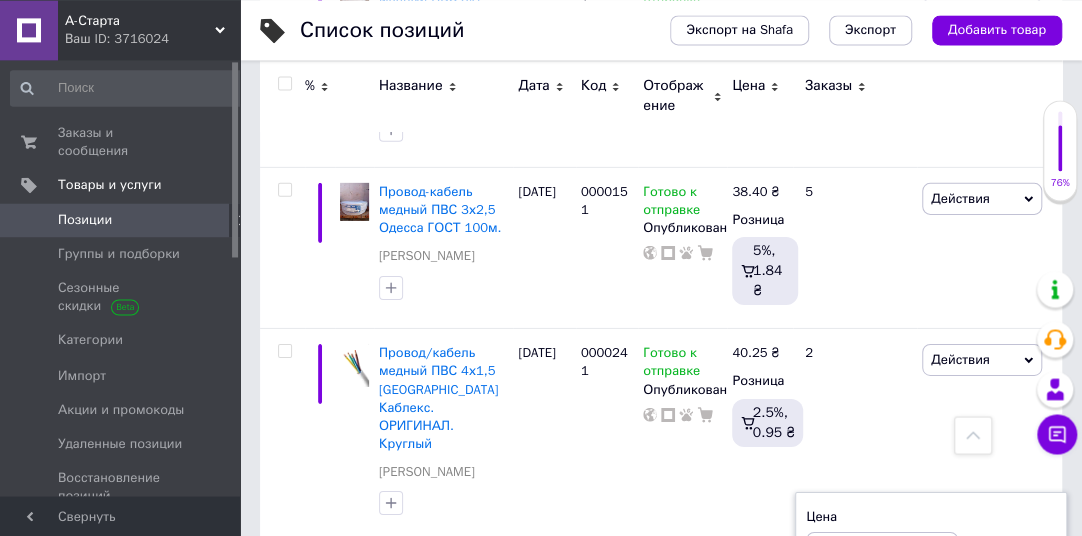 type on "4" 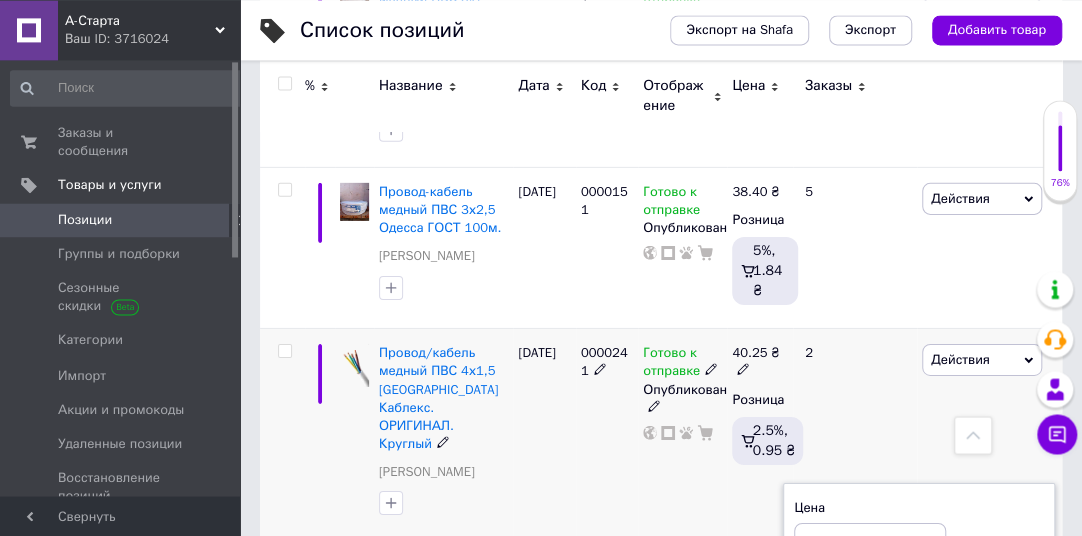 type on "50.25" 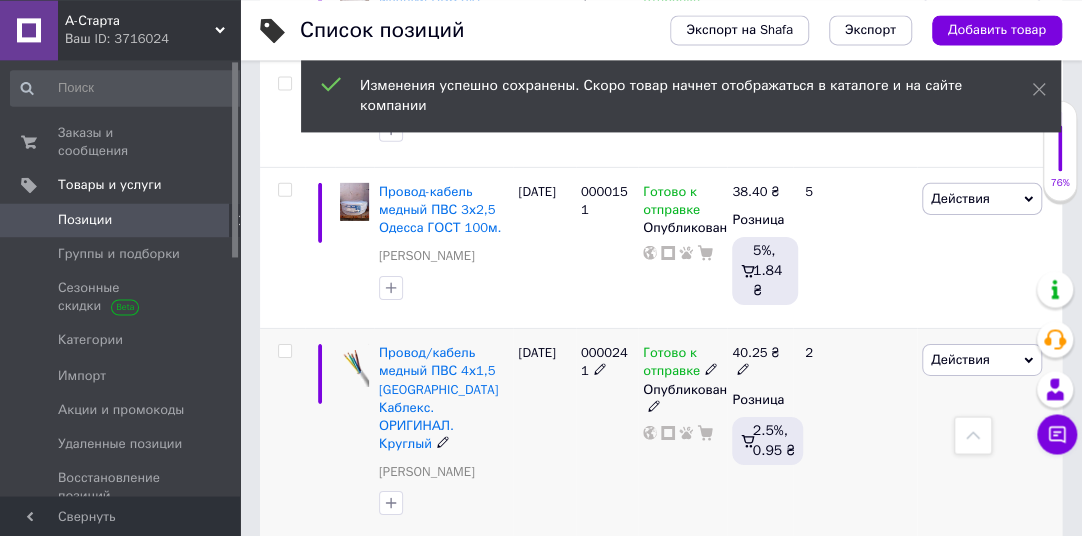 click on "Готово к отправке Опубликован" at bounding box center (682, 434) 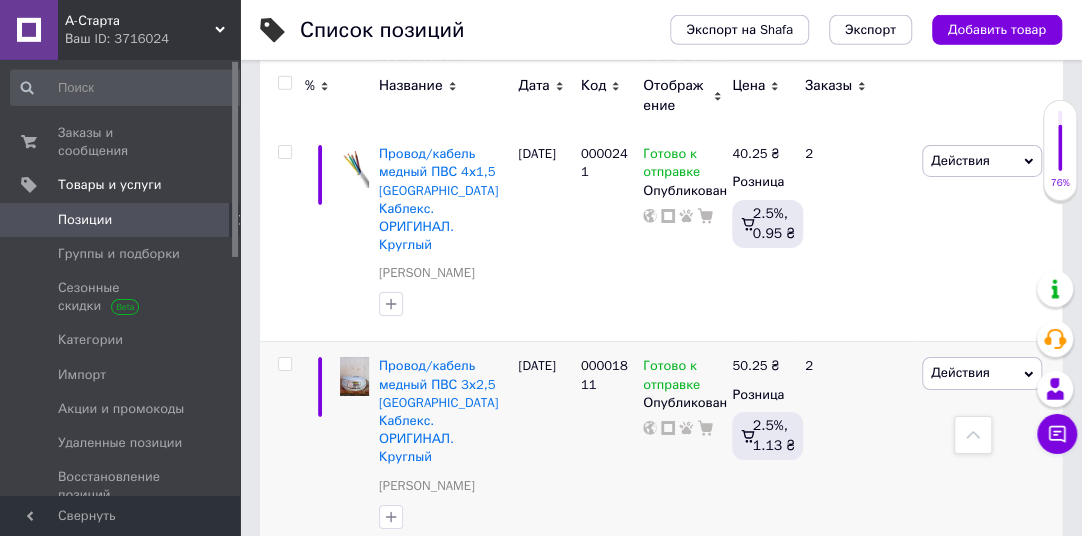 scroll, scrollTop: 2836, scrollLeft: 0, axis: vertical 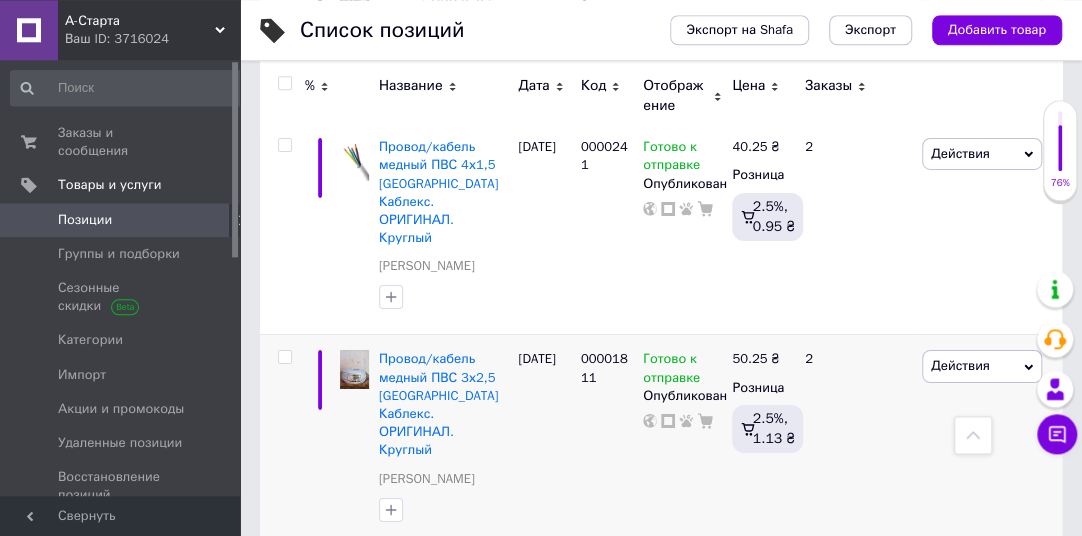 click 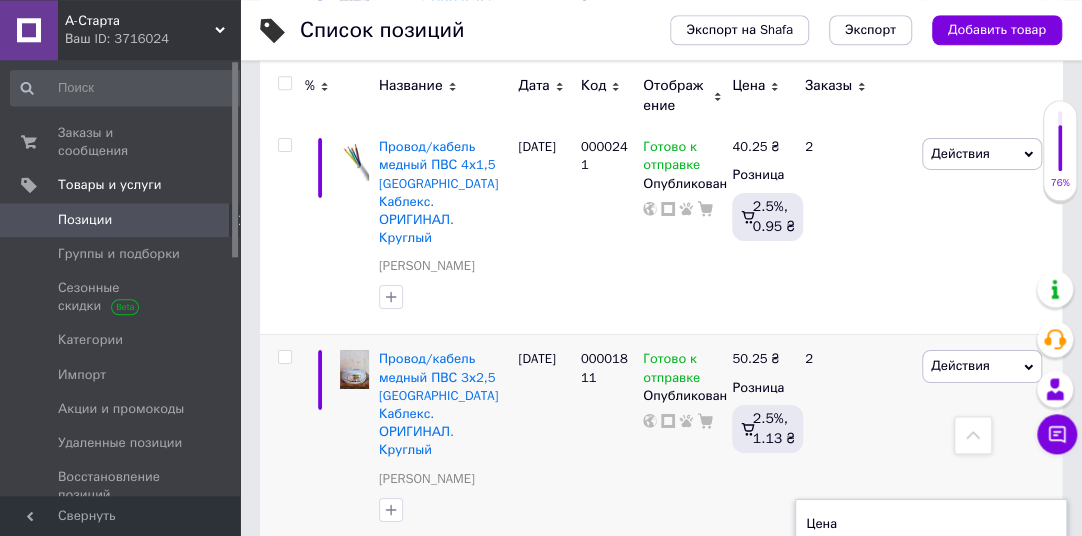 type on "4" 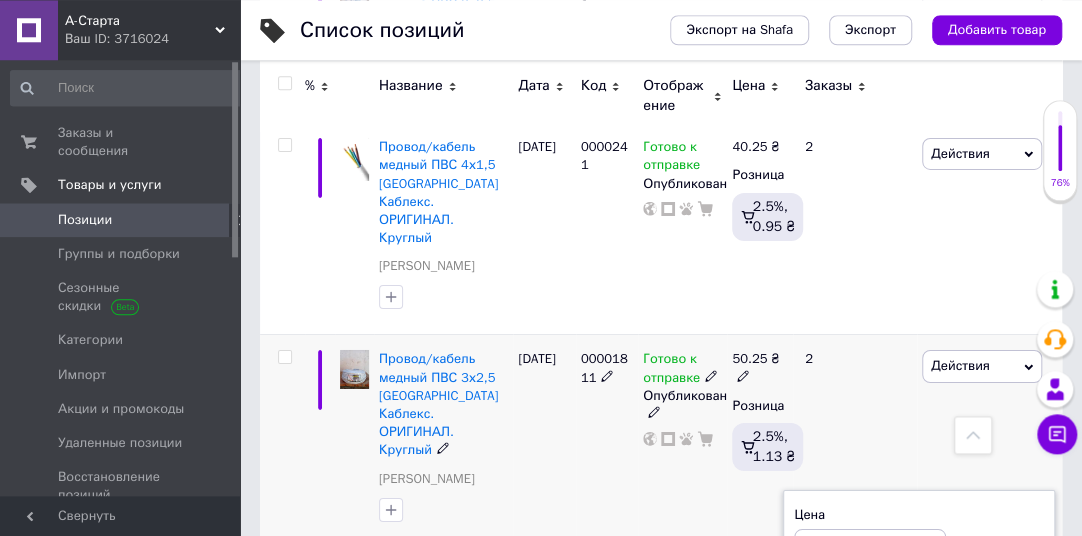 type on "50.70" 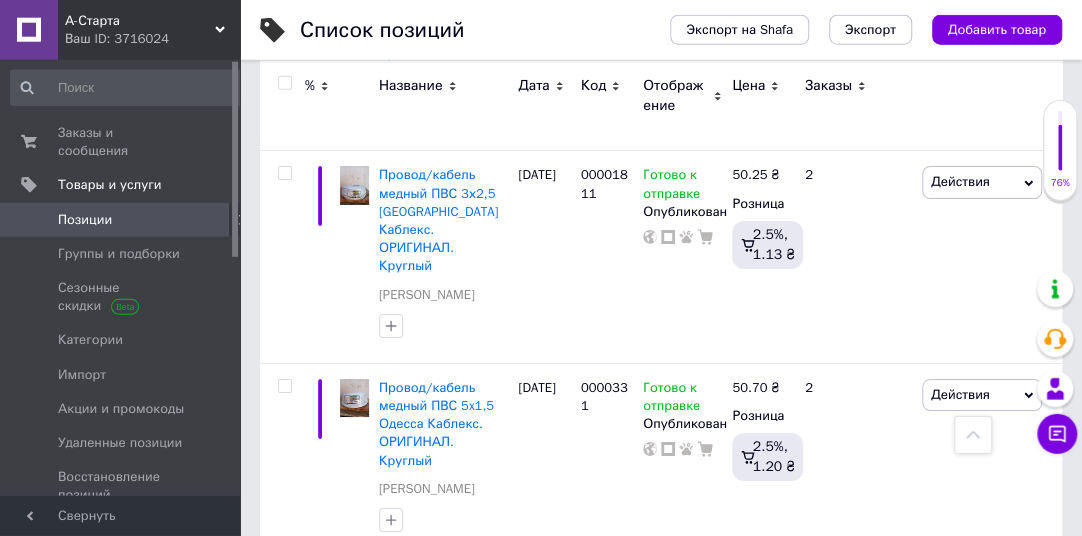scroll, scrollTop: 3055, scrollLeft: 0, axis: vertical 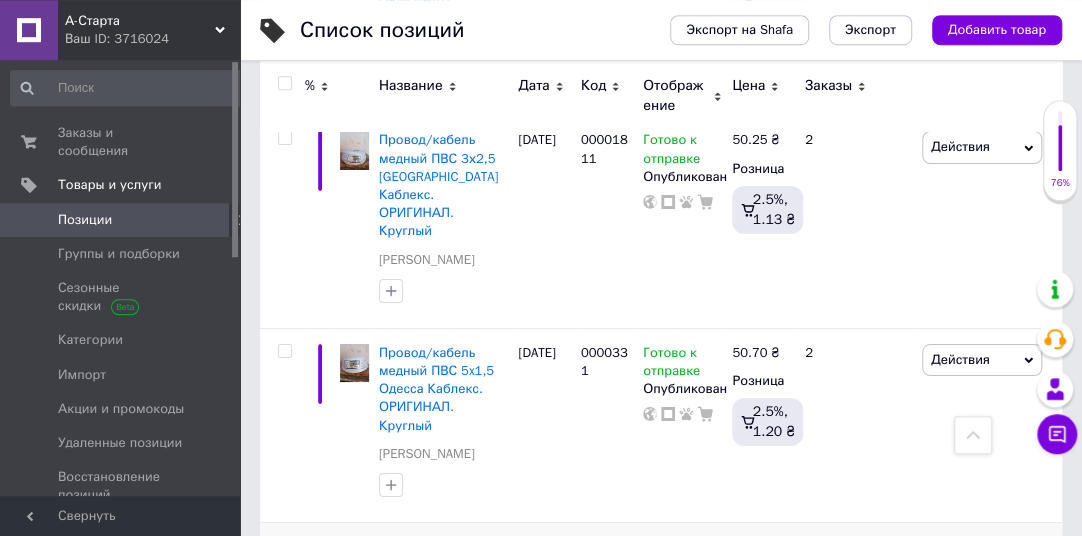 click 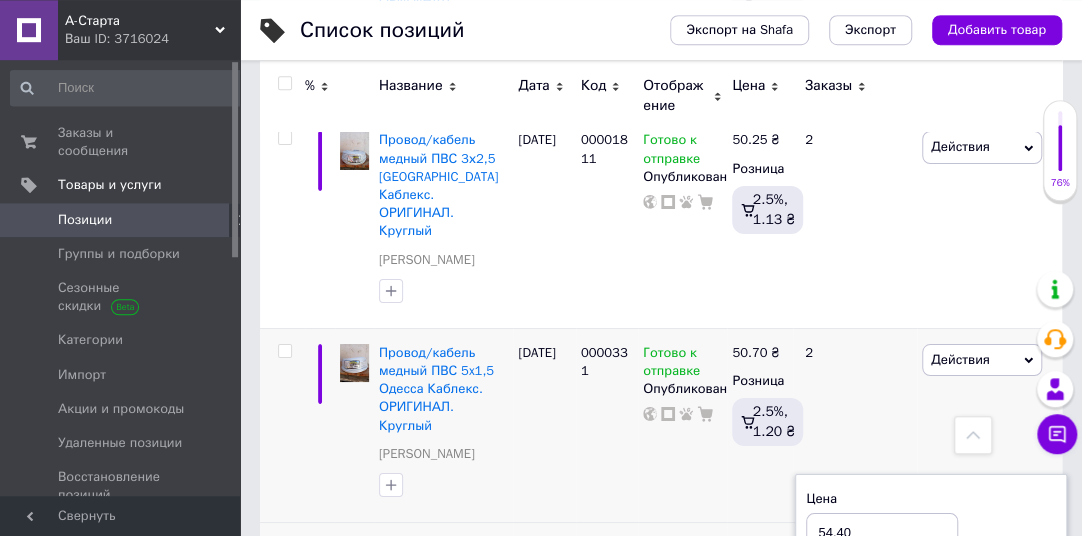type on "54.40" 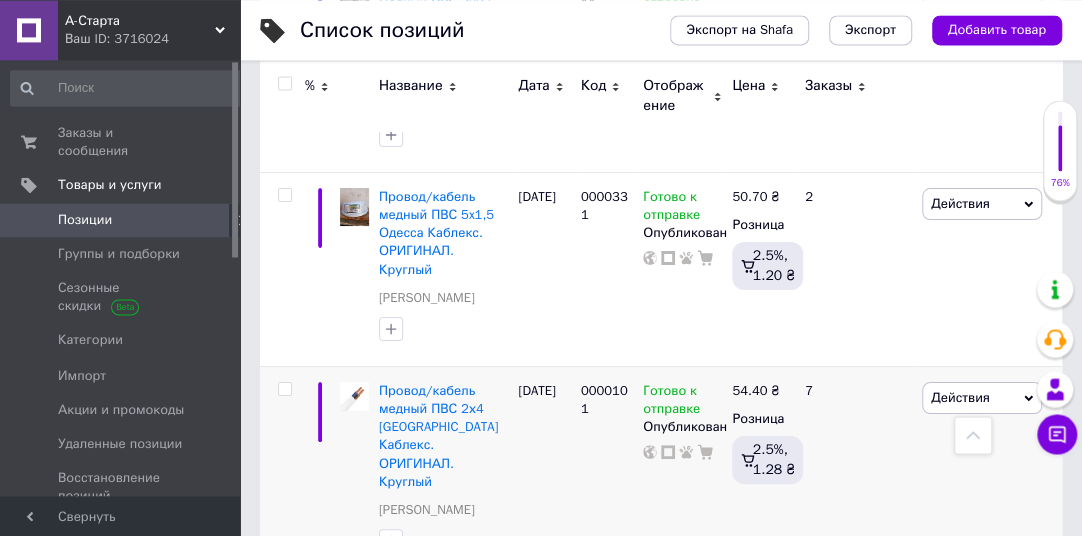 scroll, scrollTop: 3225, scrollLeft: 0, axis: vertical 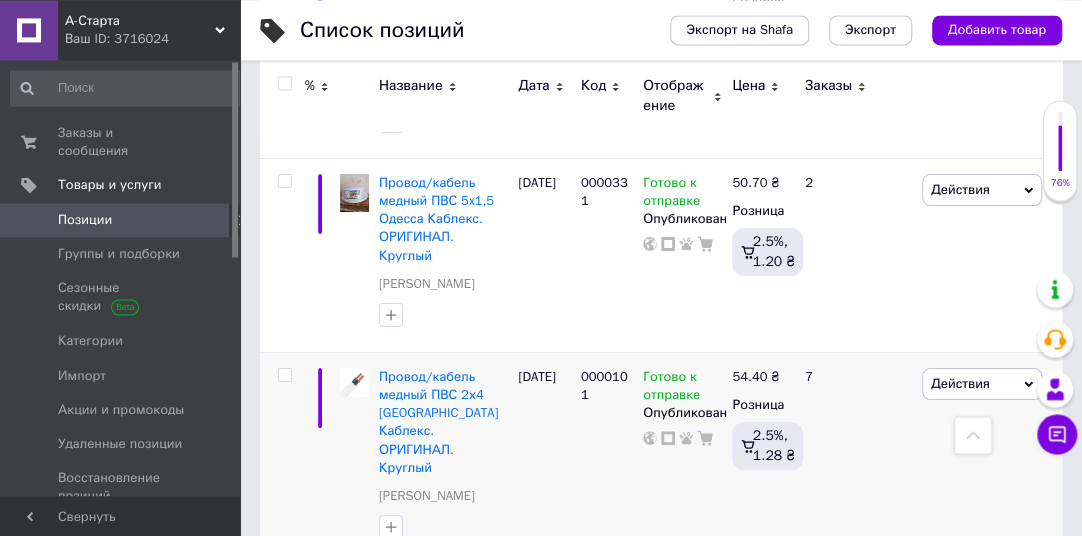 click 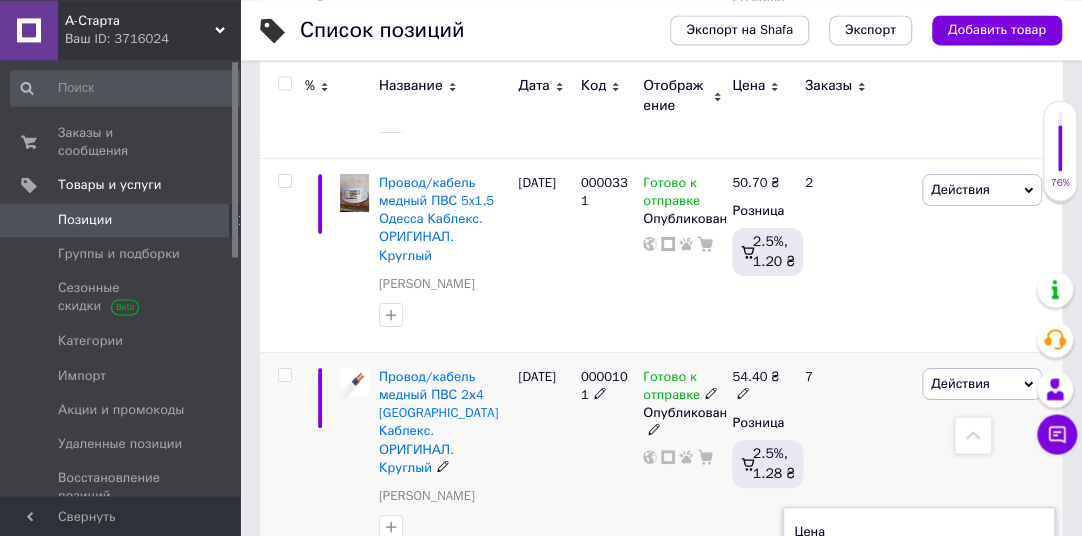 type on "54.50" 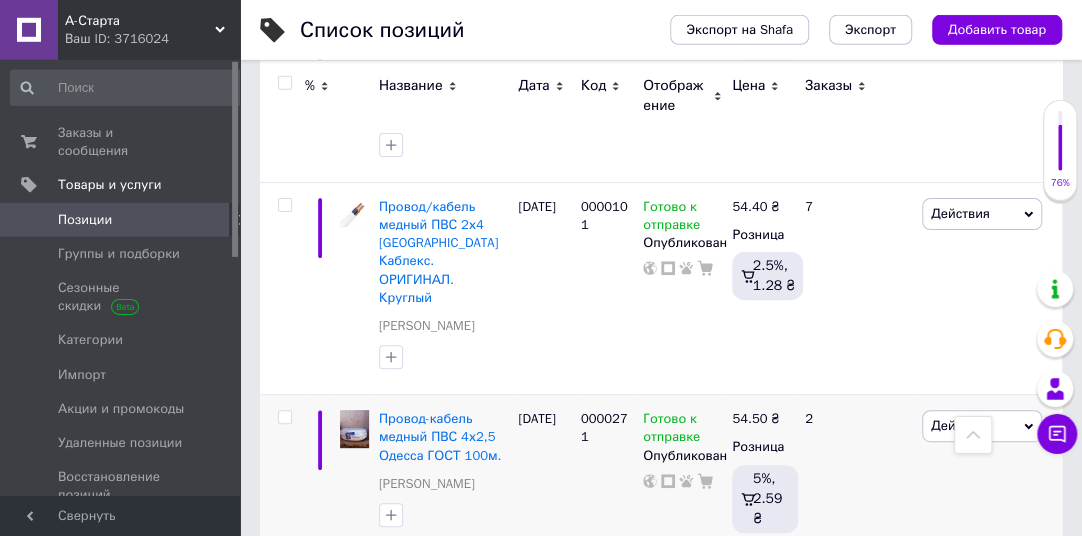 scroll, scrollTop: 3416, scrollLeft: 0, axis: vertical 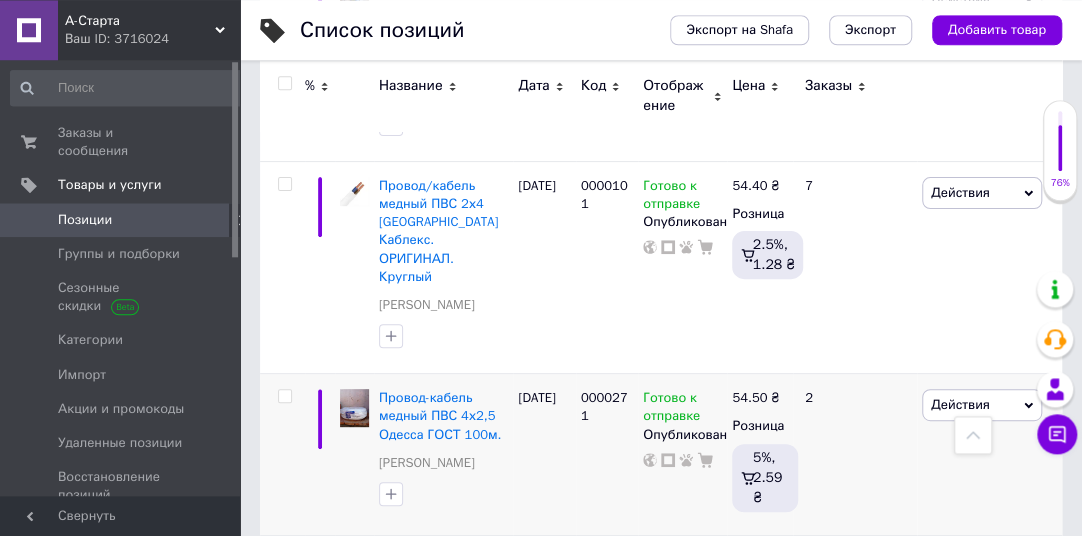 click 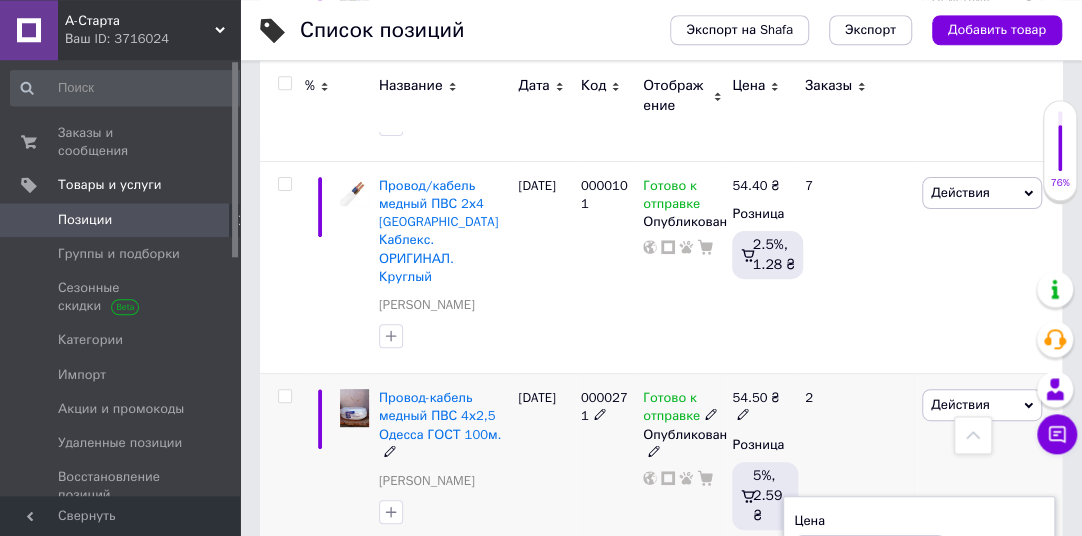 type on "65.60" 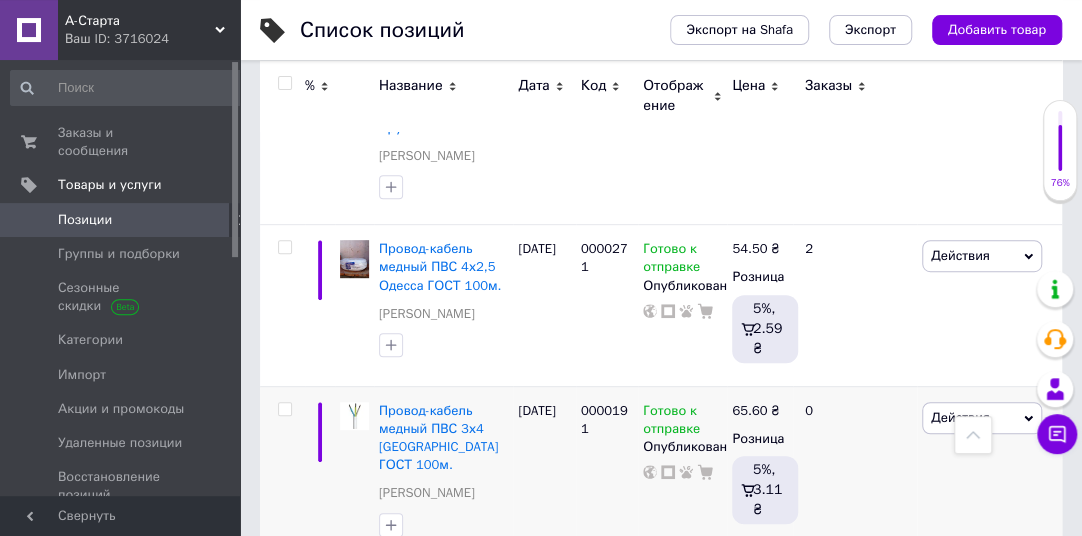 scroll, scrollTop: 3579, scrollLeft: 0, axis: vertical 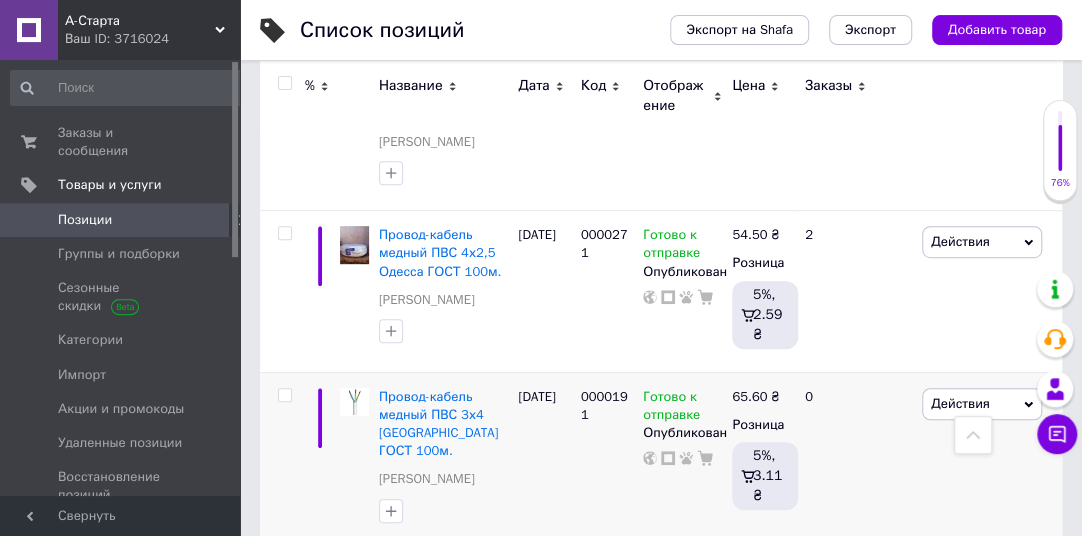 click 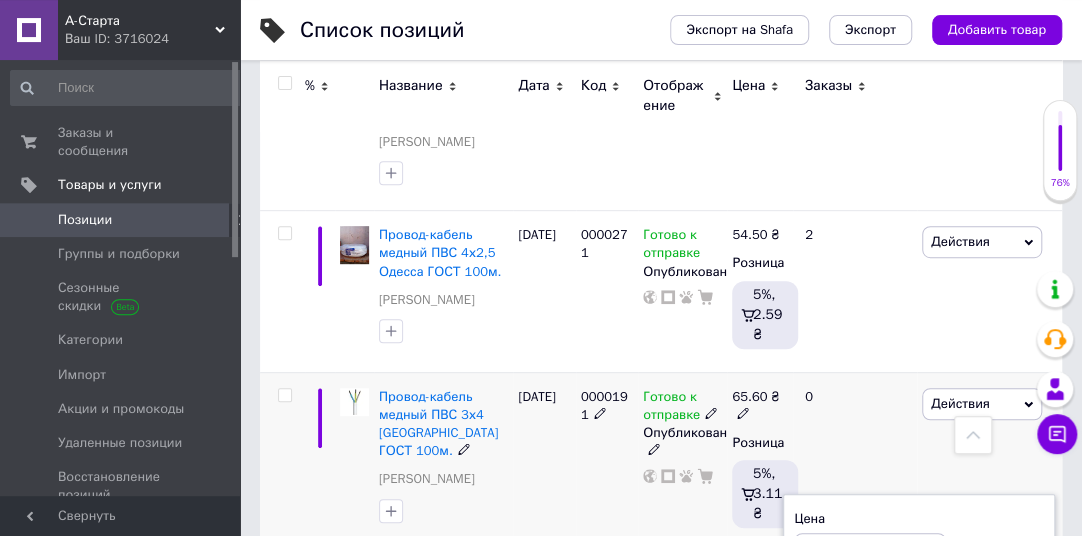 type on "65.80" 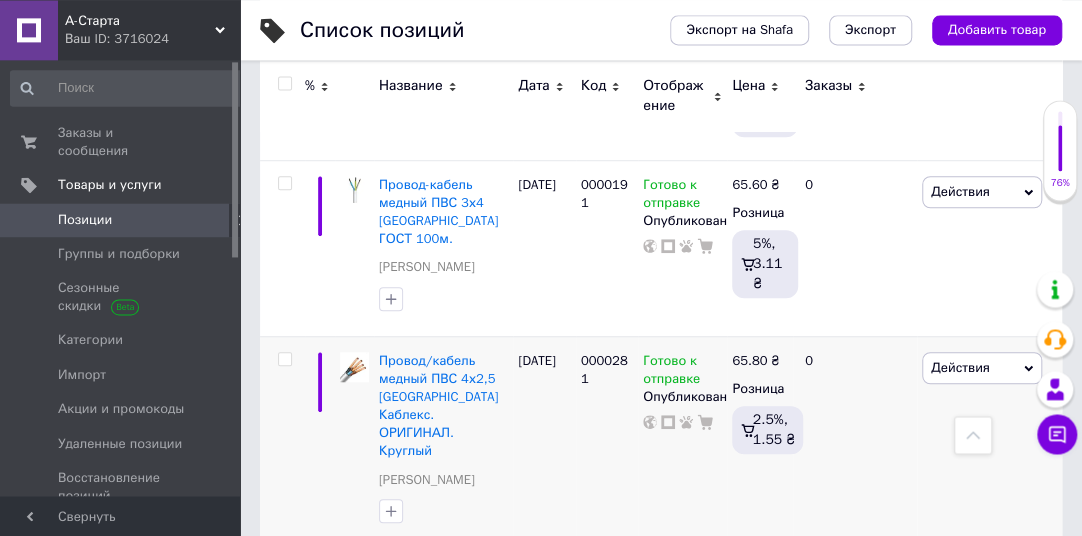 scroll, scrollTop: 3826, scrollLeft: 0, axis: vertical 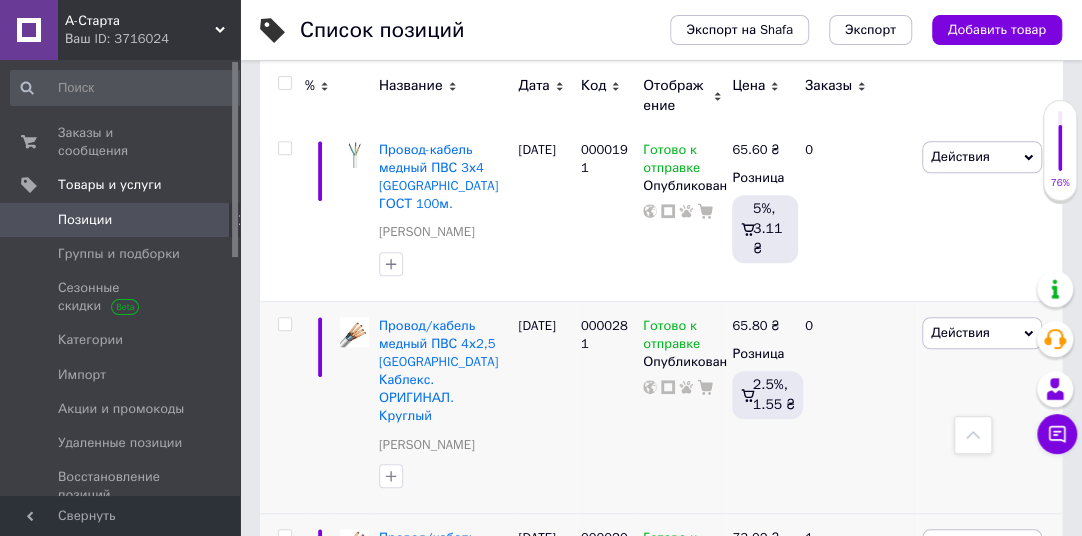 click 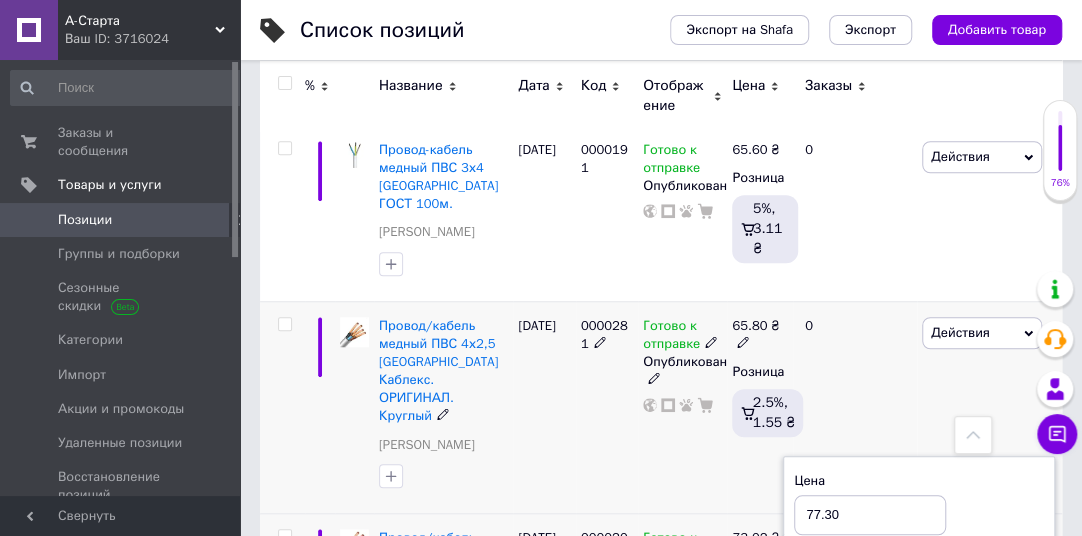 type on "77.30" 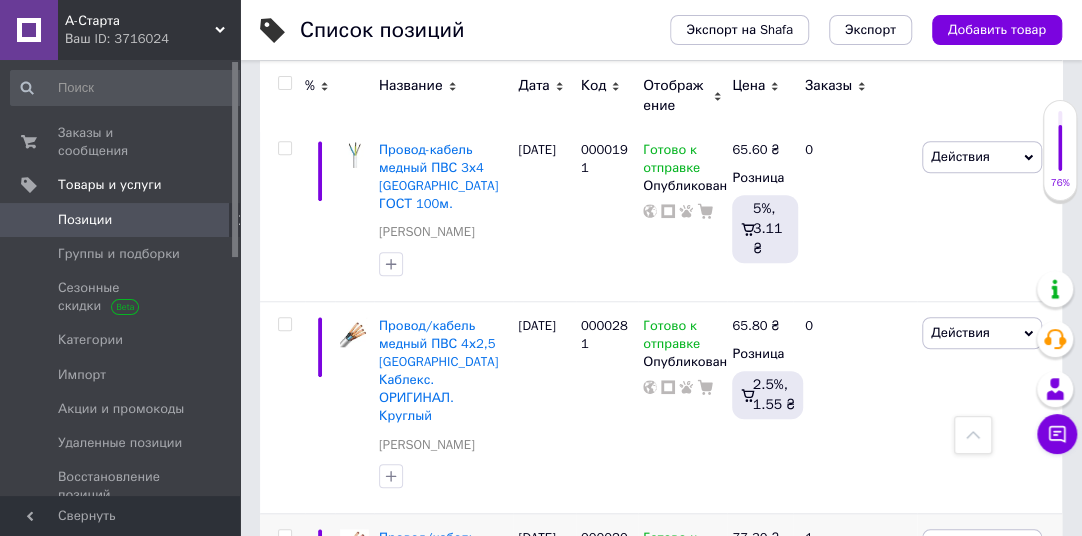 click on "2" at bounding box center [327, 766] 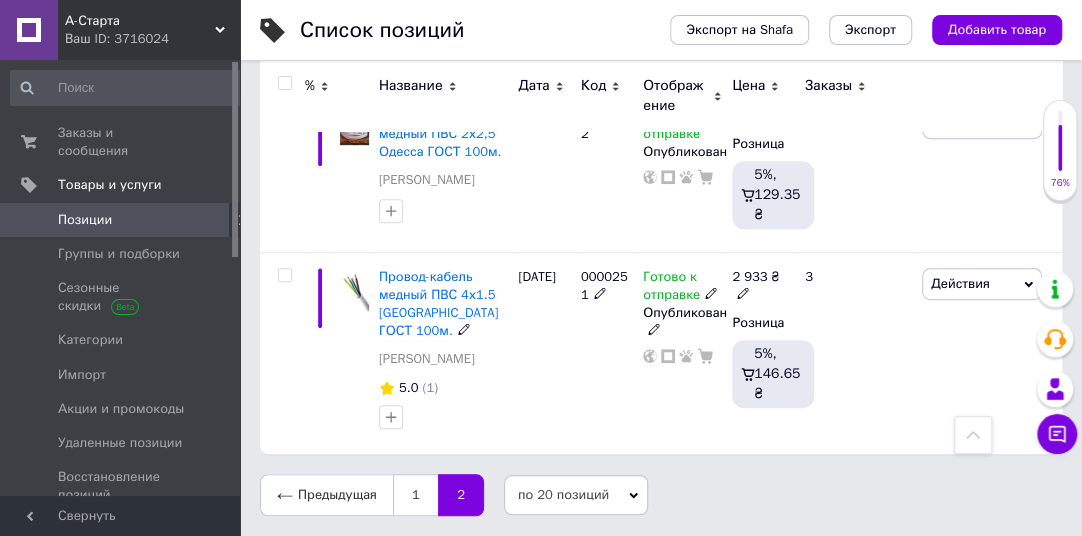 scroll, scrollTop: 3356, scrollLeft: 0, axis: vertical 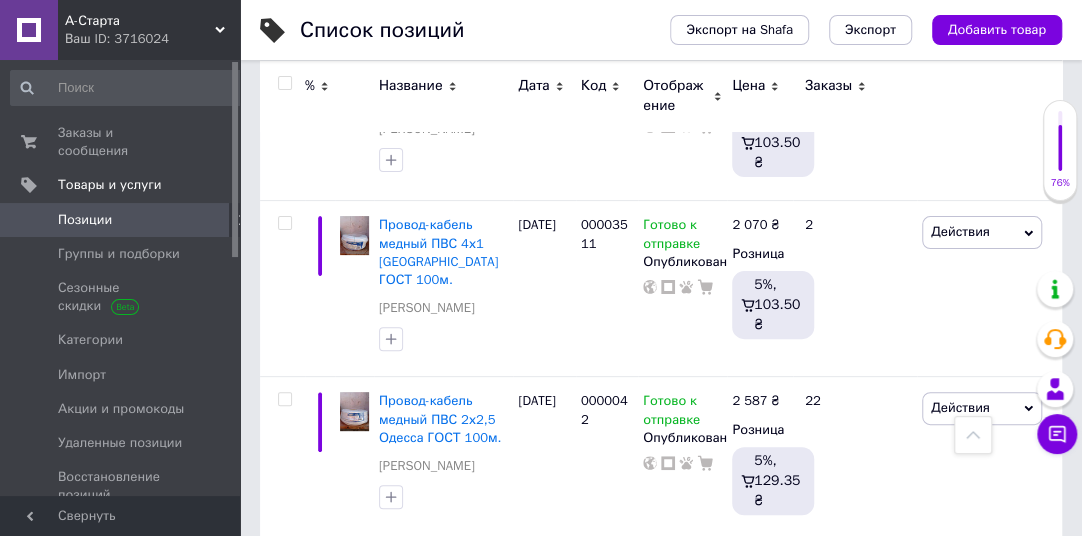 click 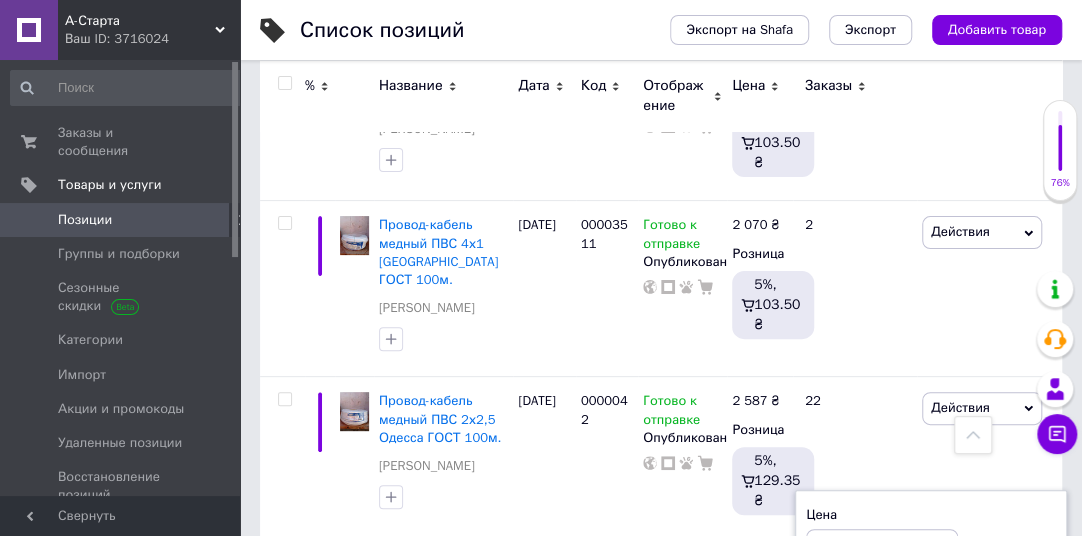 type on "2" 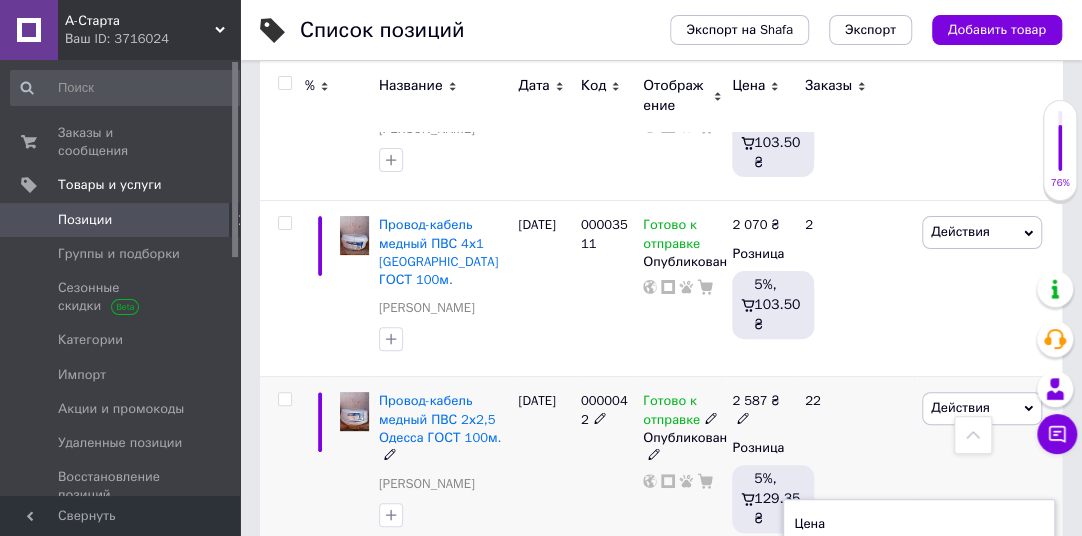 type on "3050" 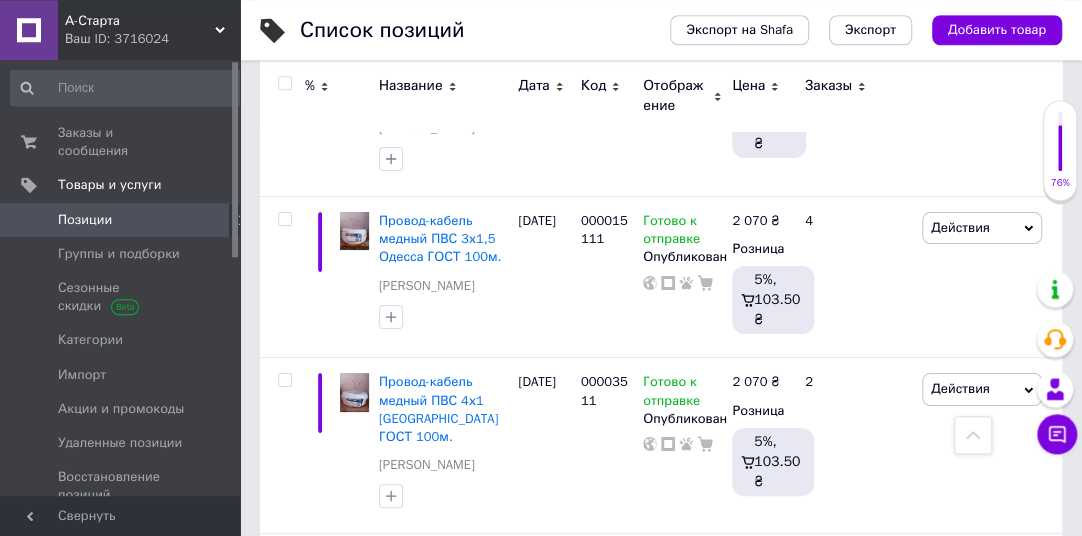 scroll, scrollTop: 3205, scrollLeft: 0, axis: vertical 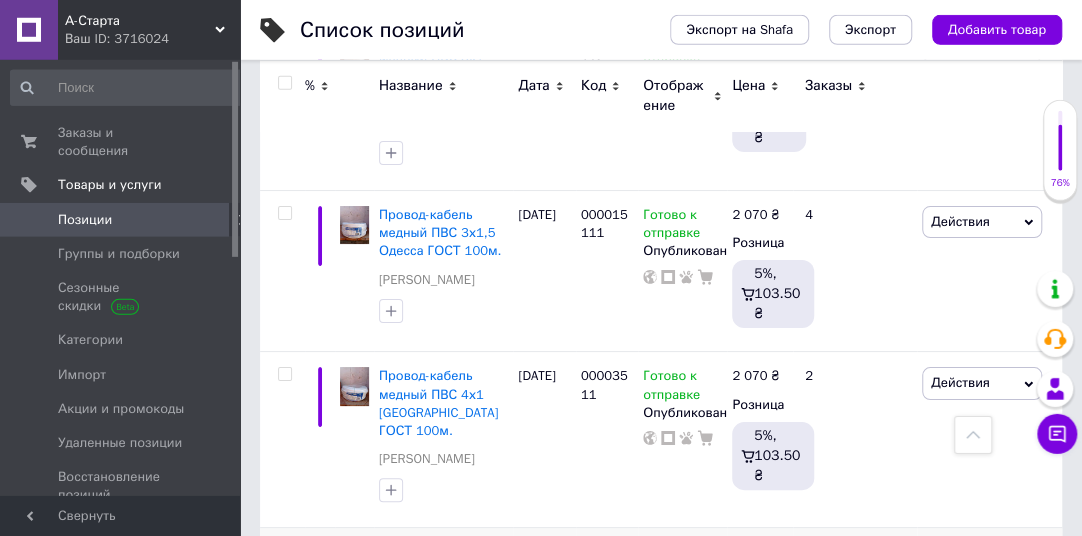 click 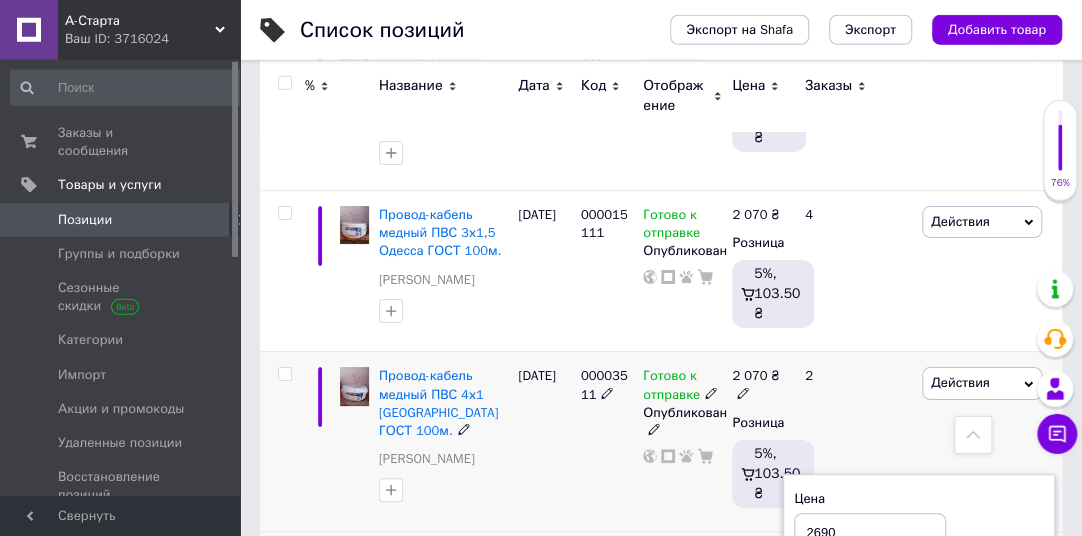 type on "2690" 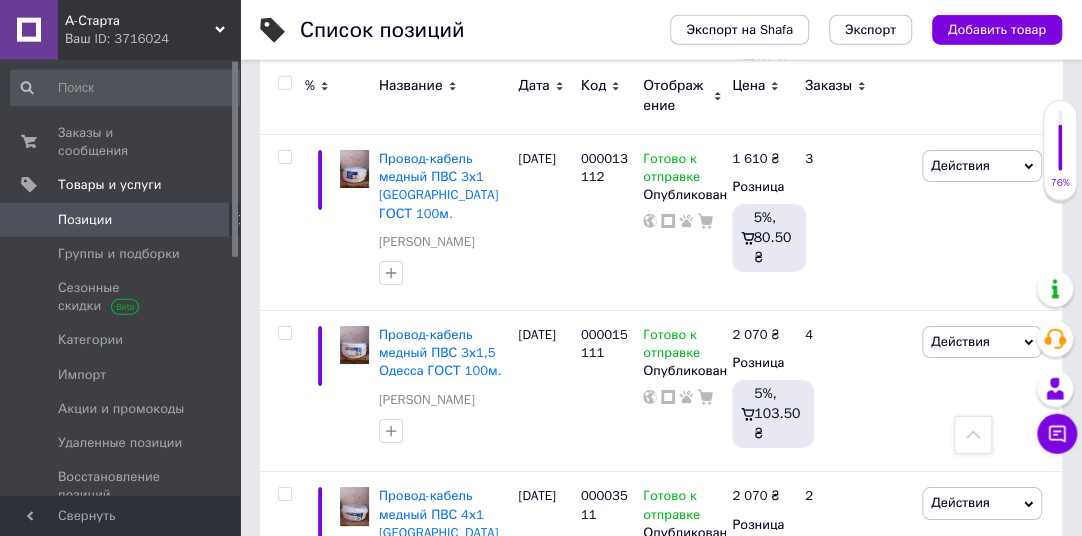 scroll, scrollTop: 3079, scrollLeft: 0, axis: vertical 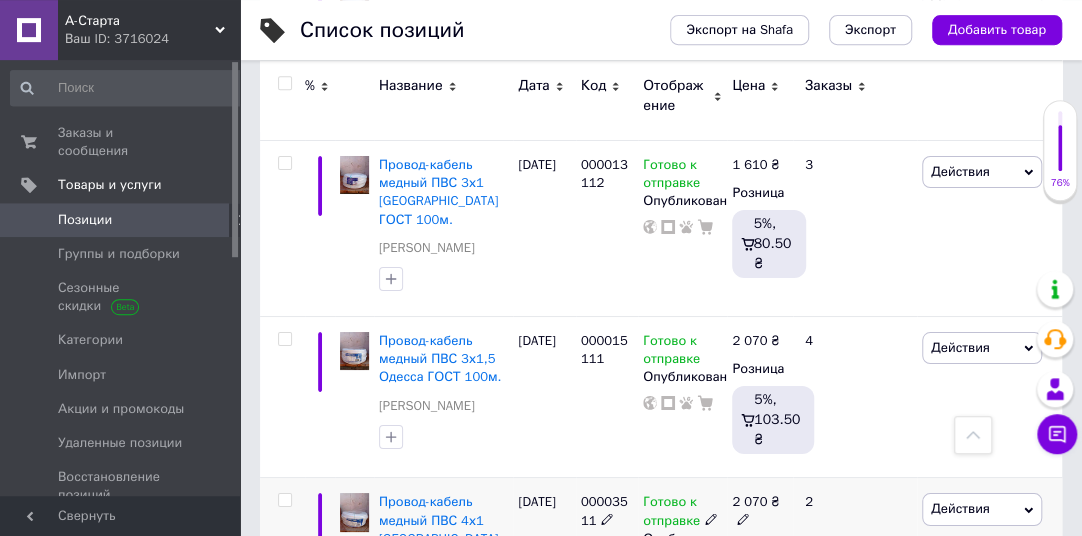 click 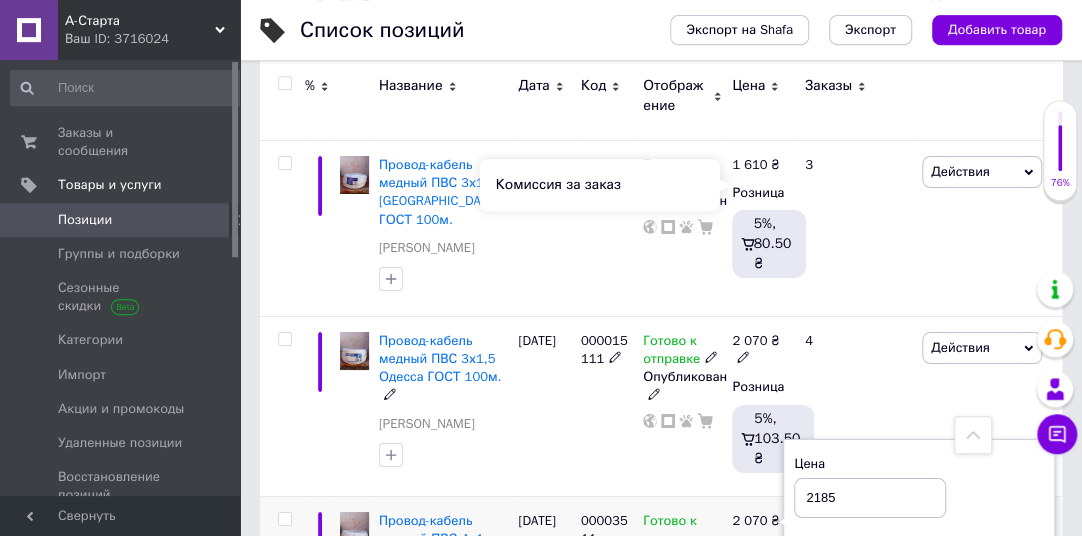type on "2185" 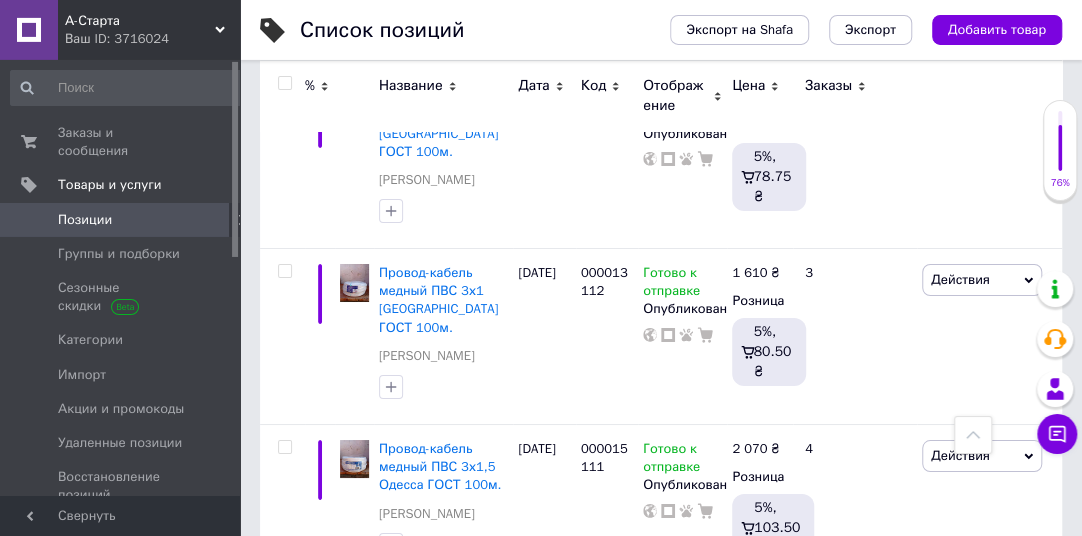 scroll, scrollTop: 2908, scrollLeft: 0, axis: vertical 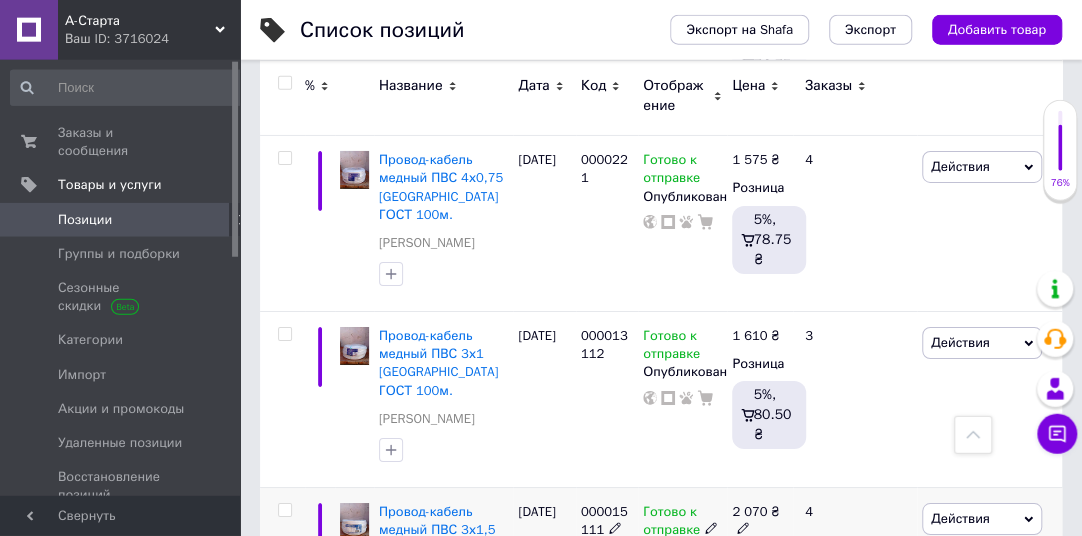 click 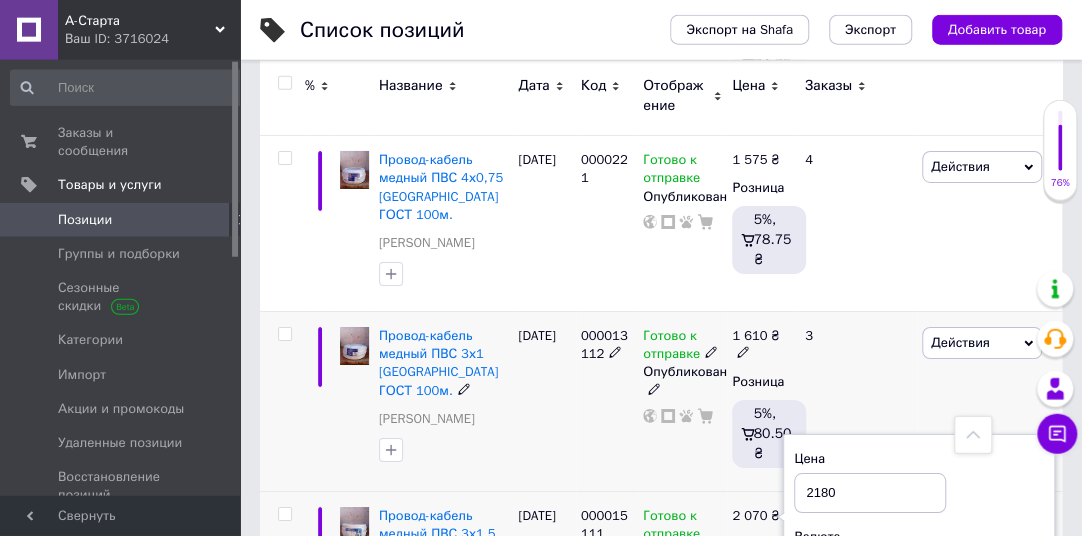 type on "2180" 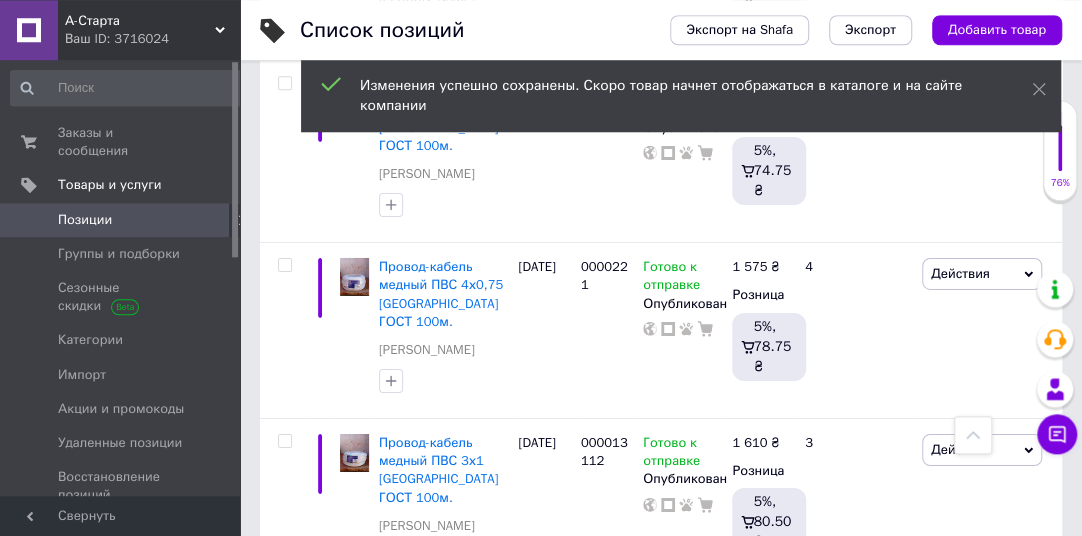 scroll, scrollTop: 2706, scrollLeft: 0, axis: vertical 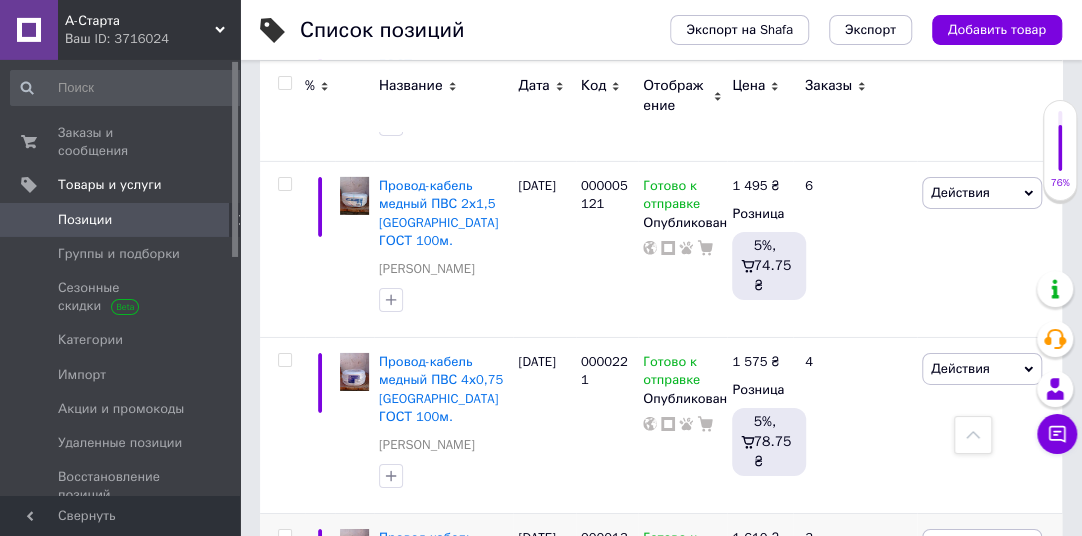 click 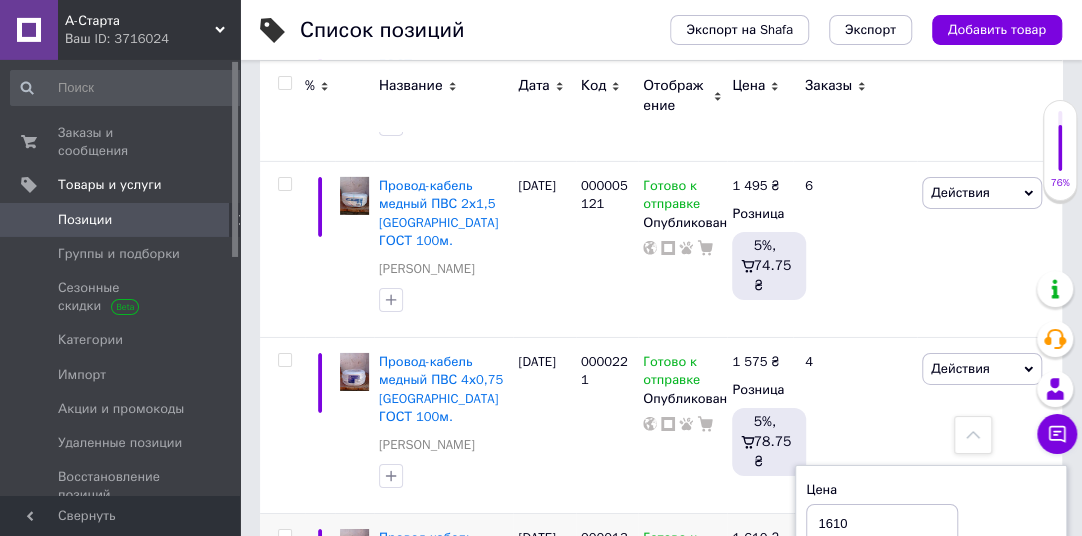 click on "1610" at bounding box center (882, 524) 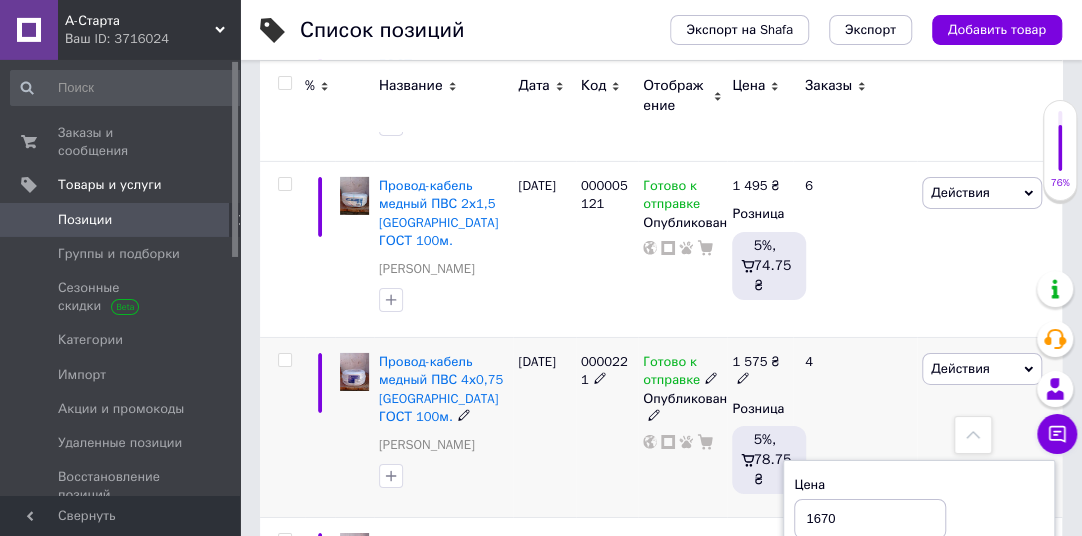 type on "1670" 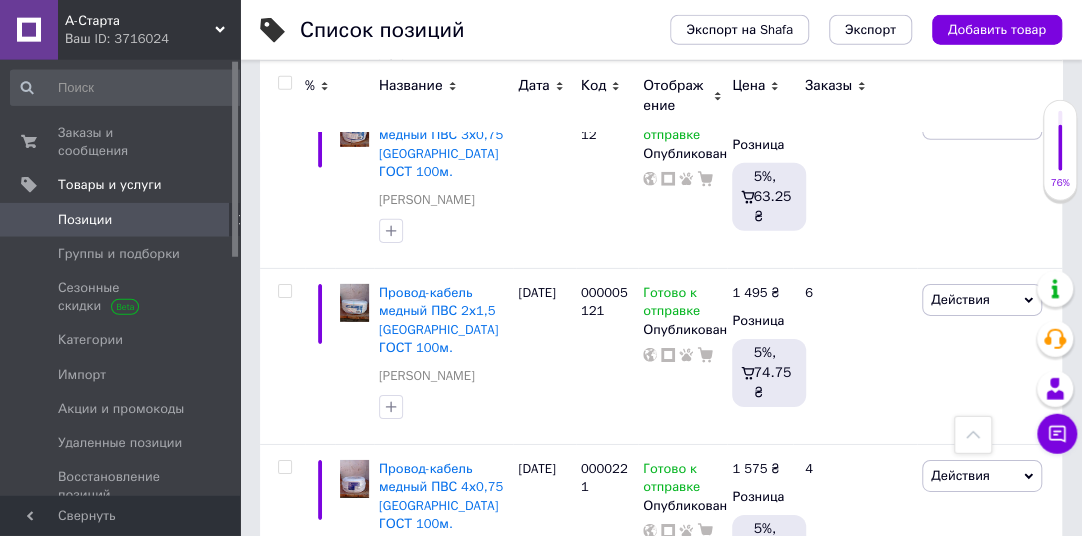 scroll, scrollTop: 2586, scrollLeft: 0, axis: vertical 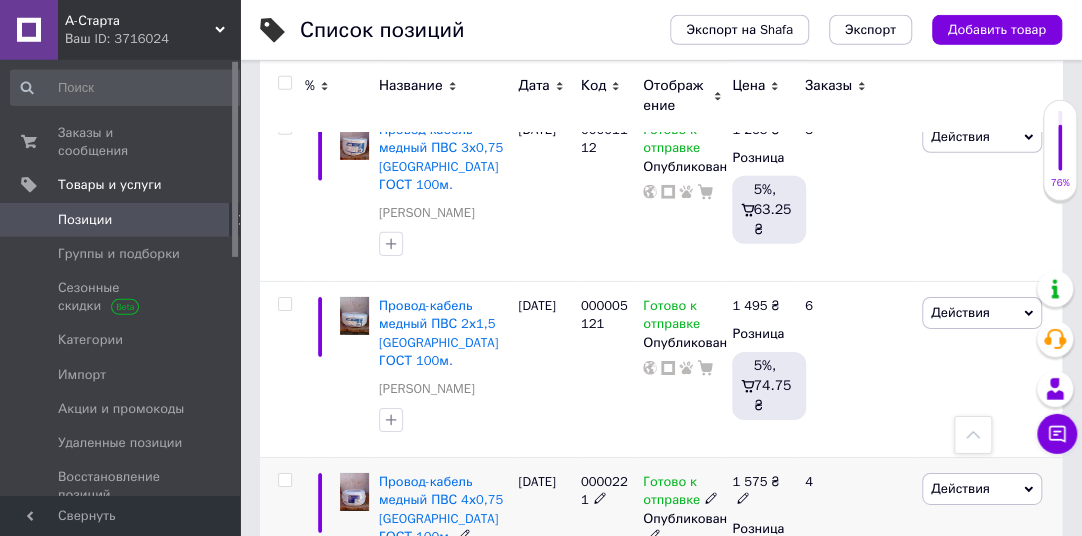 click 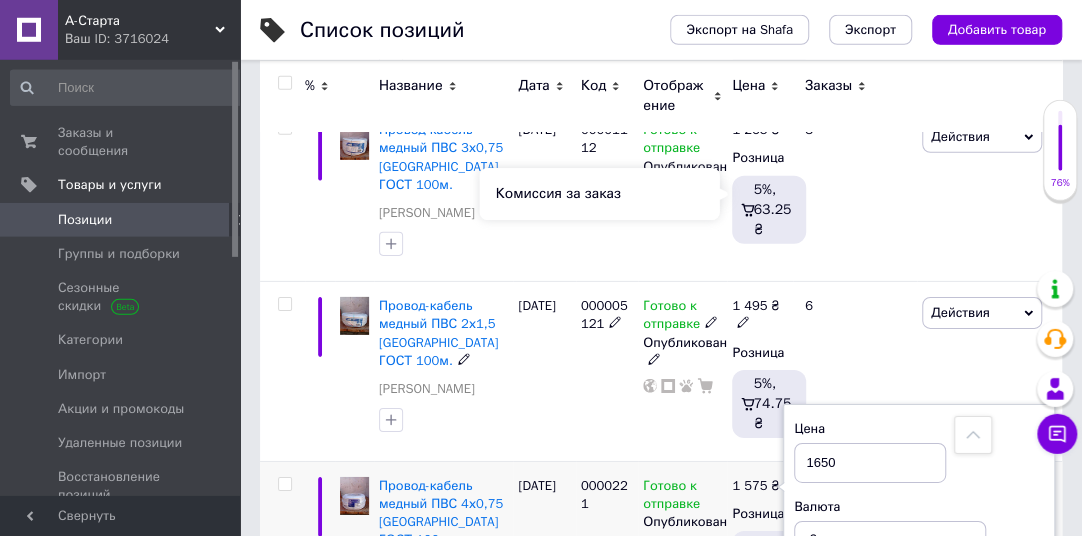 type on "1650" 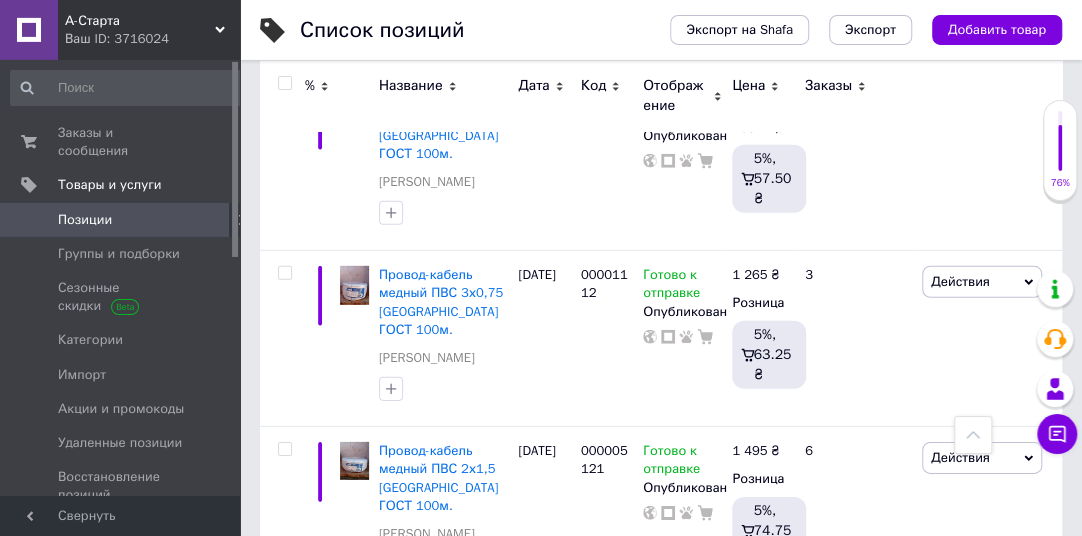 scroll, scrollTop: 2410, scrollLeft: 0, axis: vertical 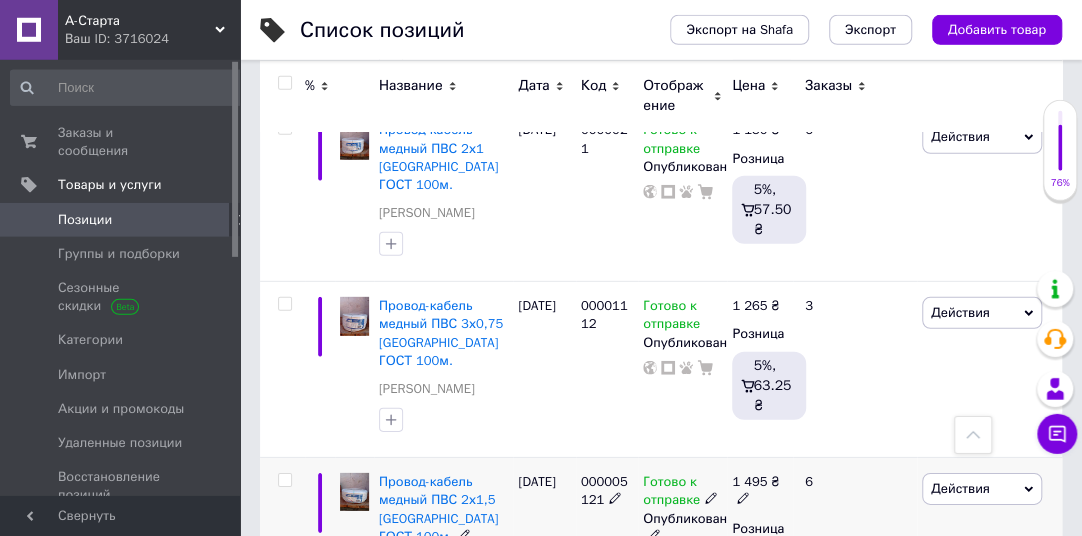 click 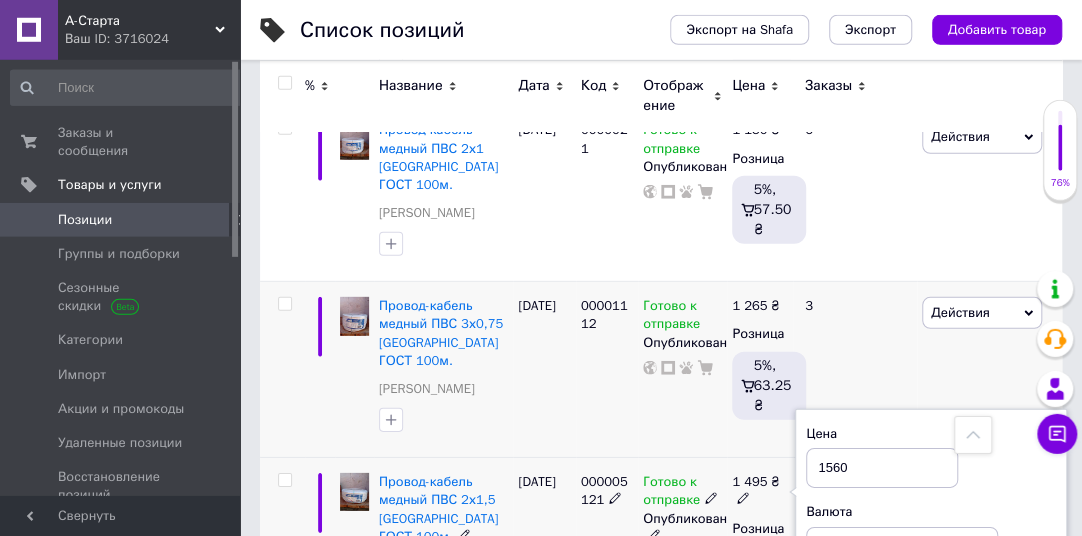 type on "1560" 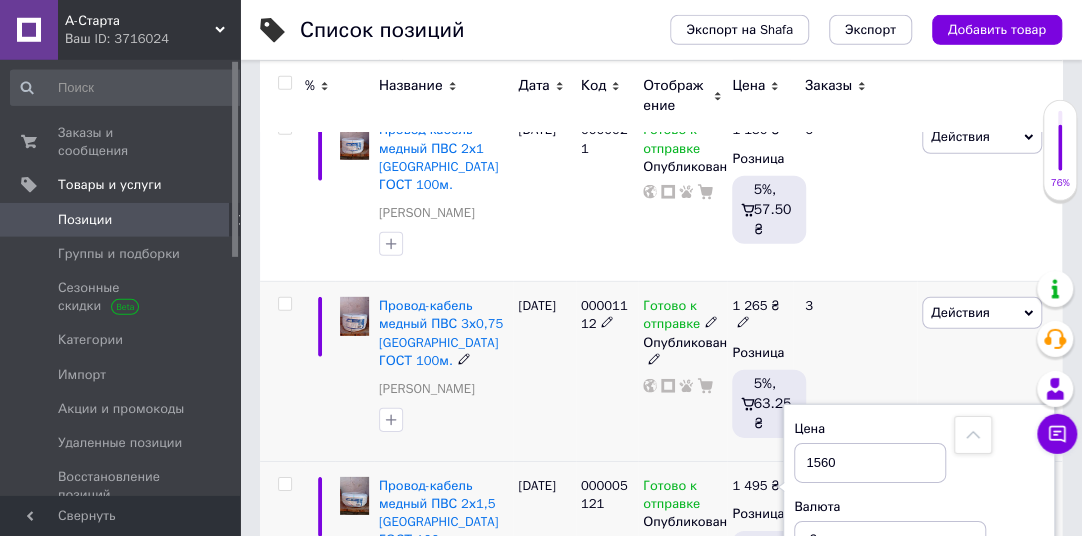 click on "00001112" at bounding box center [607, 372] 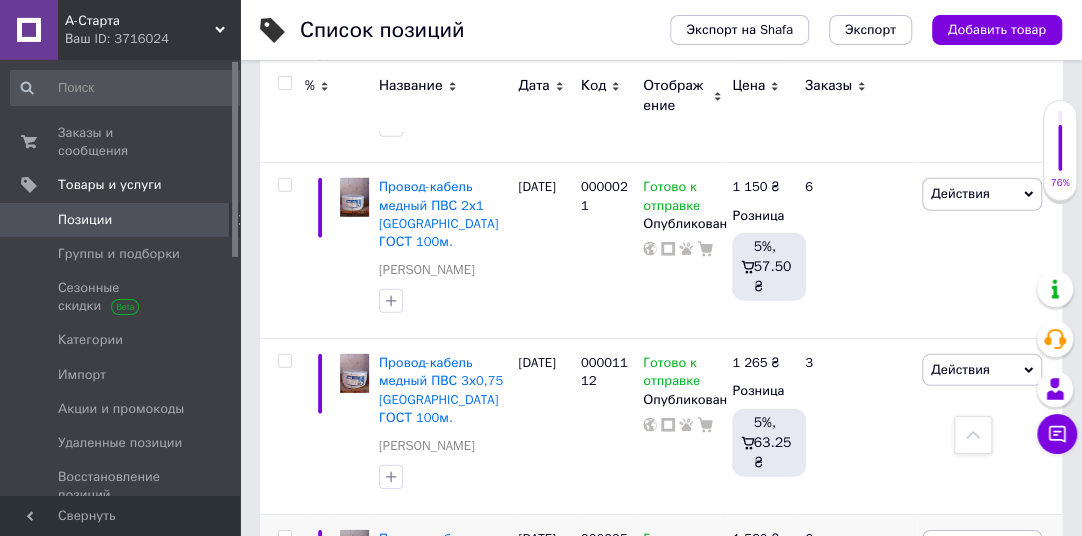 scroll, scrollTop: 2309, scrollLeft: 0, axis: vertical 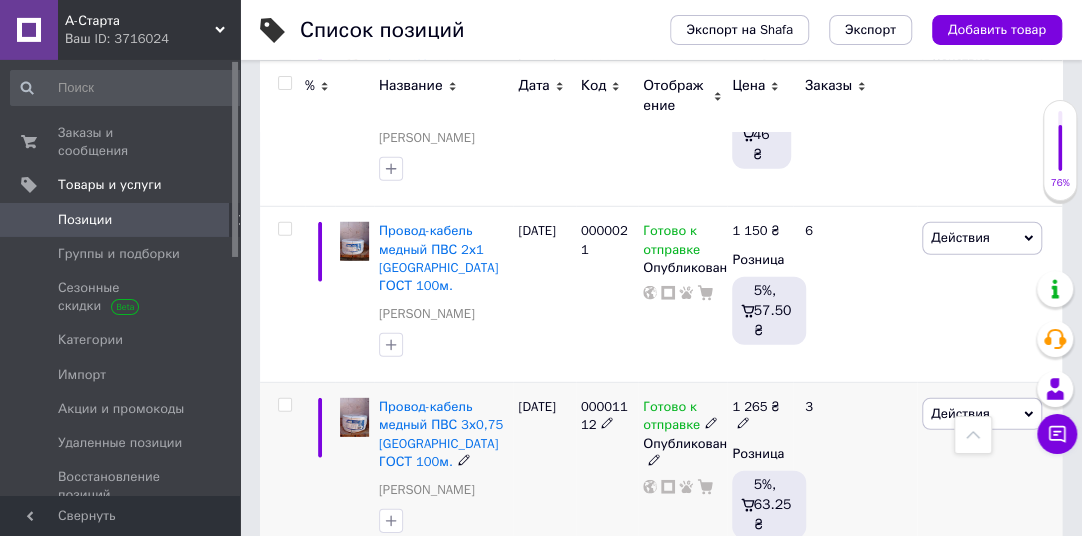click 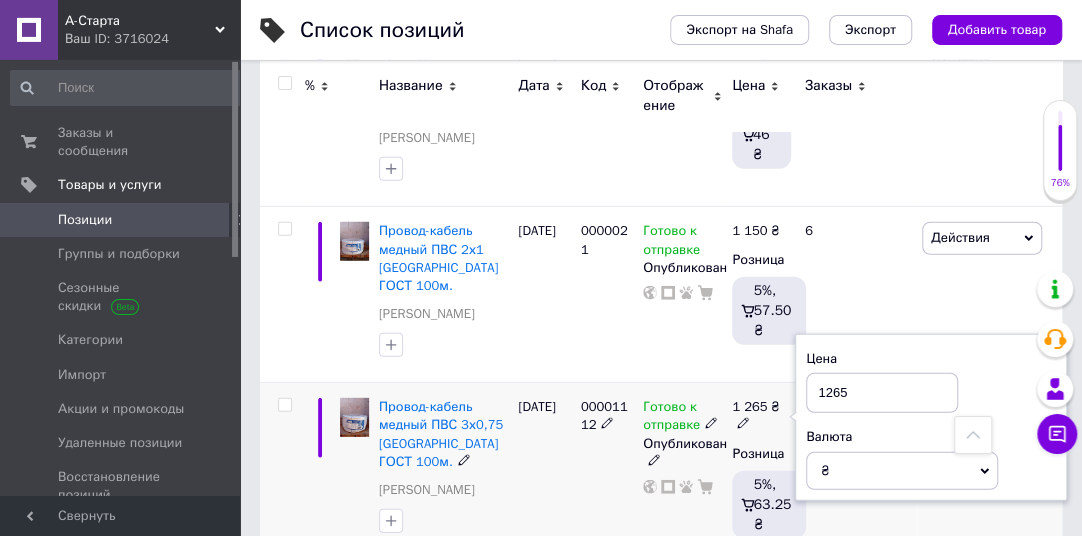 click on "1265" at bounding box center (882, 393) 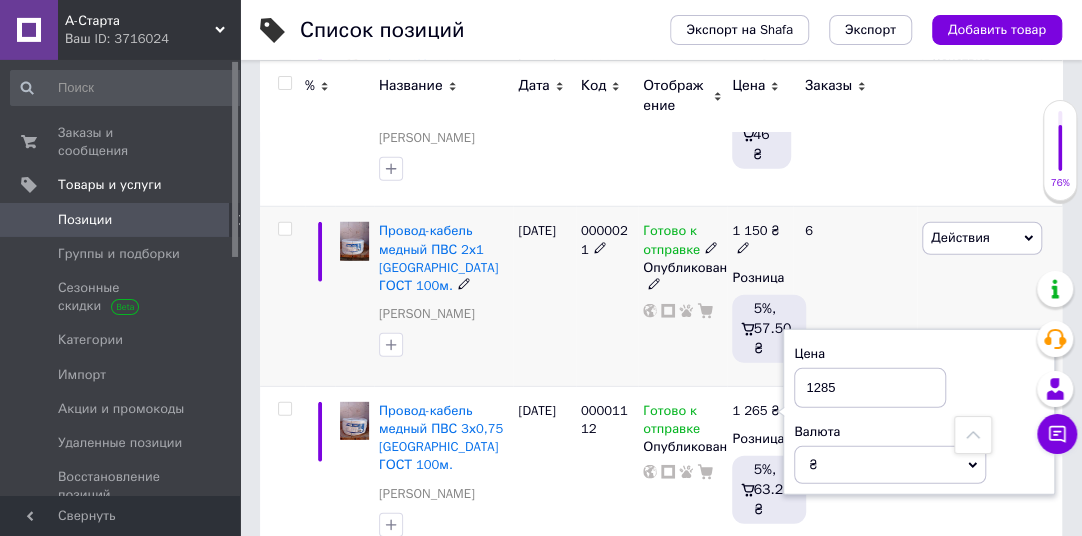 type on "1285" 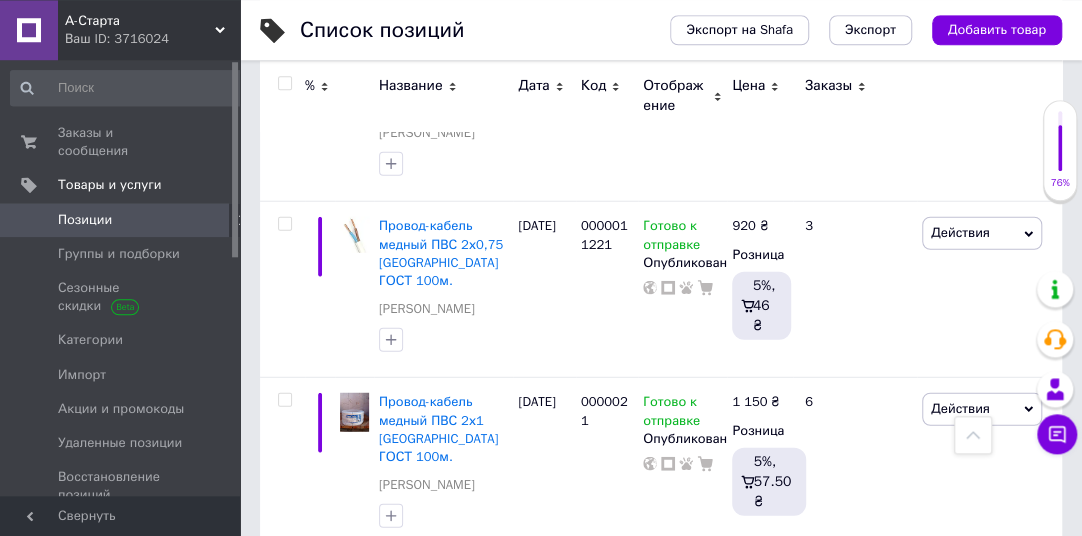 scroll, scrollTop: 2132, scrollLeft: 0, axis: vertical 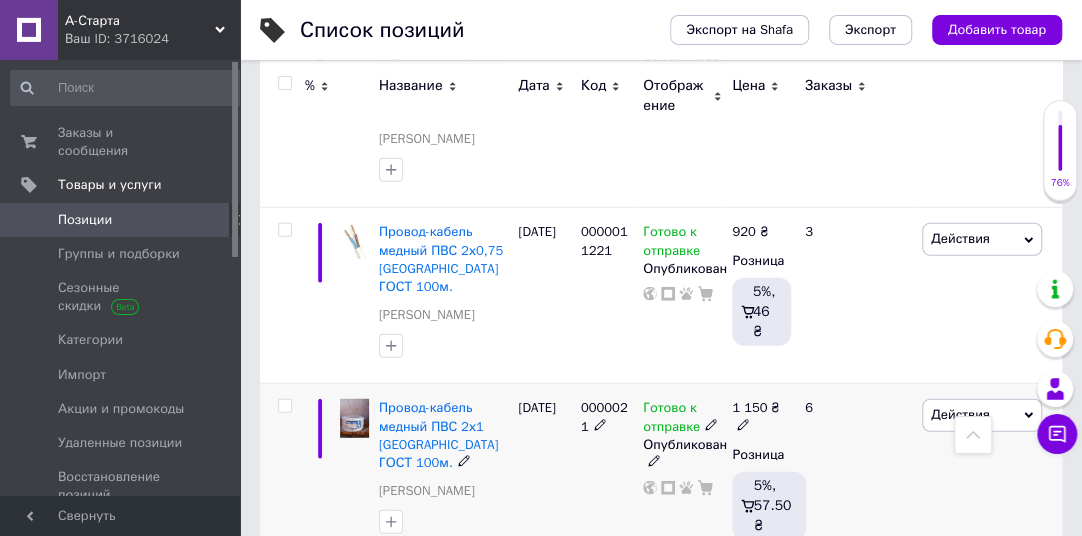 click 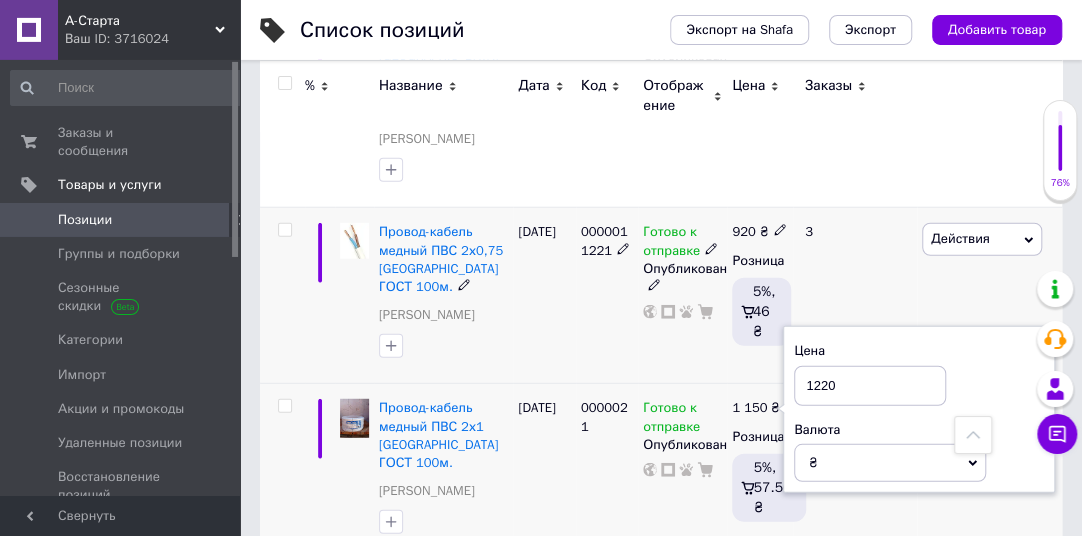 type on "1220" 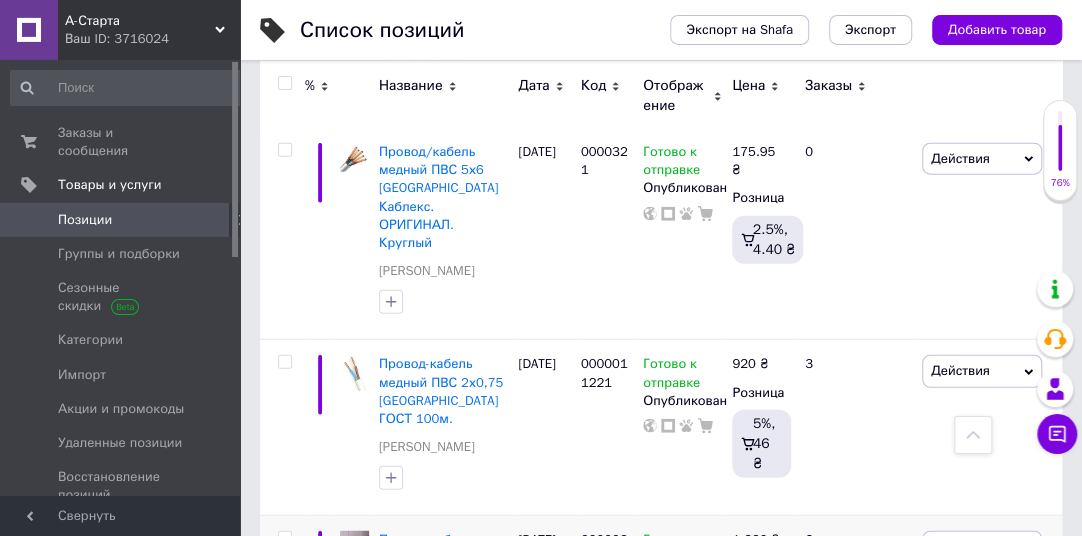 scroll, scrollTop: 1987, scrollLeft: 0, axis: vertical 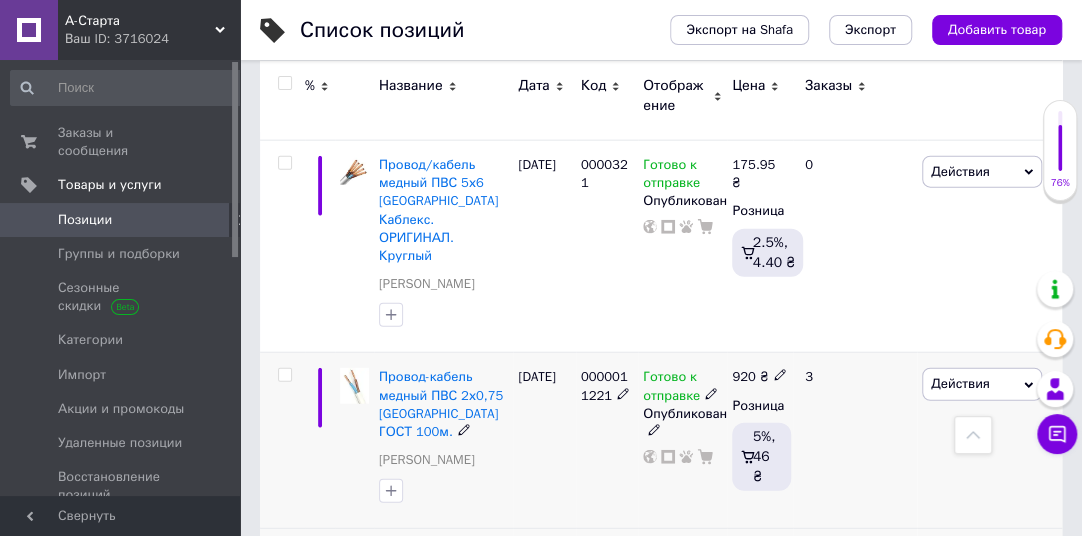 click 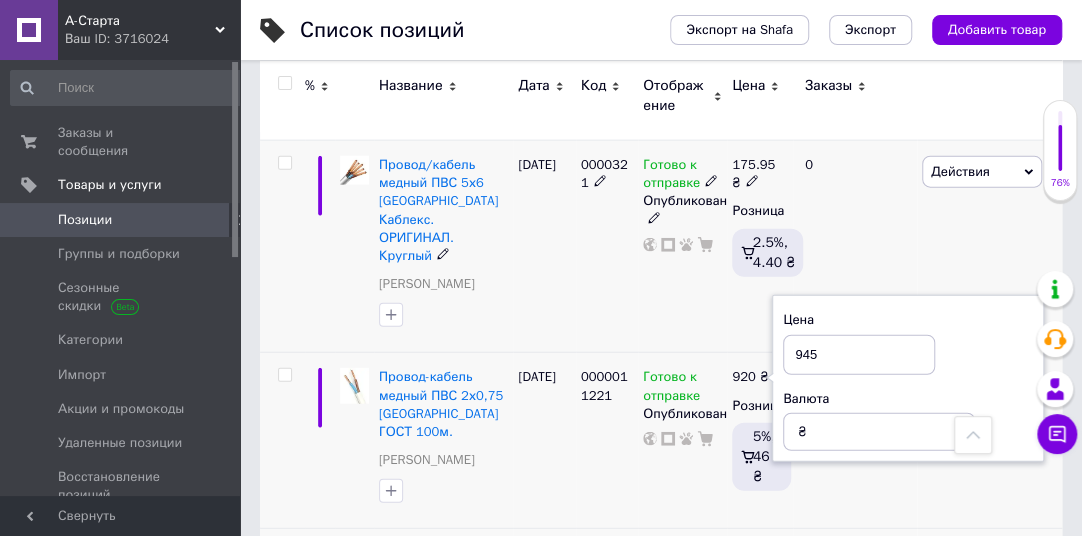 type on "945" 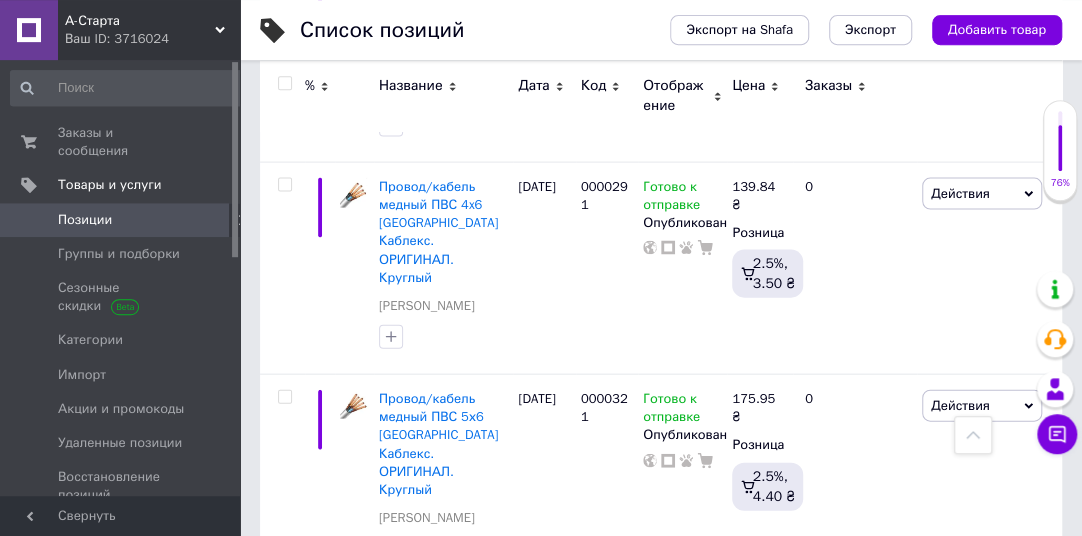 scroll, scrollTop: 1741, scrollLeft: 0, axis: vertical 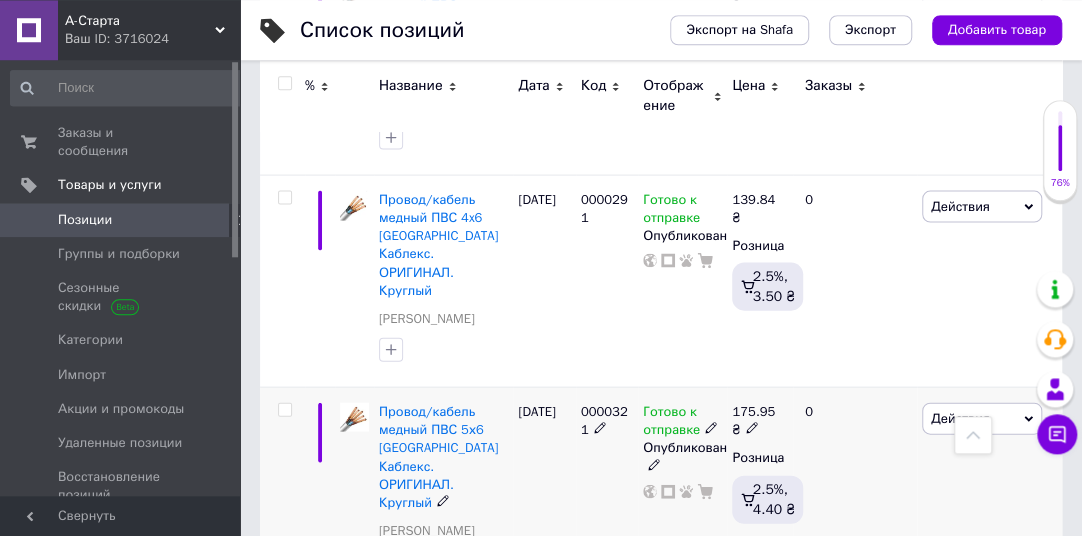 click 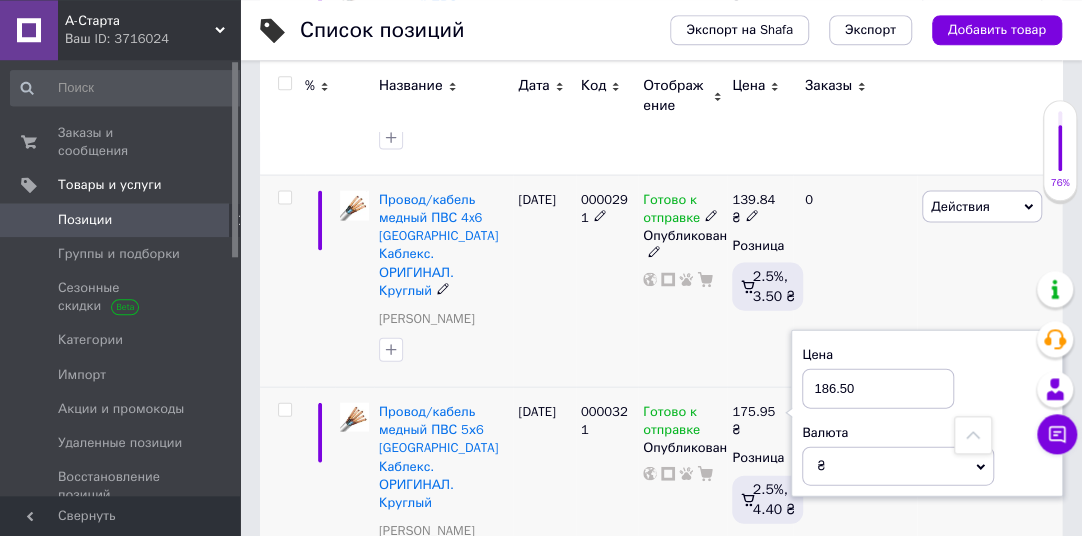 type on "186.50" 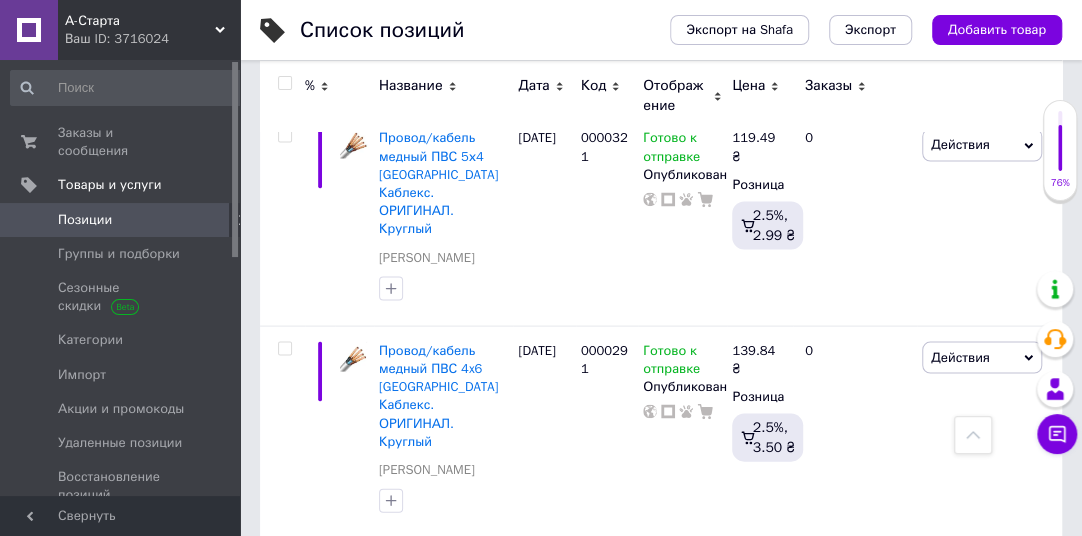 scroll, scrollTop: 1577, scrollLeft: 0, axis: vertical 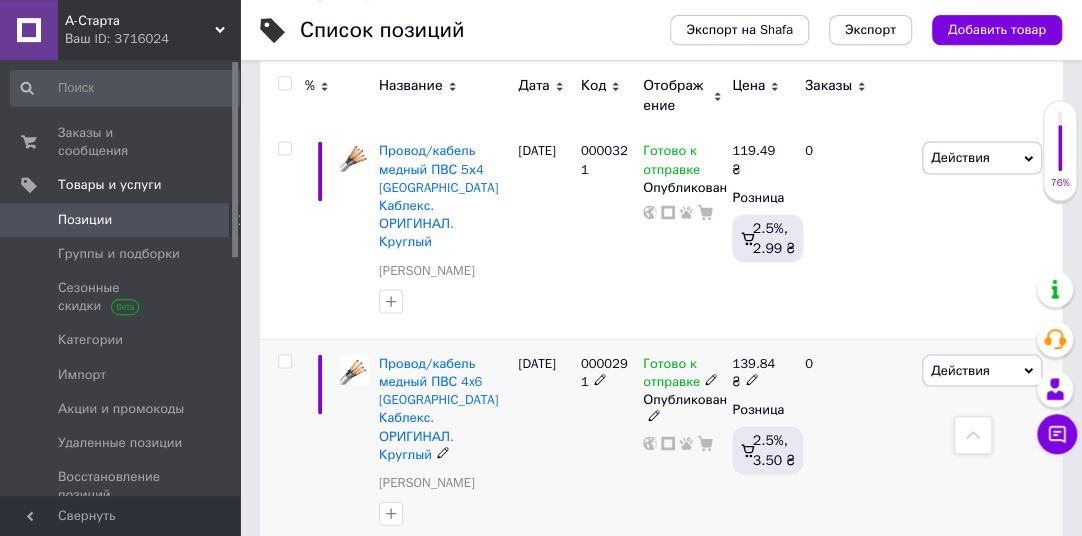 click 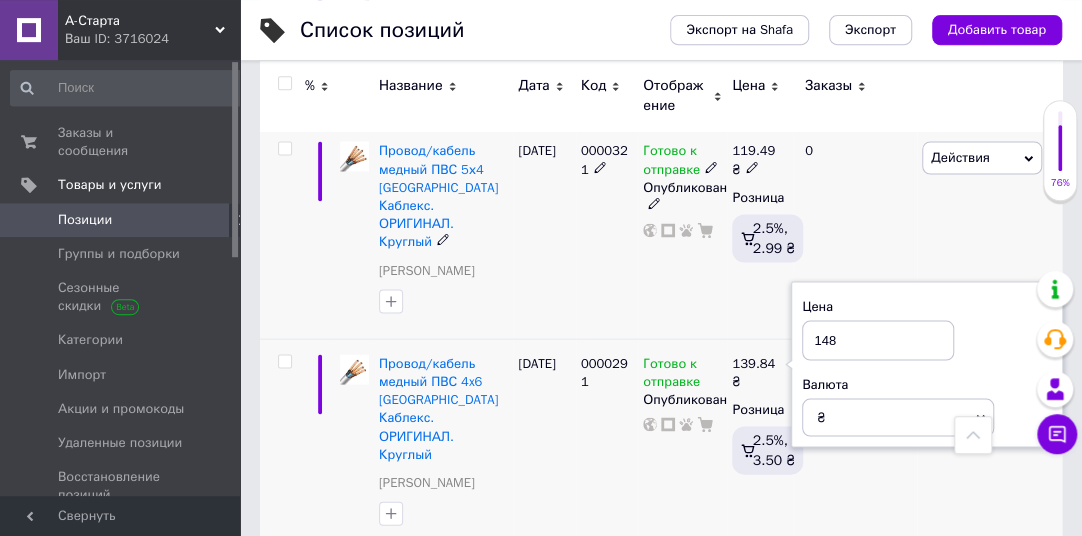 type on "148" 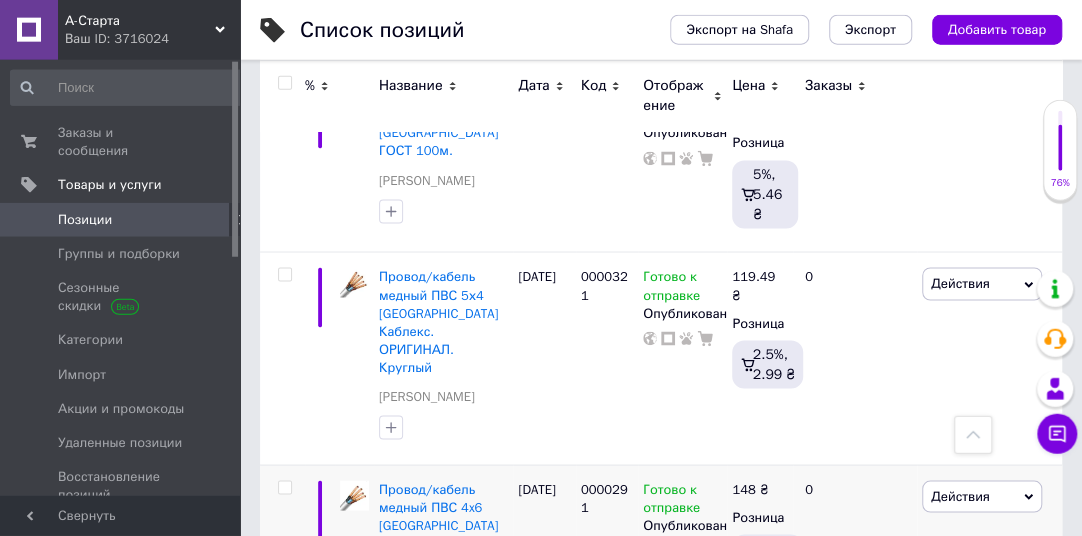 scroll, scrollTop: 1438, scrollLeft: 0, axis: vertical 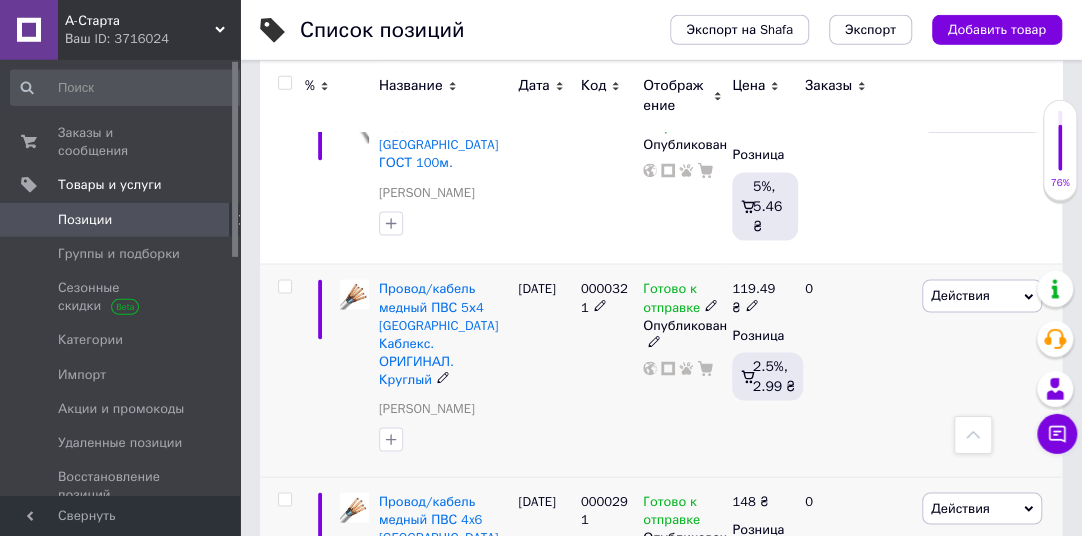 click 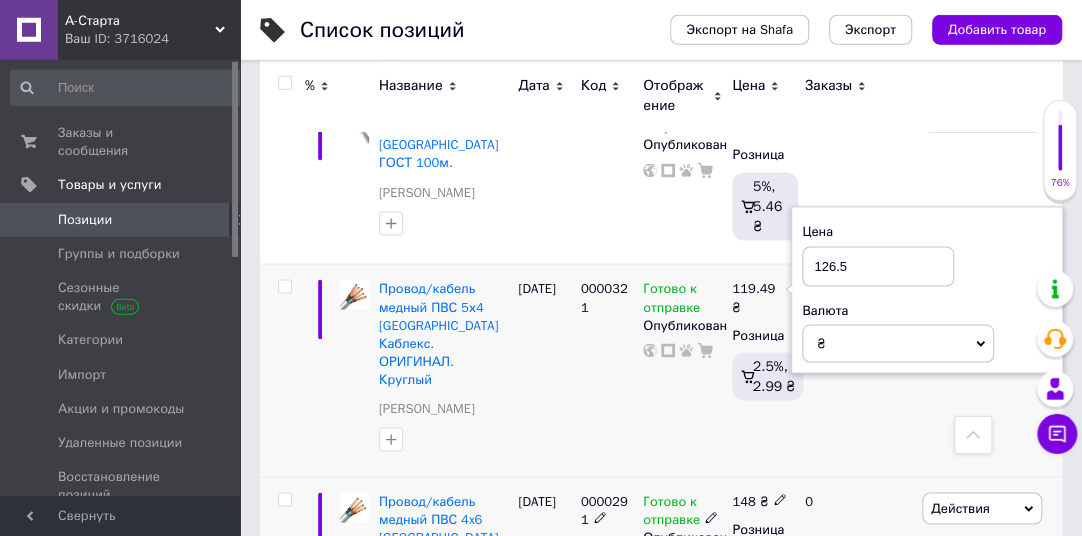 type on "126.5" 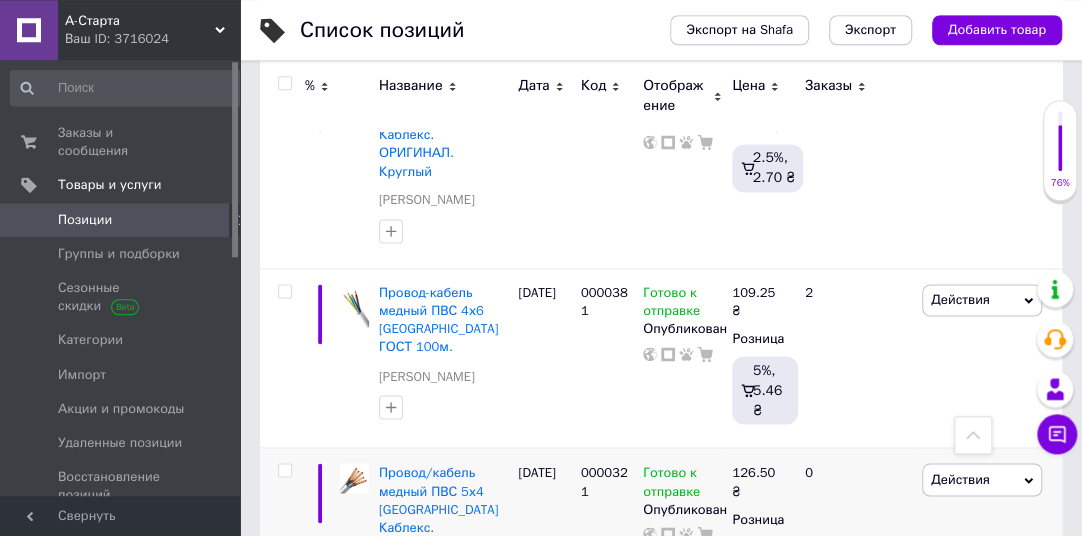 scroll, scrollTop: 1249, scrollLeft: 0, axis: vertical 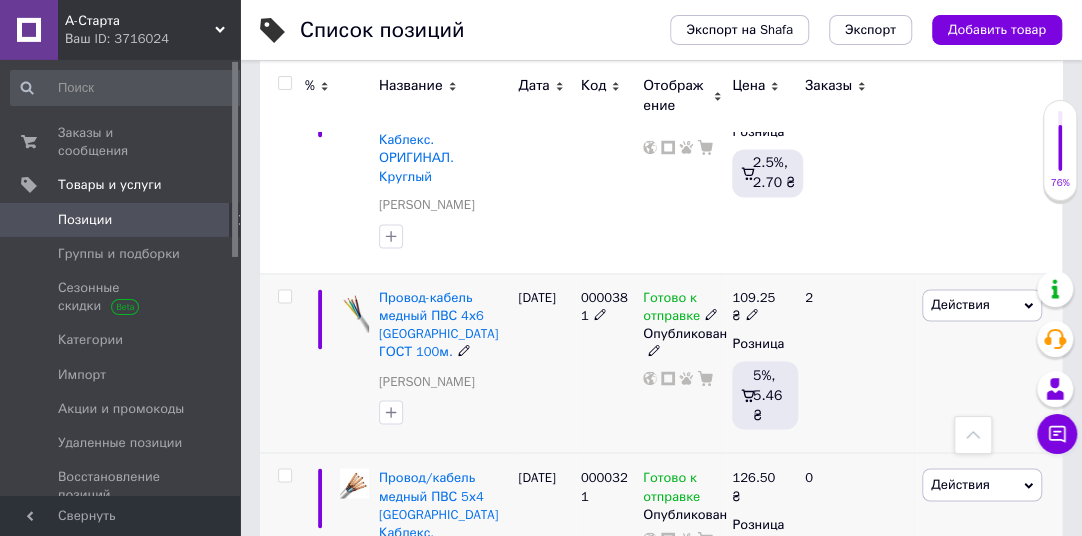 click 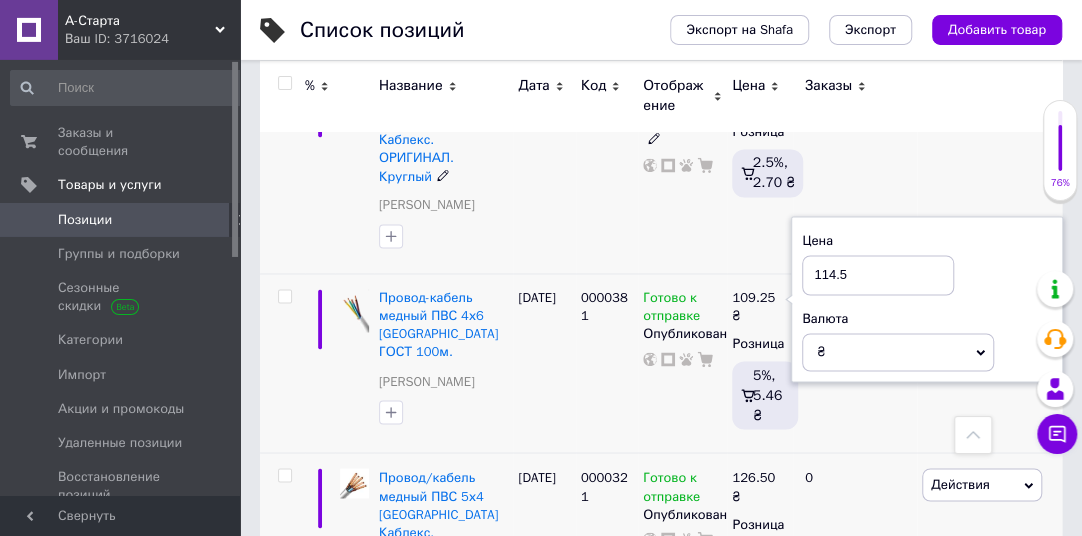 type on "114.5" 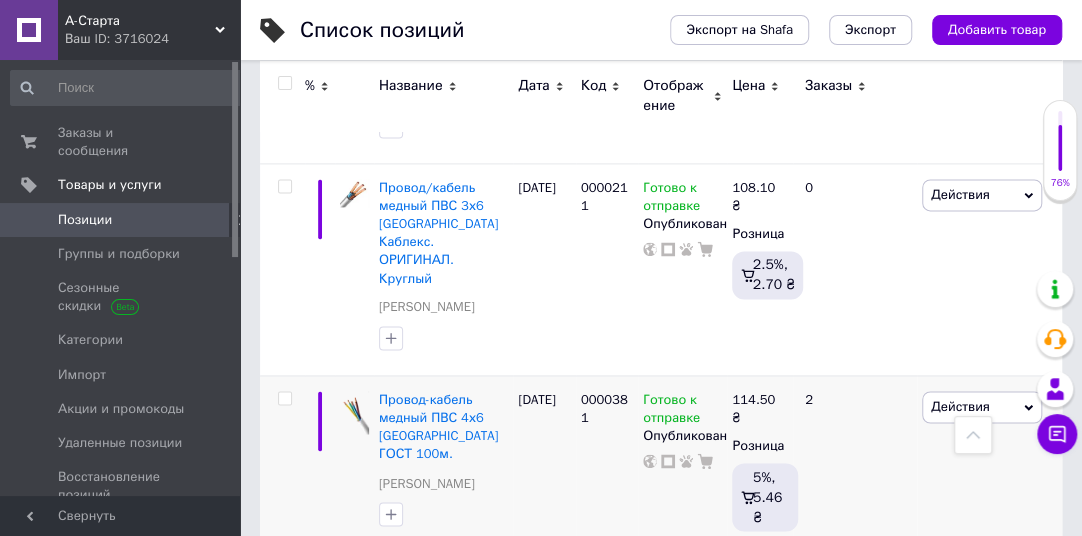 scroll, scrollTop: 1066, scrollLeft: 0, axis: vertical 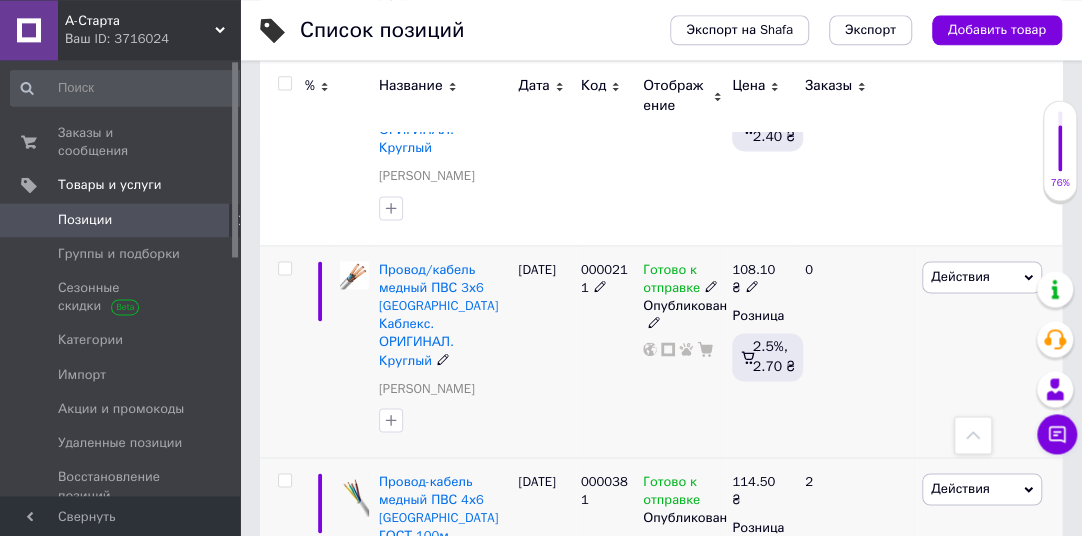 click 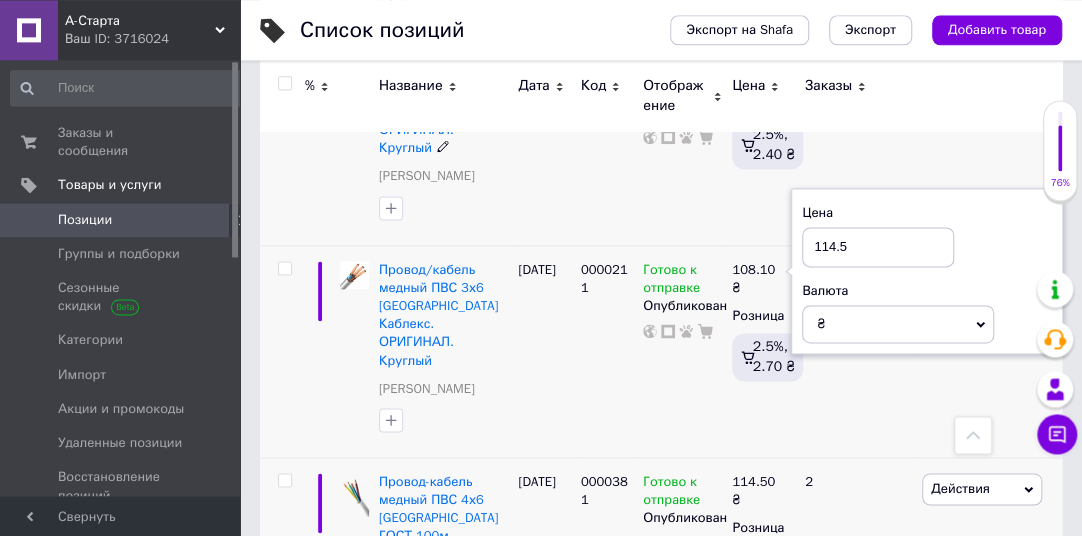 type on "114.5" 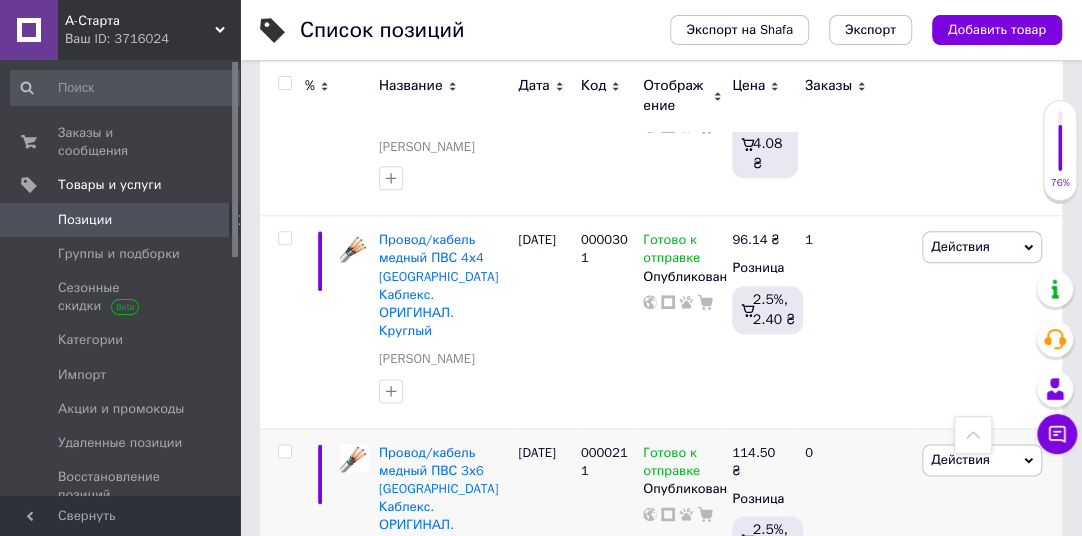 scroll, scrollTop: 876, scrollLeft: 0, axis: vertical 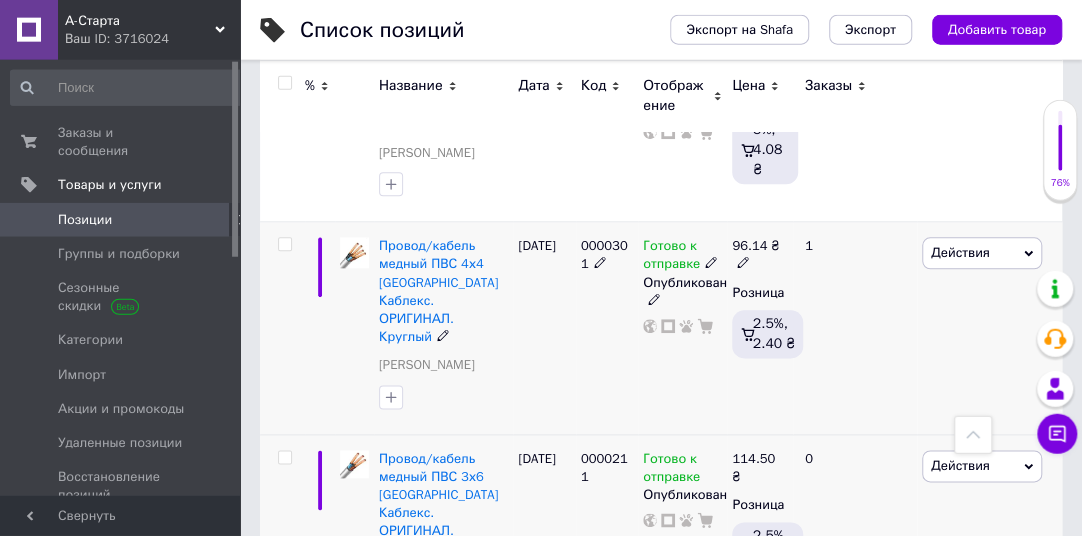 click 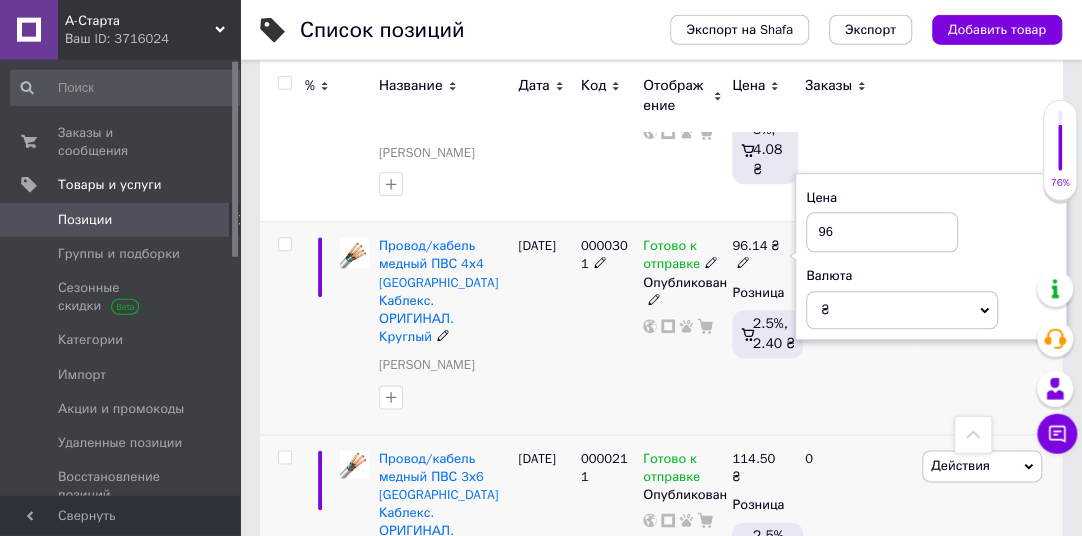 type on "9" 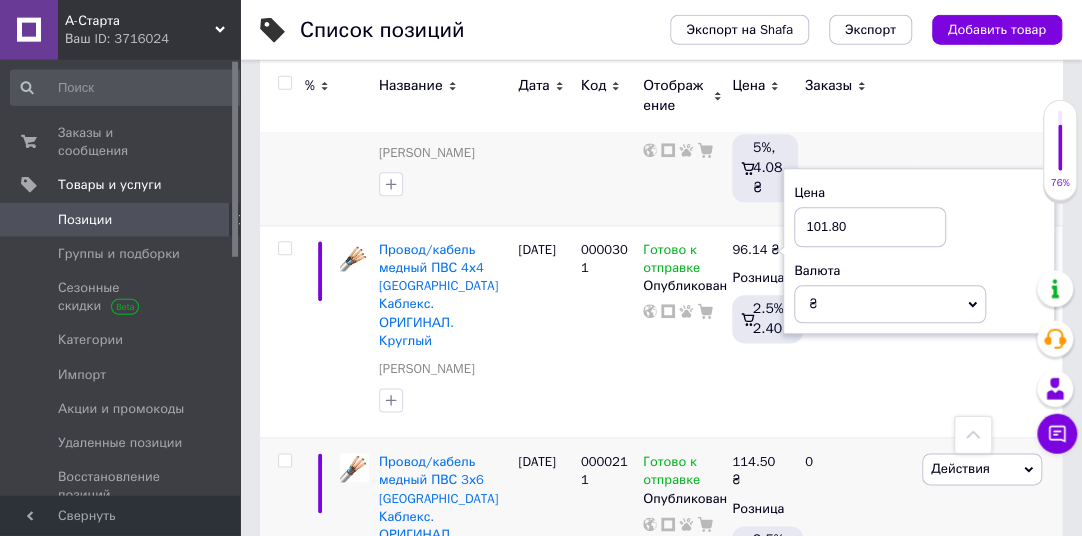 type on "101.80" 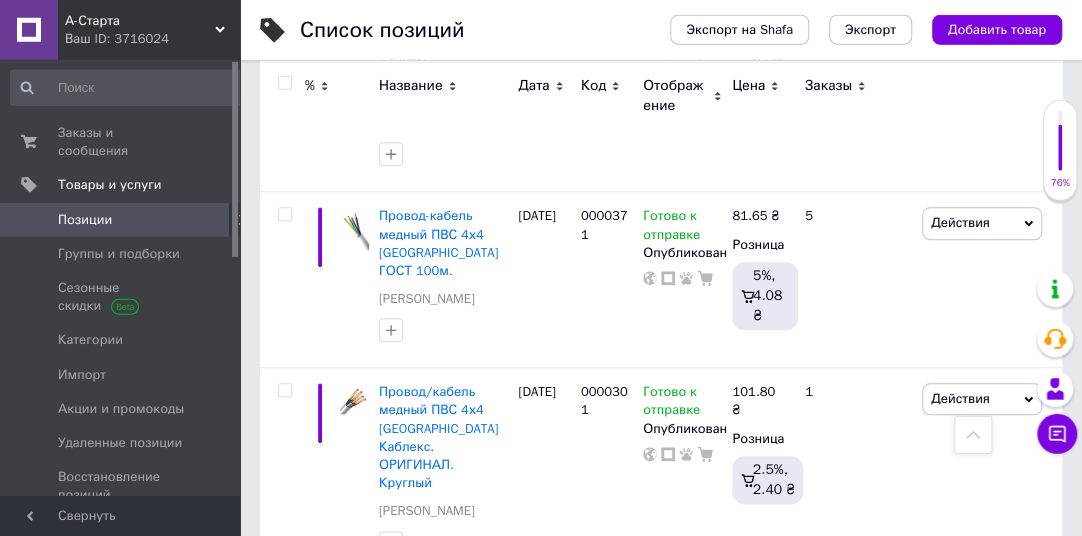 scroll, scrollTop: 719, scrollLeft: 0, axis: vertical 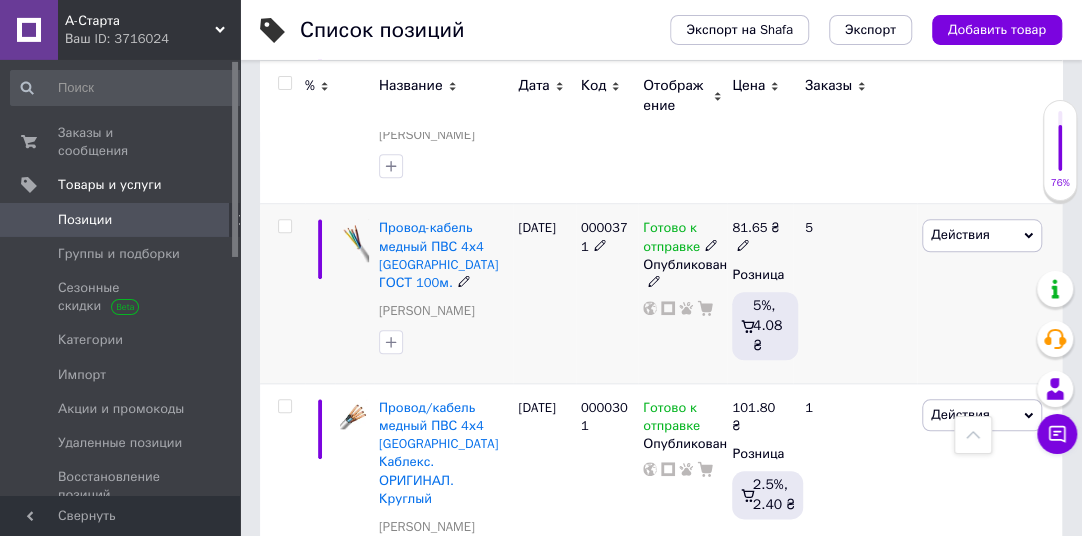 click 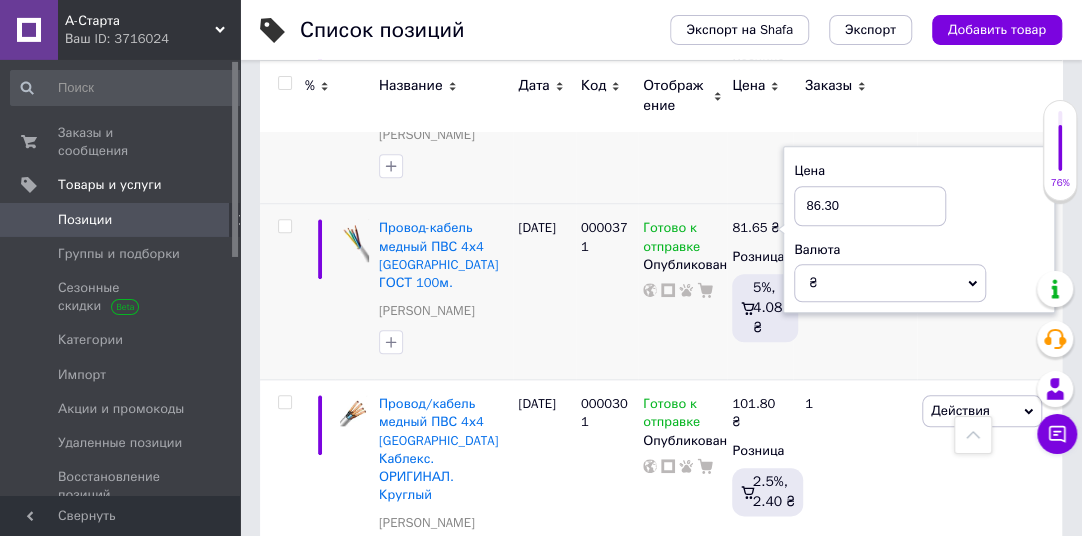 type on "86.30" 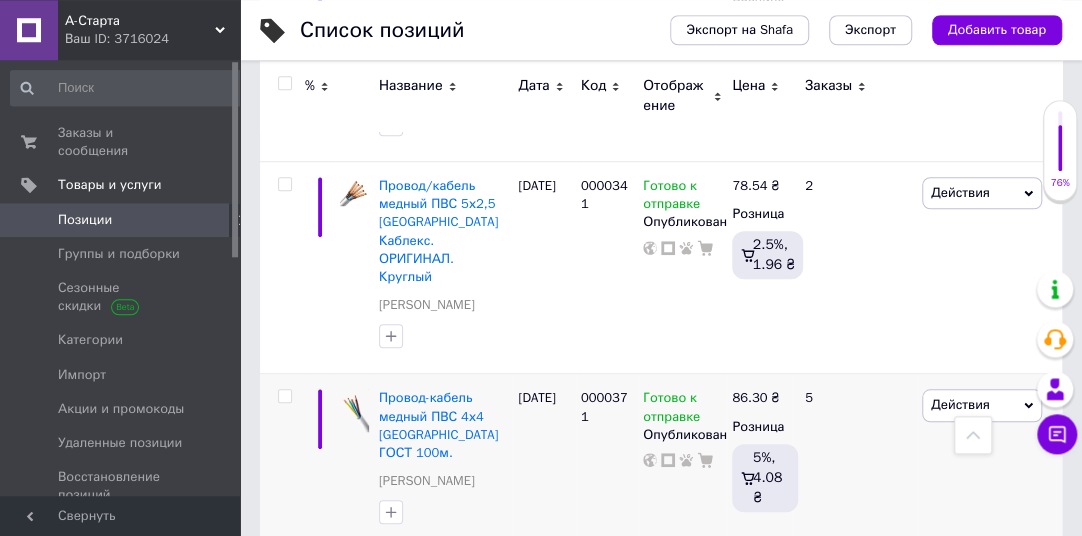 scroll, scrollTop: 542, scrollLeft: 0, axis: vertical 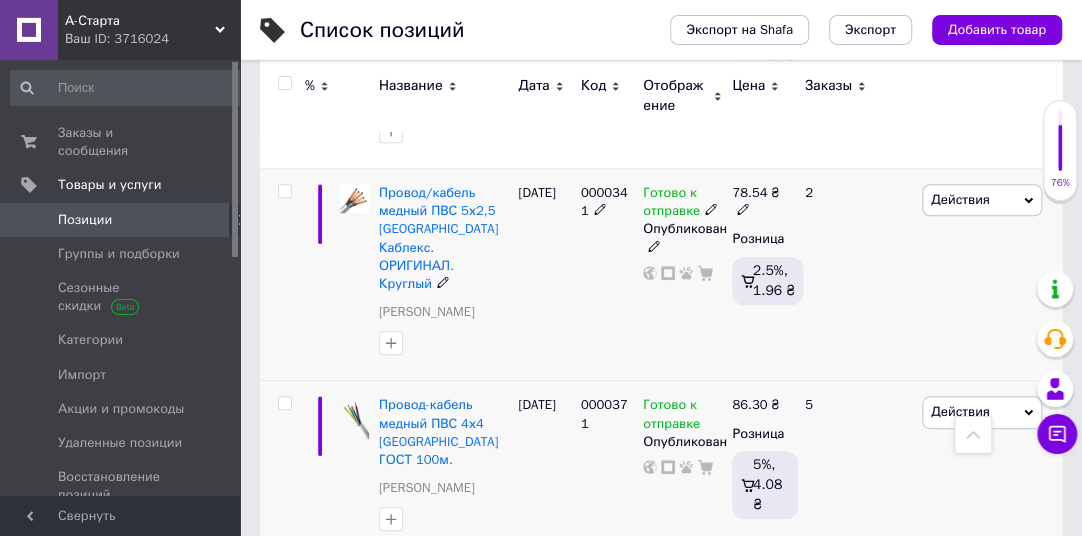 click 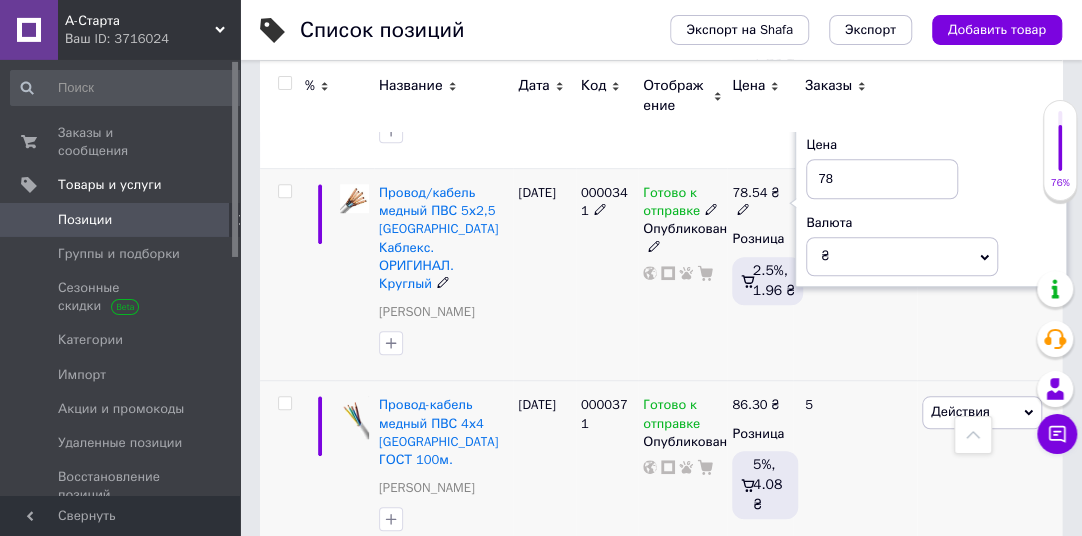 type on "7" 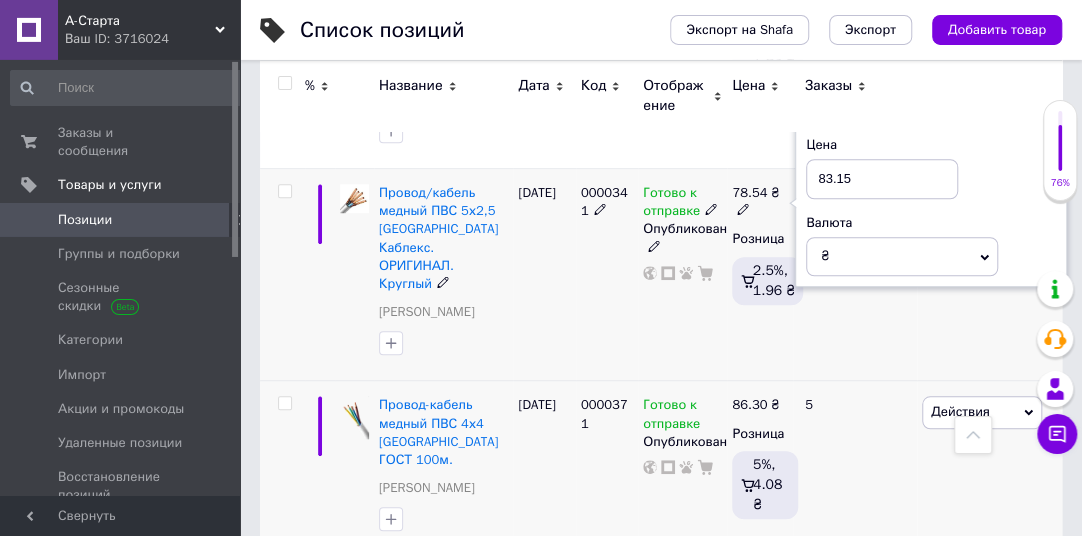 type on "83.15" 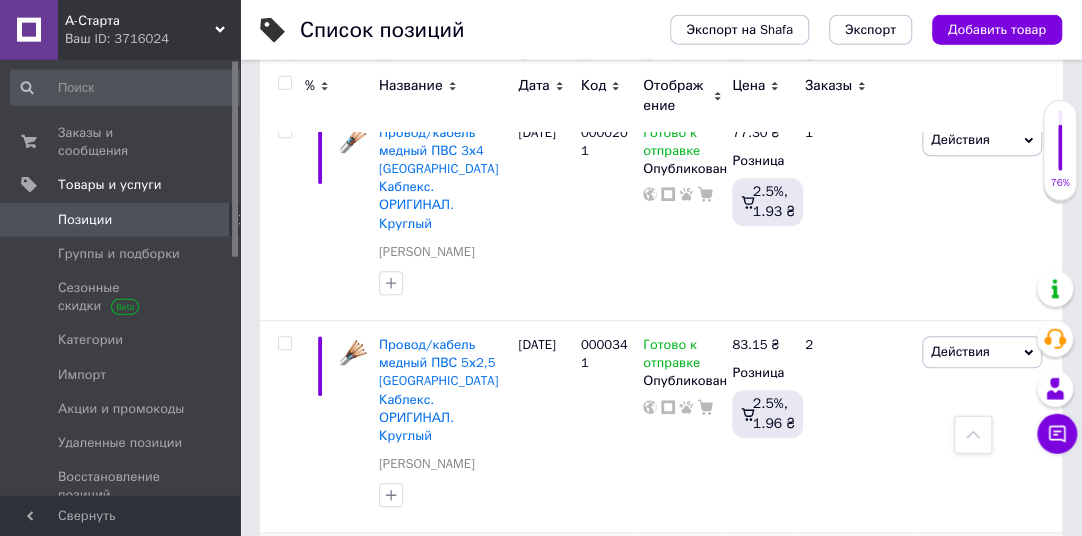 scroll, scrollTop: 315, scrollLeft: 0, axis: vertical 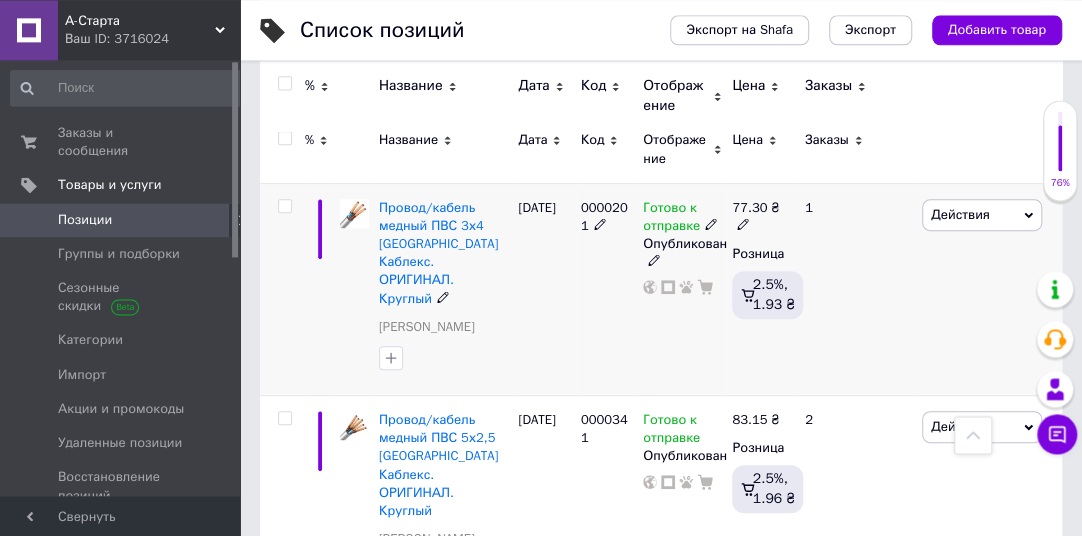 click 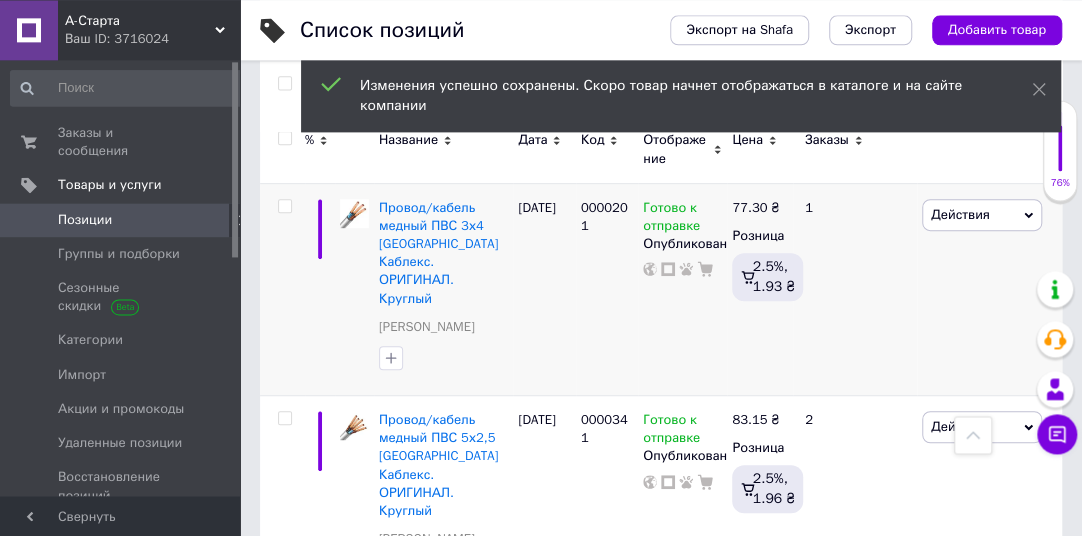 drag, startPoint x: 1078, startPoint y: 96, endPoint x: 1078, endPoint y: 76, distance: 20 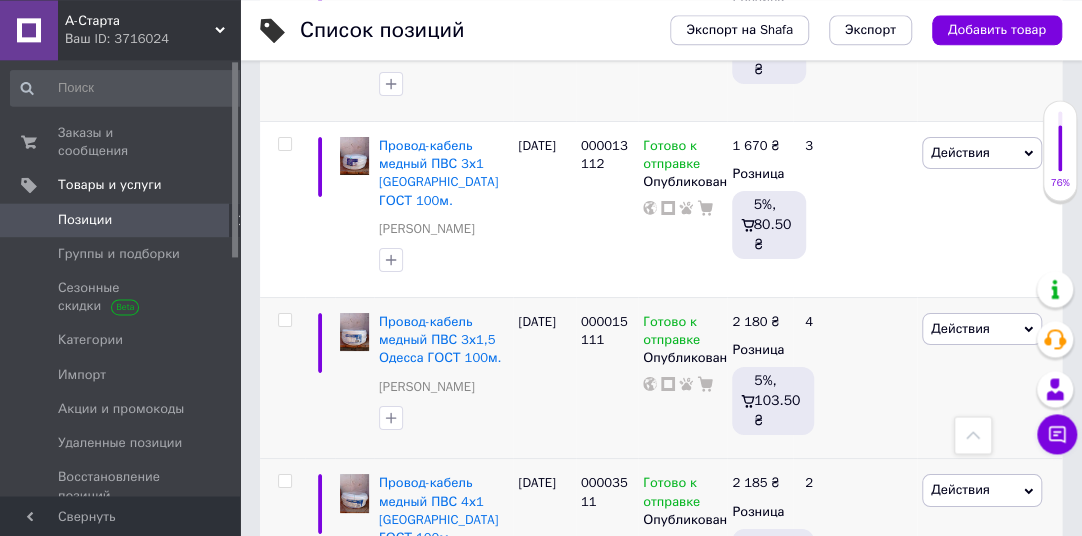 scroll, scrollTop: 3356, scrollLeft: 0, axis: vertical 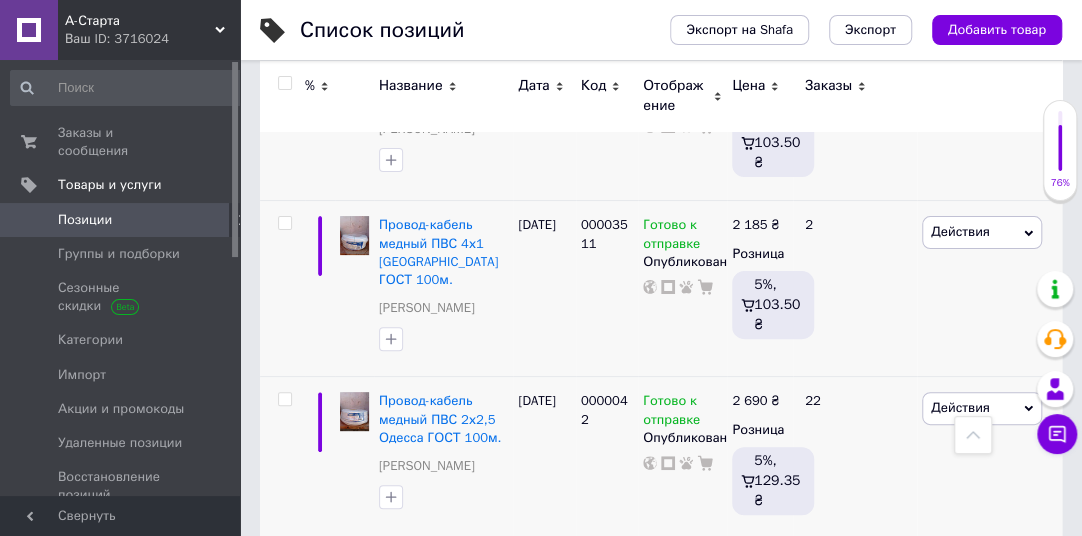 click on "1" at bounding box center [415, 781] 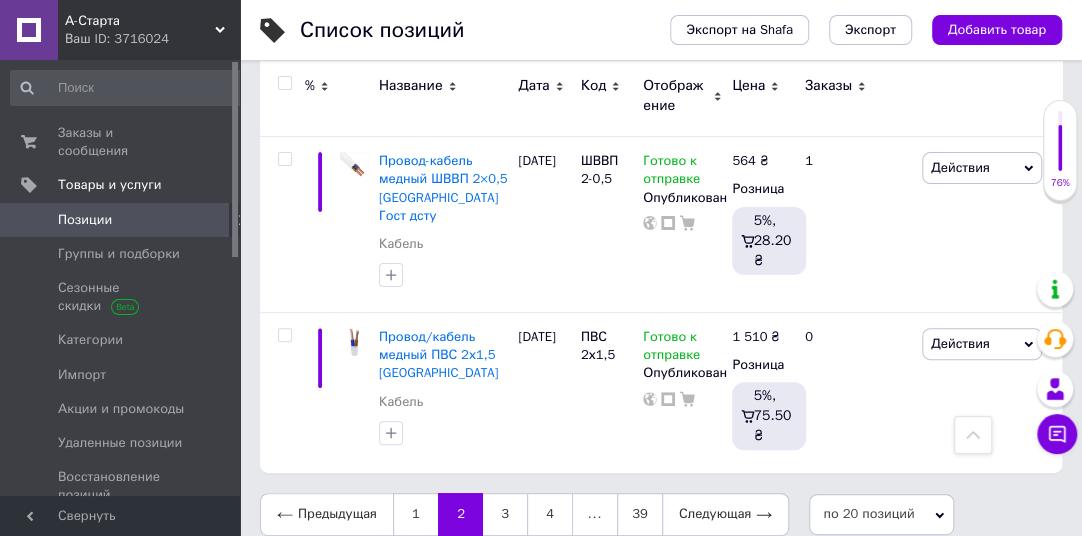 scroll, scrollTop: 3267, scrollLeft: 0, axis: vertical 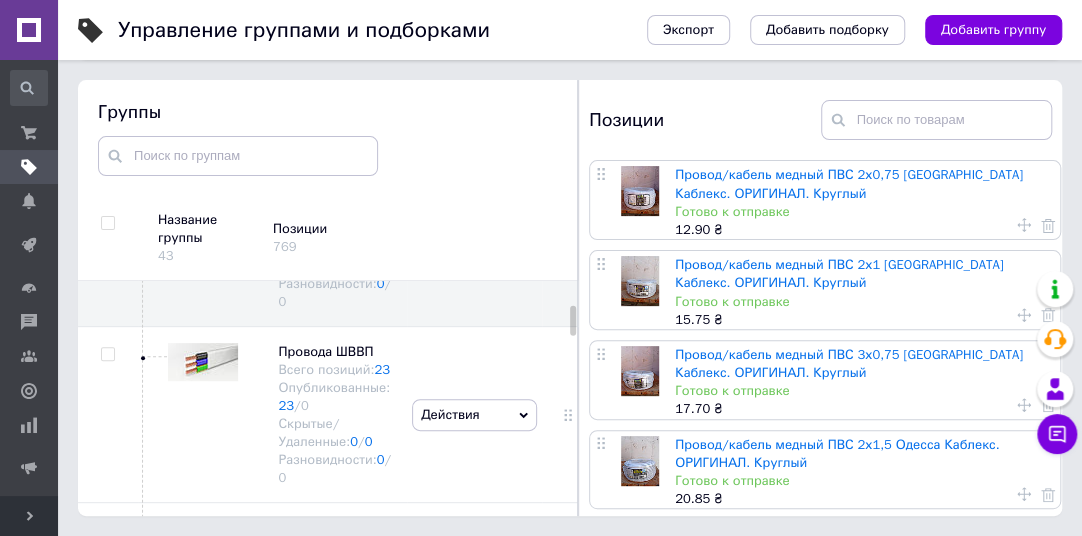 click on "Группы Название группы 43 Позиции 769 Корневая группа Всего позиций:  0 Опубликованные:  0  /  0 Скрытые/Удаленные:  0  /  0 Разновидности:  0  /  0 Действия Добавить подгруппу Добавить товар Циркуляционные насосы для отопления Всего позиций:  20 Опубликованные:  20  /  0 Скрытые/Удаленные:  0  /  0 Разновидности:  0  /  0 Действия Скрыть группу Редактировать группу Добавить подгруппу Добавить товар Удалить группу Провода электрические Всего позиций:  0 Опубликованные:  0  /  147 Скрытые/Удаленные:  0  /  0 Разновидности:  0  /  0 Действия Скрыть группу Редактировать группу 39 39 0" at bounding box center [328, 298] 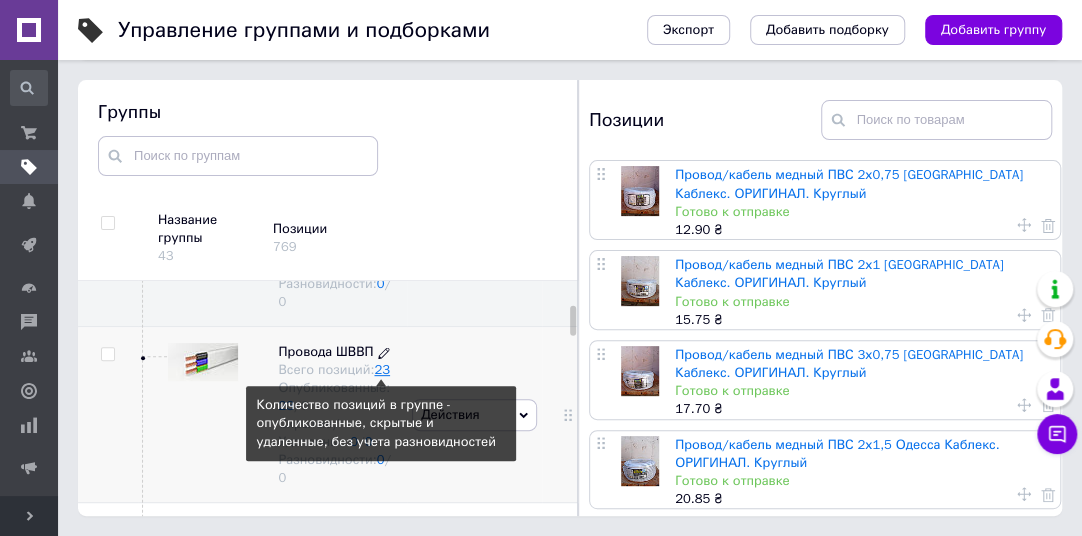 click on "23" at bounding box center (382, 369) 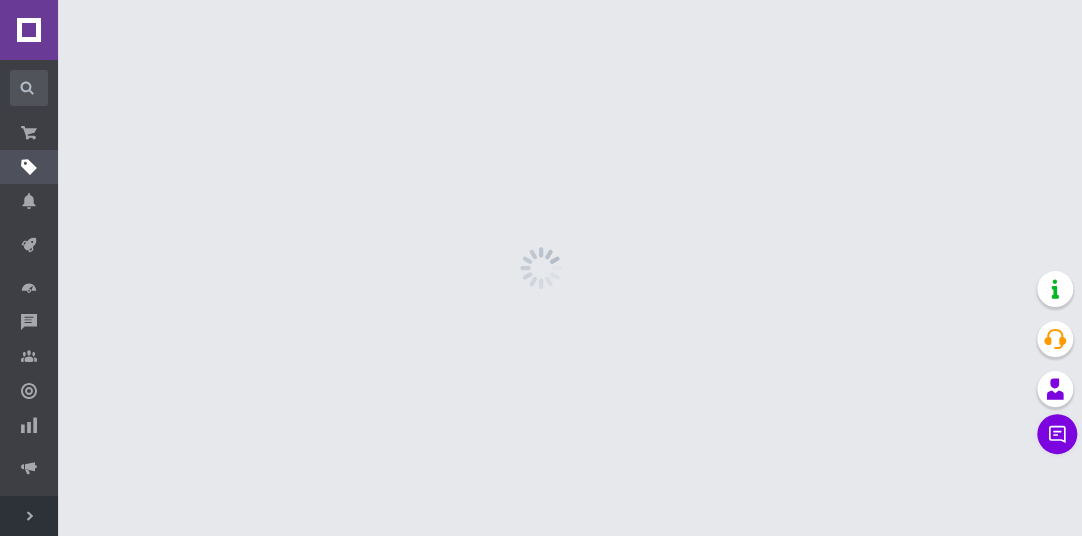 scroll, scrollTop: 0, scrollLeft: 0, axis: both 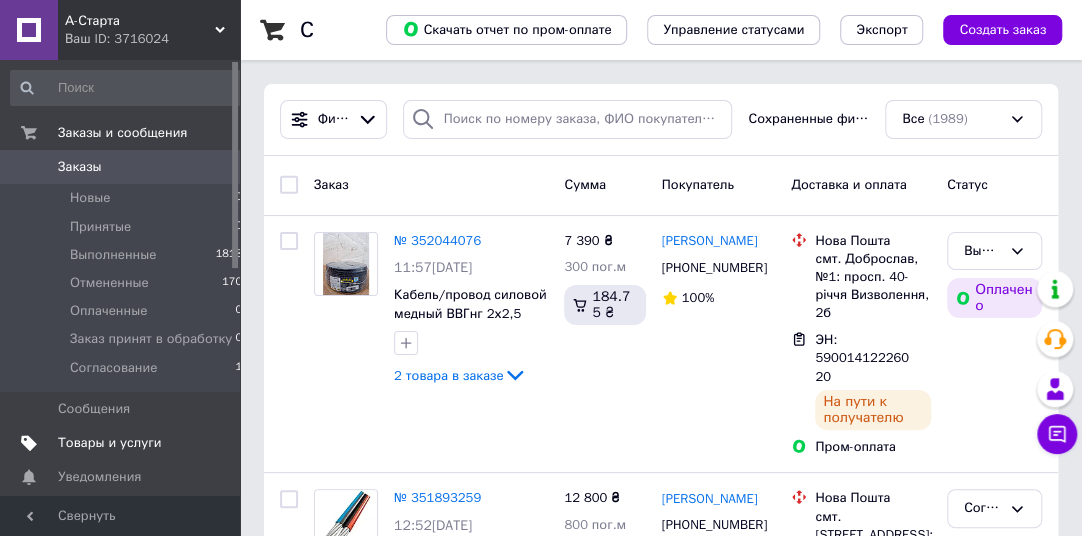 click on "Товары и услуги" at bounding box center [110, 443] 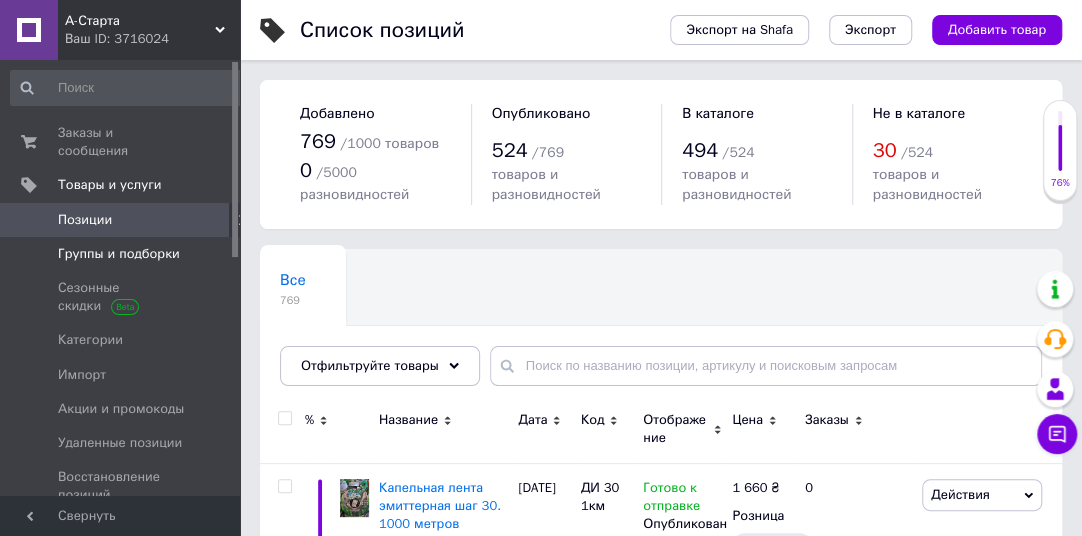 click on "Группы и подборки" at bounding box center [119, 254] 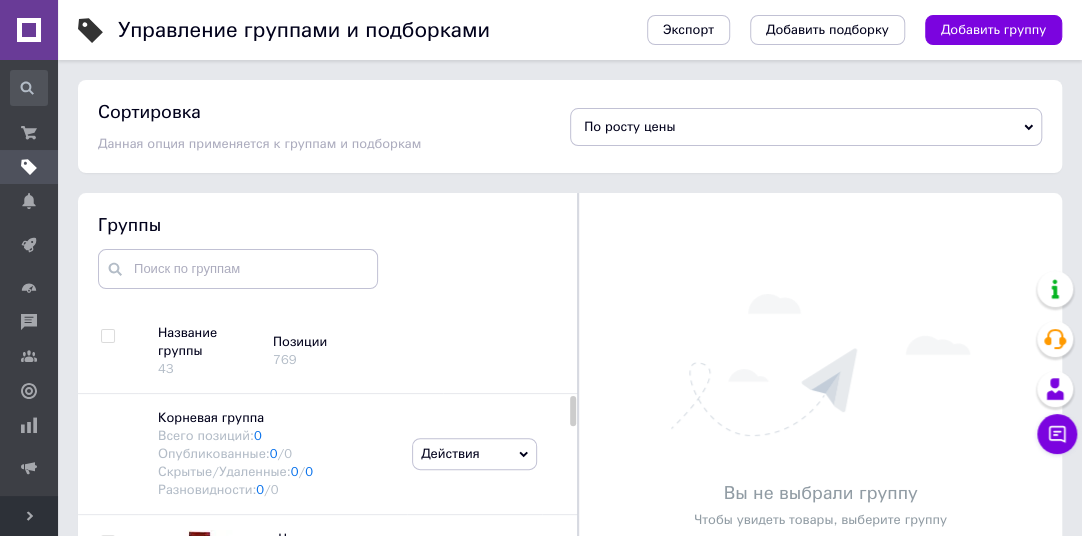 scroll, scrollTop: 113, scrollLeft: 0, axis: vertical 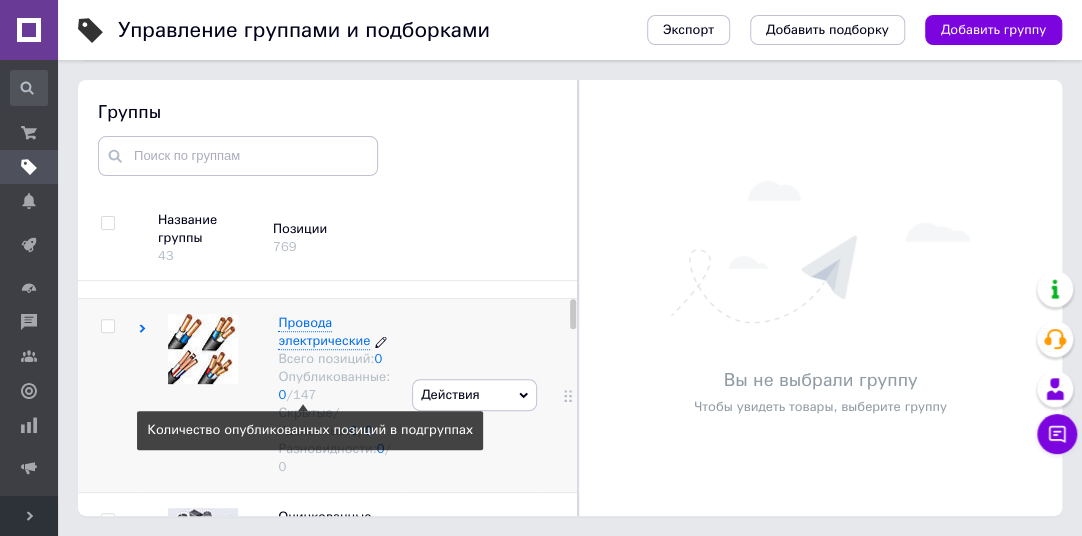click on "147" at bounding box center [304, 395] 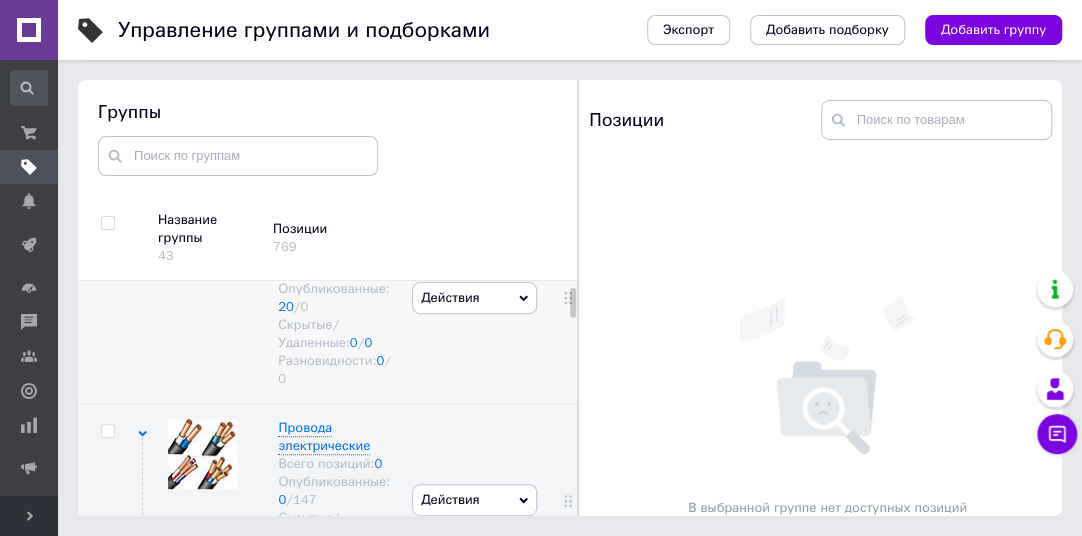 scroll, scrollTop: 105, scrollLeft: 0, axis: vertical 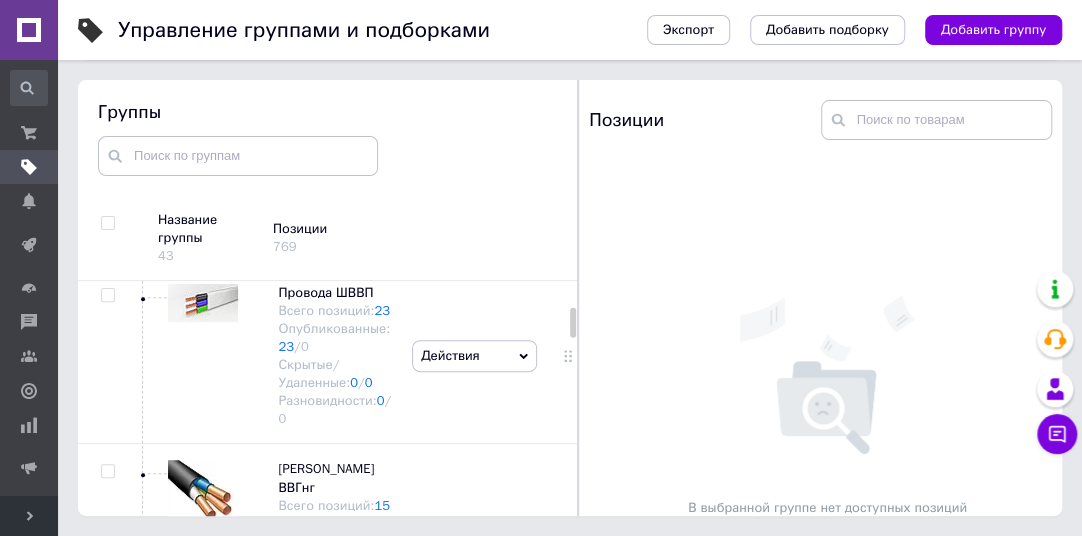 drag, startPoint x: 570, startPoint y: 307, endPoint x: 572, endPoint y: 328, distance: 21.095022 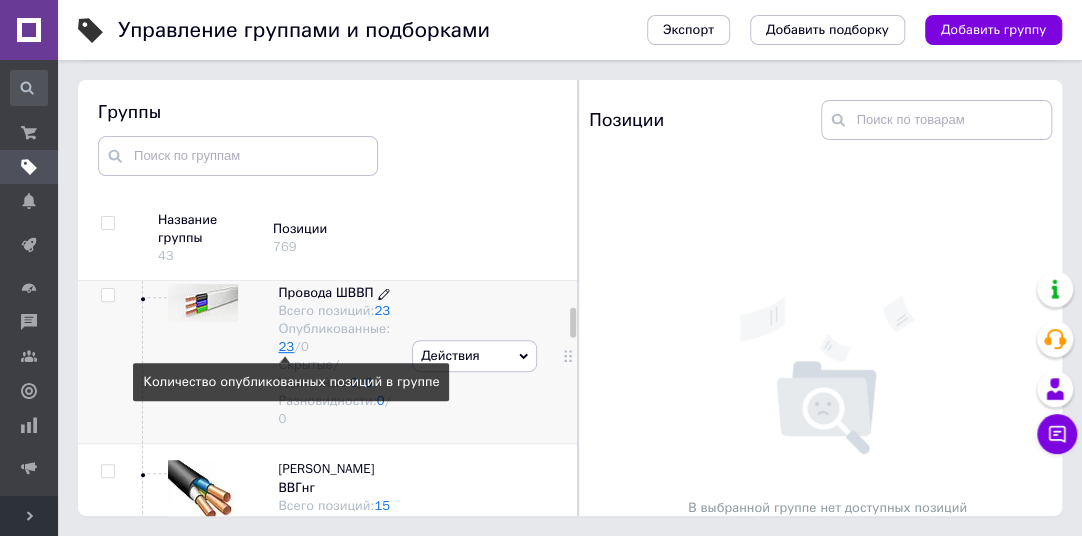click on "23" at bounding box center [286, 346] 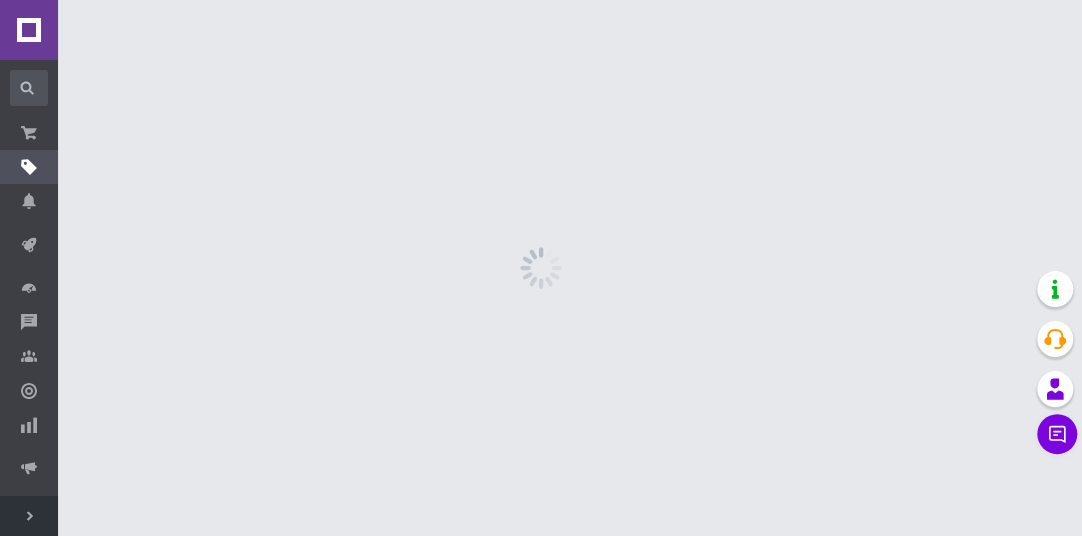 scroll, scrollTop: 0, scrollLeft: 0, axis: both 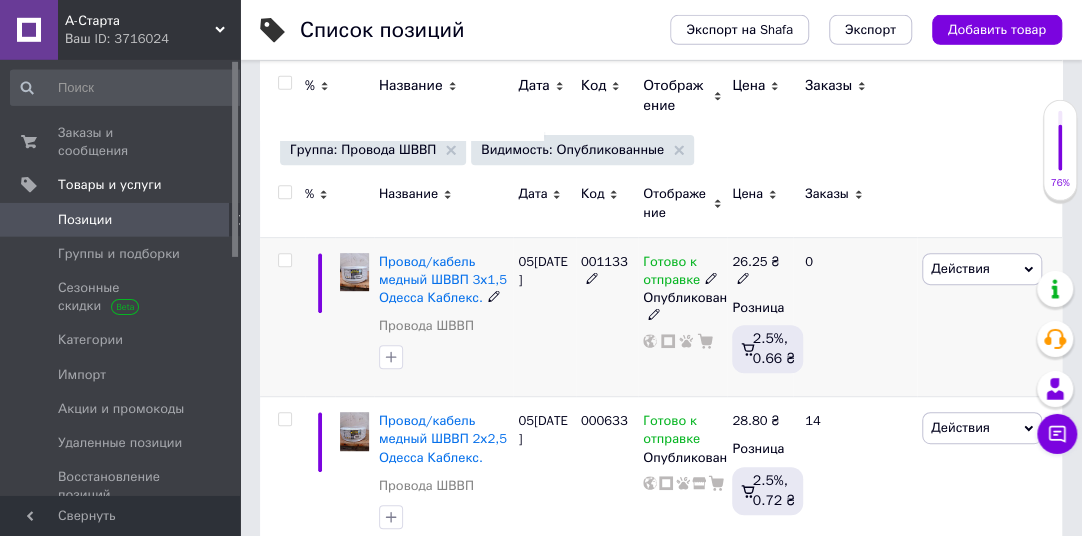 click 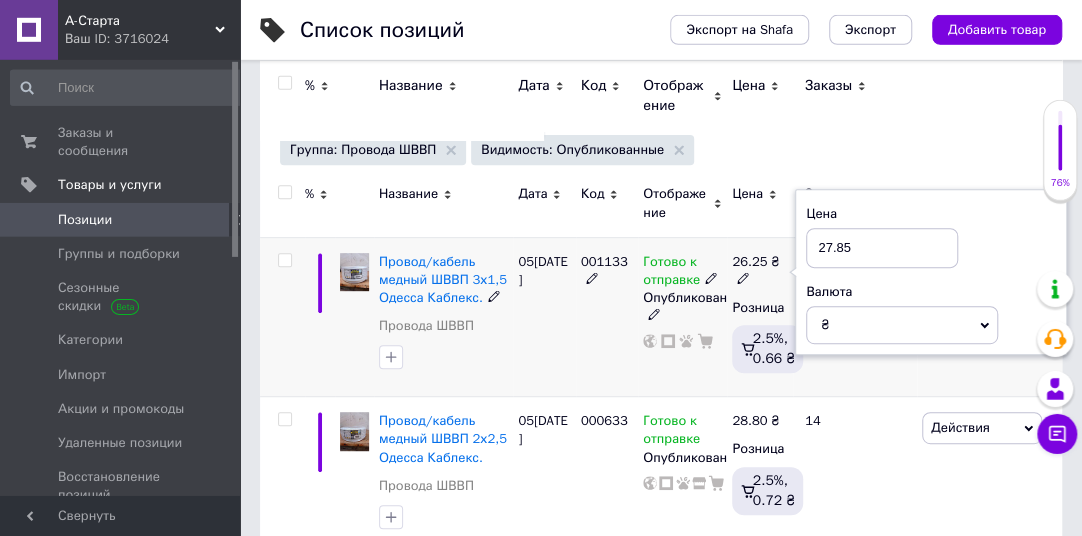 type on "27.85" 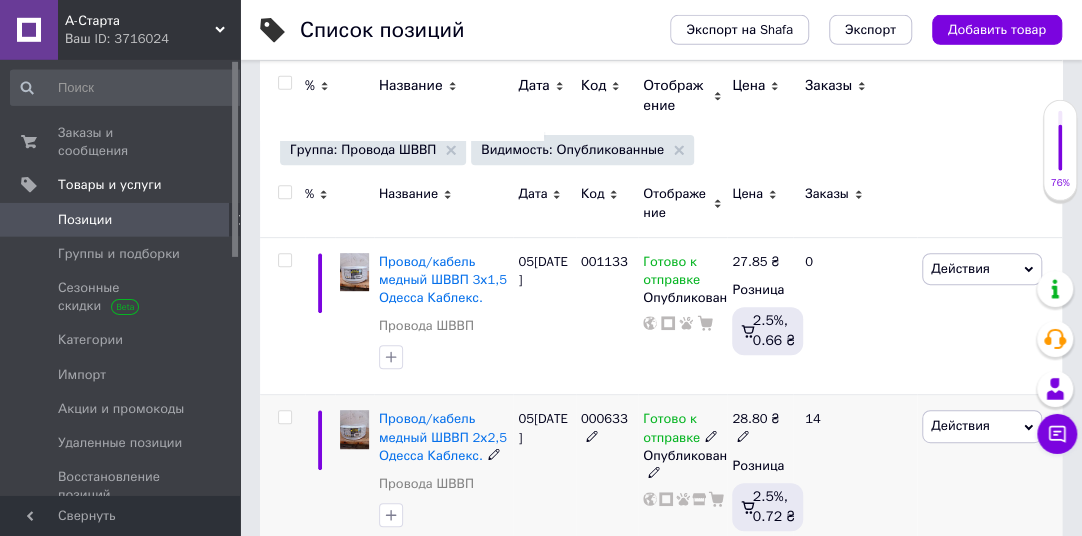 click 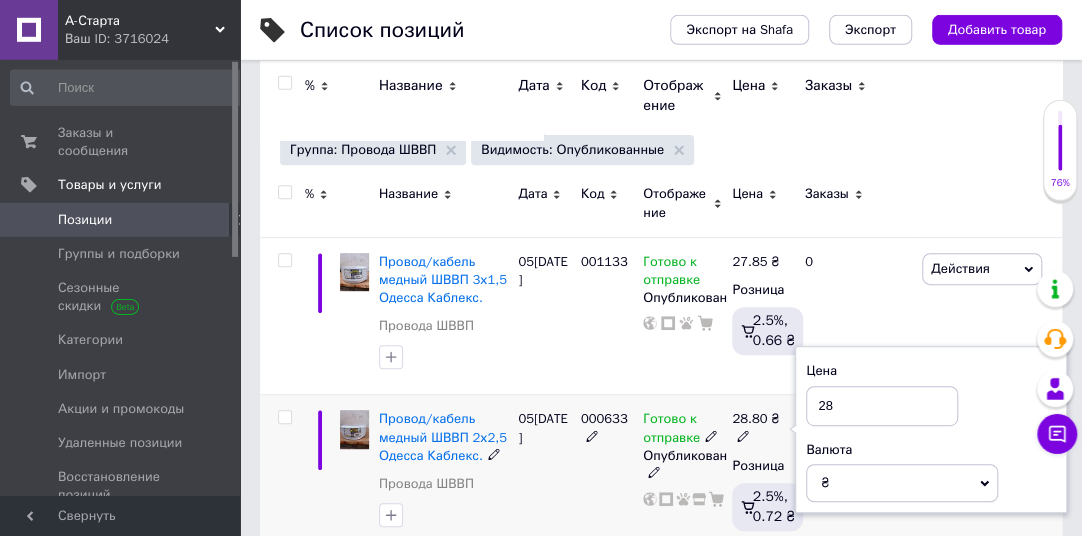 type on "2" 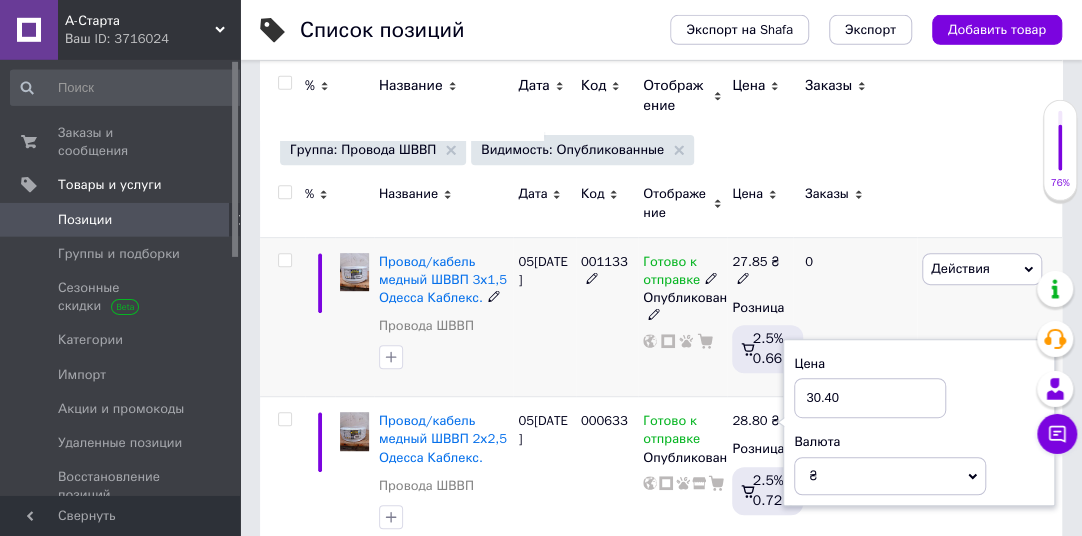 type on "30.40" 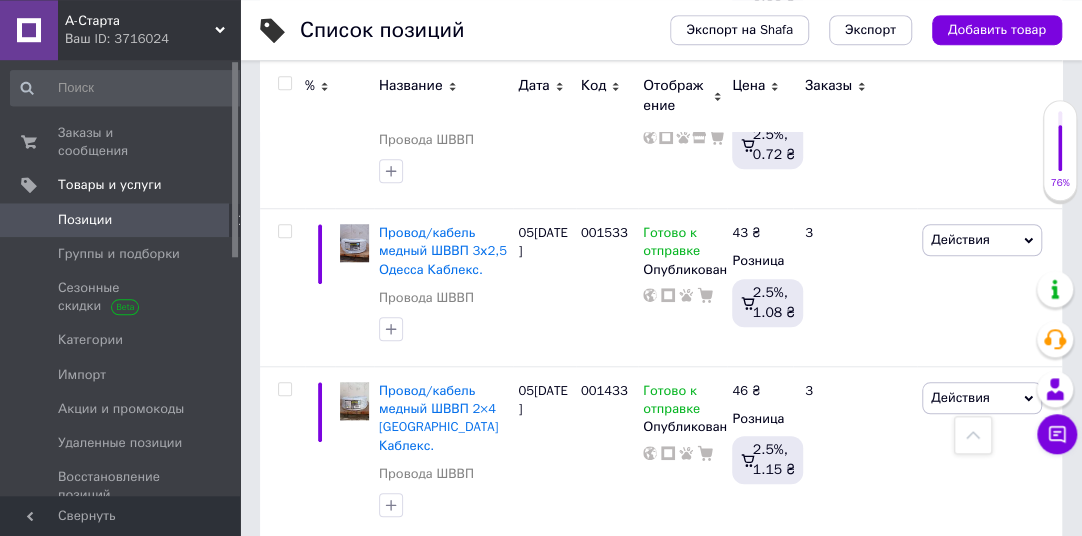 scroll, scrollTop: 623, scrollLeft: 0, axis: vertical 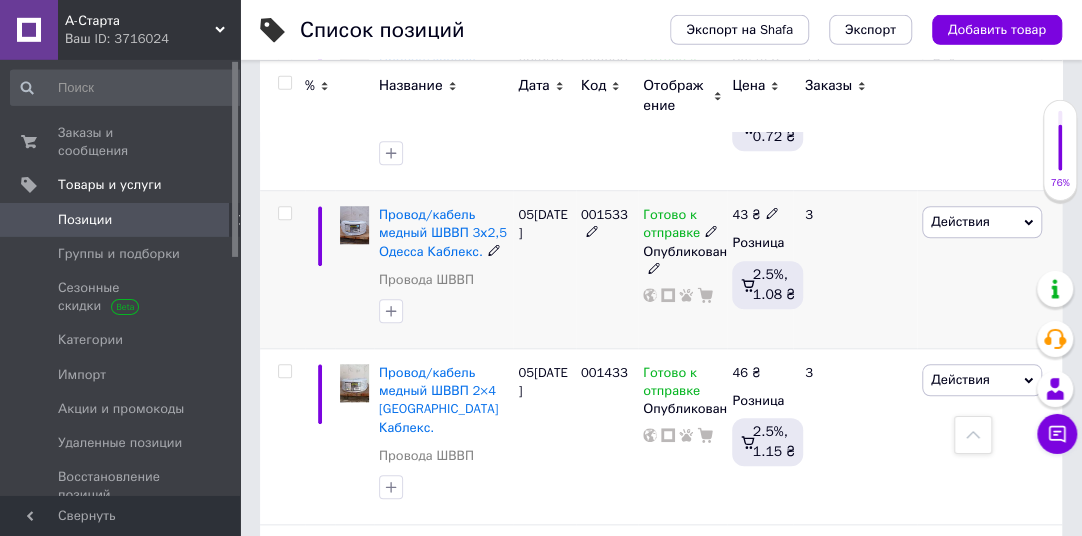 click 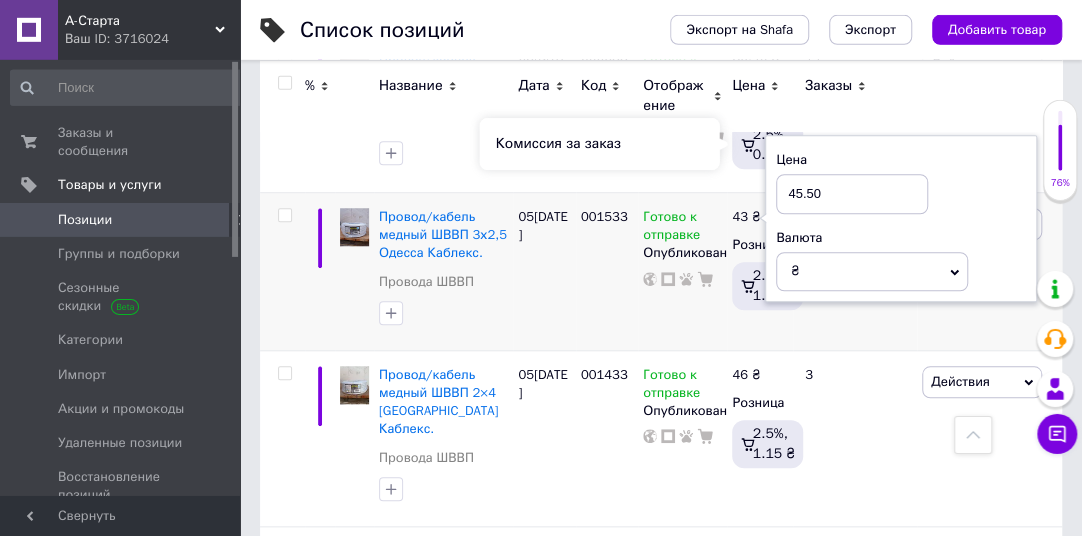 type on "45.50" 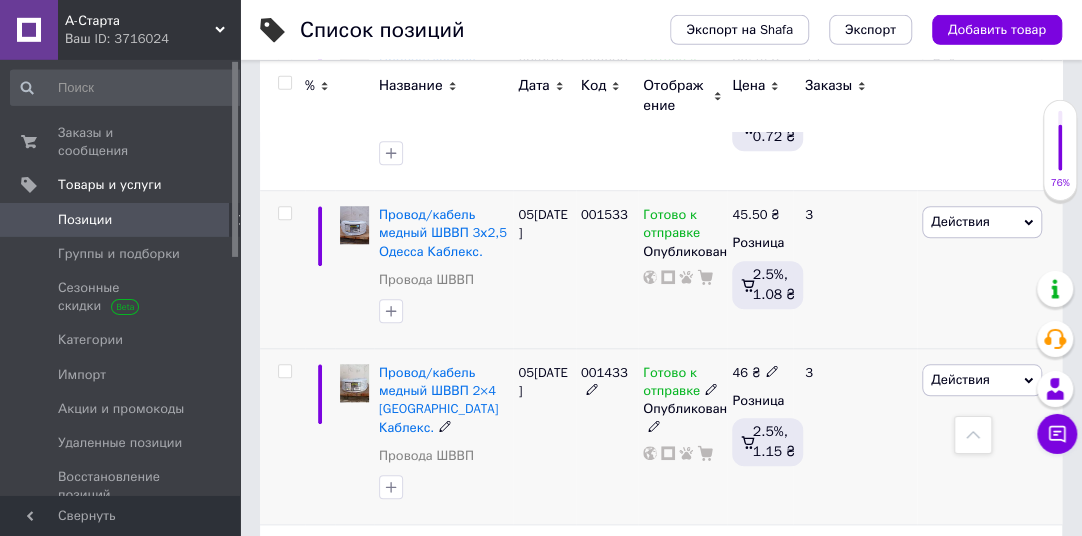 click 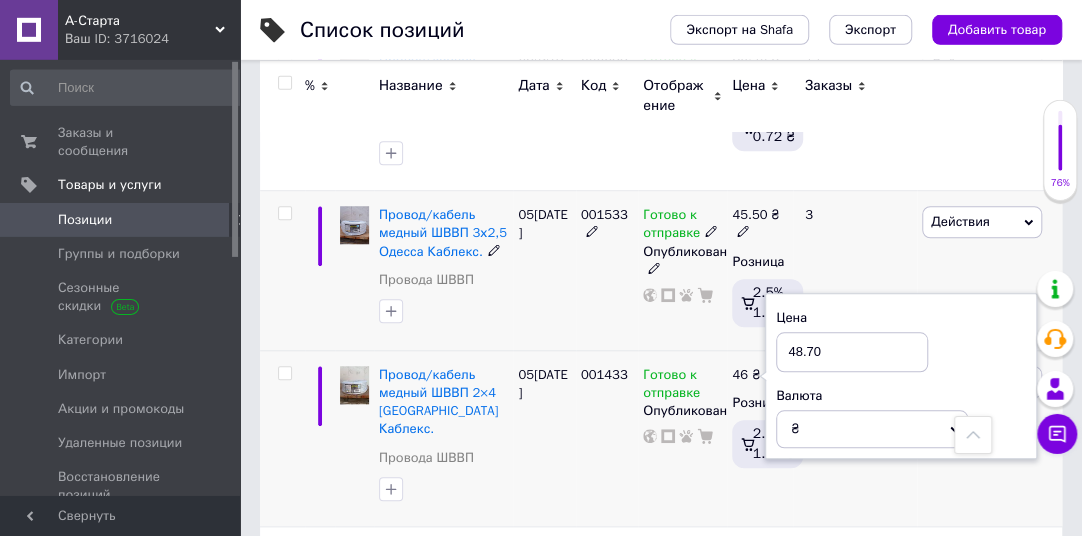 type on "48.70" 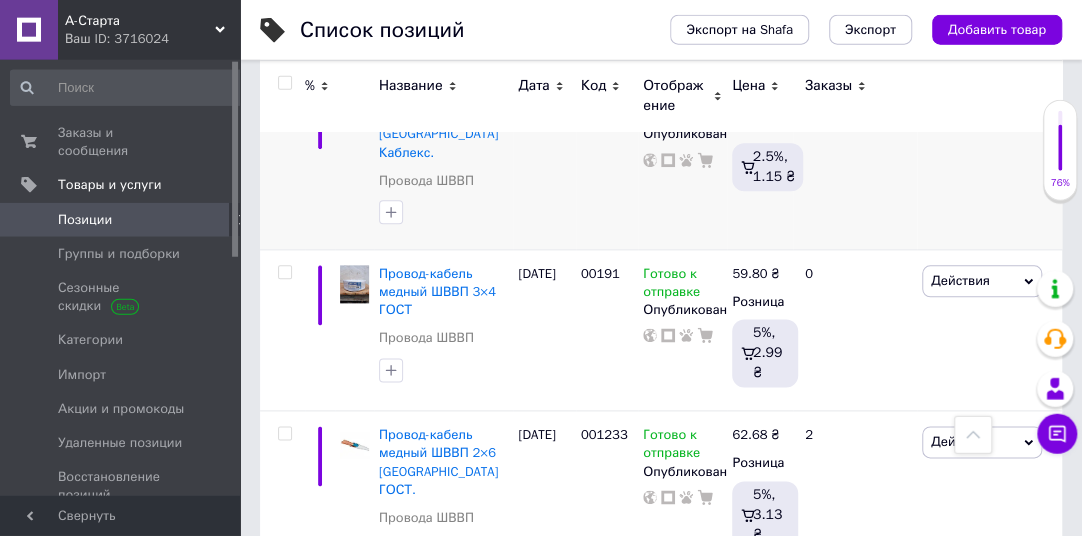 scroll, scrollTop: 904, scrollLeft: 0, axis: vertical 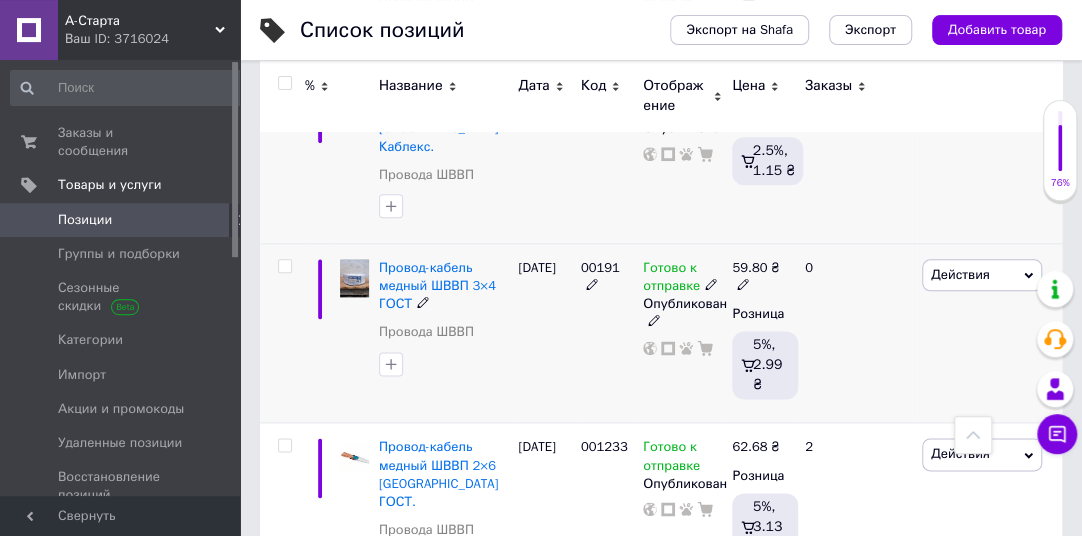 click 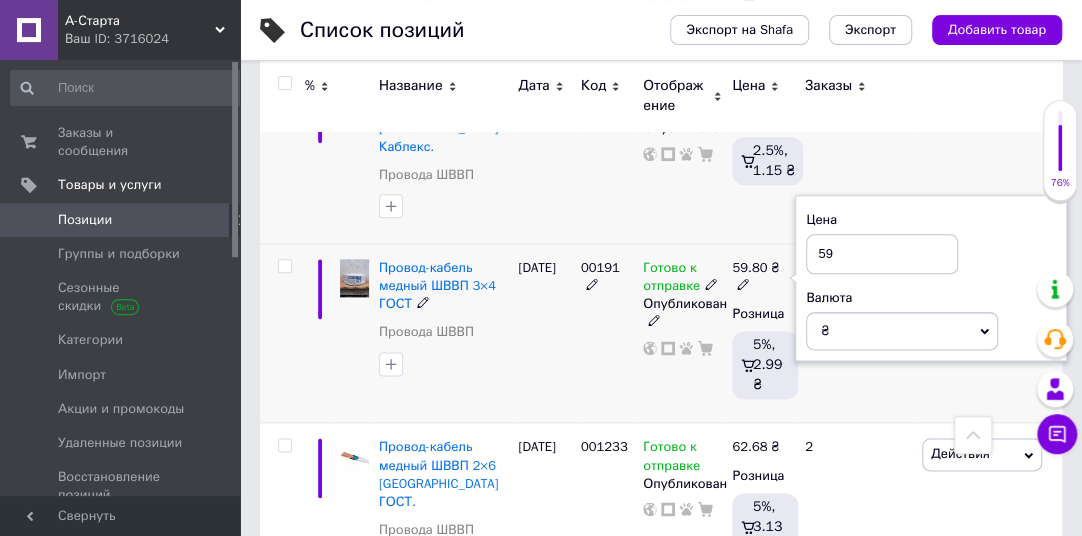 type on "5" 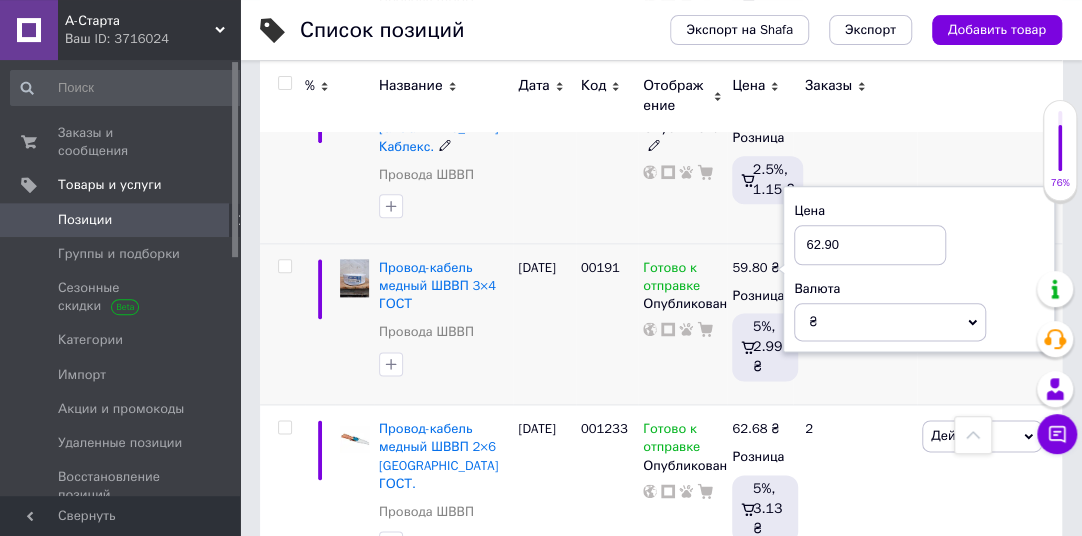 type on "62.90" 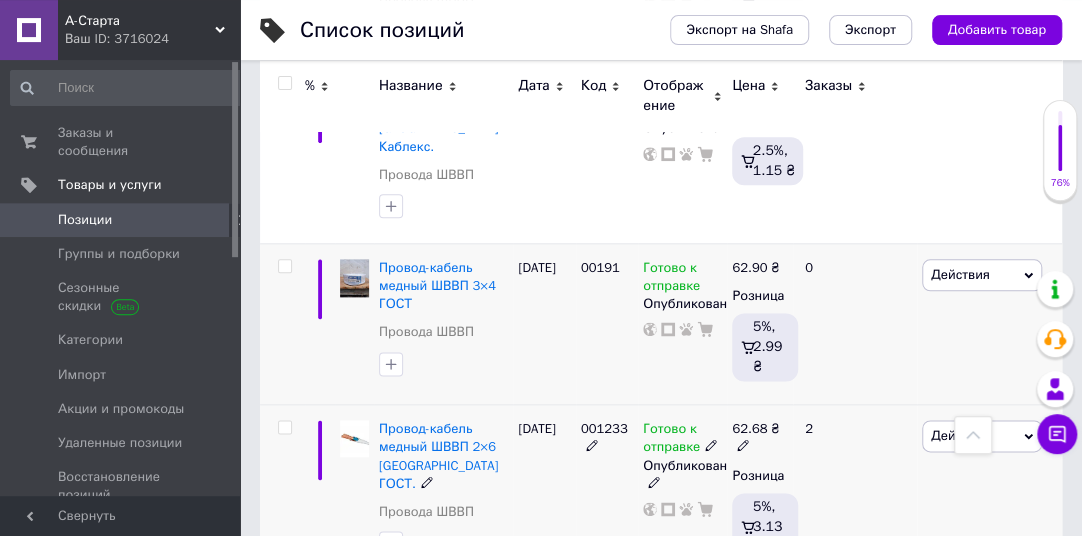 click 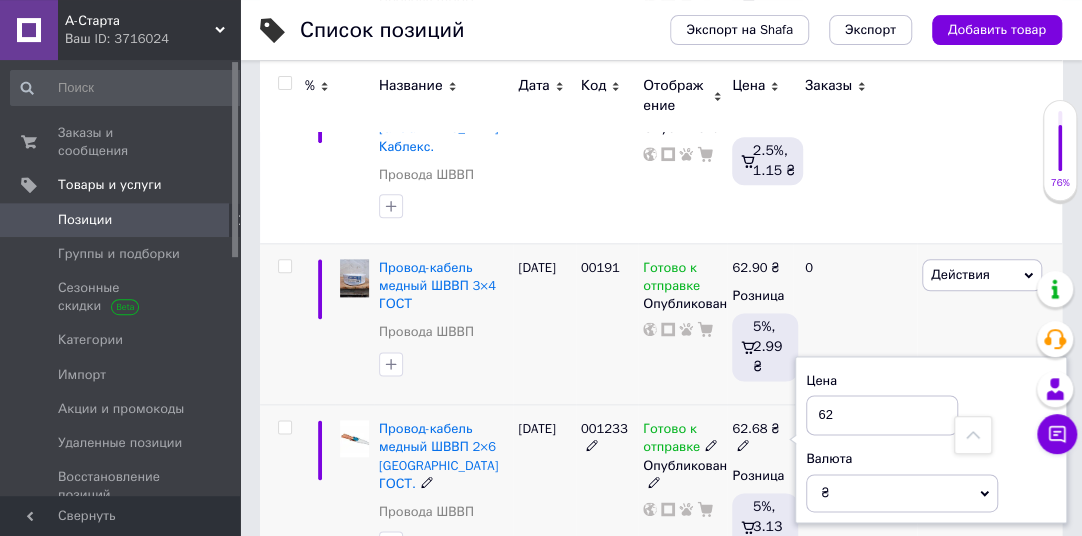 type on "6" 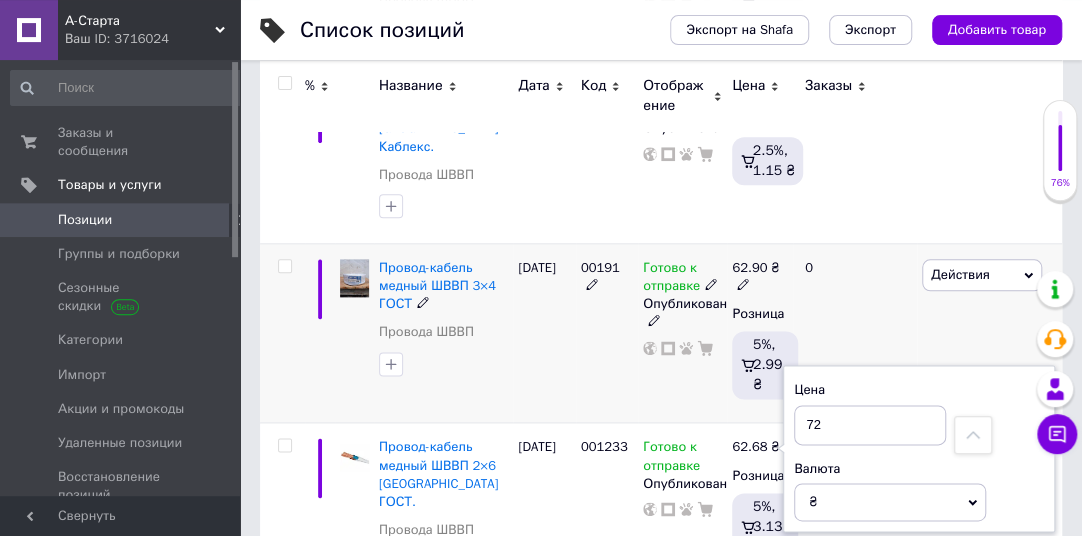 type on "72" 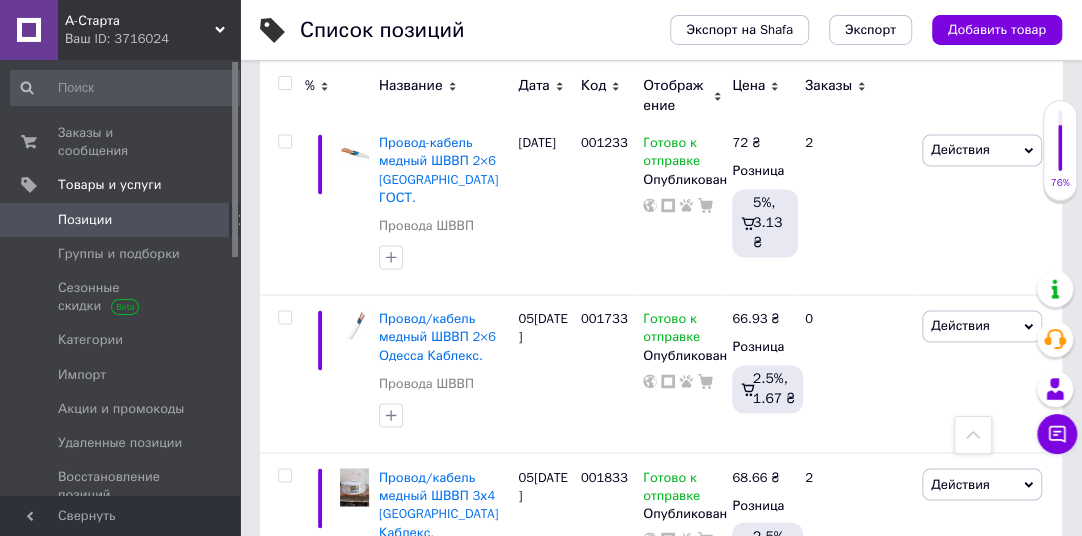 scroll, scrollTop: 1197, scrollLeft: 0, axis: vertical 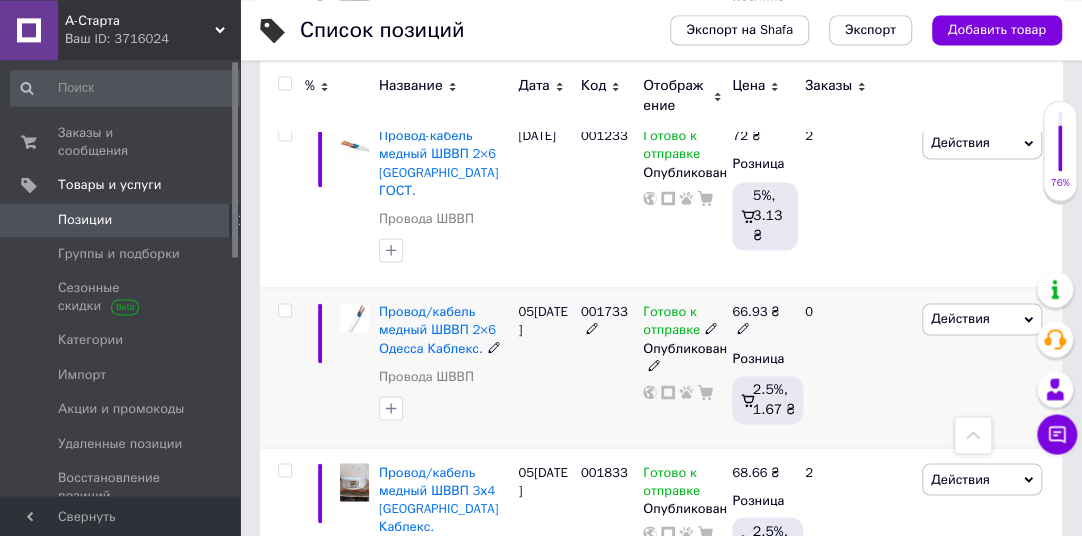 click 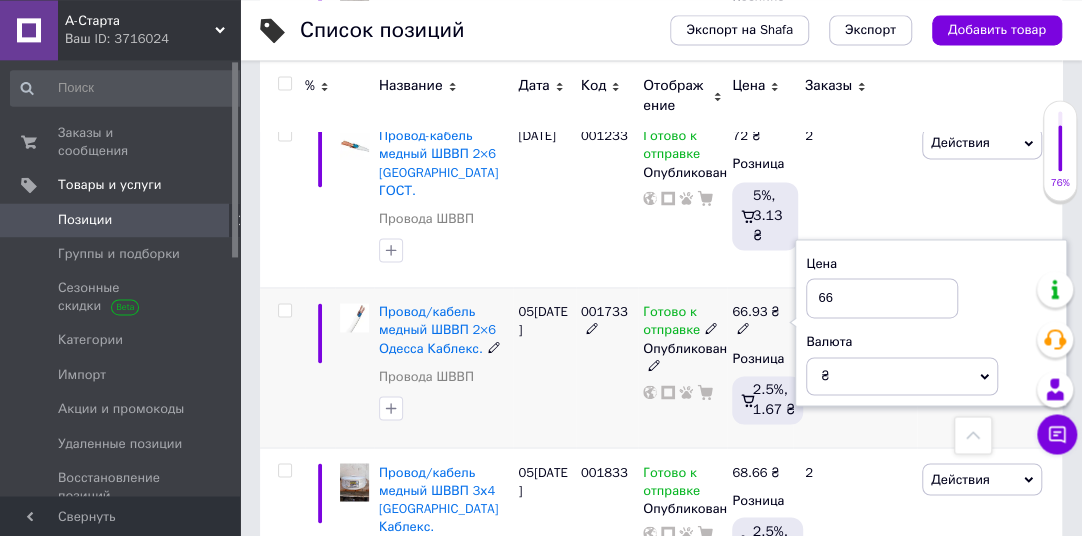 type on "6" 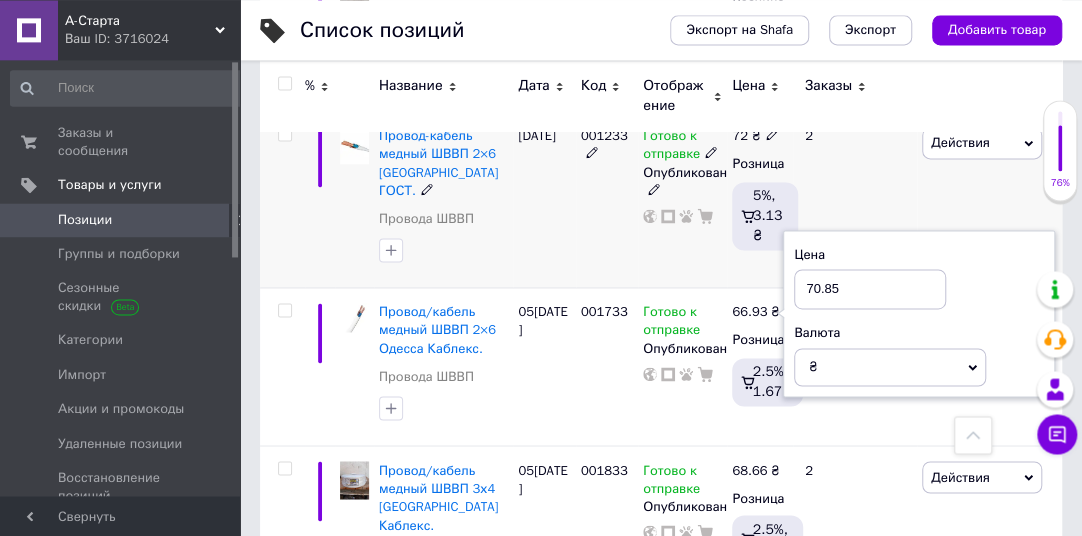 type on "70.85" 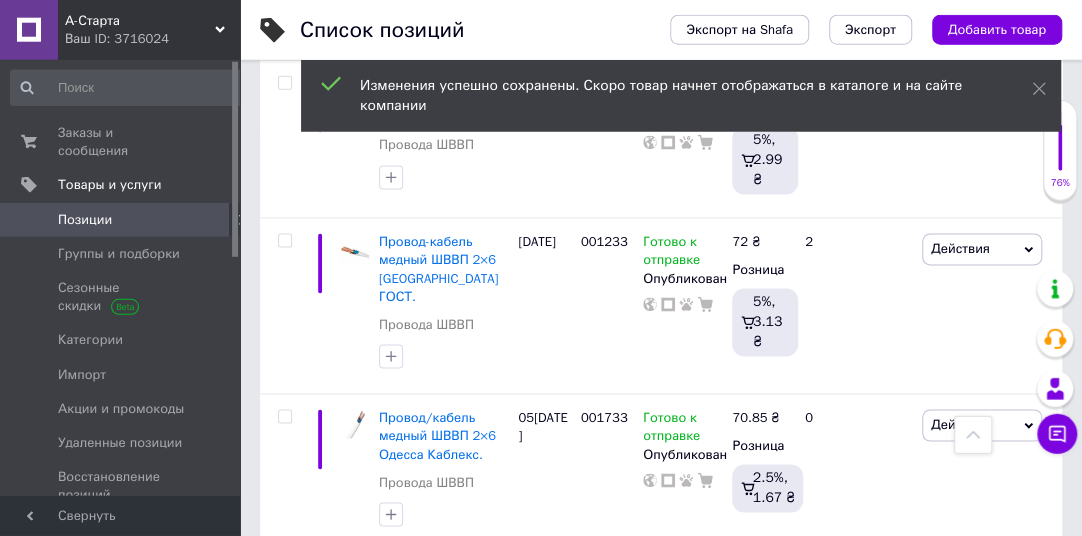 scroll, scrollTop: 1085, scrollLeft: 0, axis: vertical 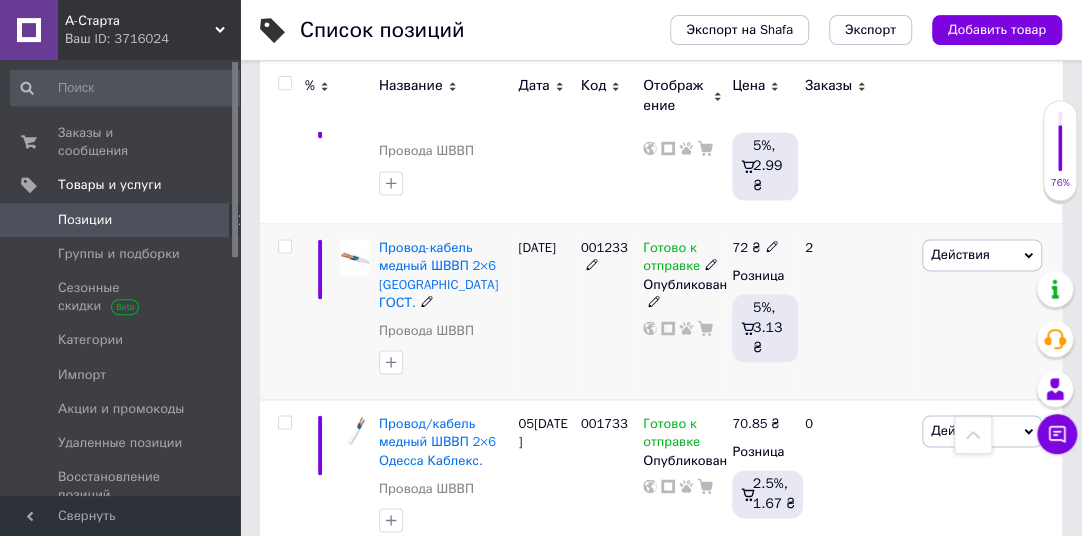 click 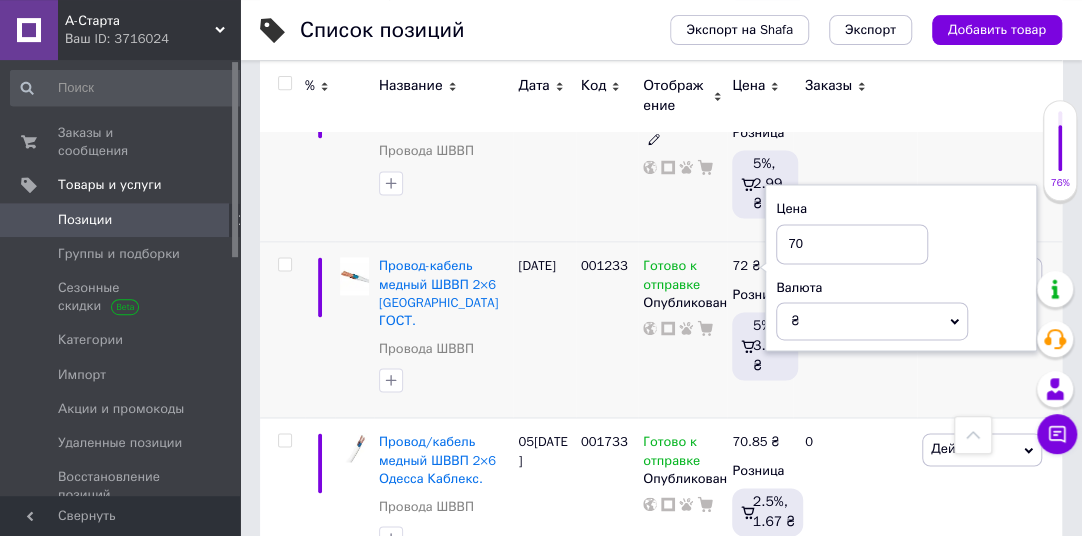 type on "70" 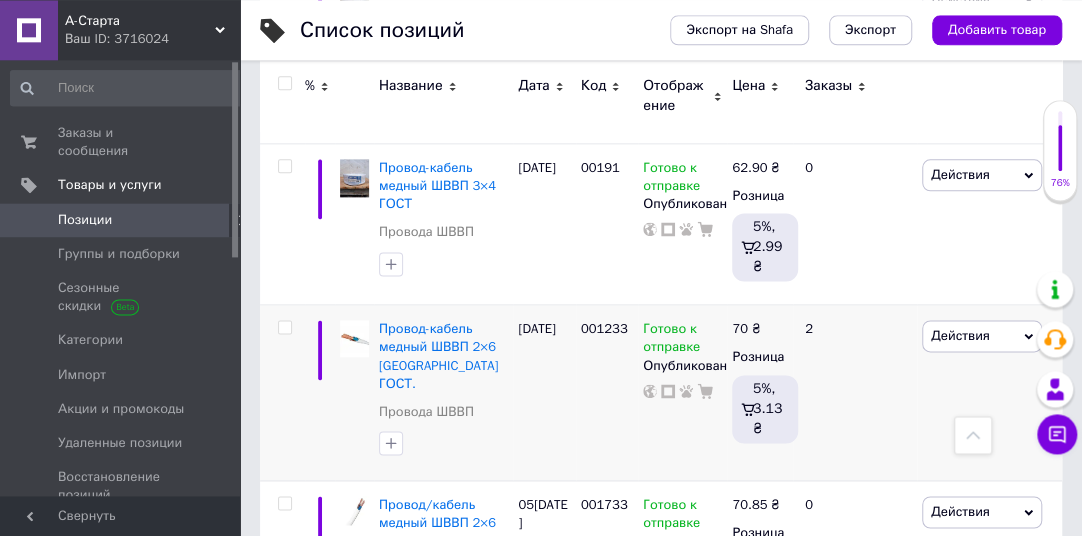 scroll, scrollTop: 985, scrollLeft: 0, axis: vertical 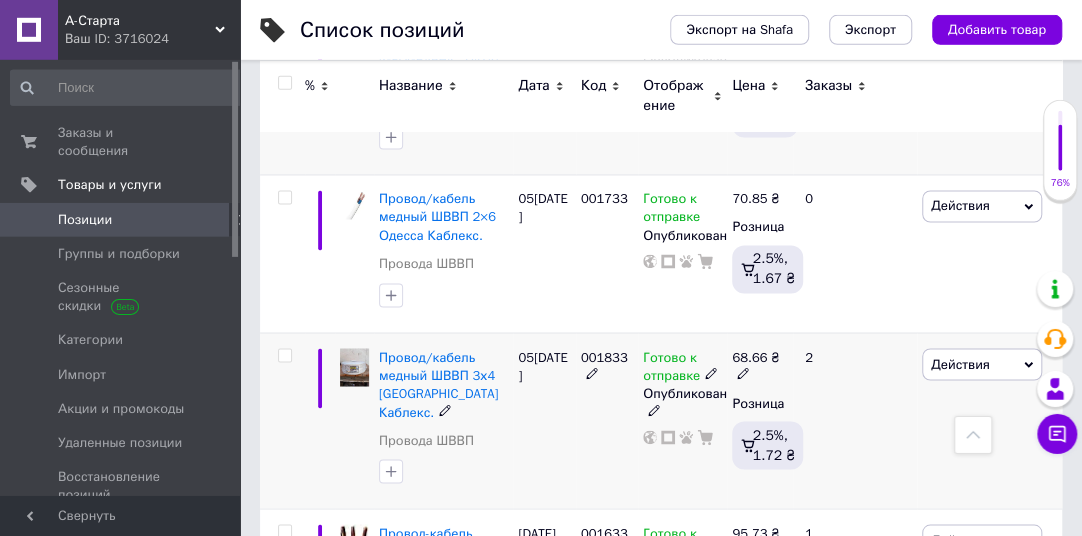 click 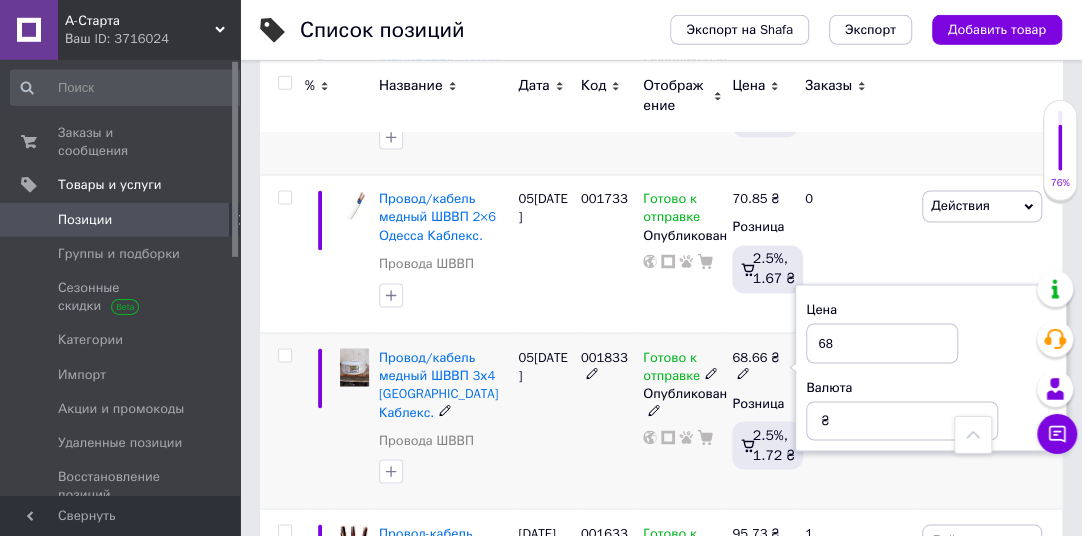 type on "6" 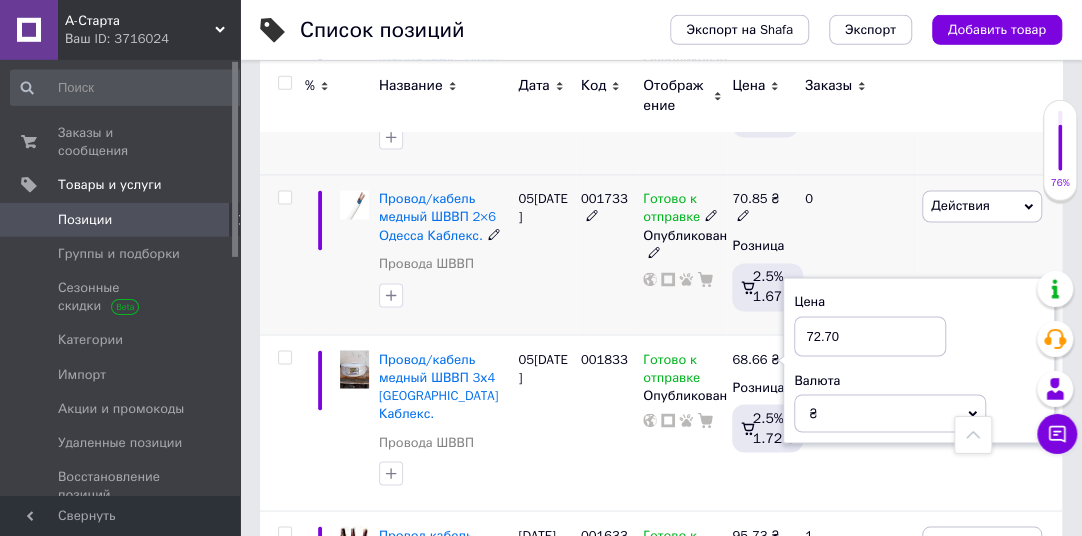 type on "72.70" 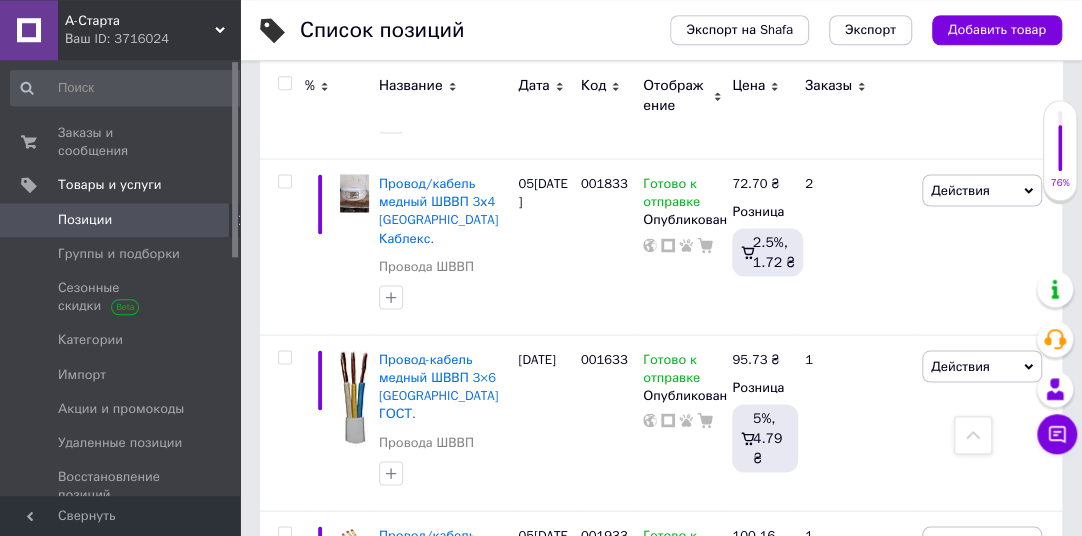 scroll, scrollTop: 1496, scrollLeft: 0, axis: vertical 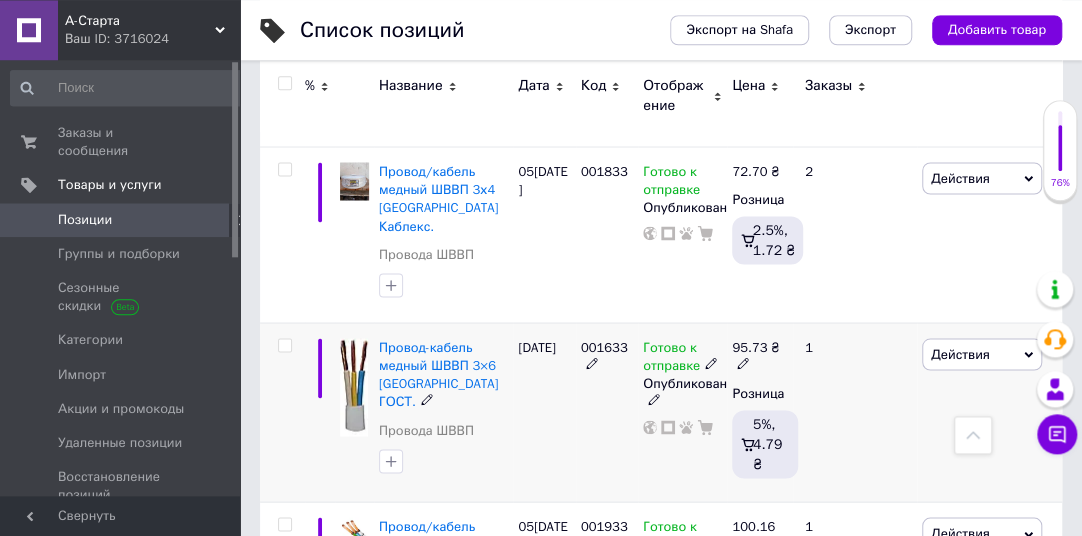 click 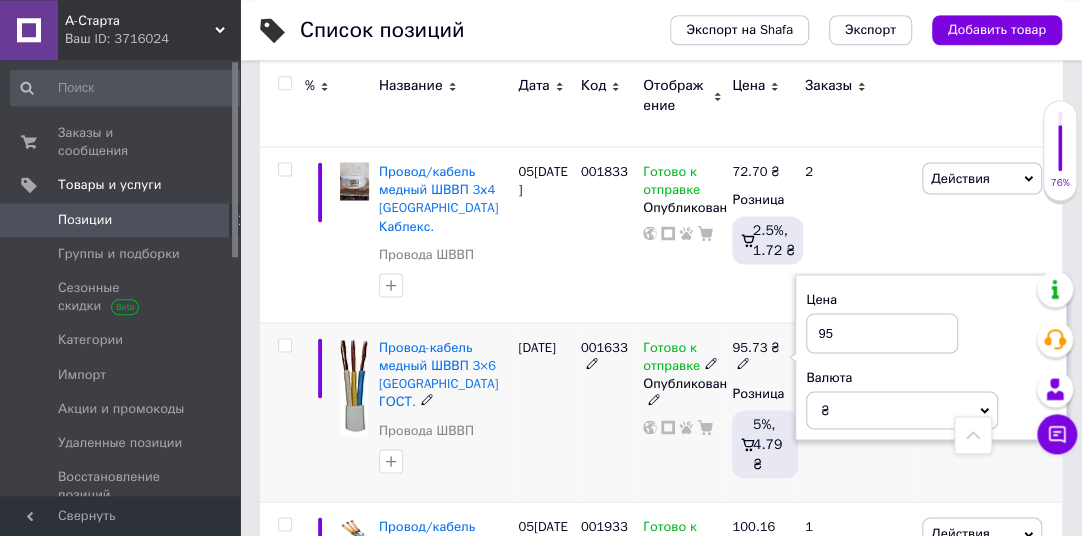 type on "9" 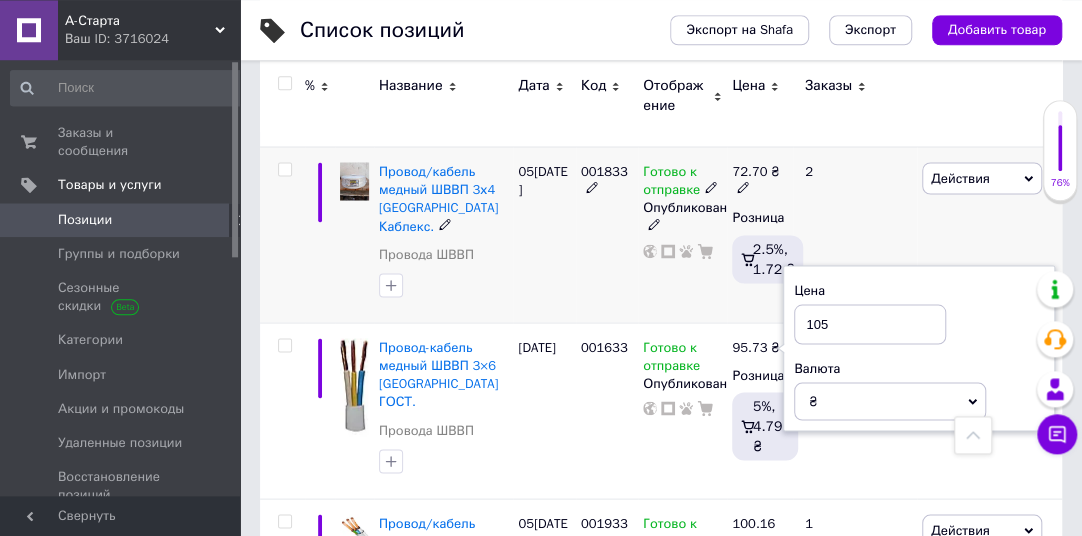 type on "105" 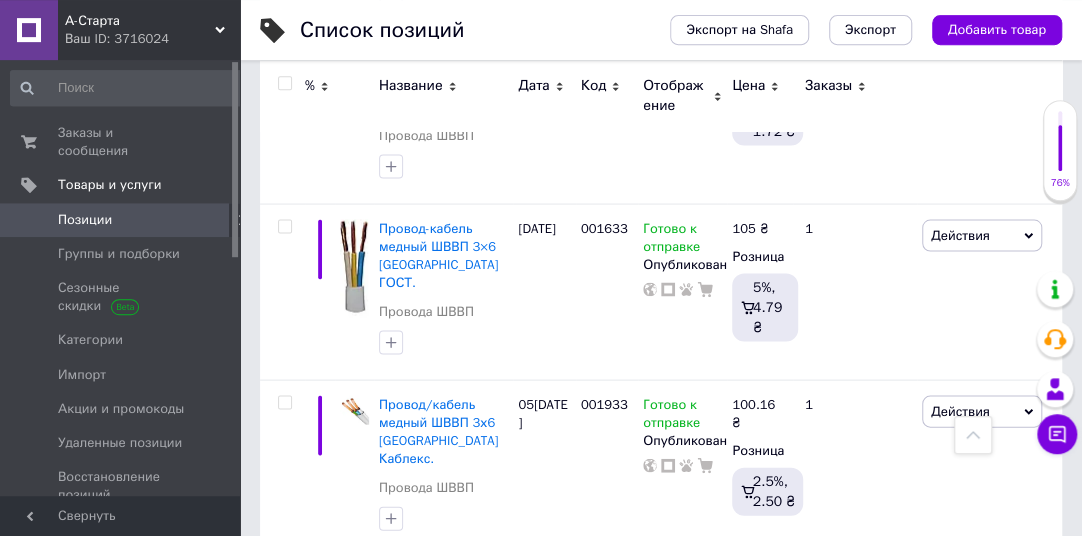 scroll, scrollTop: 1627, scrollLeft: 0, axis: vertical 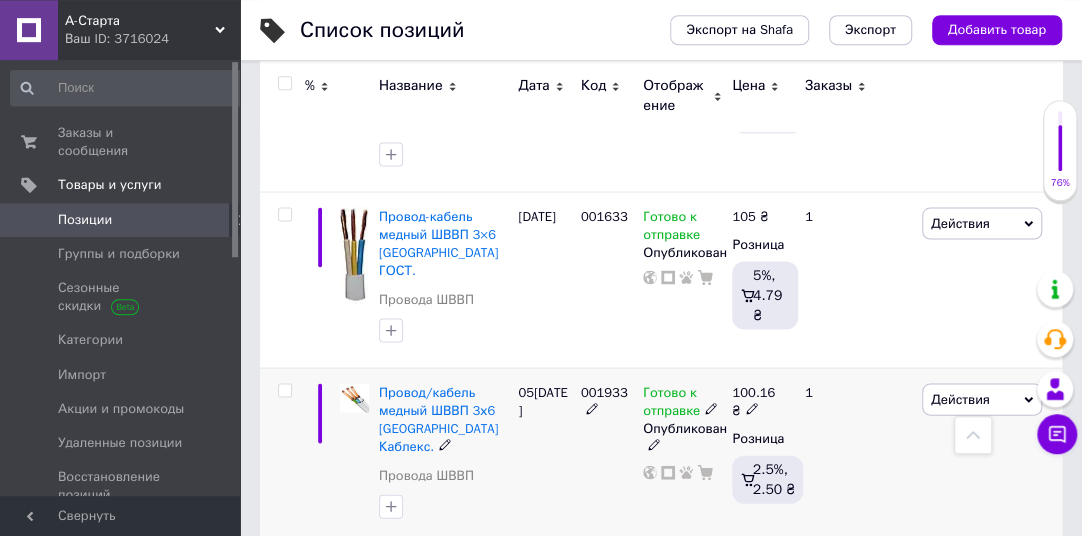 click 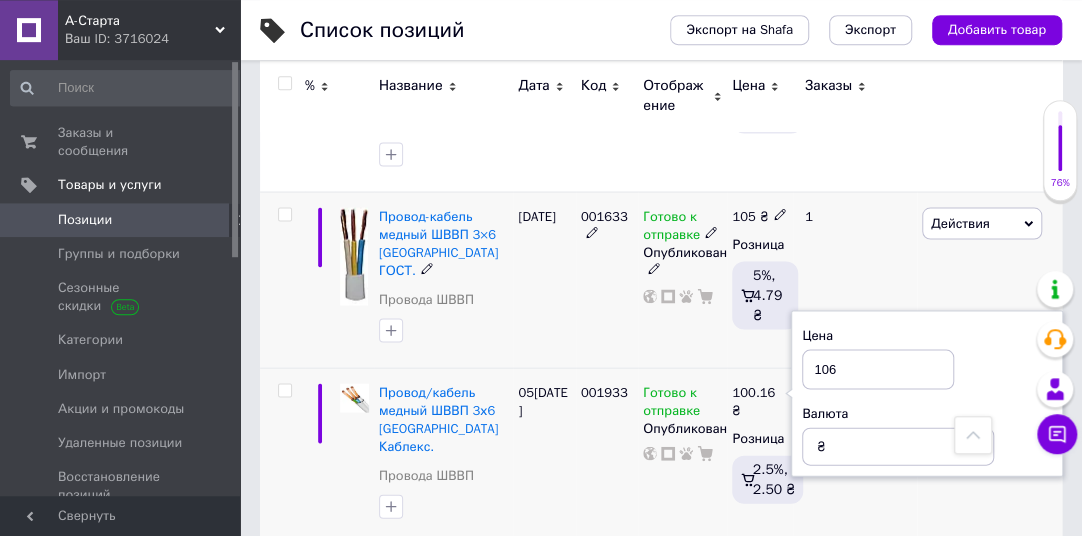 type on "106" 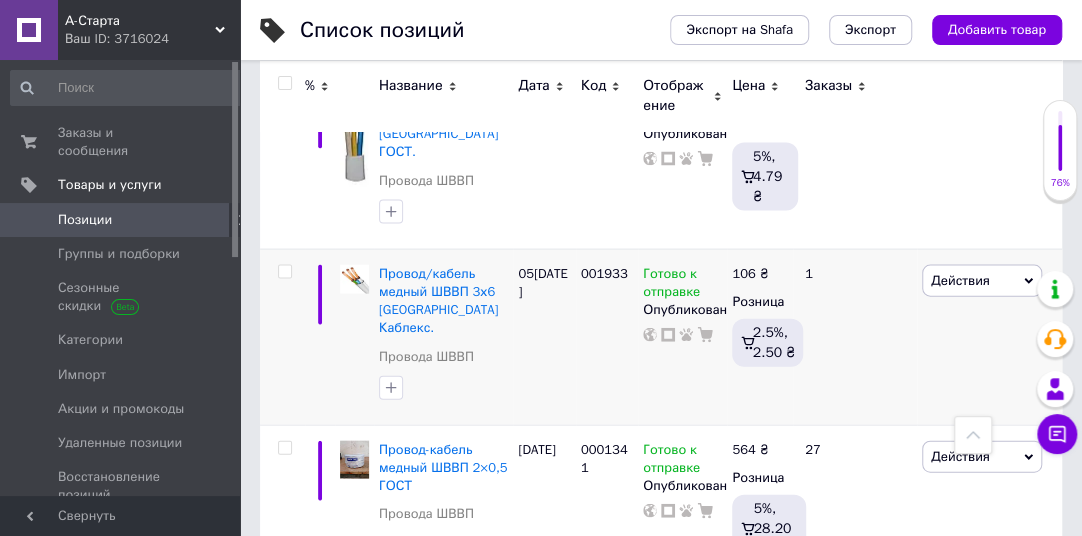 scroll, scrollTop: 1758, scrollLeft: 0, axis: vertical 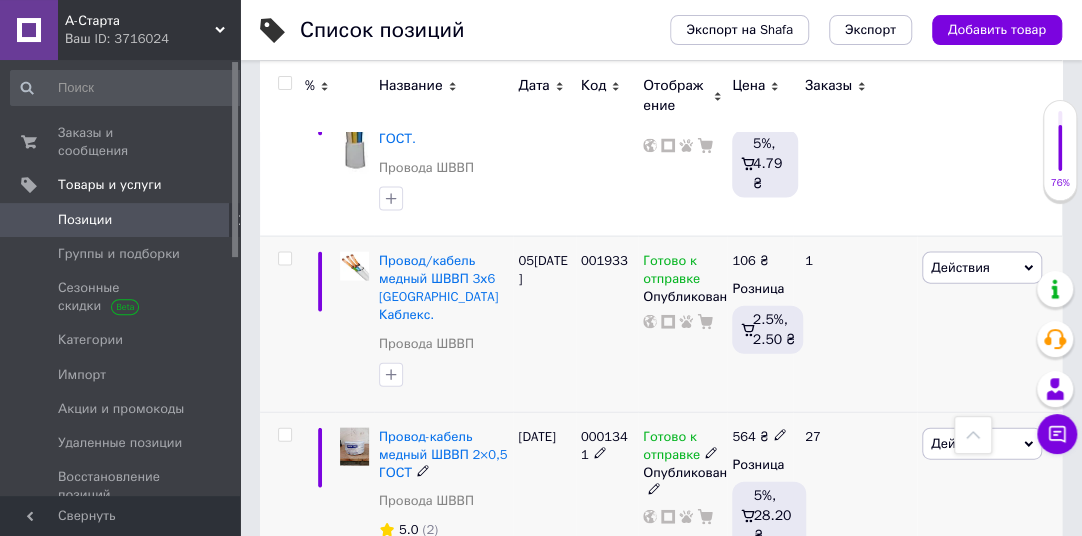 click 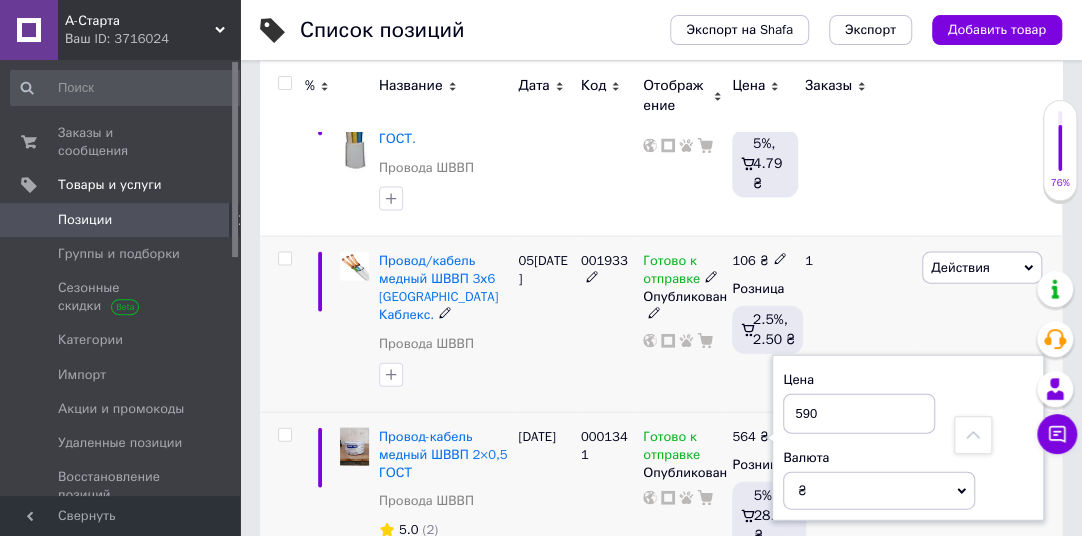 type on "590" 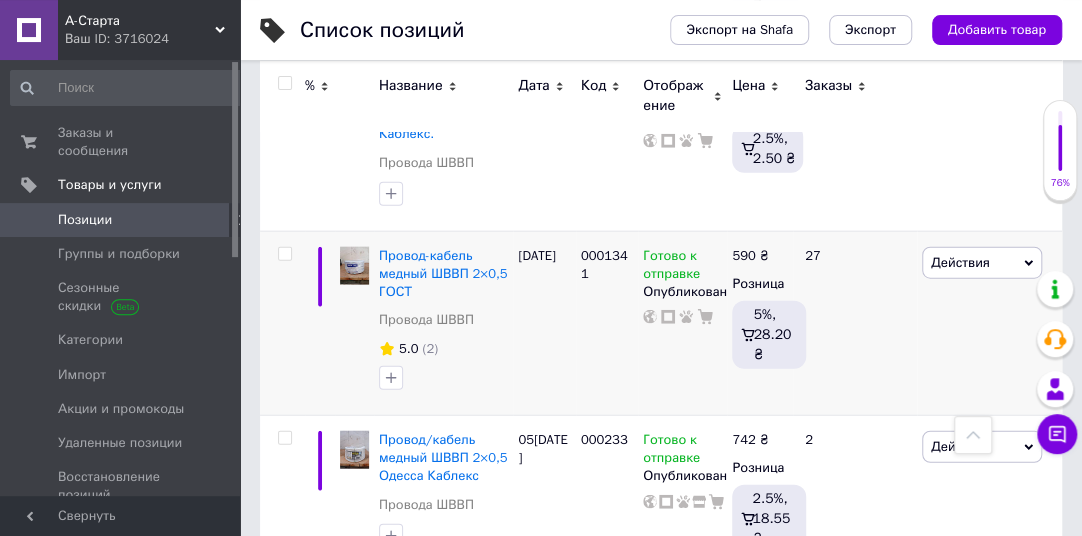 scroll, scrollTop: 1951, scrollLeft: 0, axis: vertical 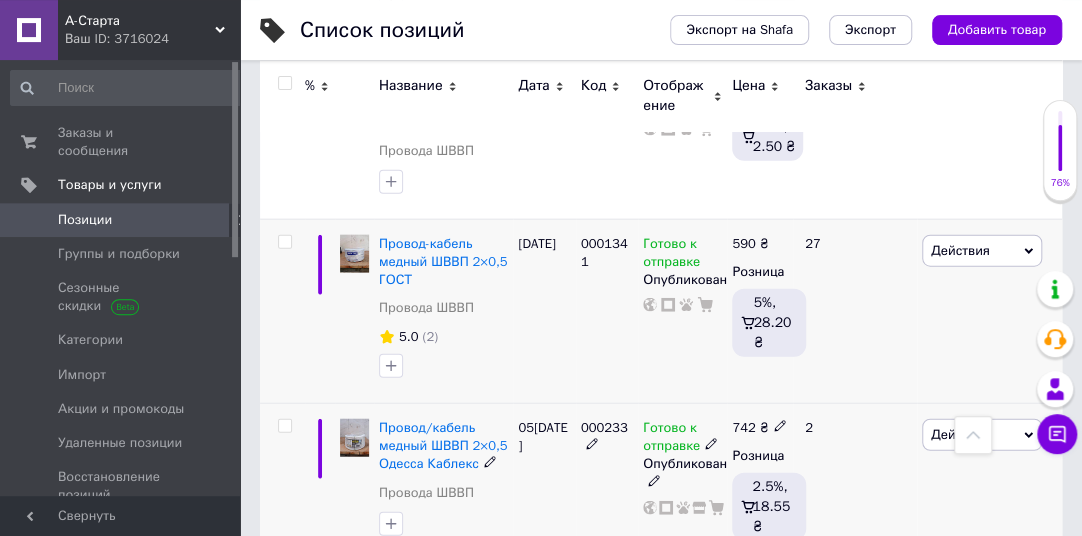 click 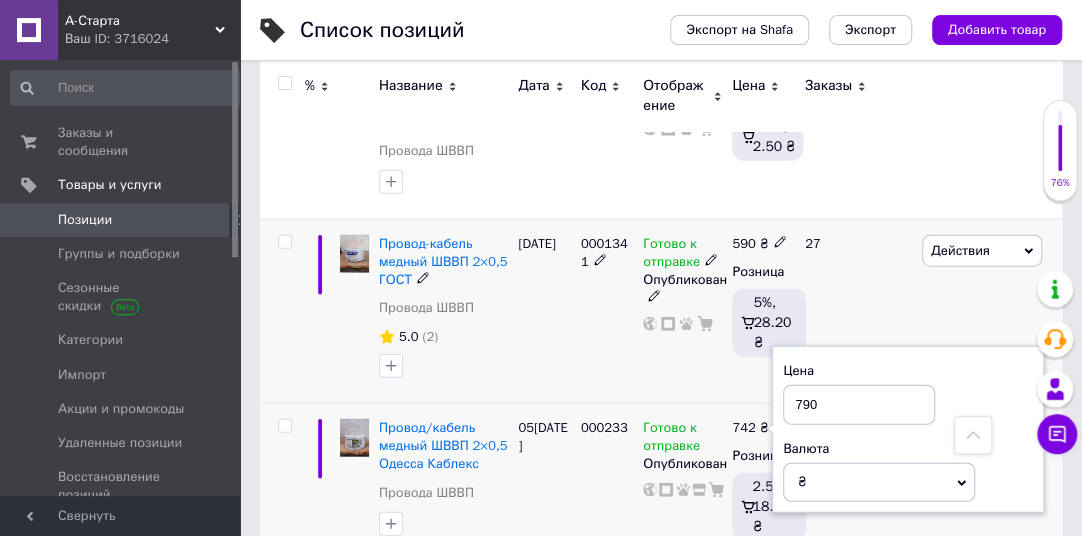 type on "790" 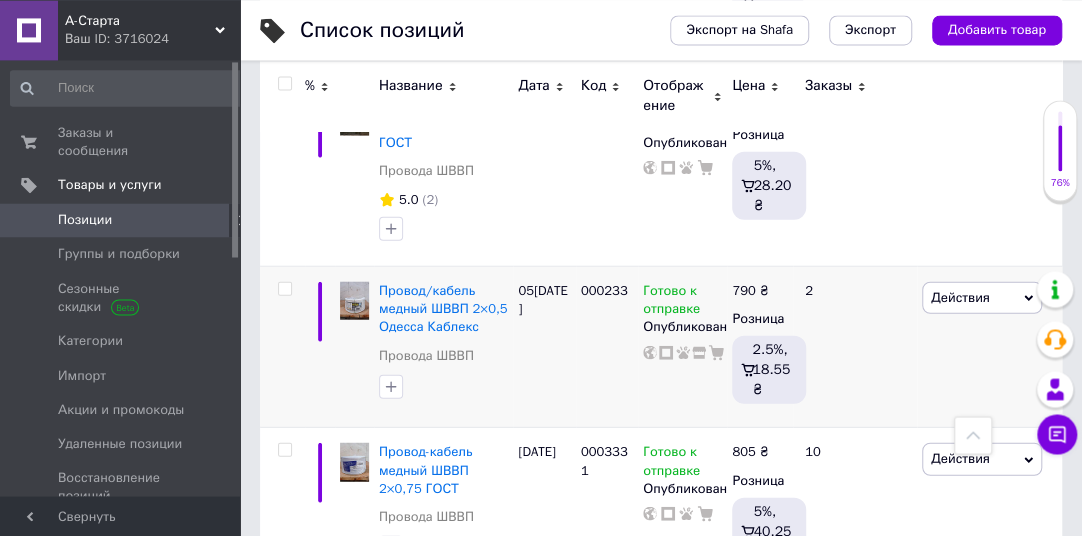 scroll, scrollTop: 2107, scrollLeft: 0, axis: vertical 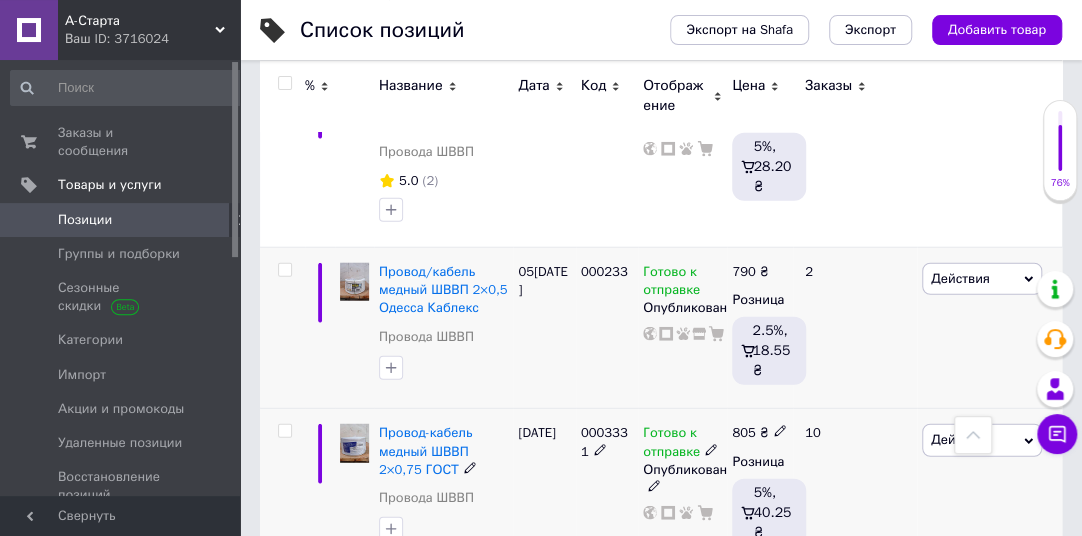 click 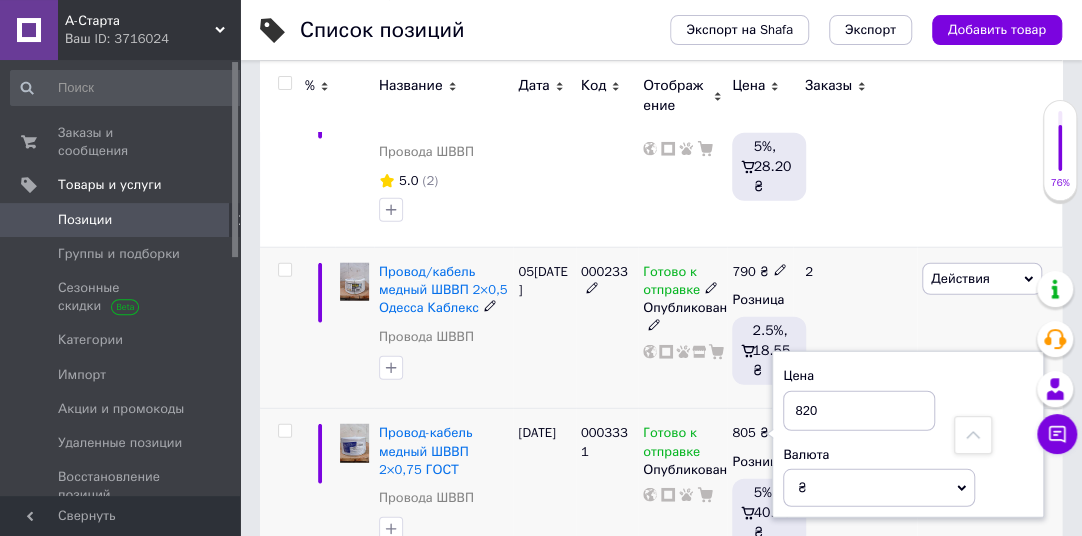 type on "820" 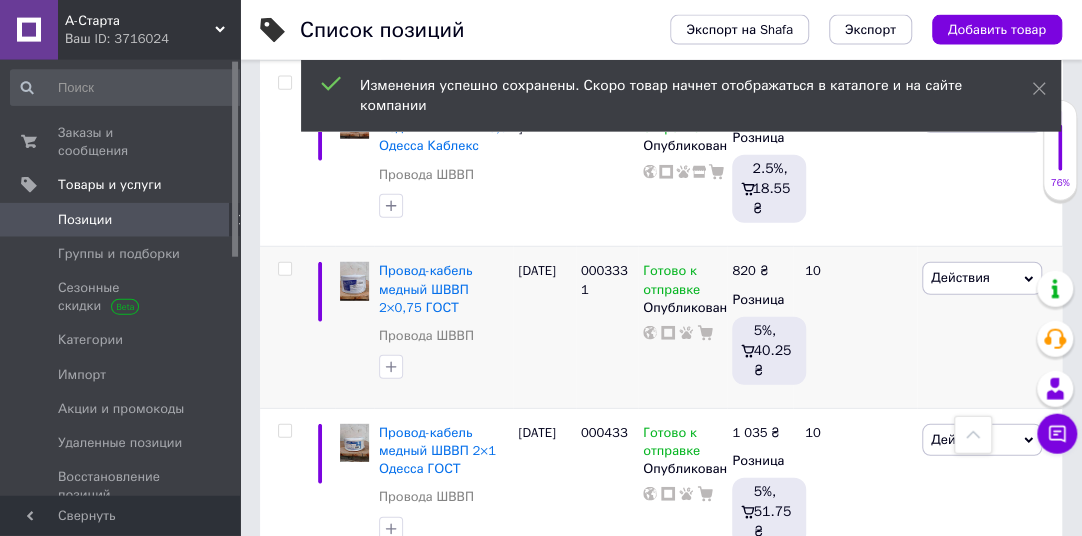 scroll, scrollTop: 2275, scrollLeft: 0, axis: vertical 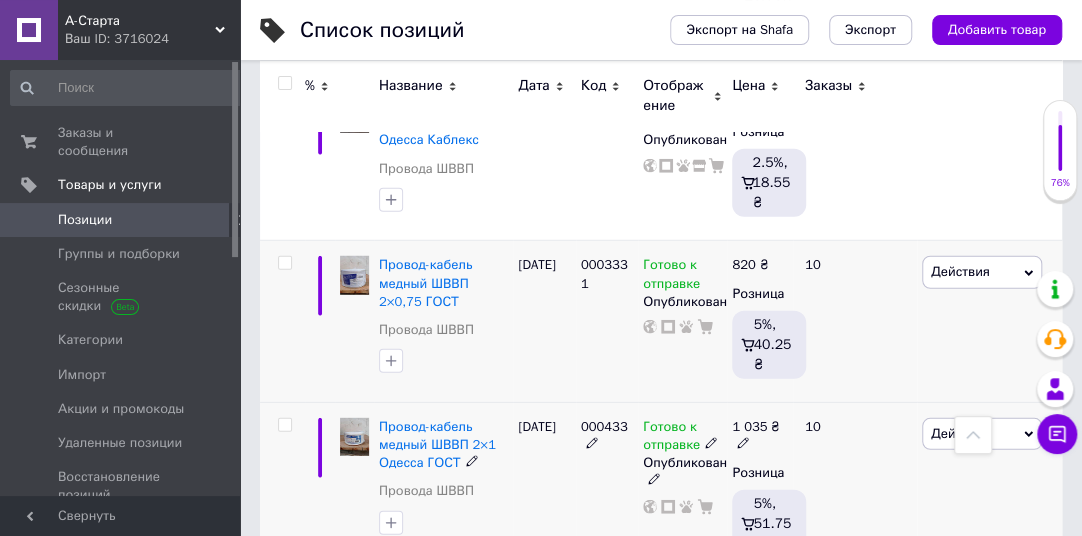 click 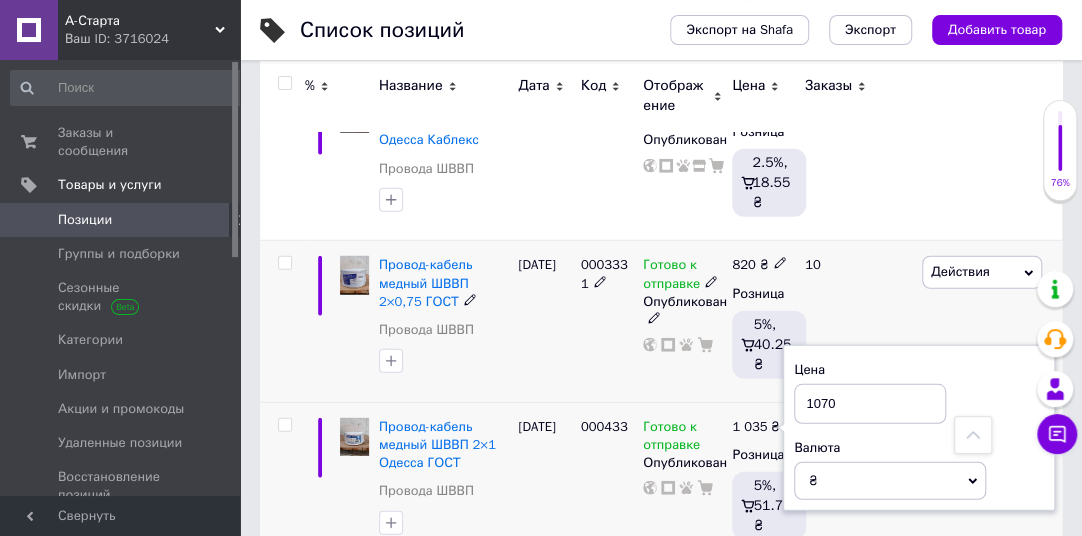 type on "1070" 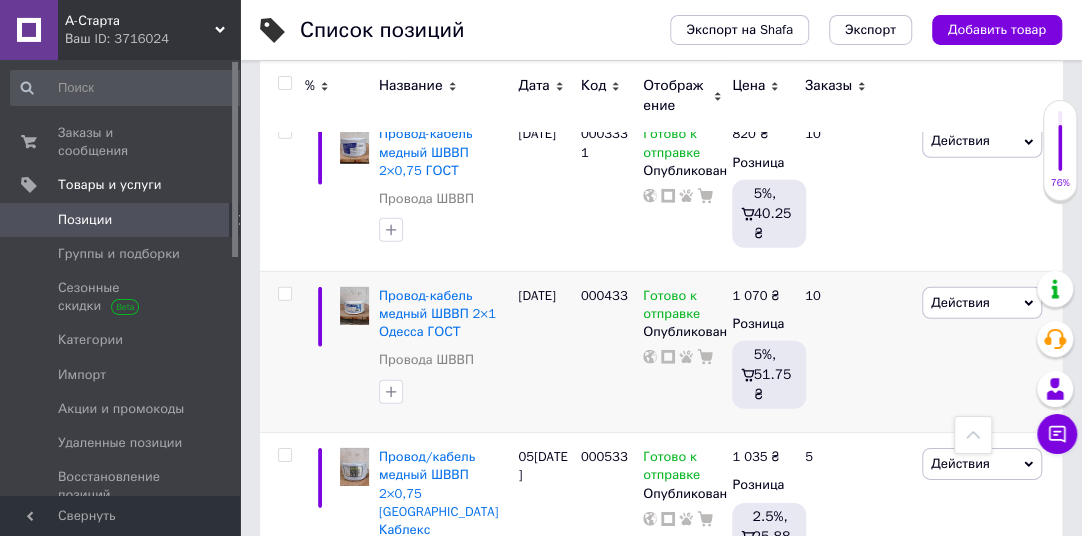 scroll, scrollTop: 2425, scrollLeft: 0, axis: vertical 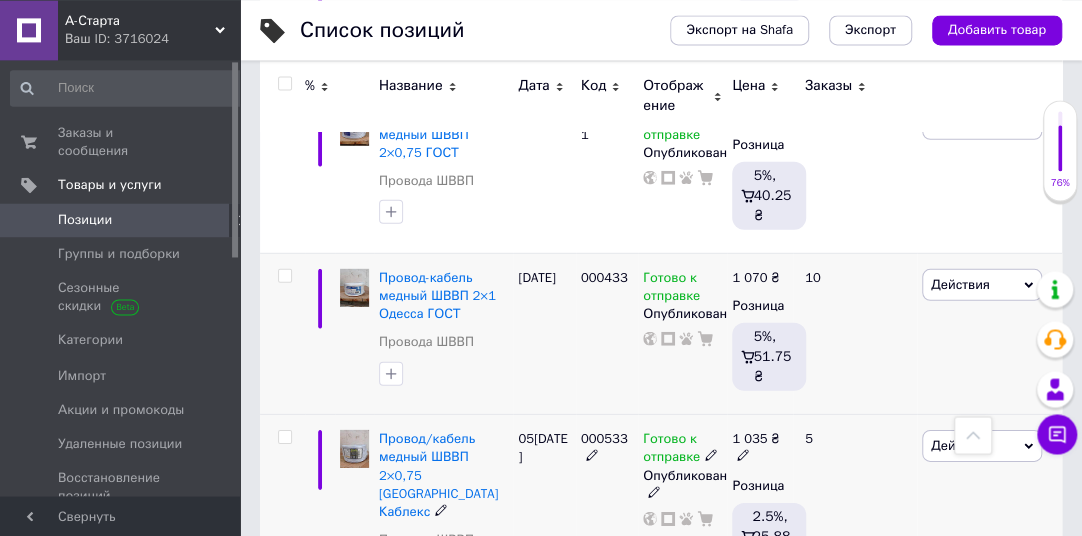 click 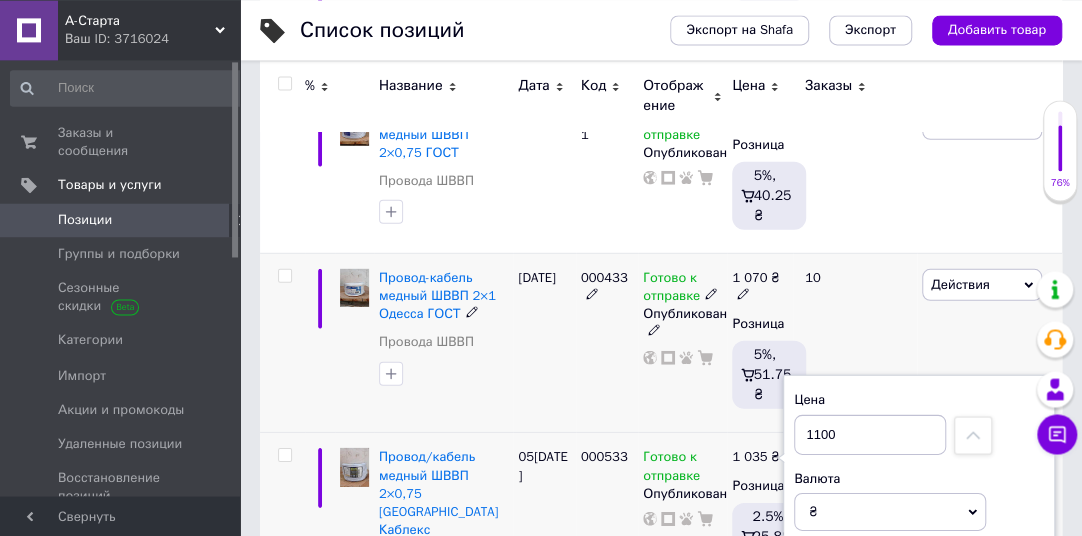 type on "1100" 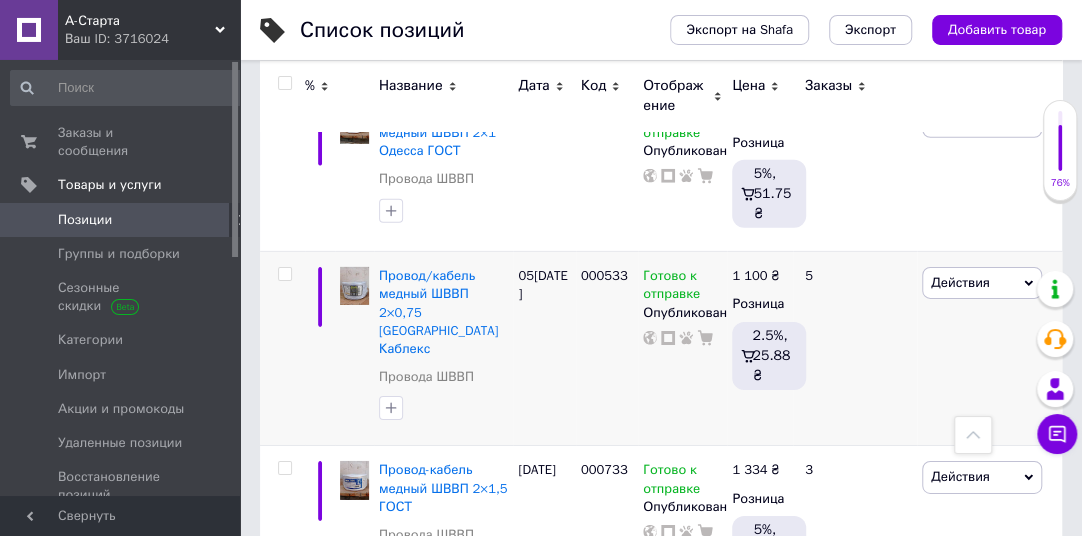scroll, scrollTop: 2606, scrollLeft: 0, axis: vertical 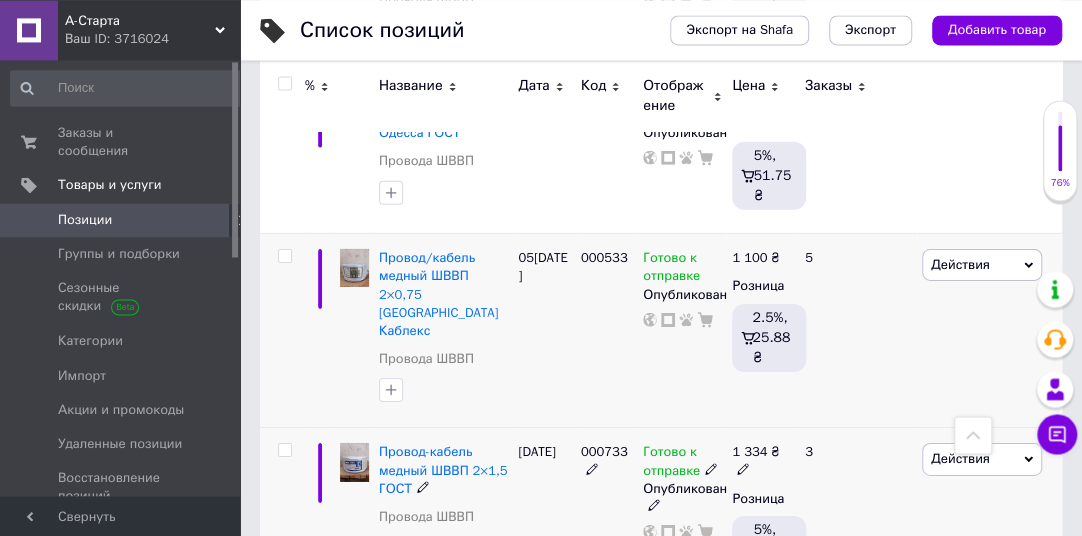 click 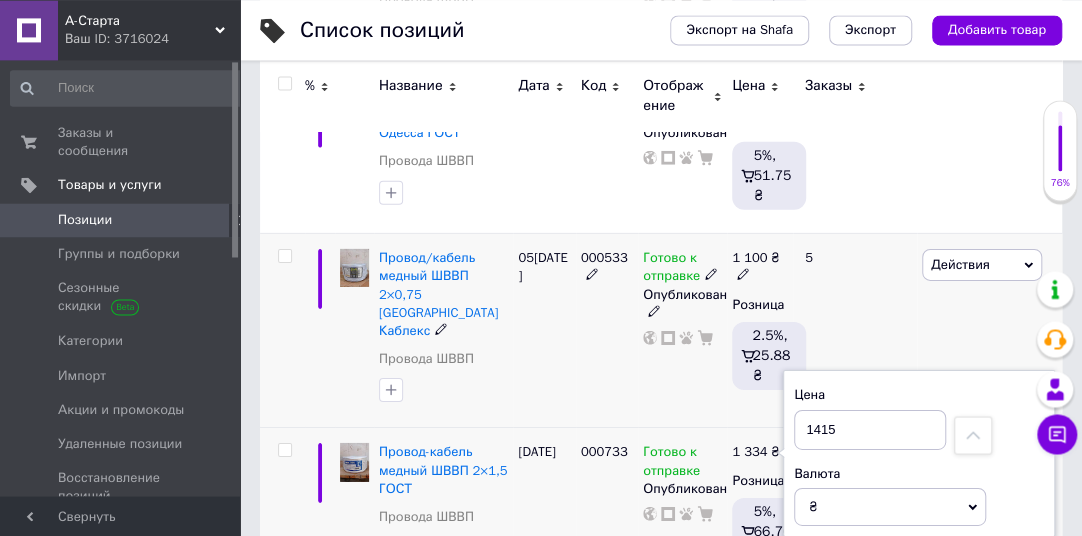 type on "1415" 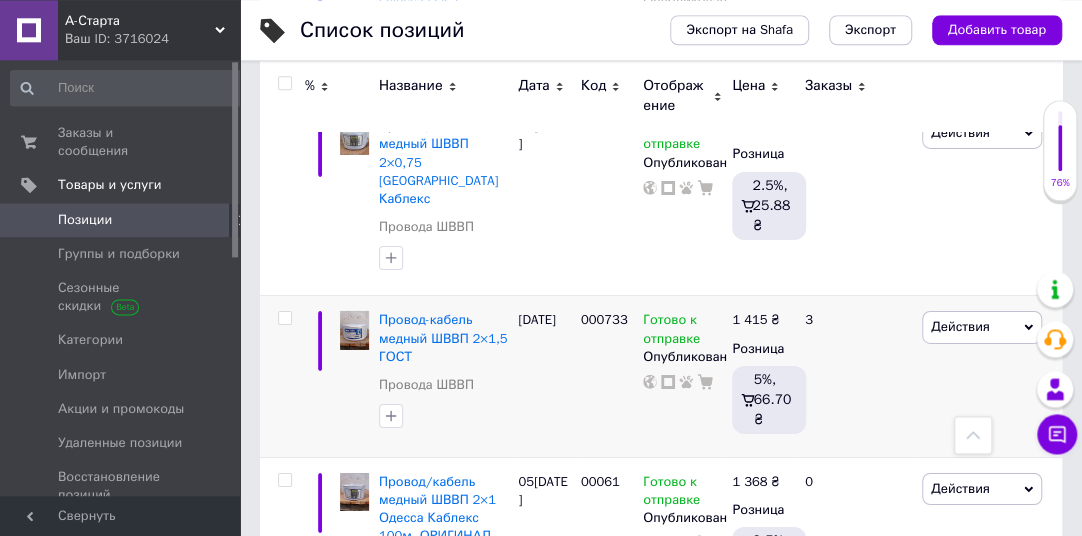scroll, scrollTop: 2762, scrollLeft: 0, axis: vertical 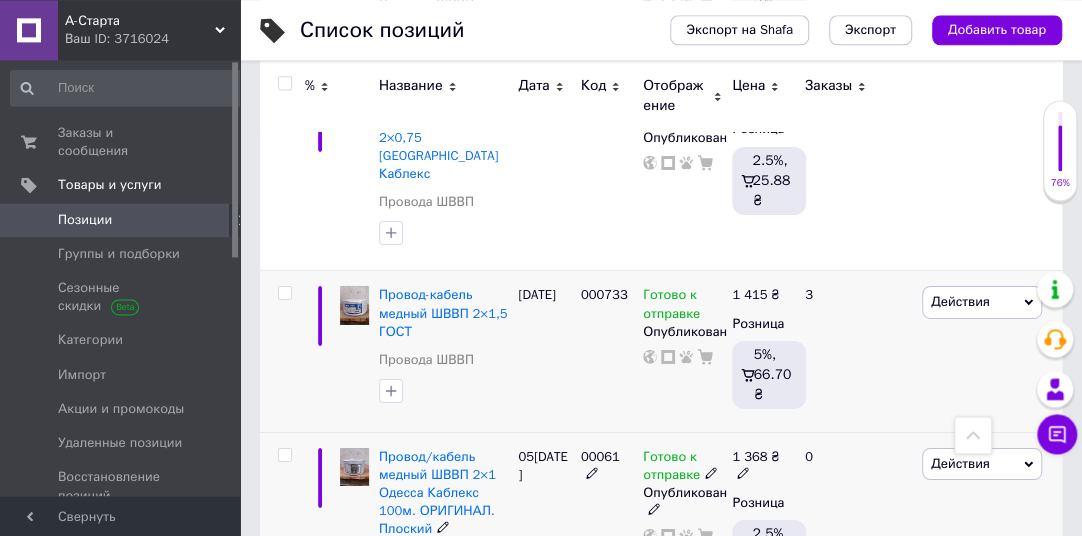 click 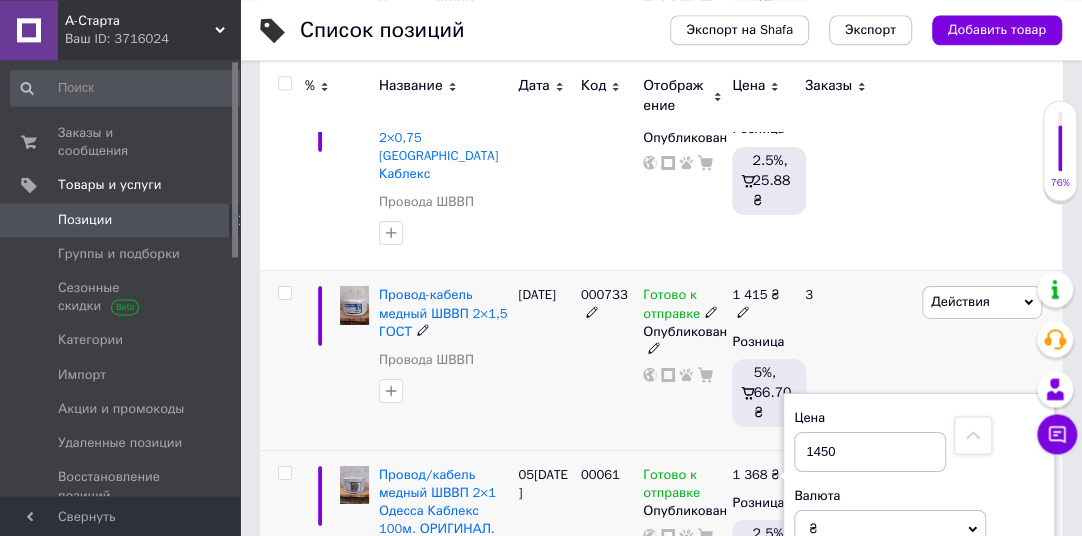 type on "1450" 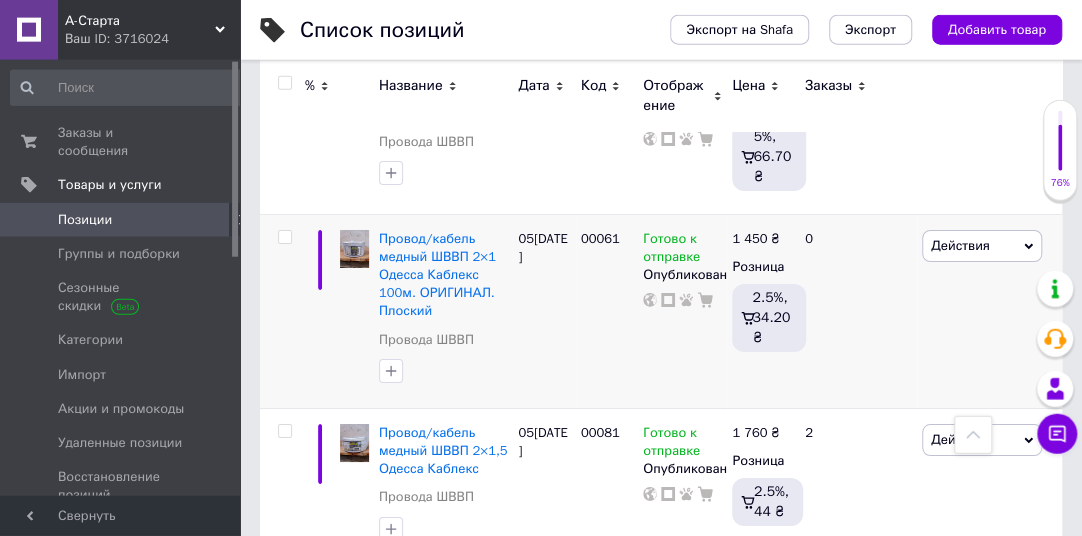 scroll, scrollTop: 2992, scrollLeft: 0, axis: vertical 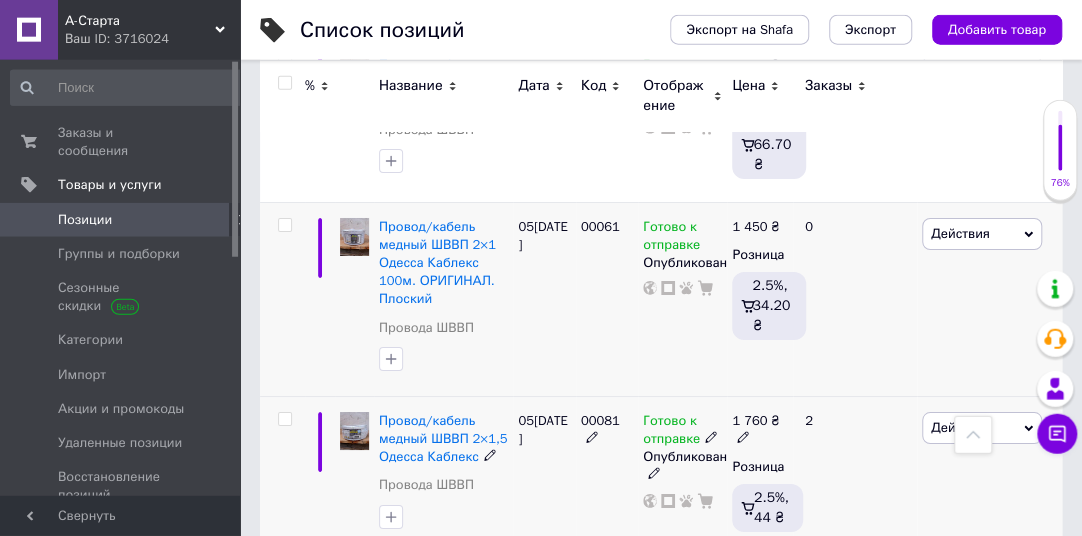 click 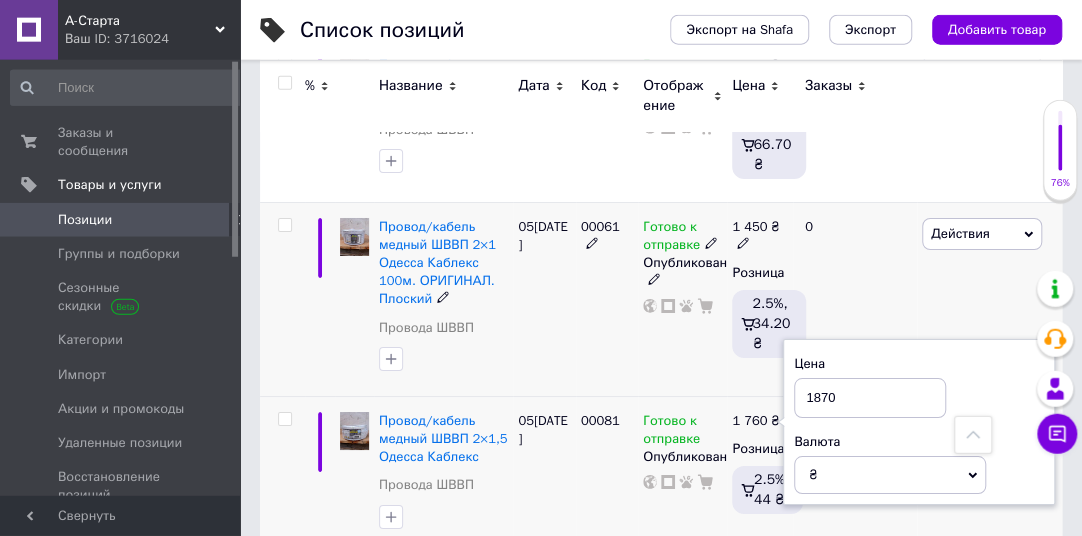 type on "1870" 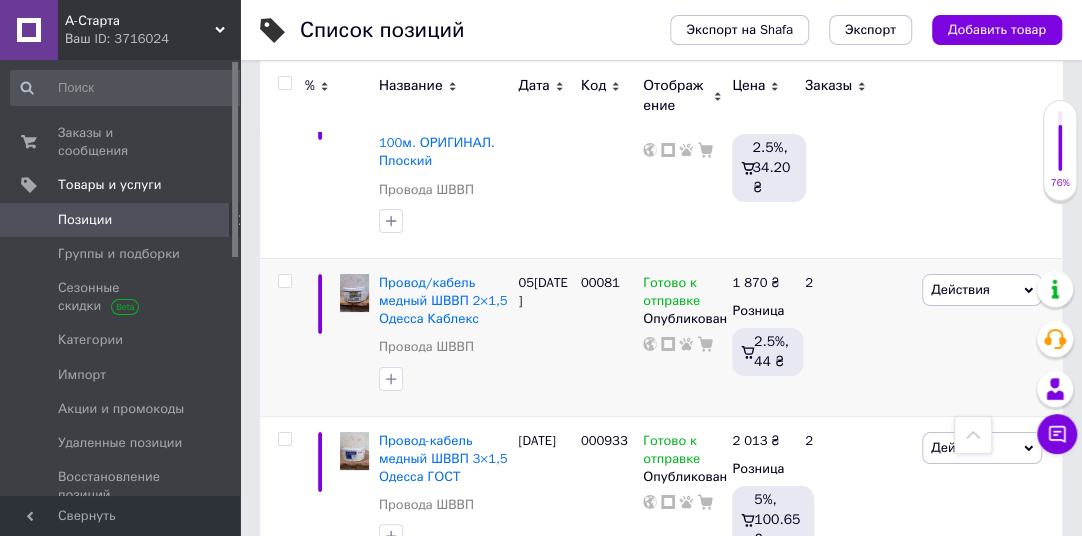 scroll, scrollTop: 3136, scrollLeft: 0, axis: vertical 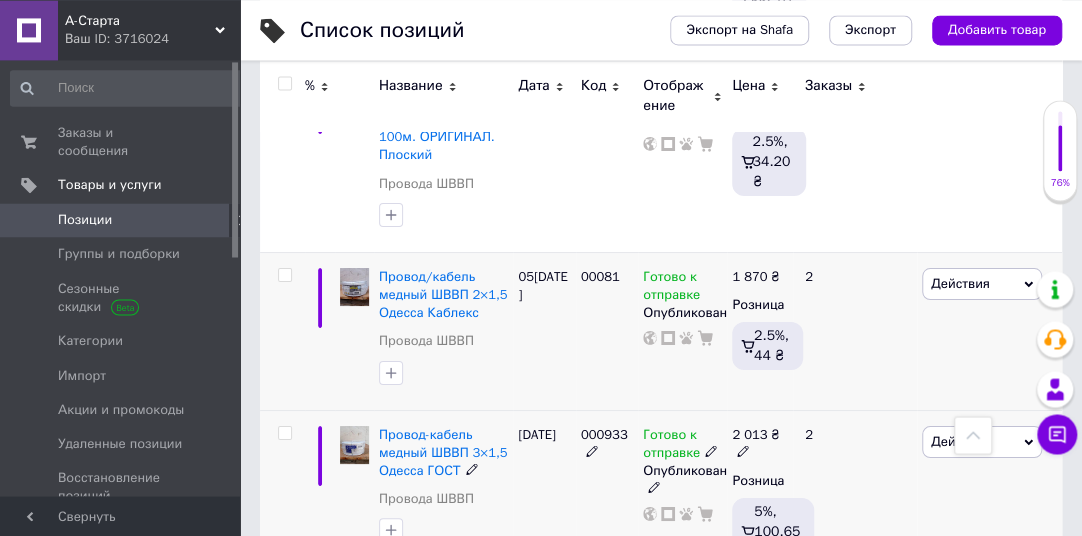 click 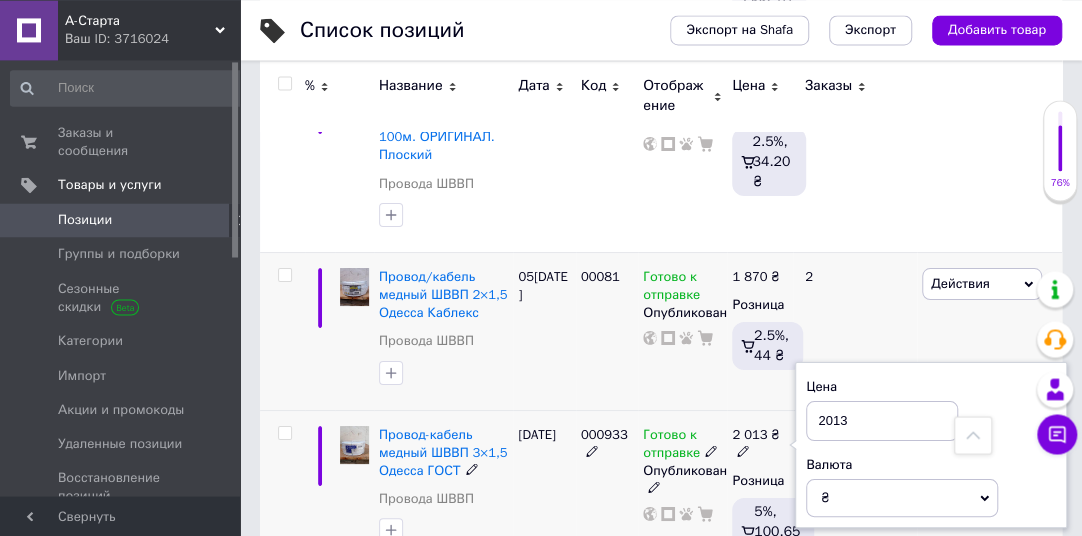 scroll, scrollTop: 3135, scrollLeft: 0, axis: vertical 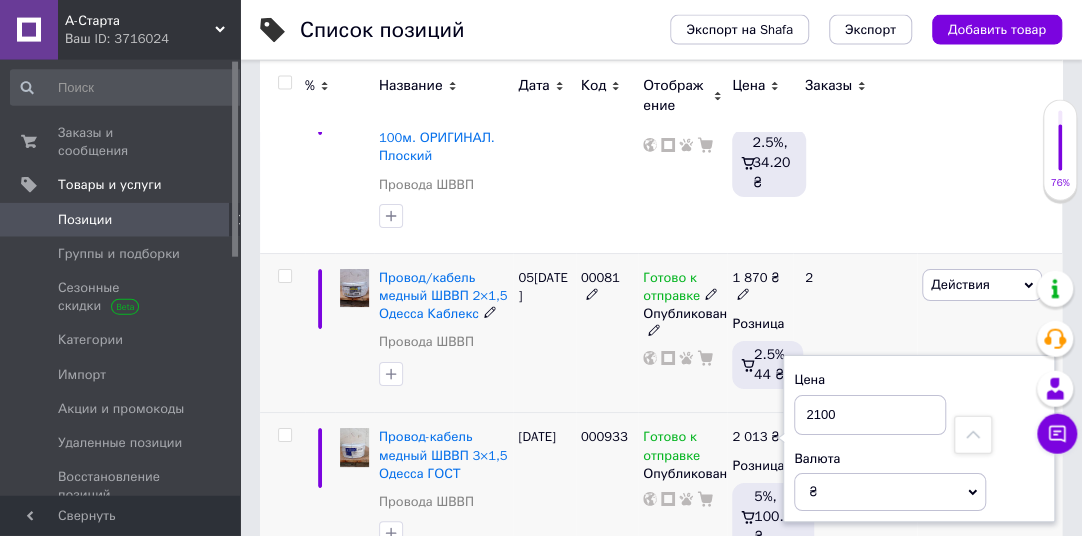 type on "2100" 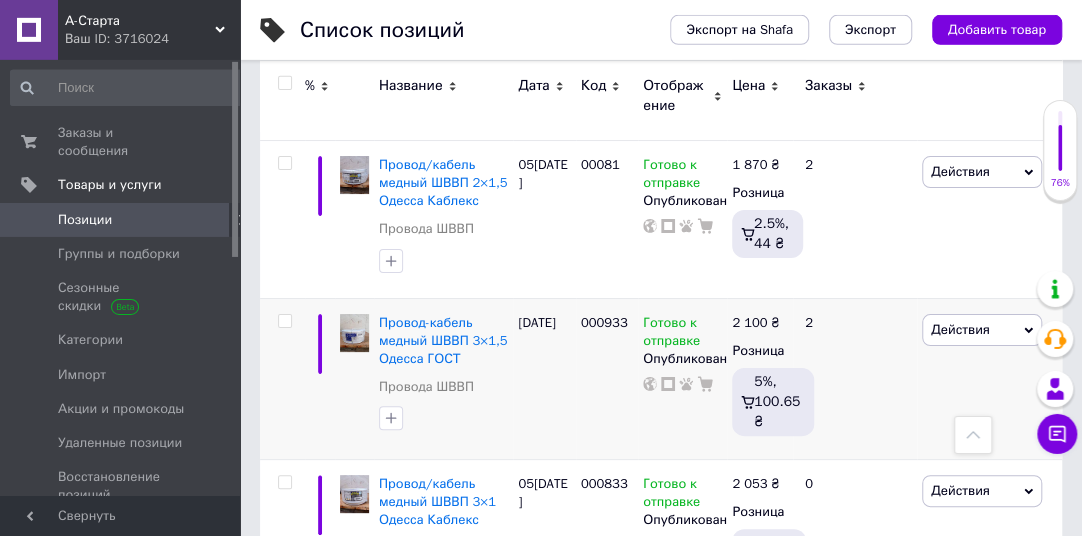 scroll, scrollTop: 3285, scrollLeft: 0, axis: vertical 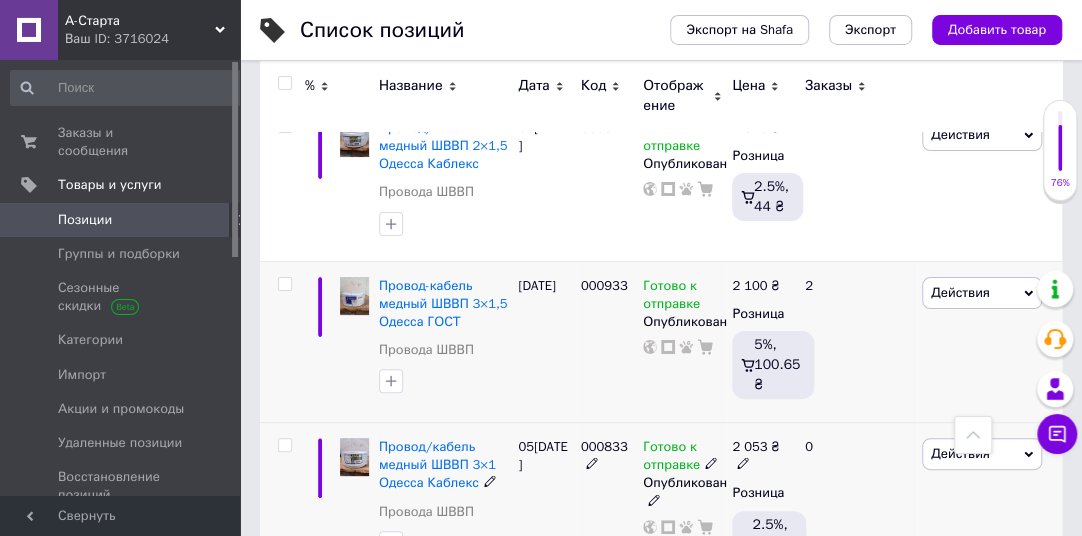 click 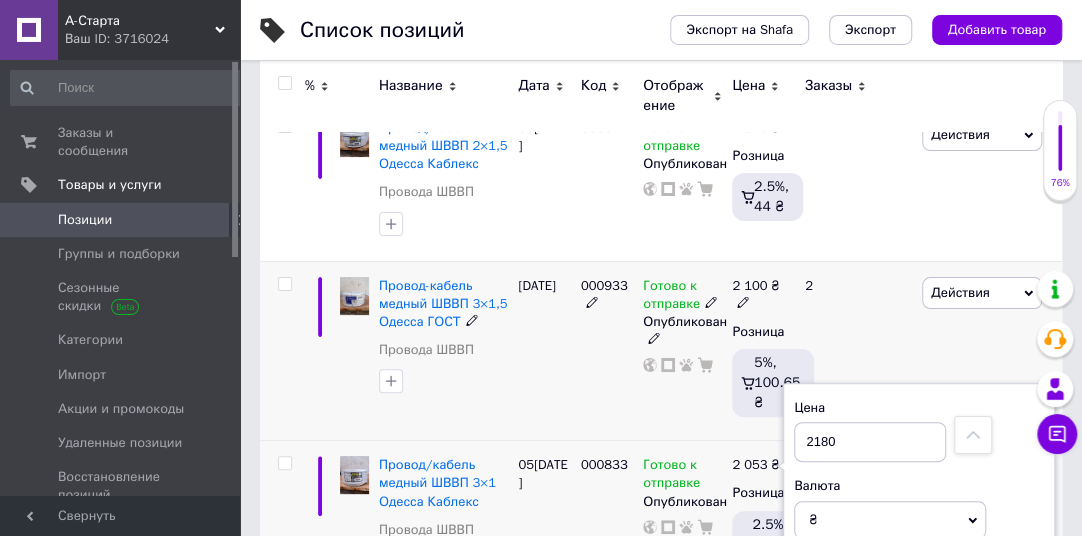 type on "2180" 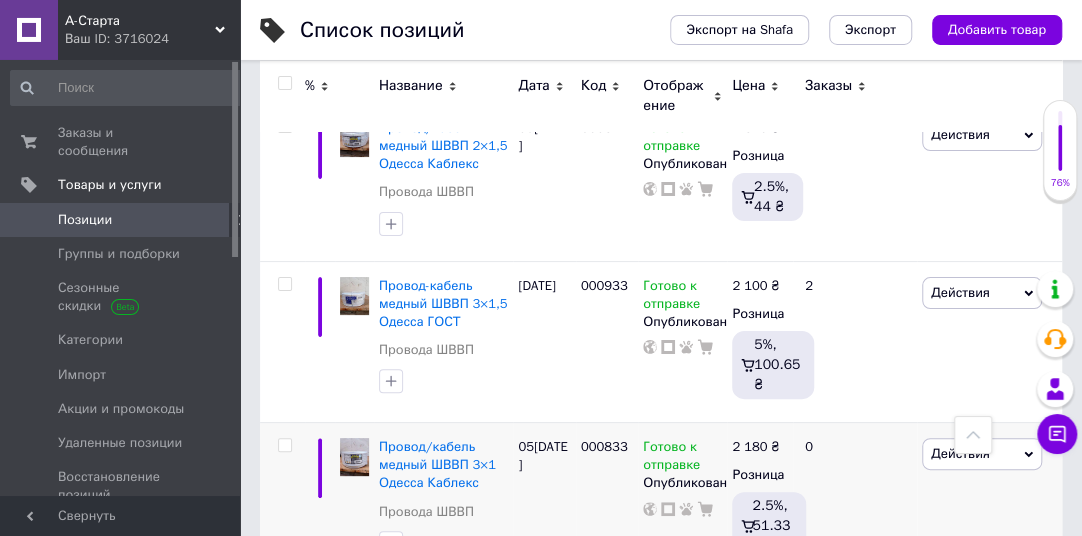 scroll, scrollTop: 3310, scrollLeft: 0, axis: vertical 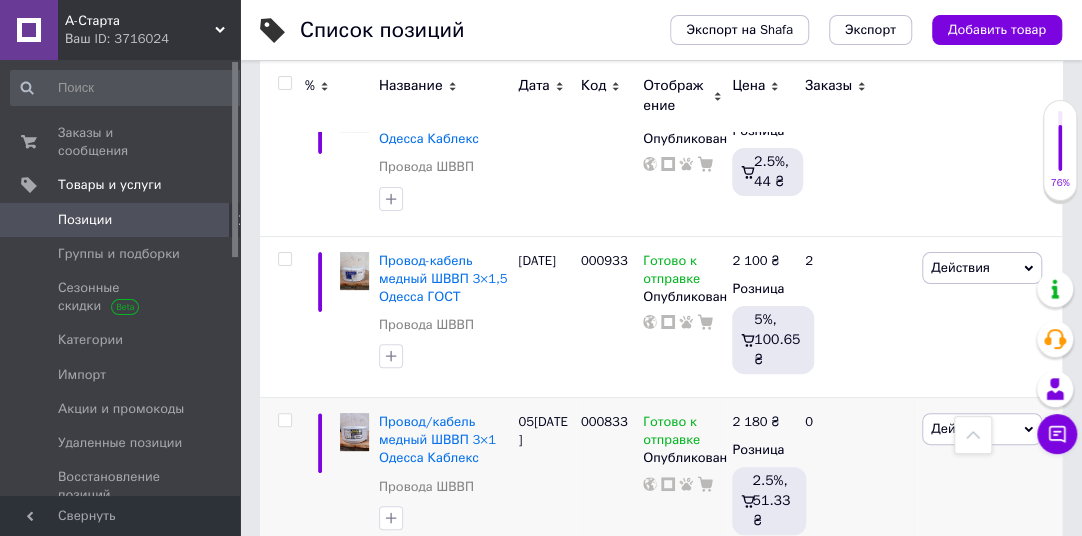 click on "2" at bounding box center [327, 599] 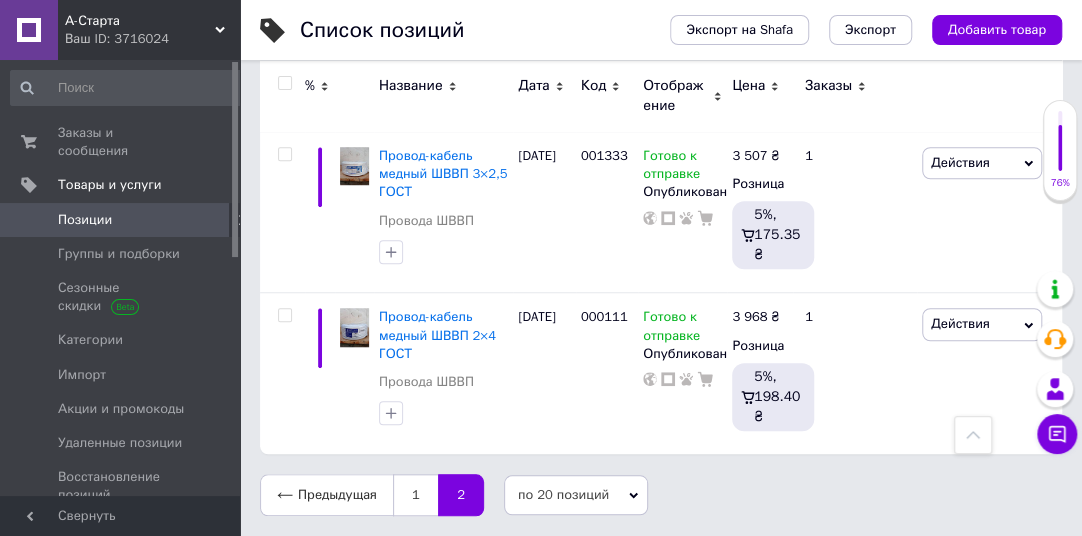 scroll, scrollTop: 550, scrollLeft: 0, axis: vertical 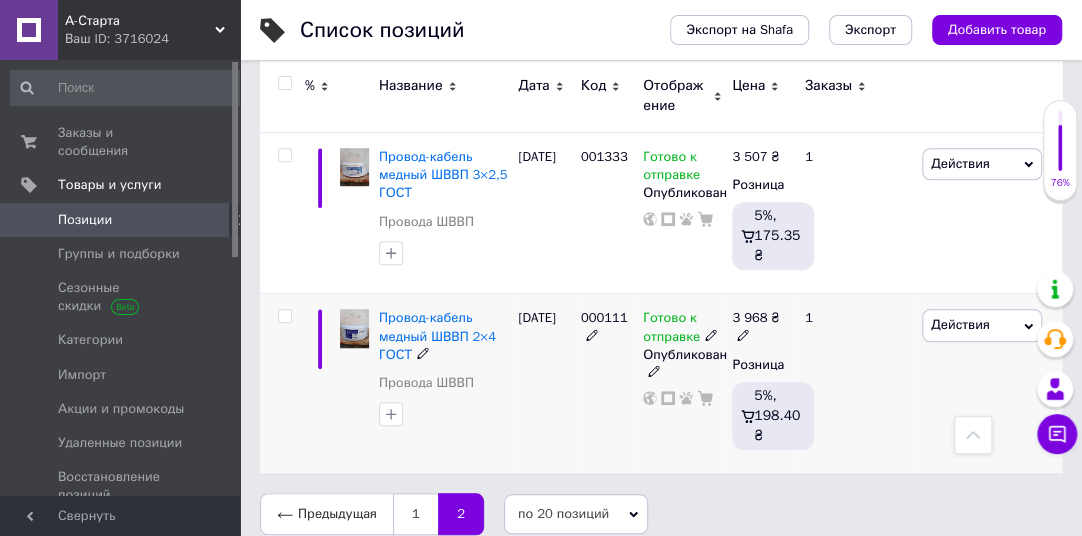 click 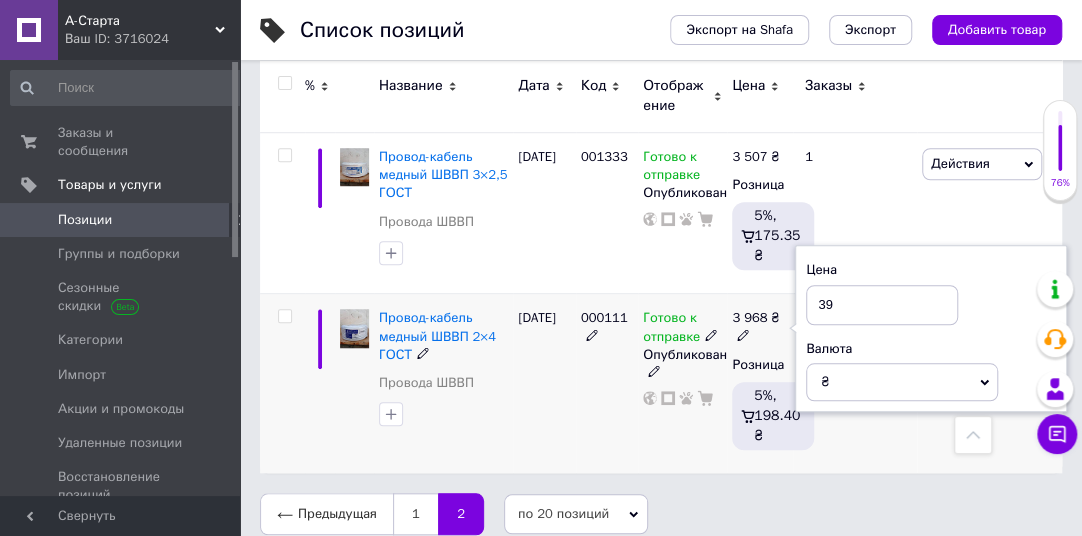 type on "3" 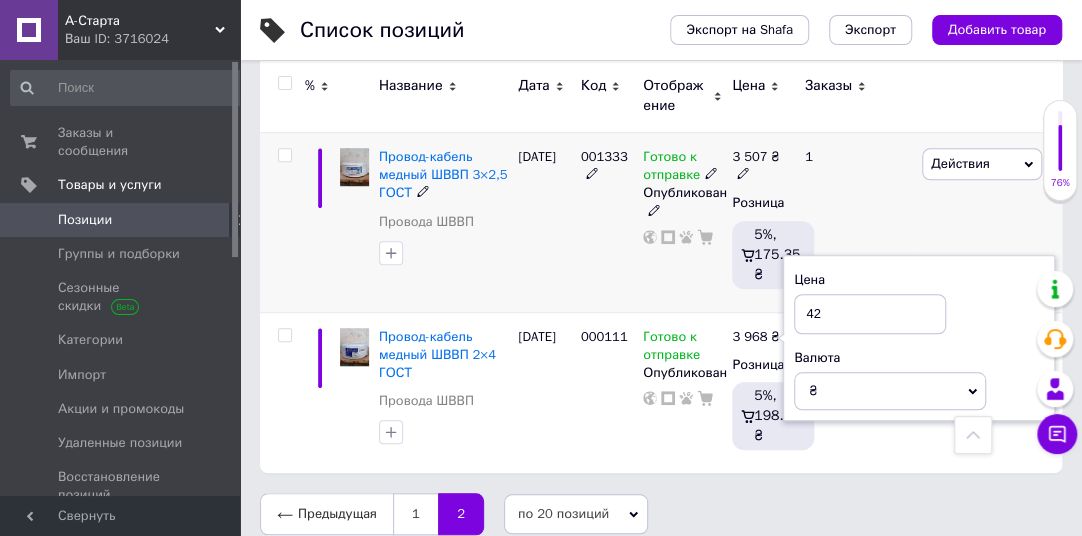 type on "42" 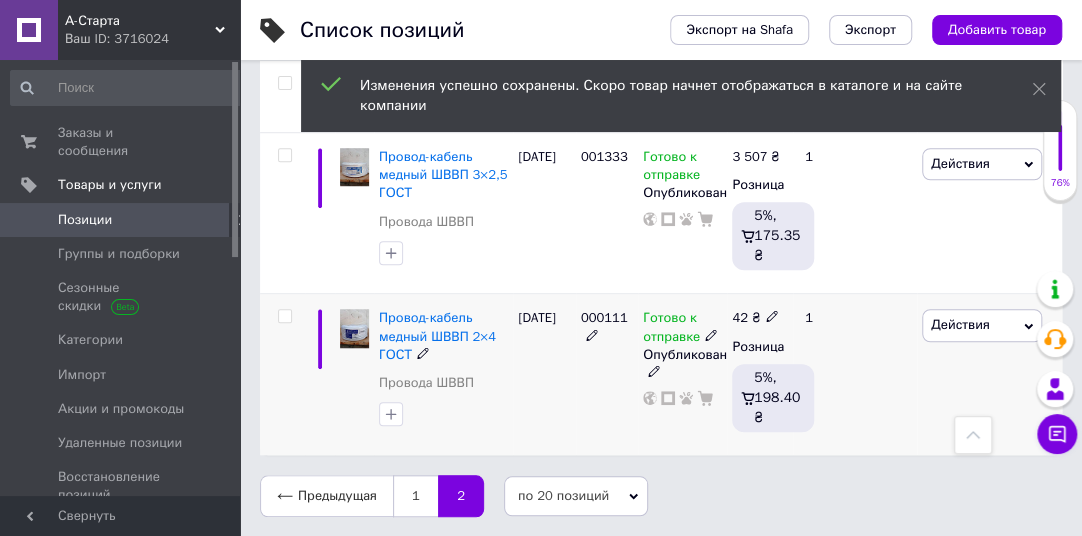 click at bounding box center [354, 328] 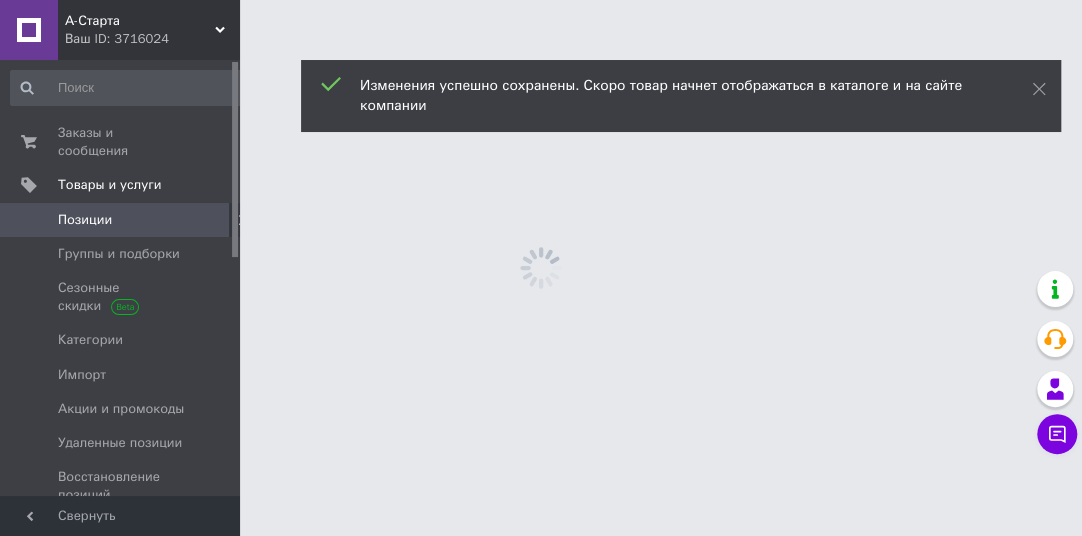 scroll, scrollTop: 0, scrollLeft: 0, axis: both 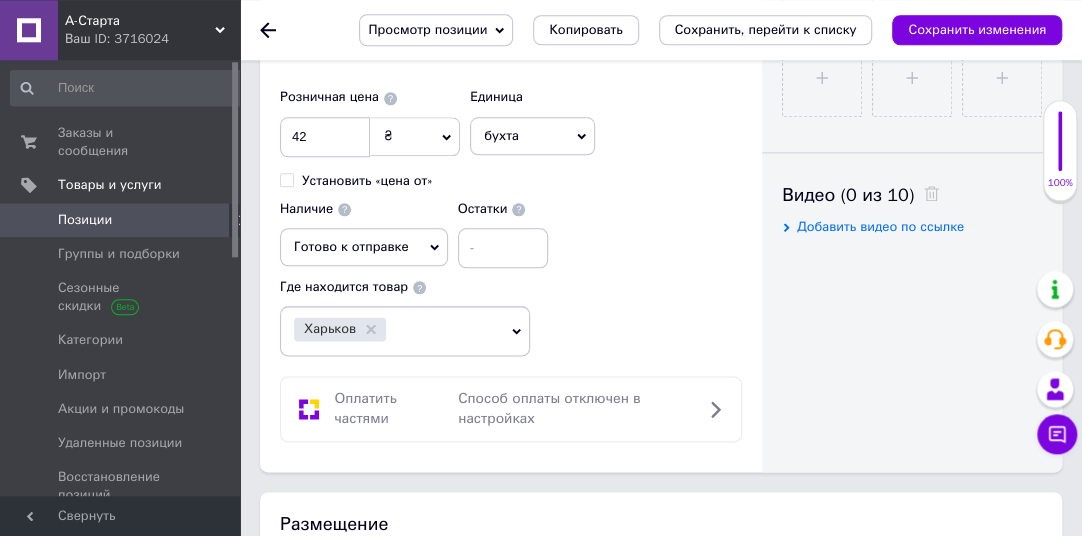 click 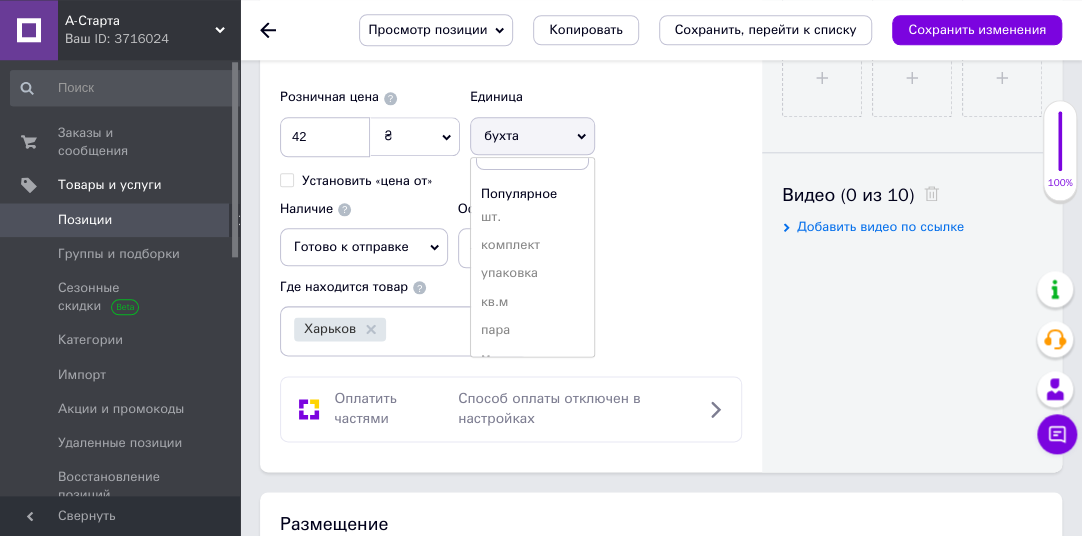 scroll, scrollTop: 136, scrollLeft: 0, axis: vertical 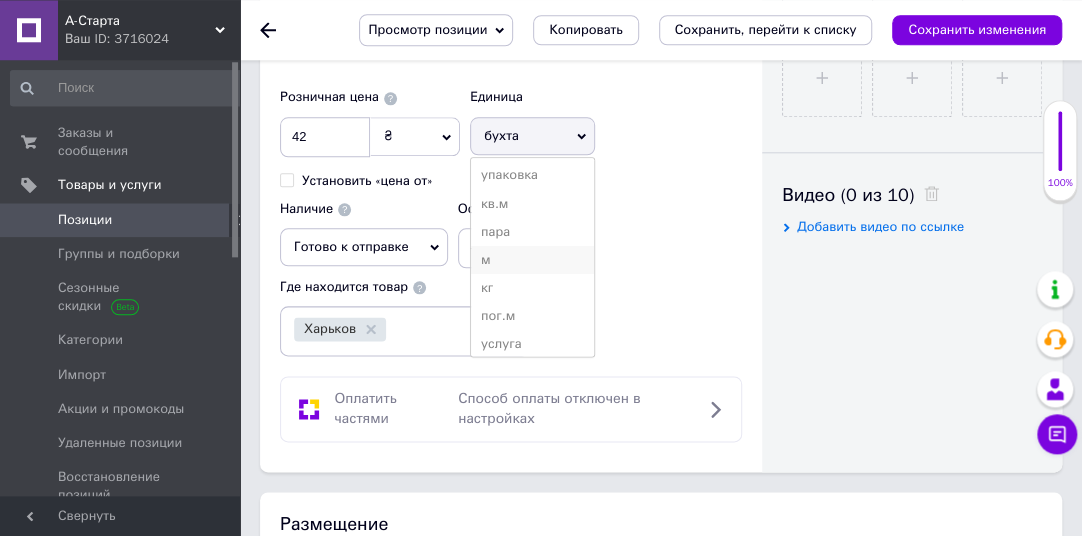 click on "м" at bounding box center (532, 260) 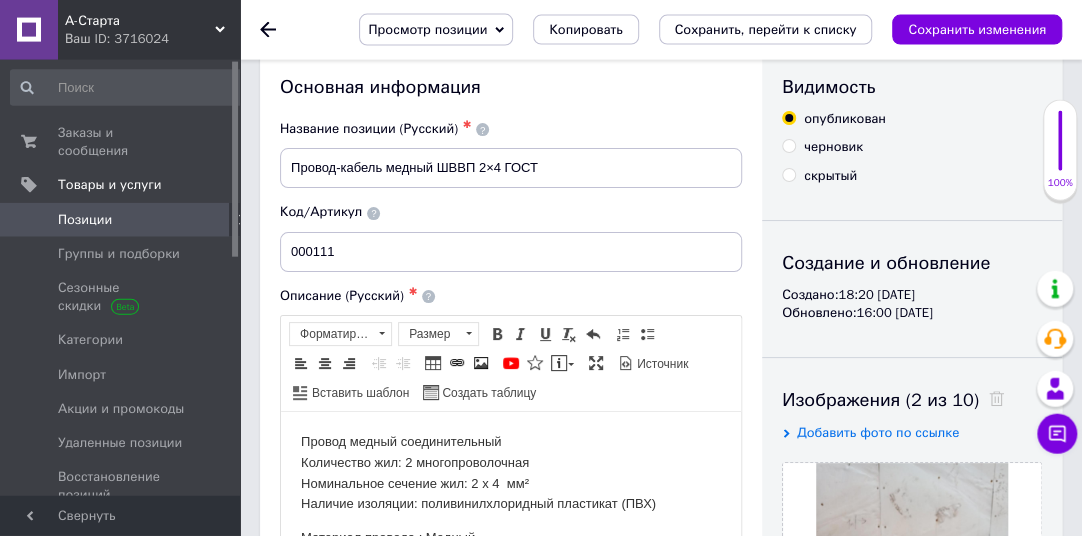 scroll, scrollTop: 30, scrollLeft: 0, axis: vertical 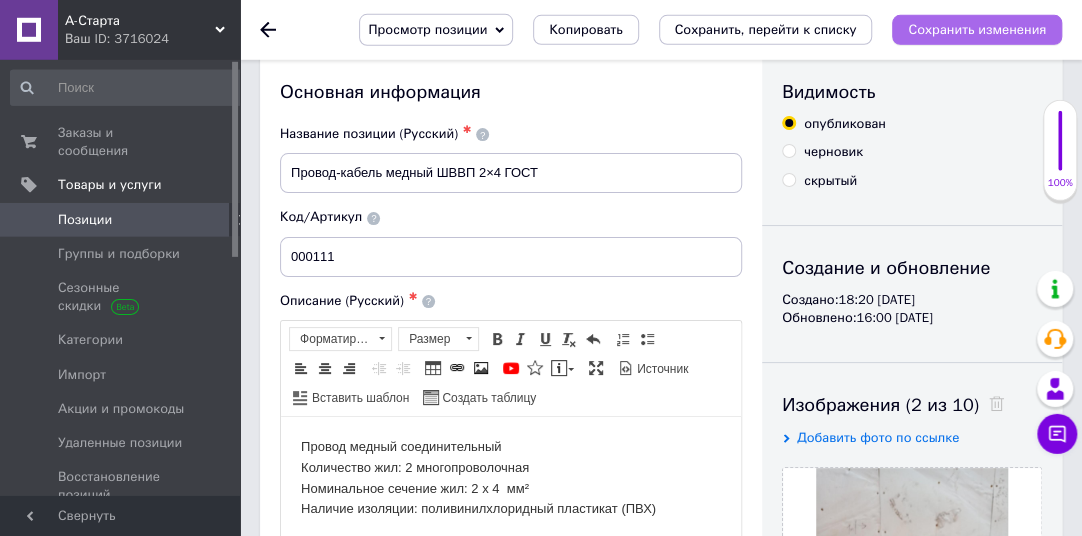 click on "Сохранить изменения" at bounding box center [977, 29] 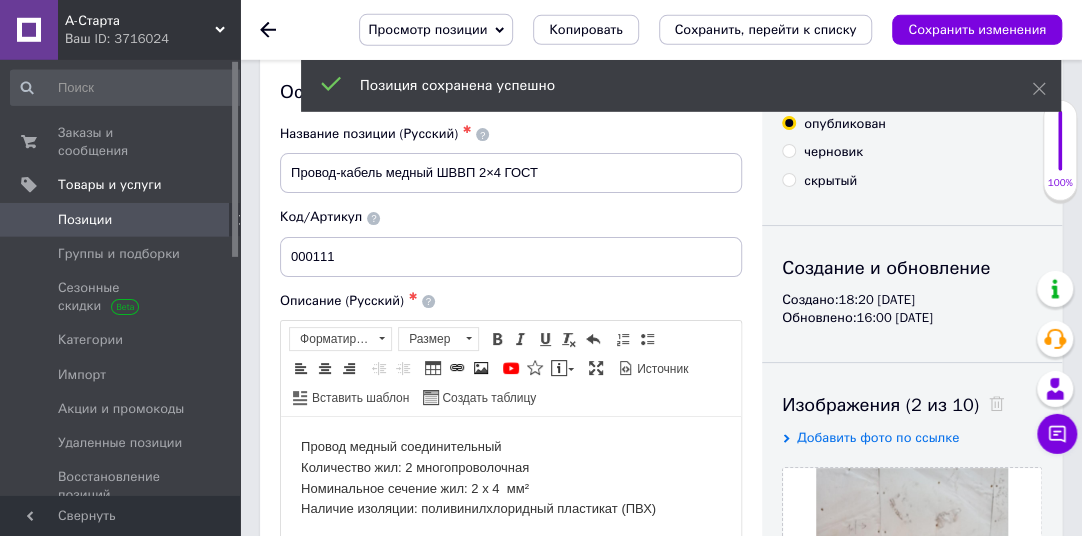 click 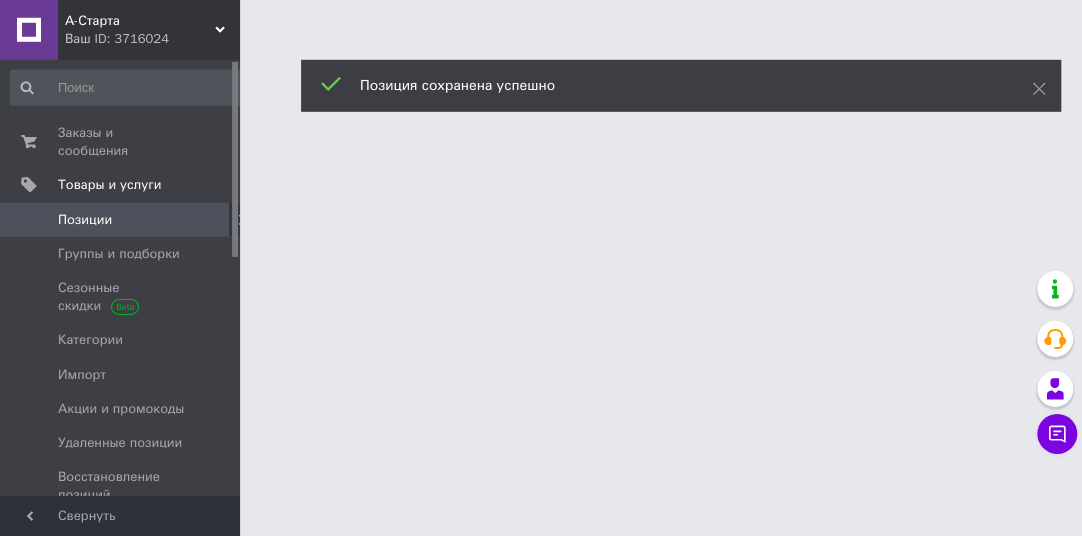 scroll, scrollTop: 0, scrollLeft: 0, axis: both 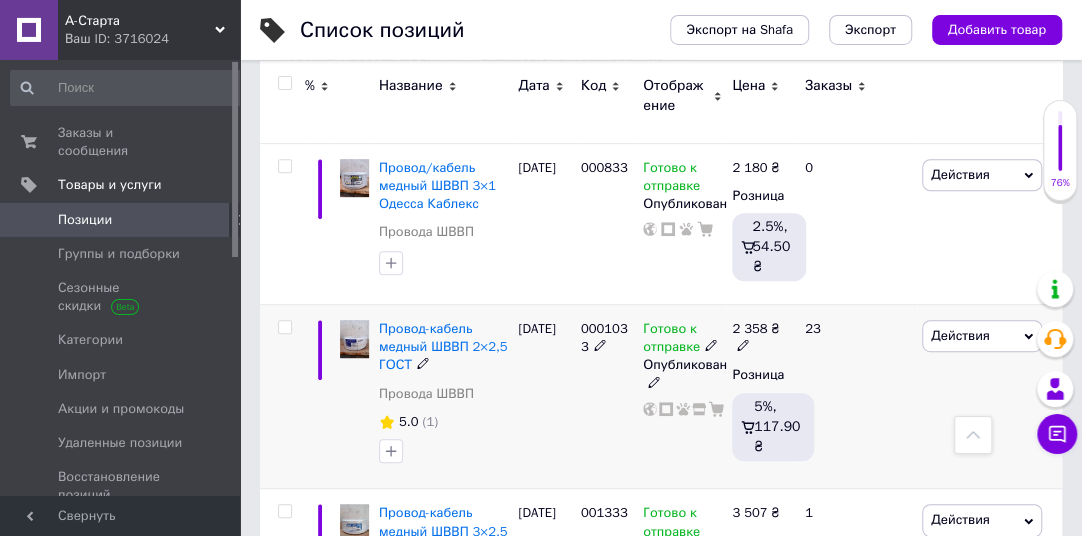click 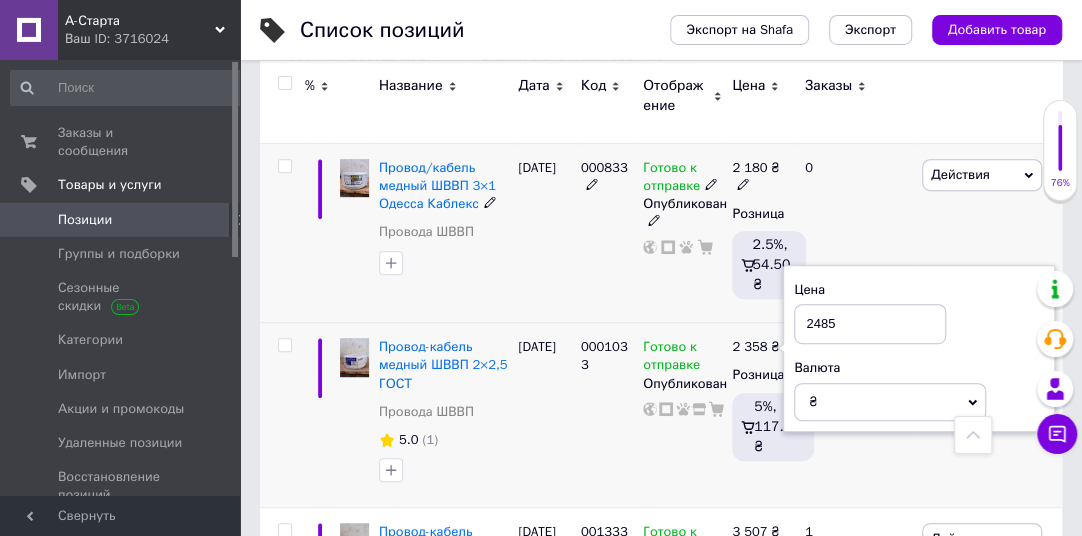 type on "2485" 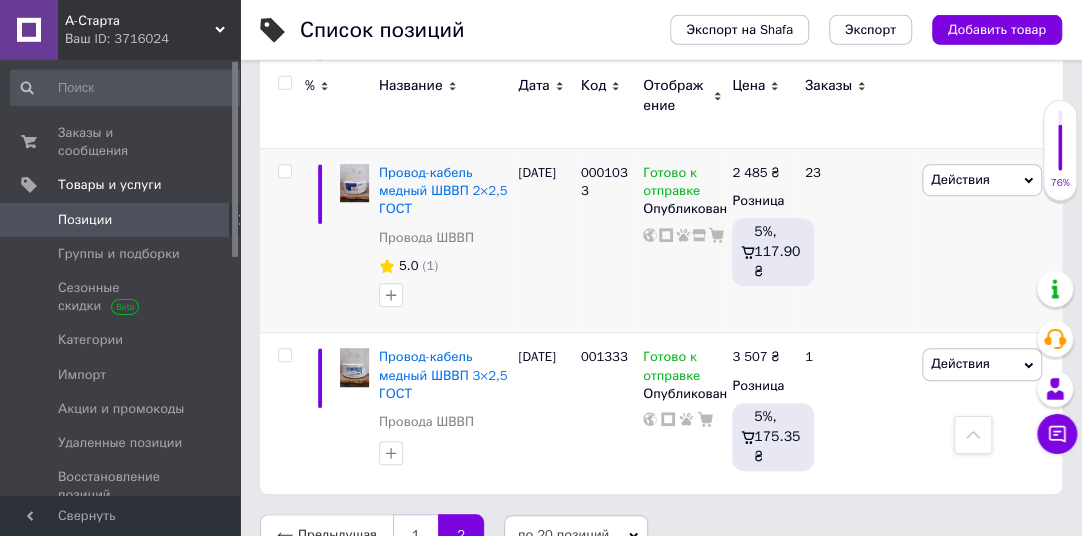 scroll, scrollTop: 525, scrollLeft: 0, axis: vertical 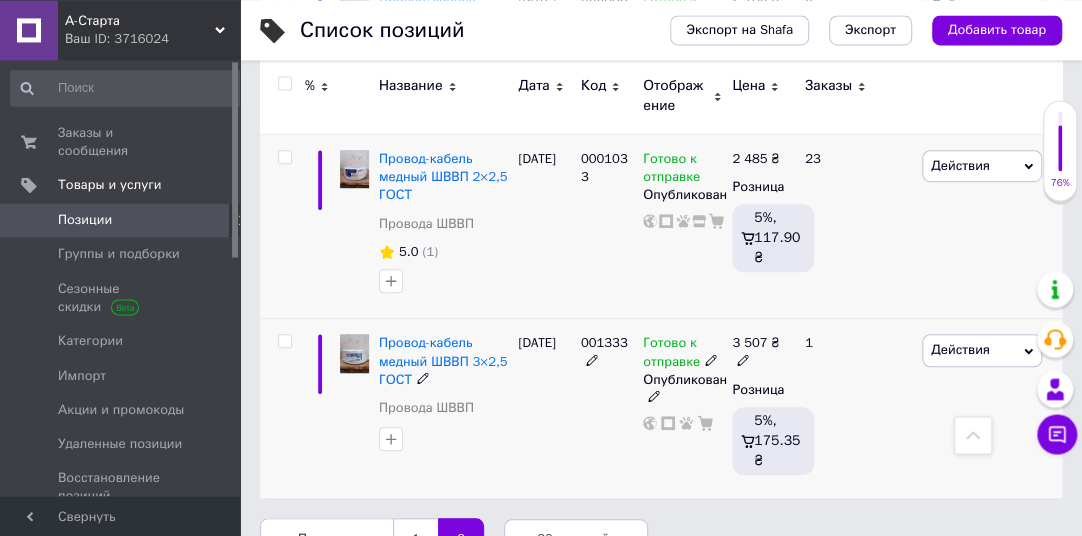 click 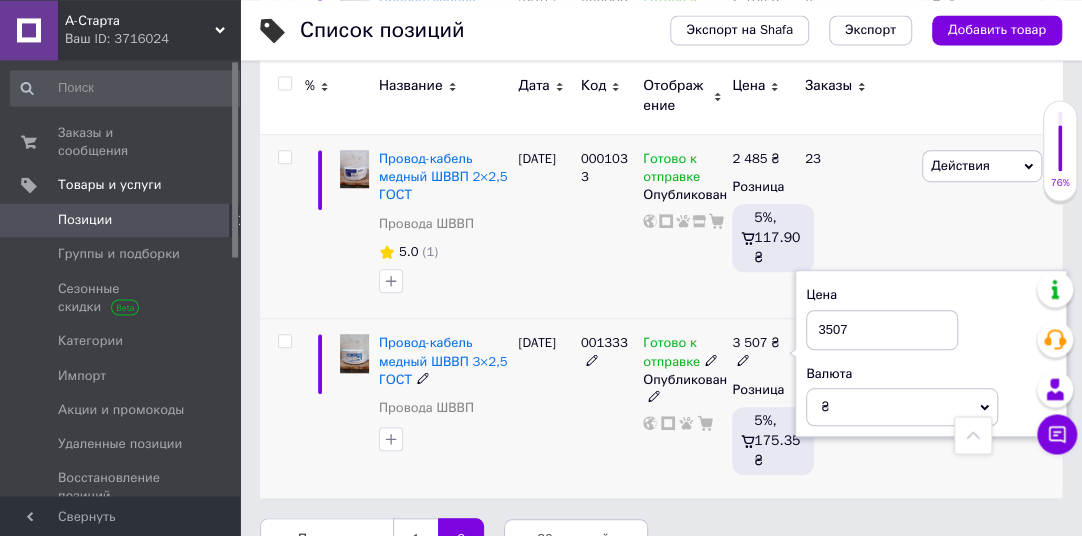 scroll, scrollTop: 525, scrollLeft: 0, axis: vertical 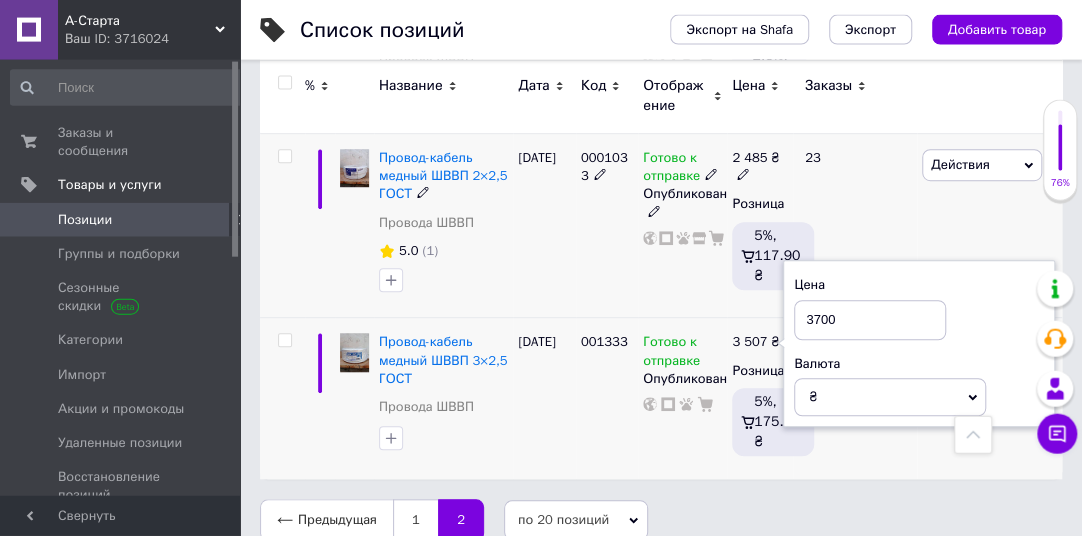 type on "3700" 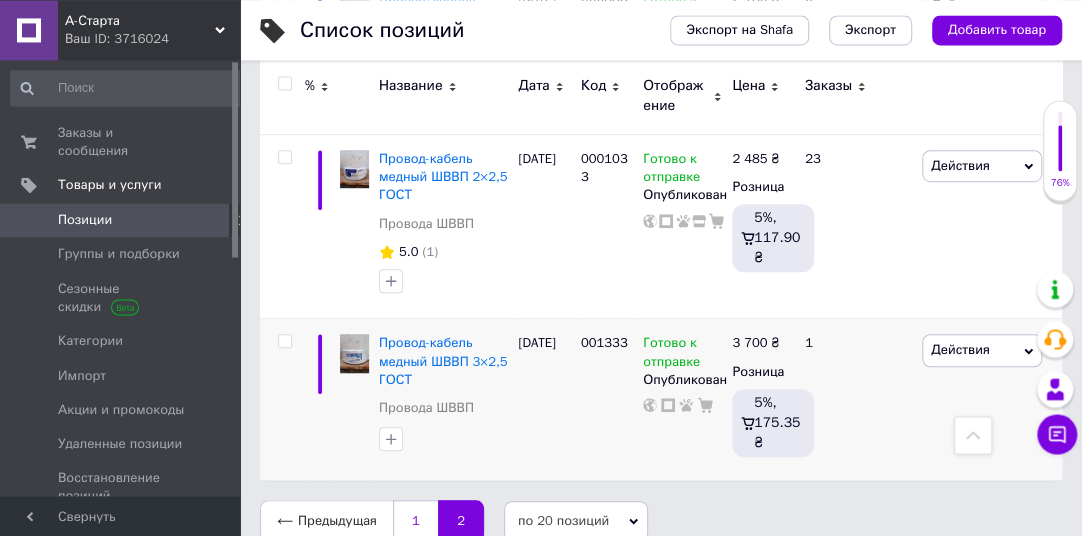 click on "1" at bounding box center [415, 521] 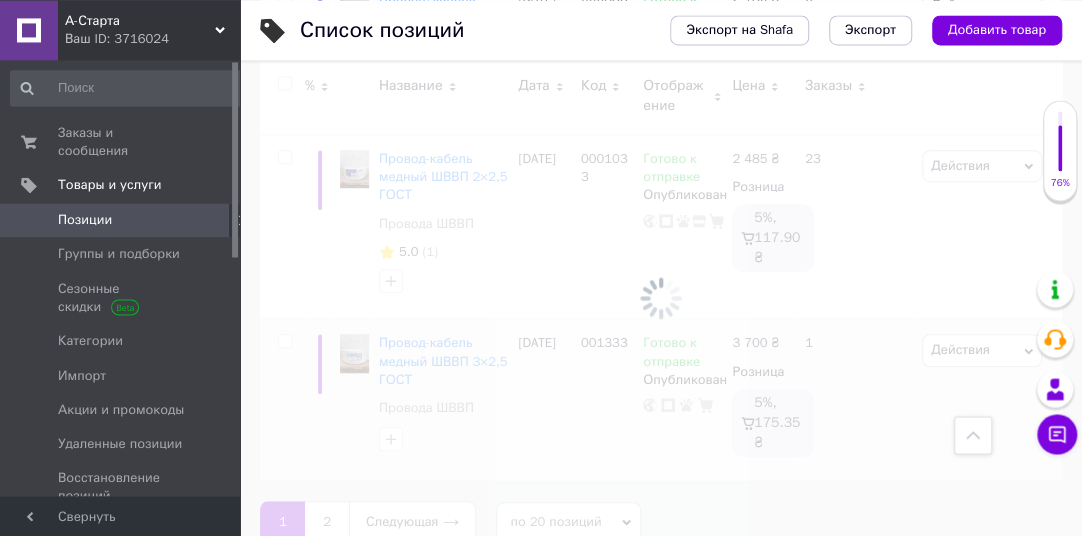 scroll, scrollTop: 525, scrollLeft: 0, axis: vertical 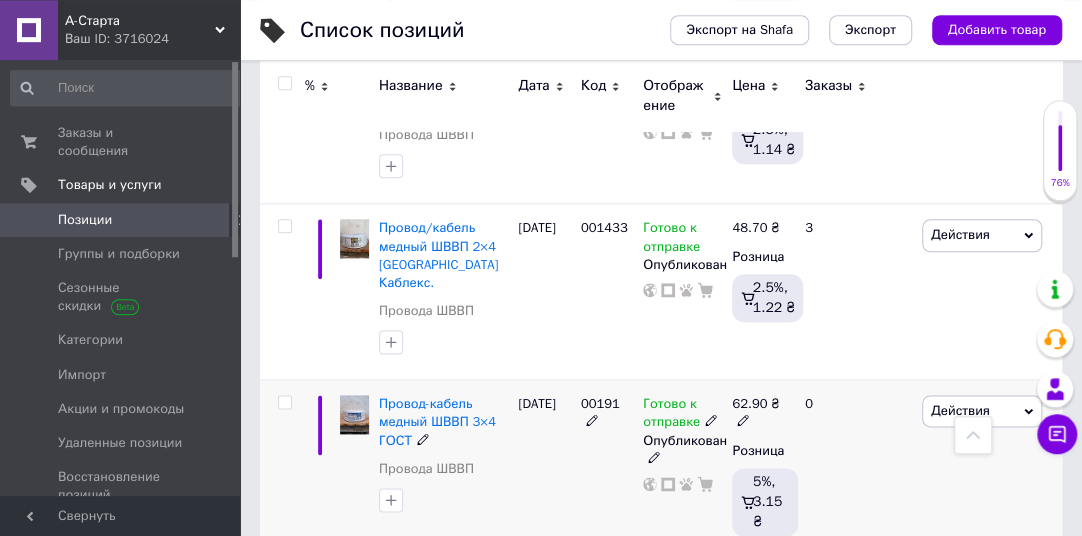 click at bounding box center (354, 414) 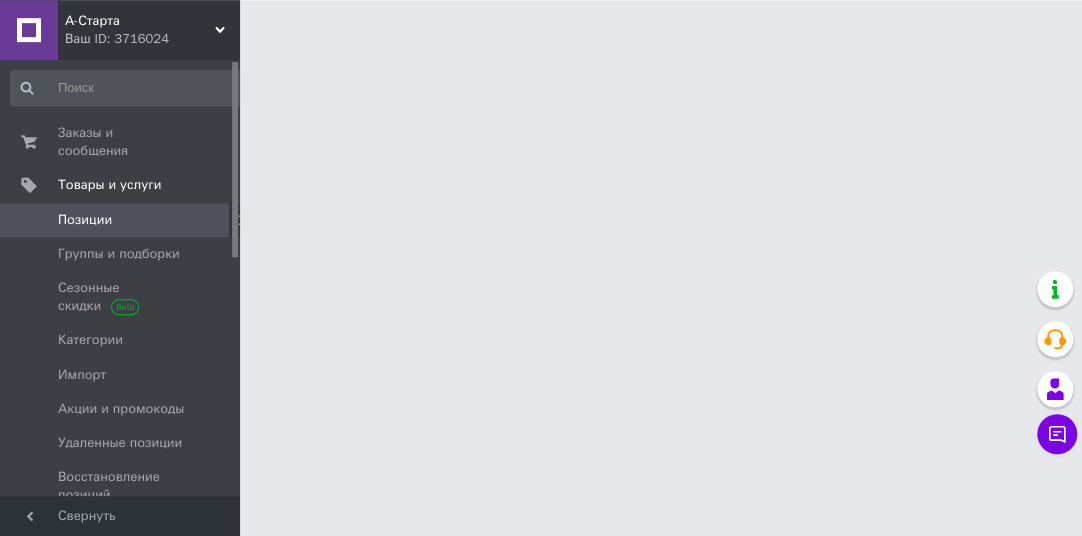scroll, scrollTop: 0, scrollLeft: 0, axis: both 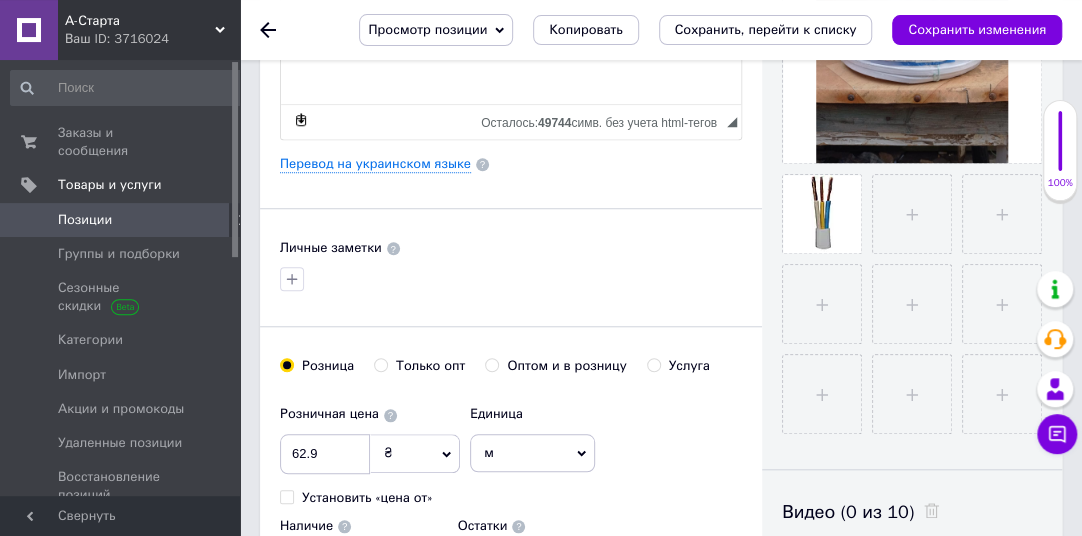 click on "Редактирование позиции: Провод-кабель медный ШВВП 3×4 ГОСТ Просмотр позиции Сохранить и посмотреть на сайте Сохранить и посмотреть на портале Bigl.ua Копировать Сохранить, перейти к списку Сохранить изменения" at bounding box center [661, 30] 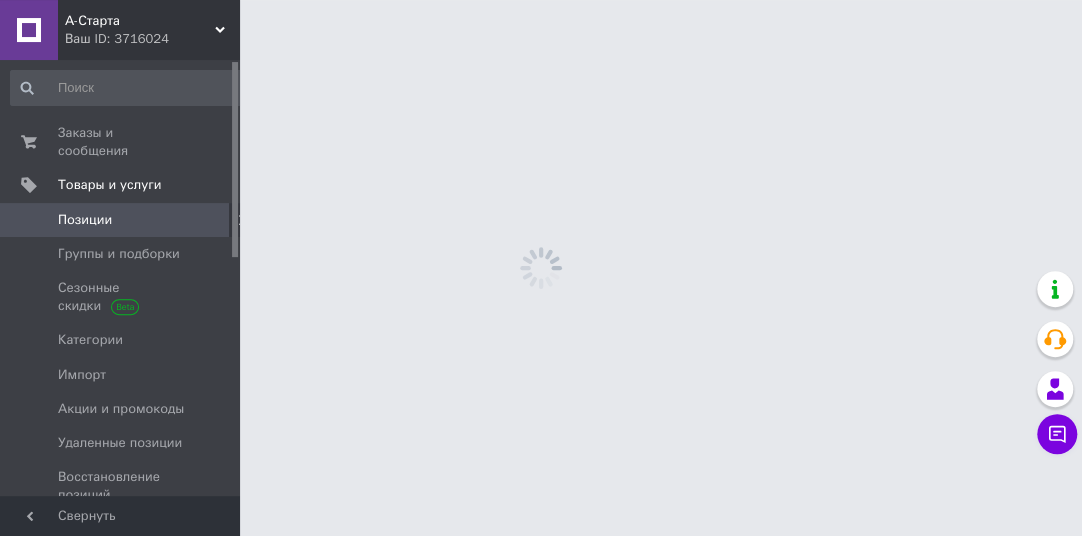 scroll, scrollTop: 0, scrollLeft: 0, axis: both 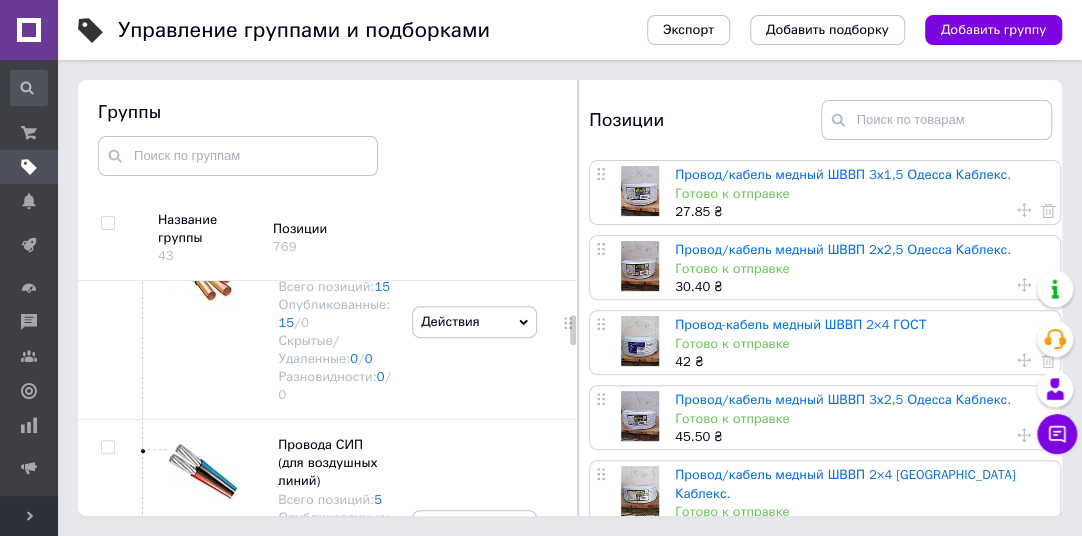 click at bounding box center [573, 330] 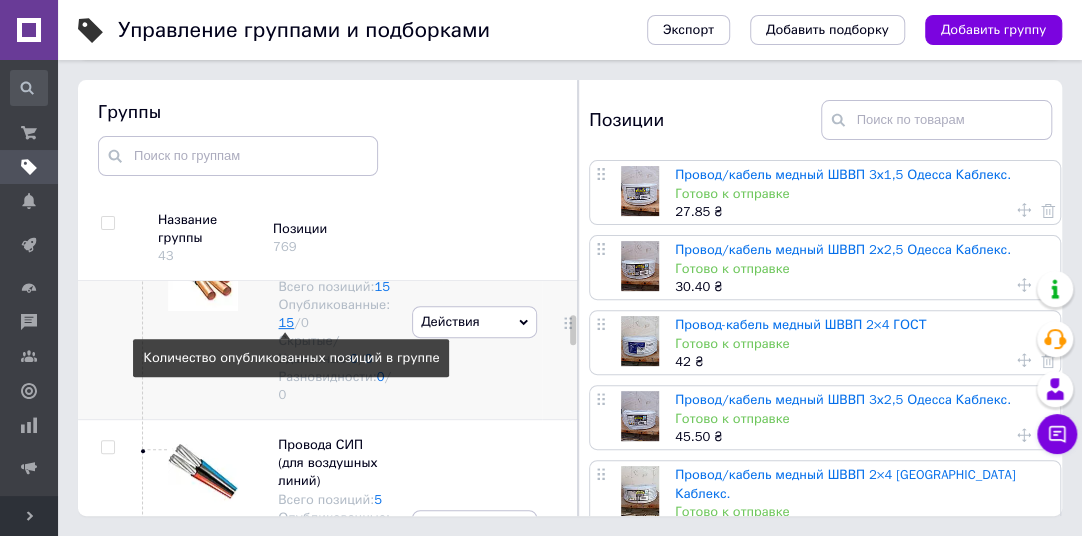 click on "15" at bounding box center (286, 322) 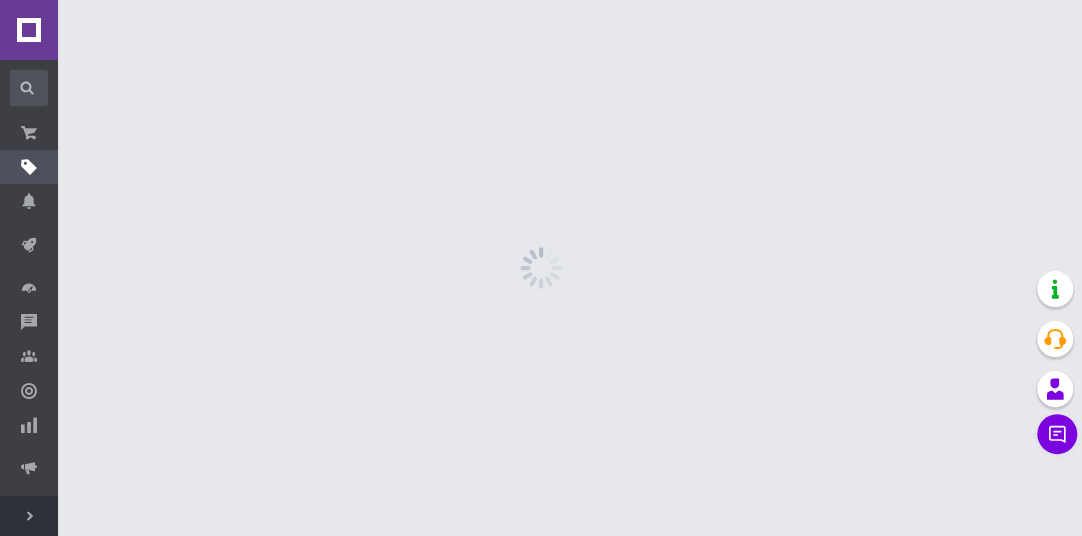scroll, scrollTop: 0, scrollLeft: 0, axis: both 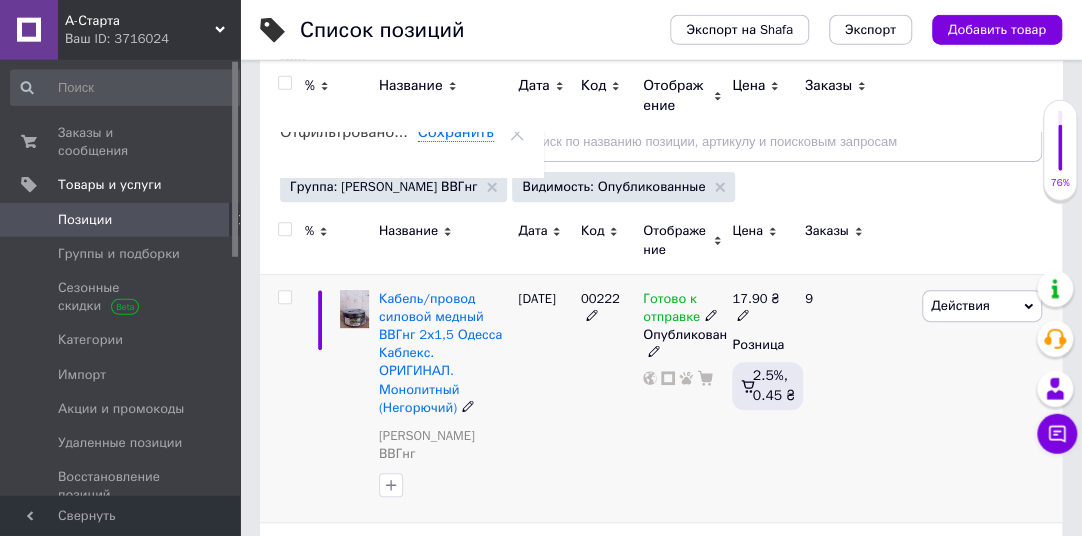 click 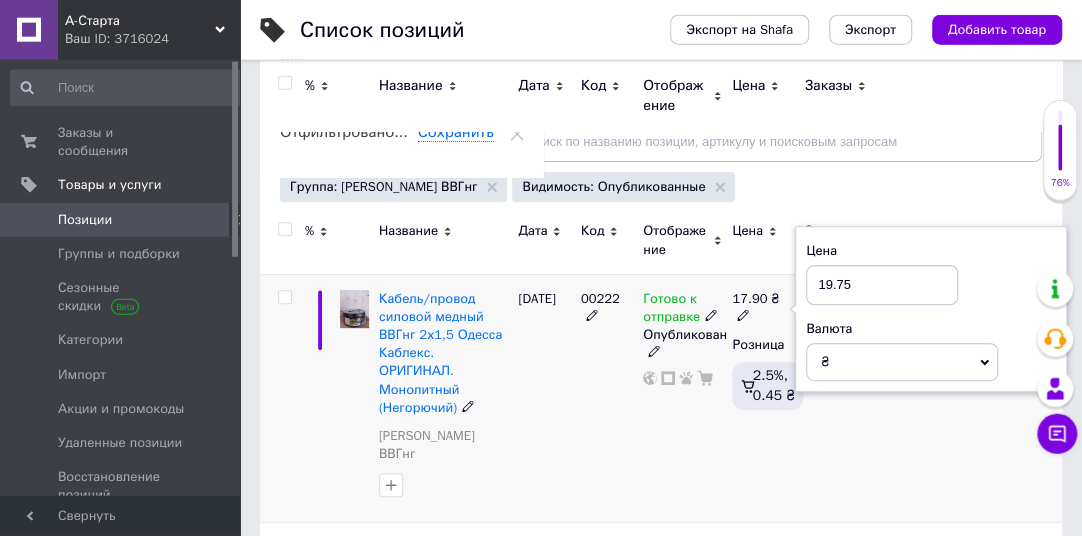type on "19.75" 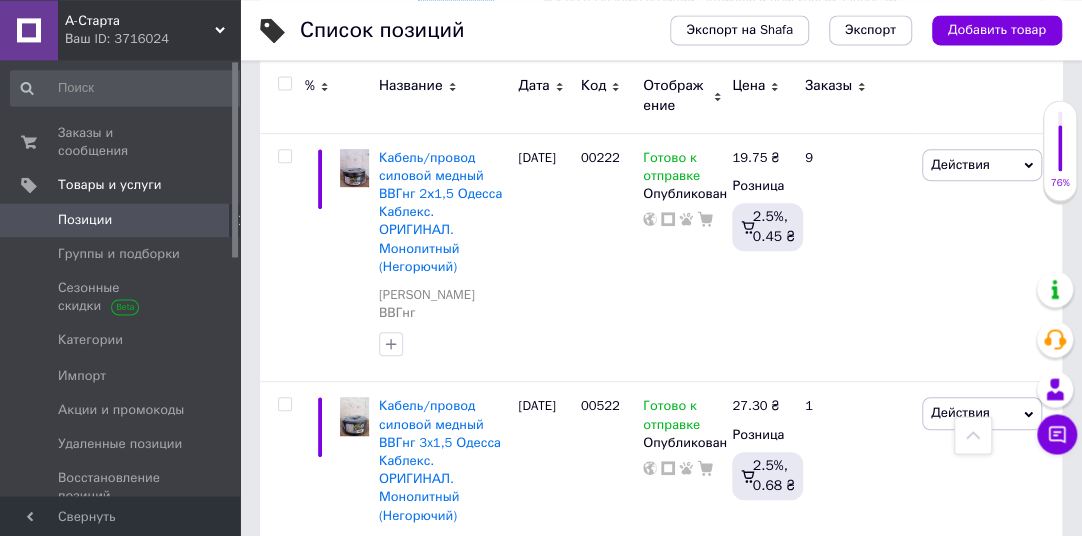 scroll, scrollTop: 422, scrollLeft: 0, axis: vertical 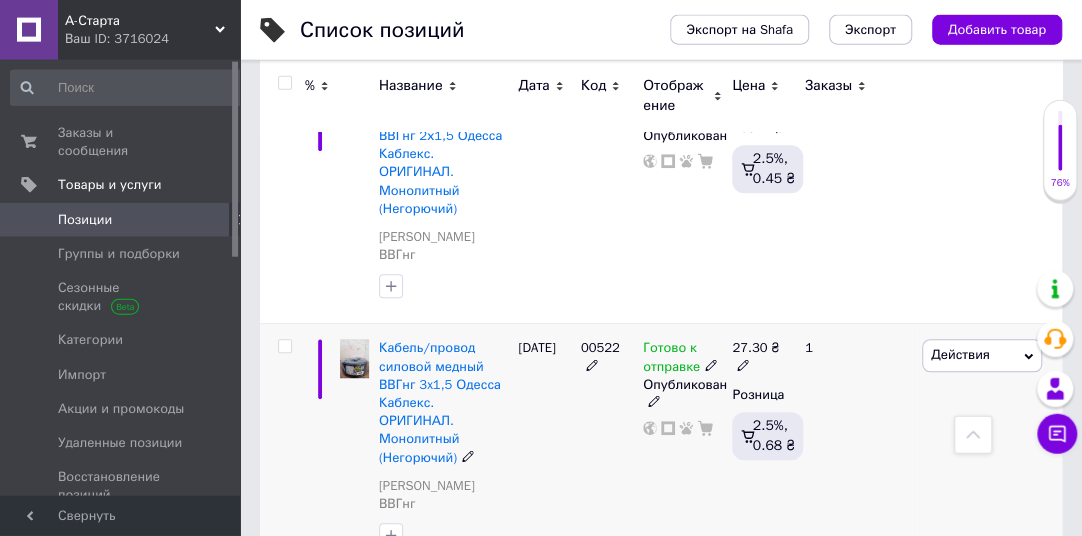 click 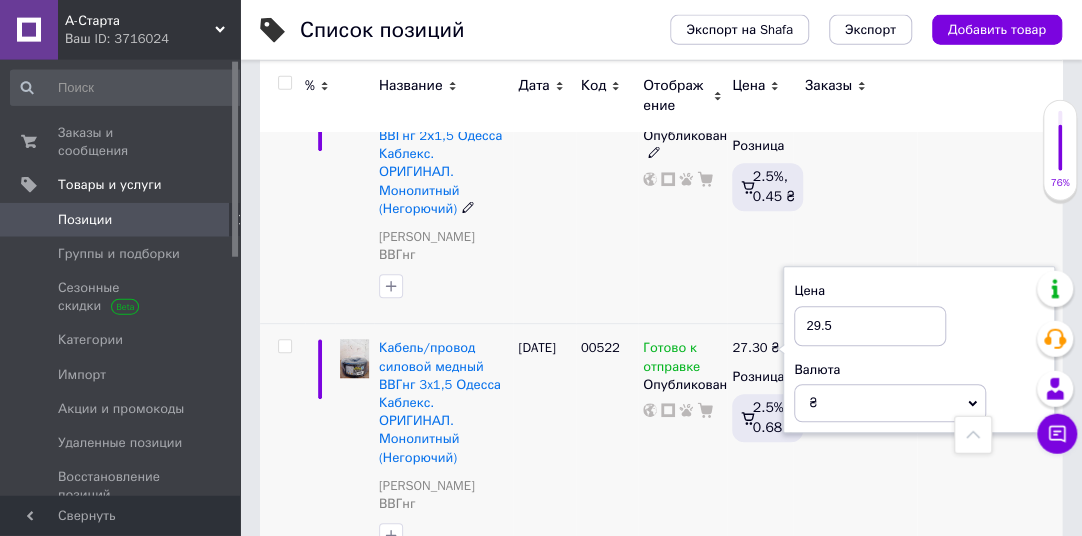 type on "29.5" 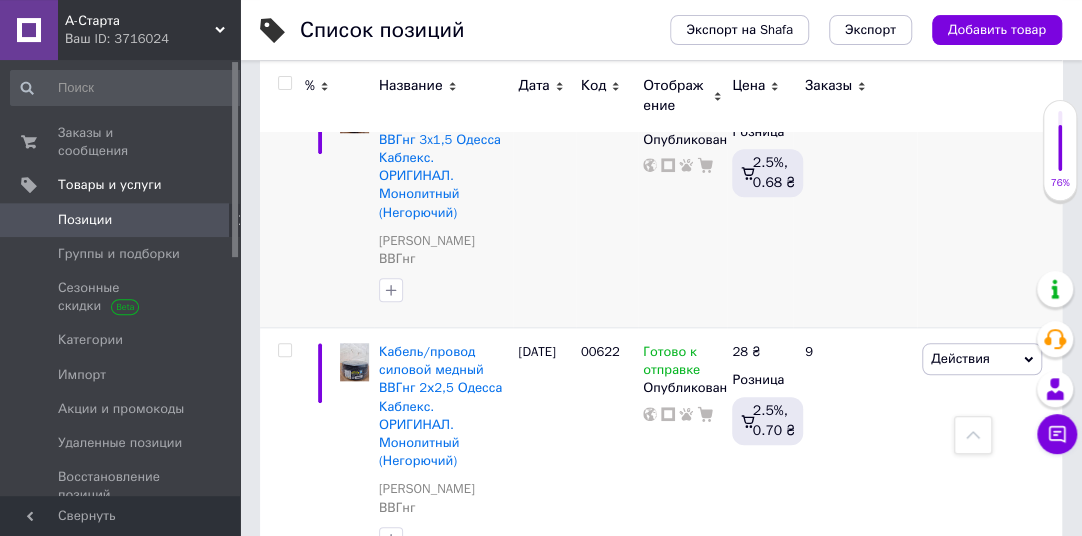 scroll, scrollTop: 689, scrollLeft: 0, axis: vertical 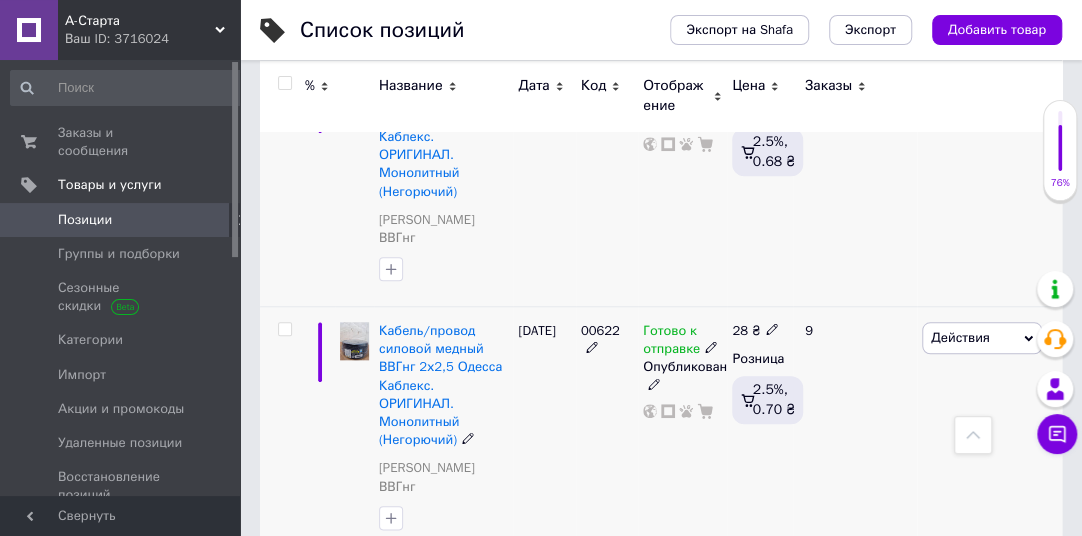 click 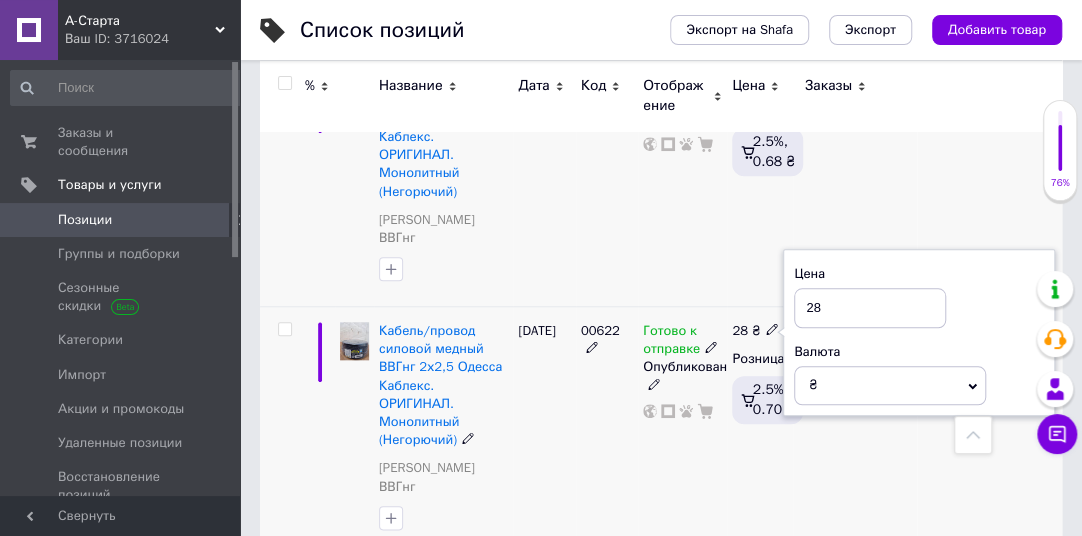 type on "2" 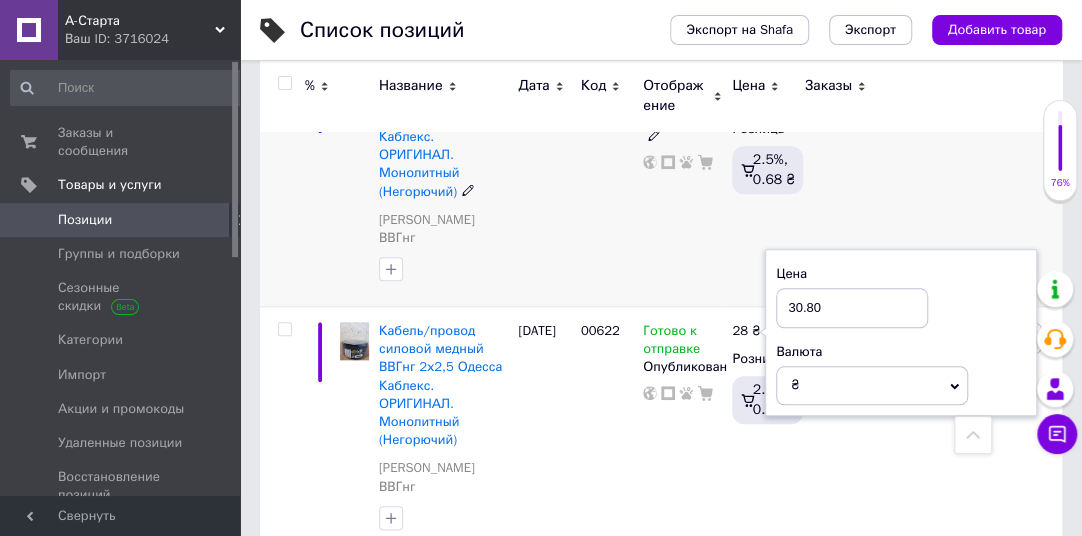 type on "30.80" 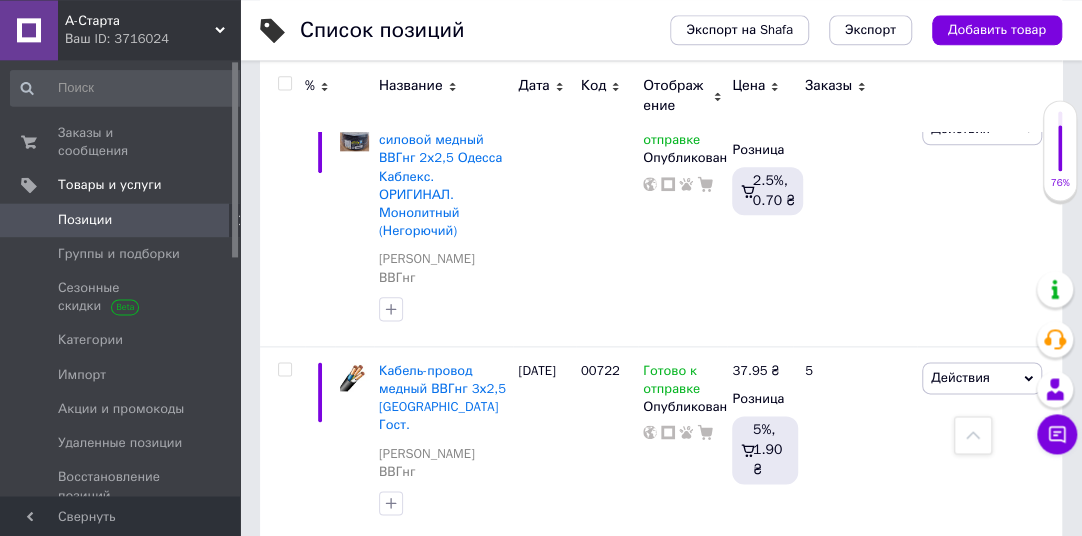 scroll, scrollTop: 903, scrollLeft: 0, axis: vertical 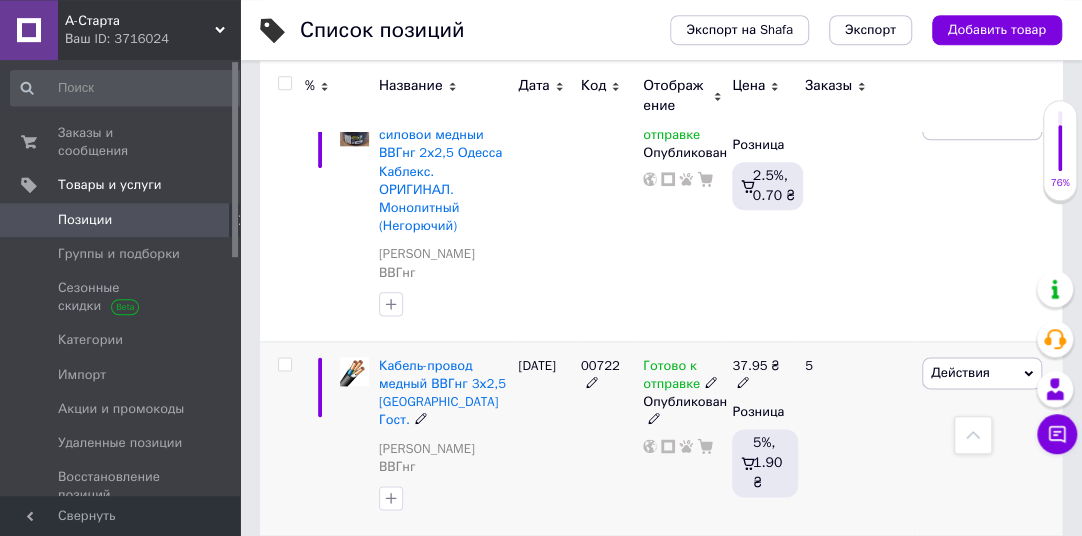 click 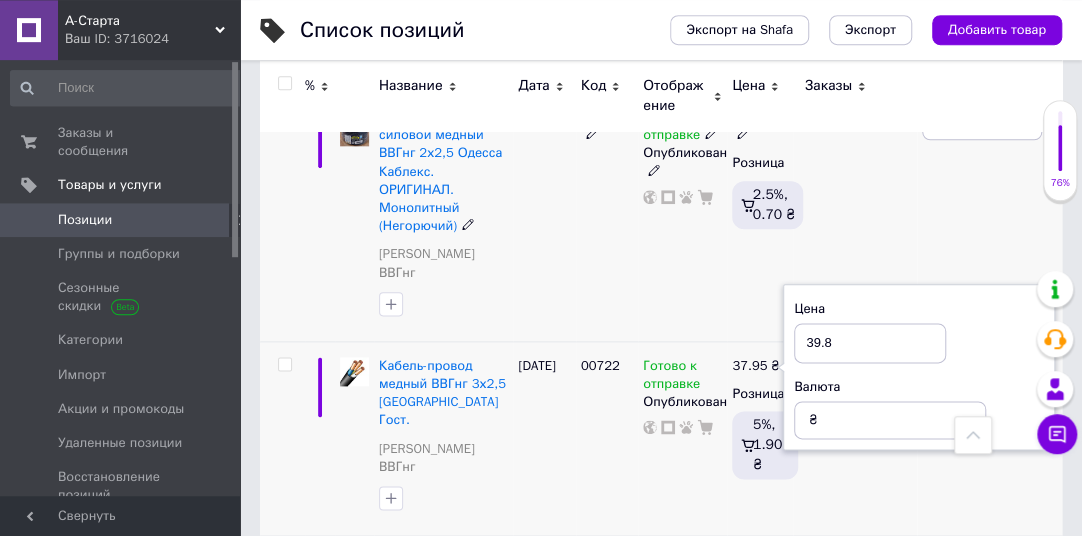 type on "39.8" 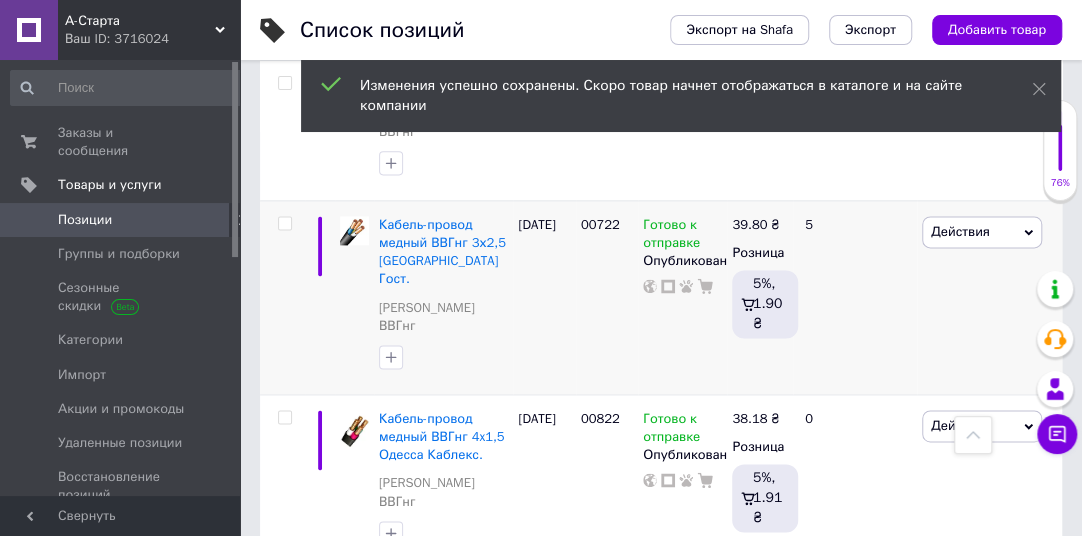 scroll, scrollTop: 1080, scrollLeft: 0, axis: vertical 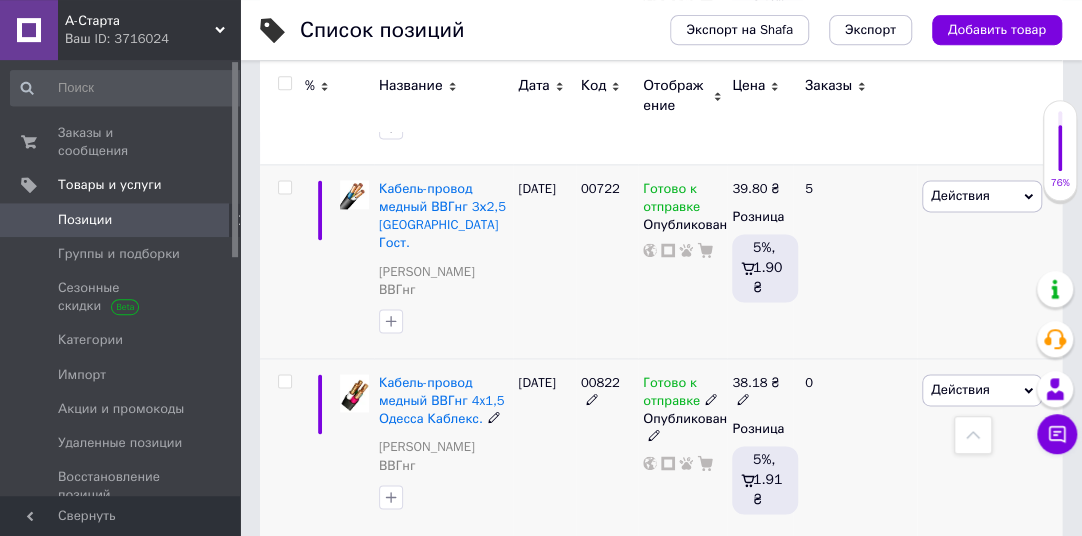 click 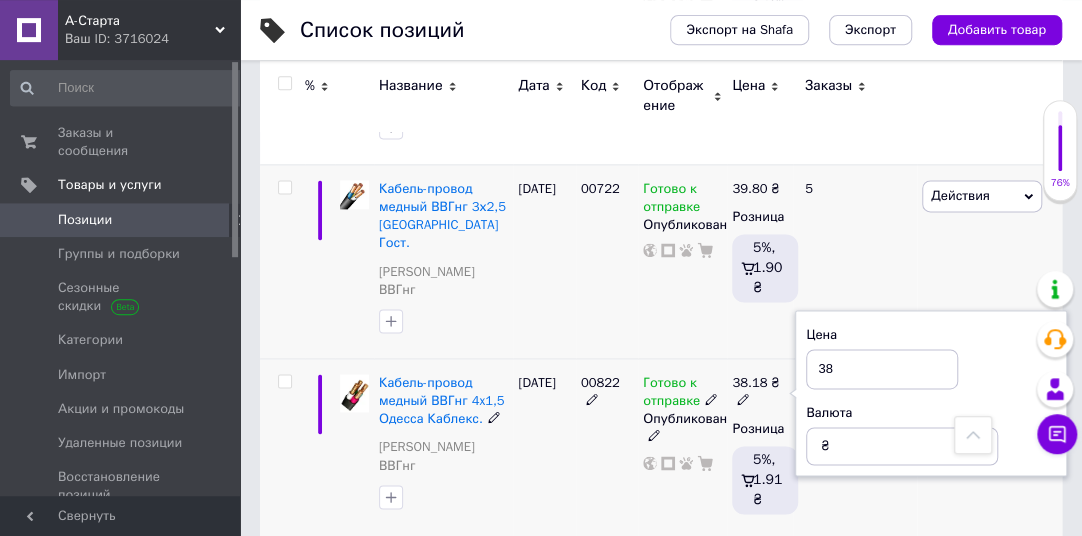 type on "3" 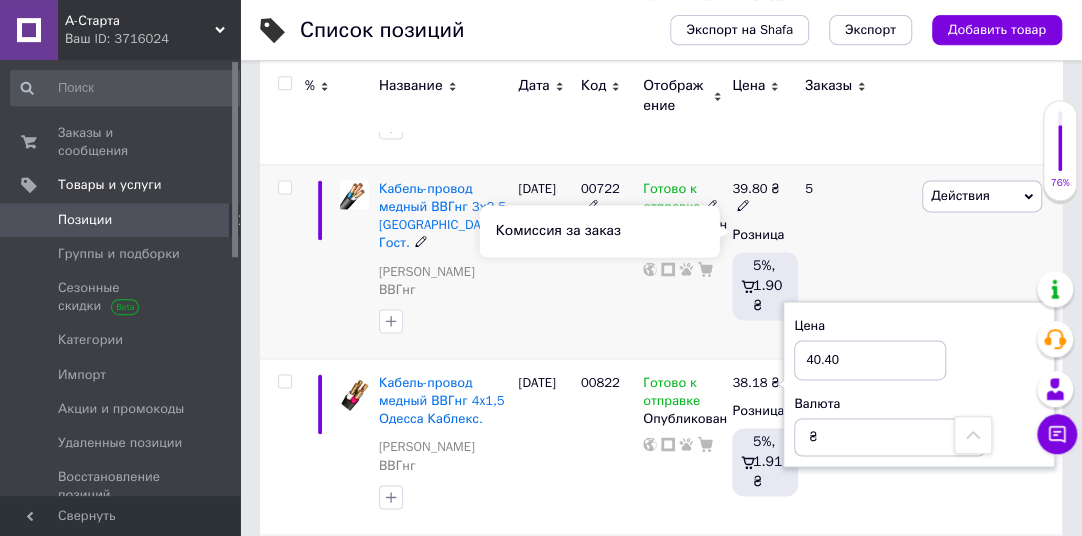 type on "40.40" 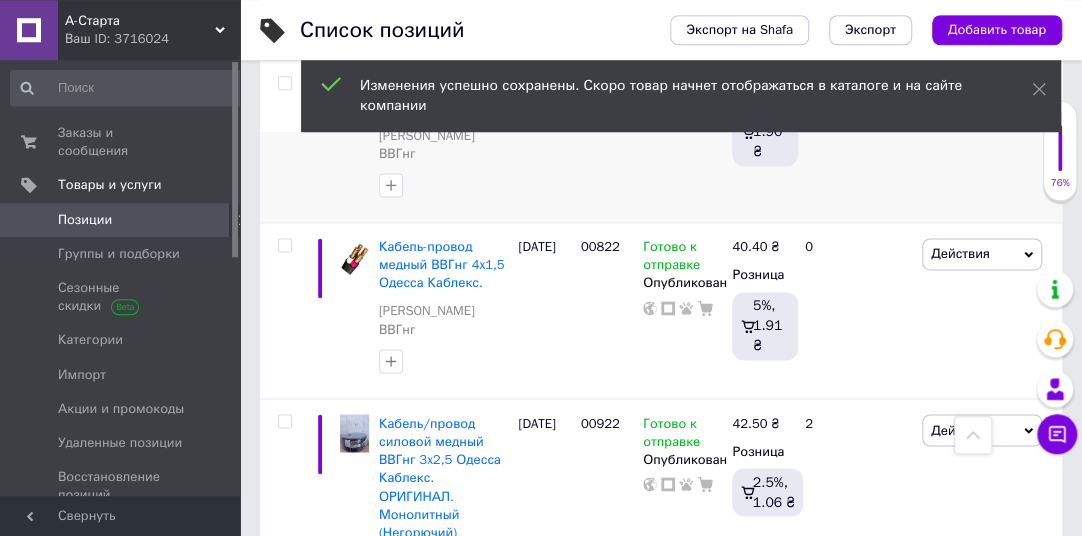scroll, scrollTop: 1221, scrollLeft: 0, axis: vertical 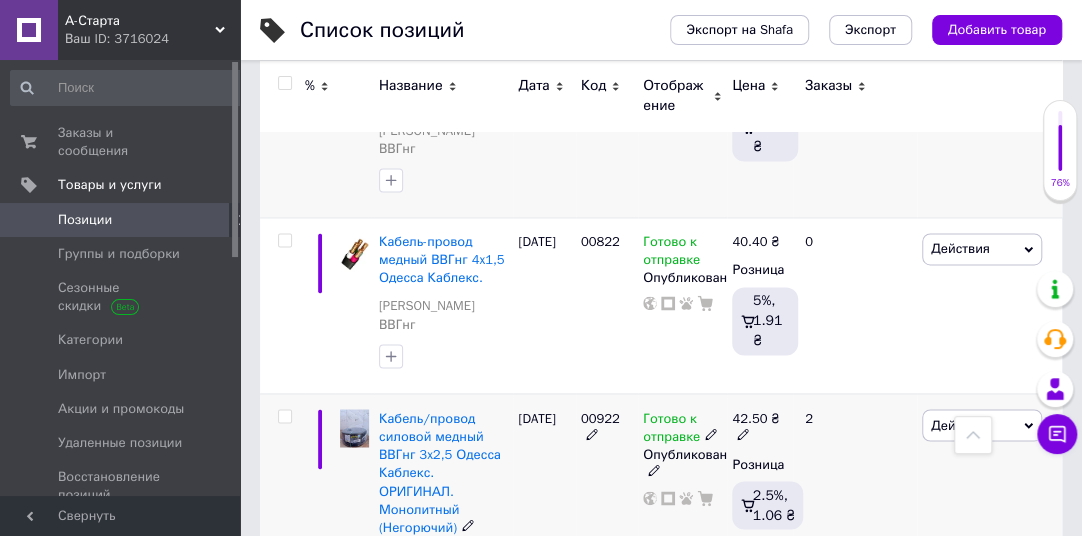 click 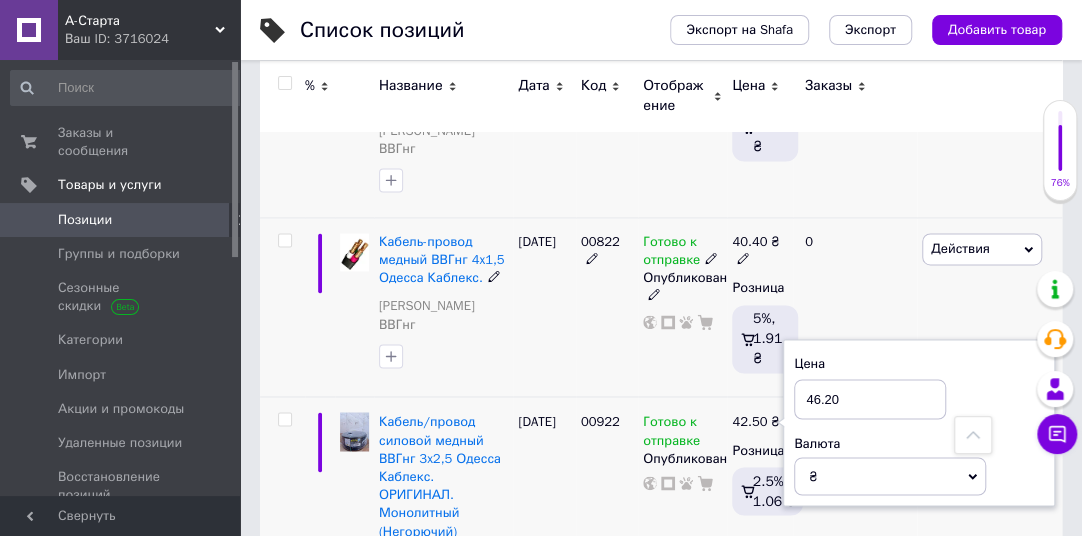 type on "46.20" 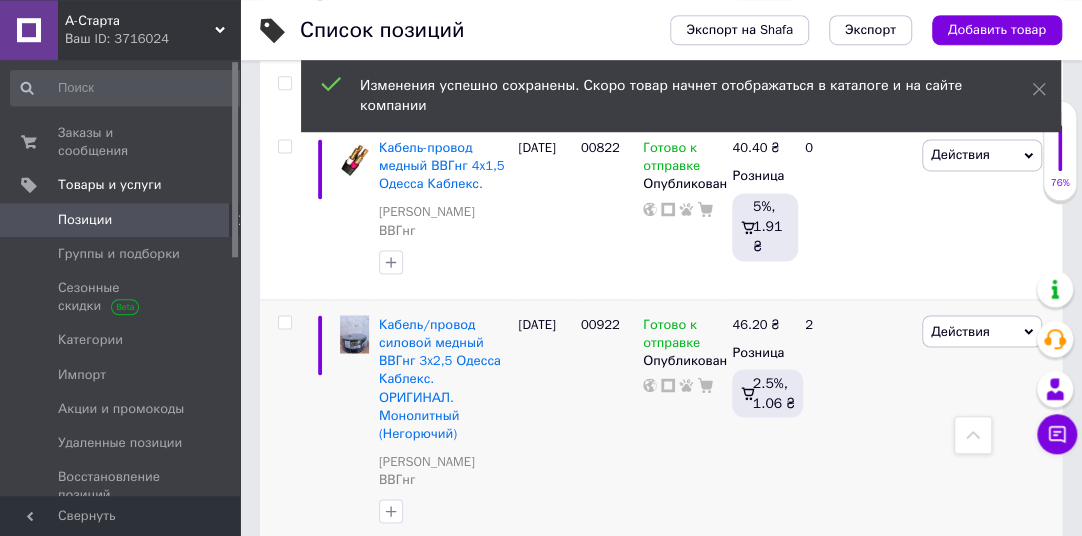 scroll, scrollTop: 1331, scrollLeft: 0, axis: vertical 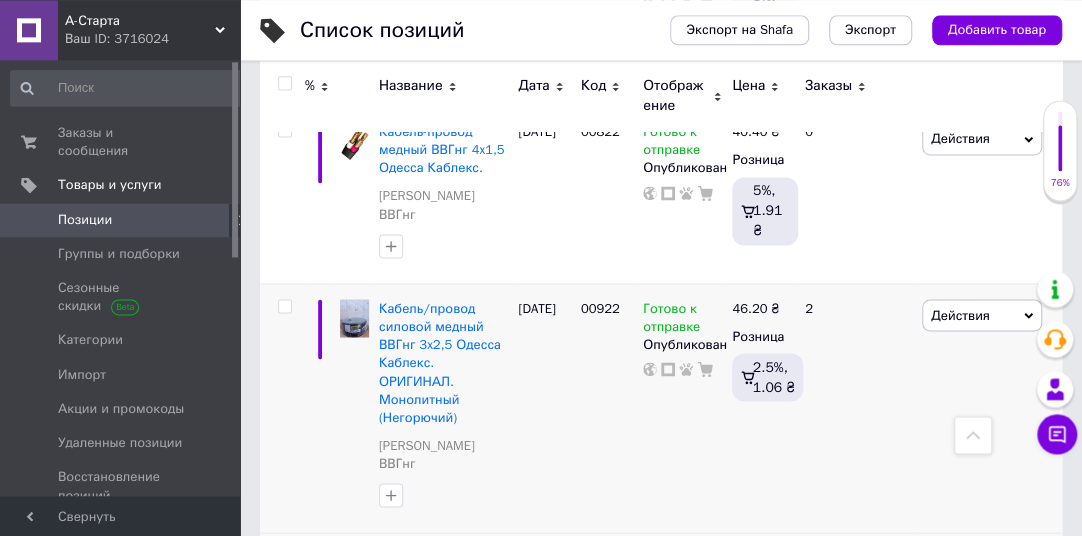 click 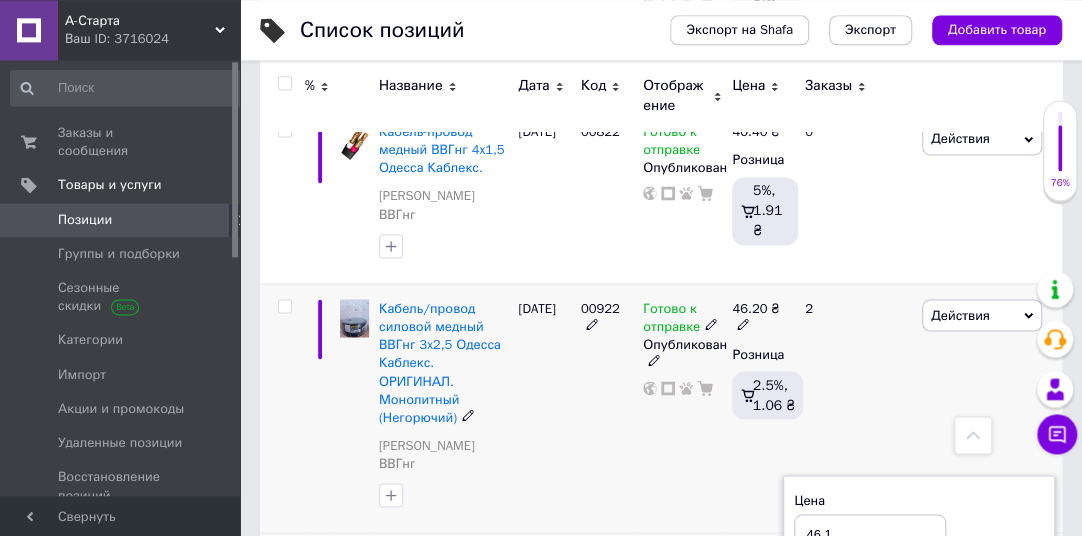 type on "46.1" 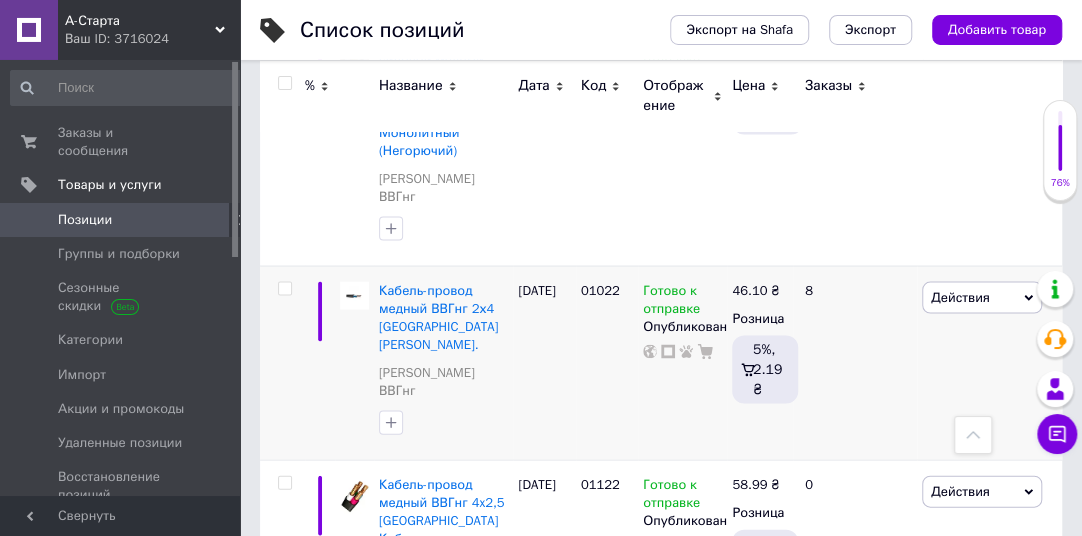 scroll, scrollTop: 1602, scrollLeft: 0, axis: vertical 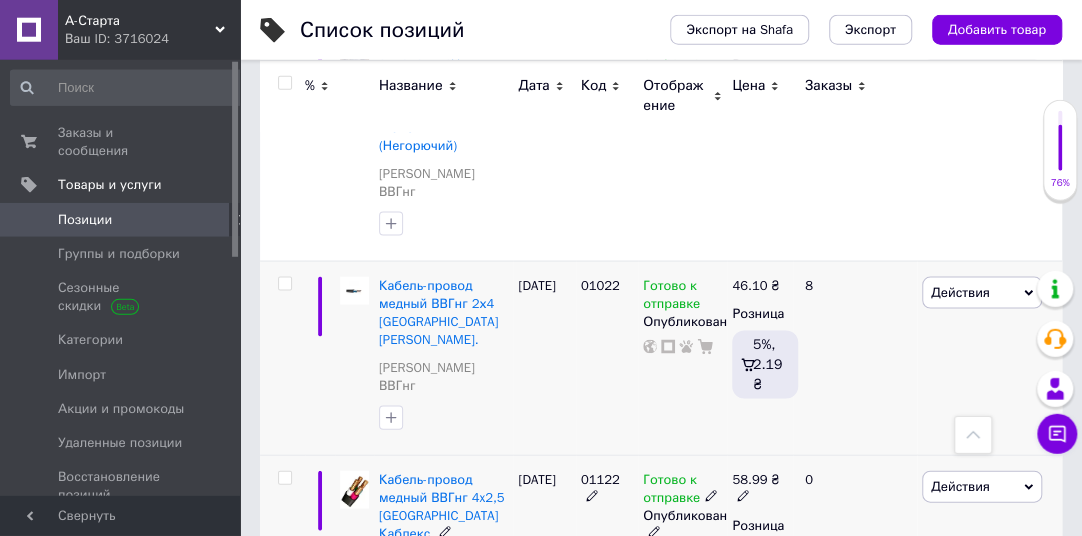 click 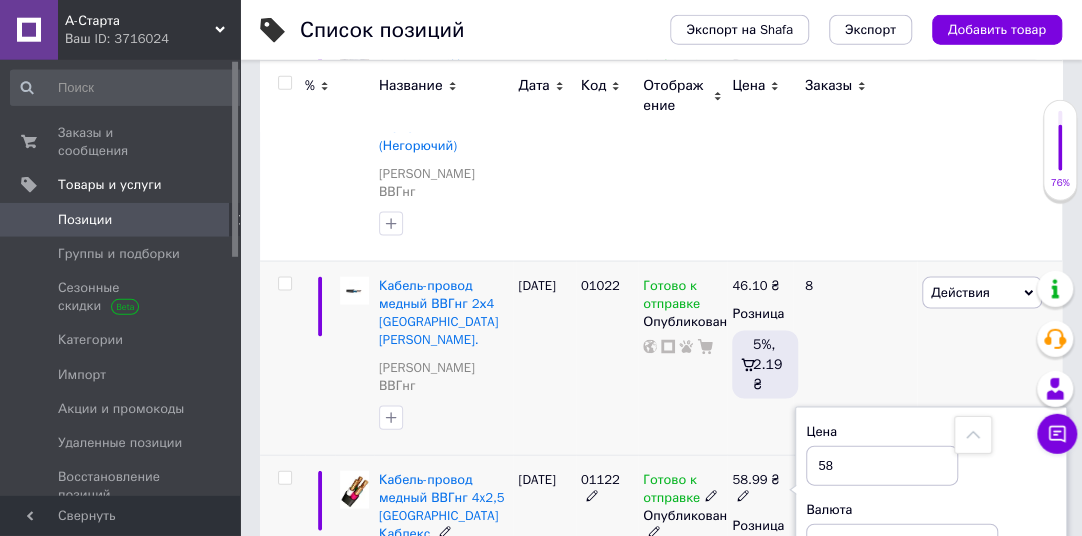 type on "5" 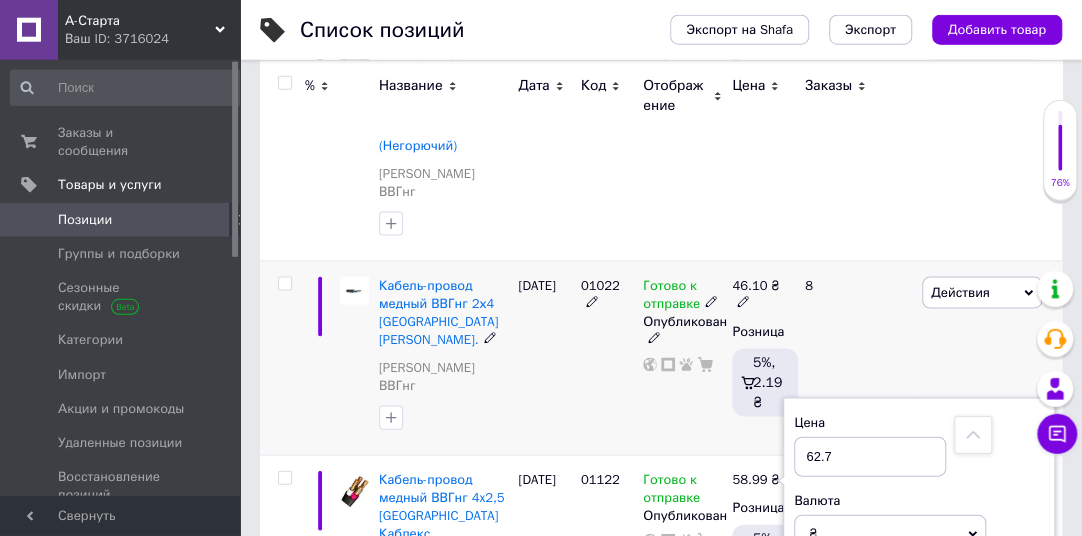 type on "62.7" 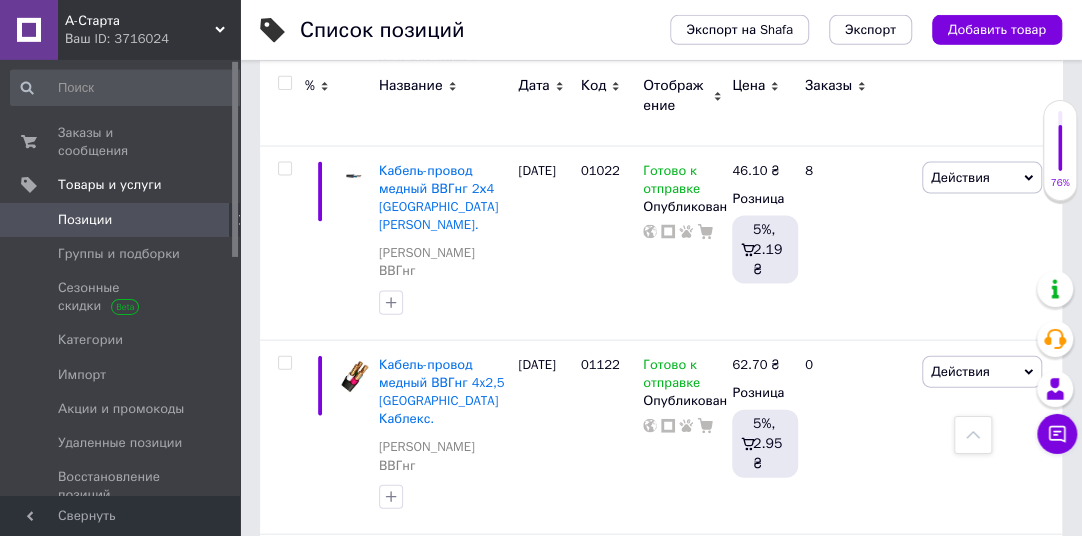 scroll, scrollTop: 1728, scrollLeft: 0, axis: vertical 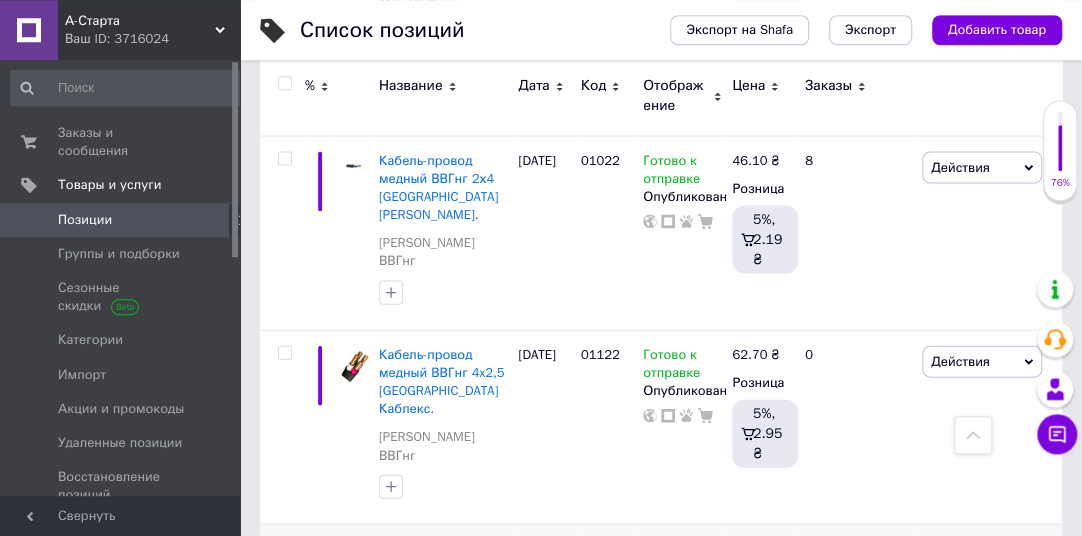 click 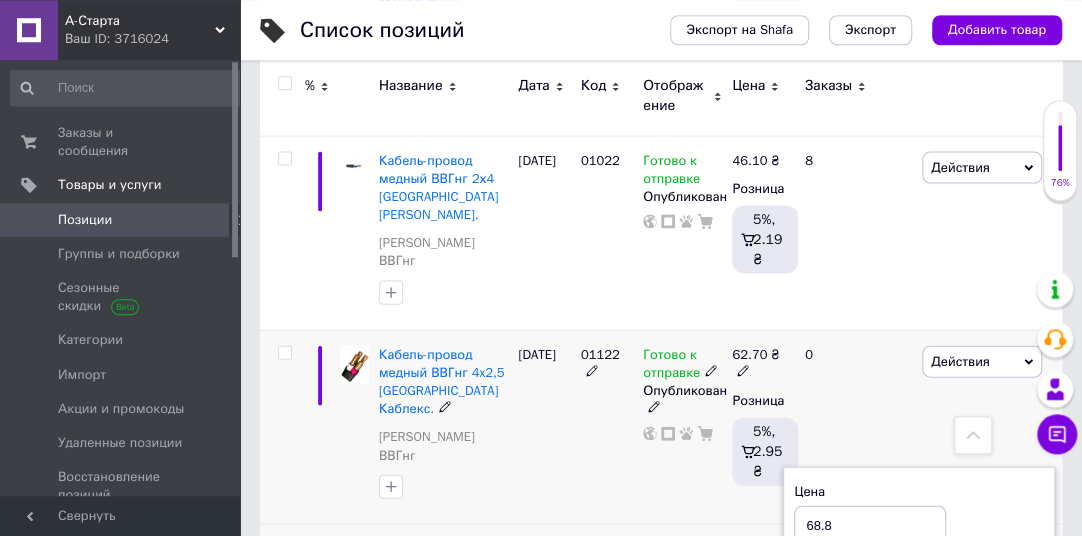 type on "68.8" 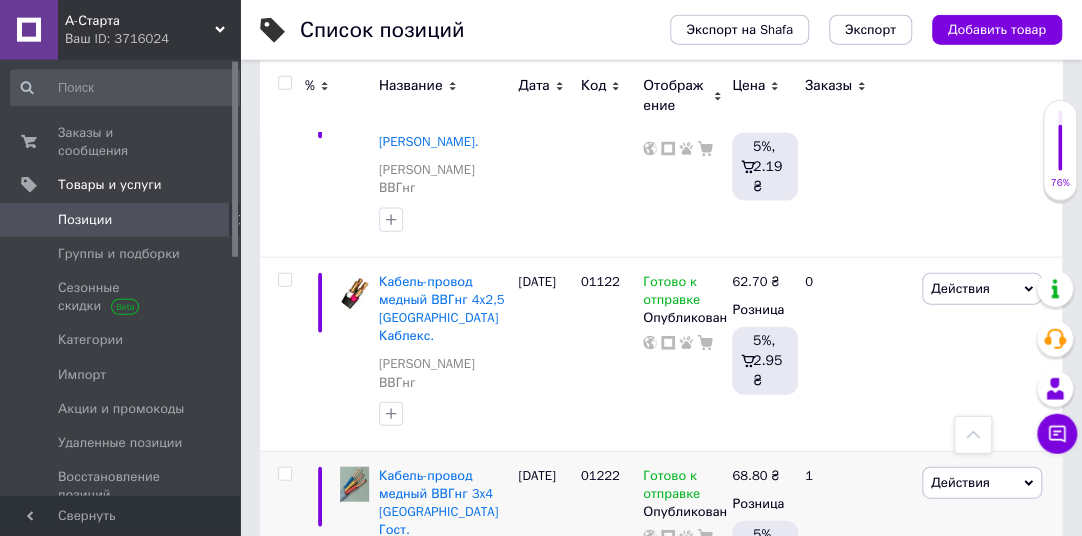 scroll, scrollTop: 1874, scrollLeft: 0, axis: vertical 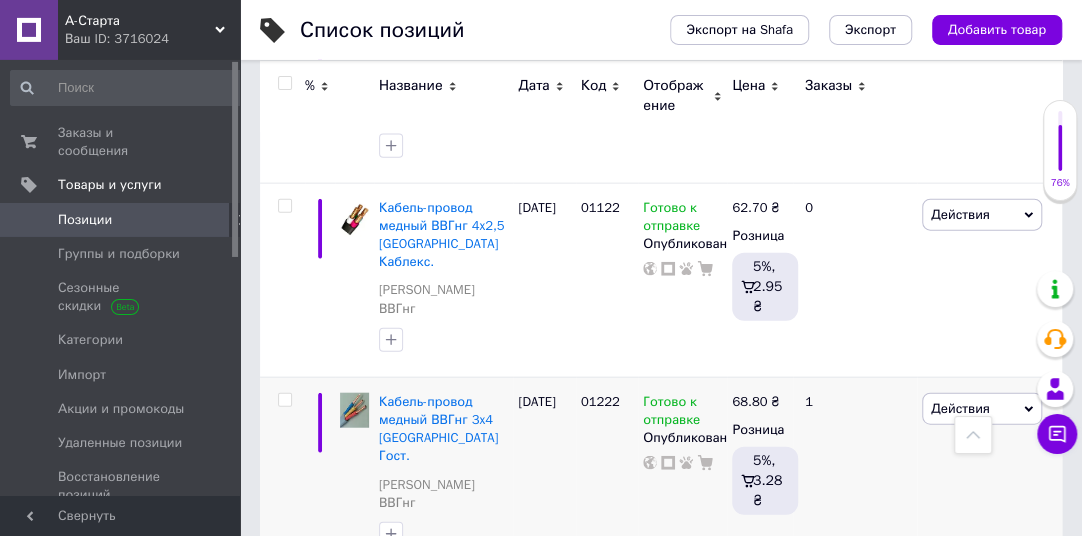 click 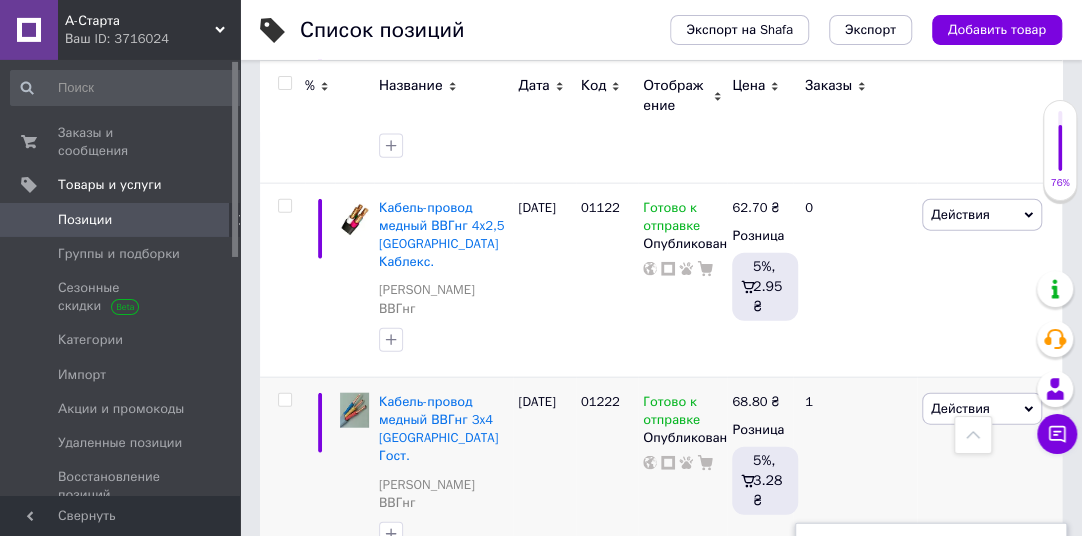 type on "9" 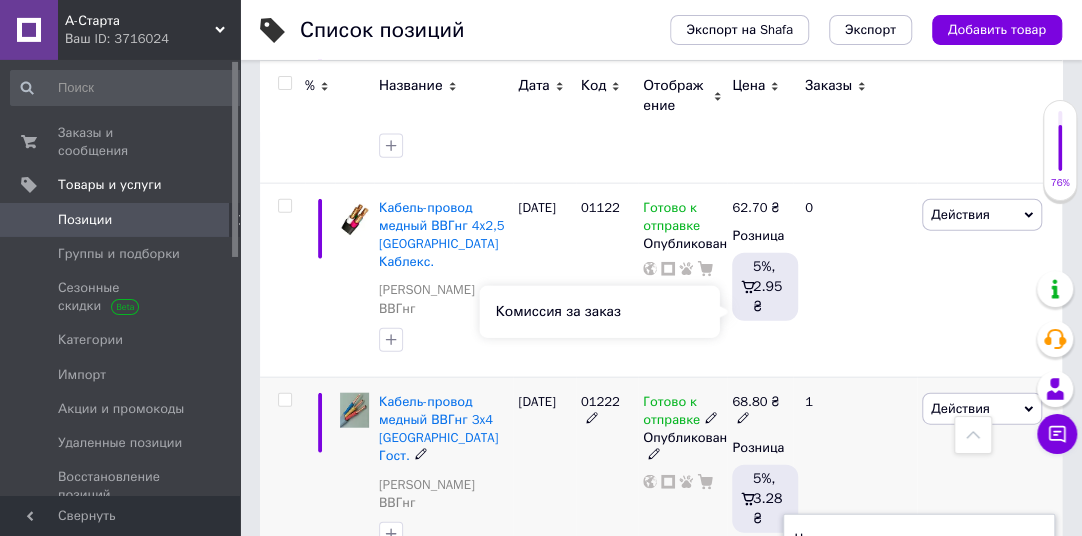 type on "101.5" 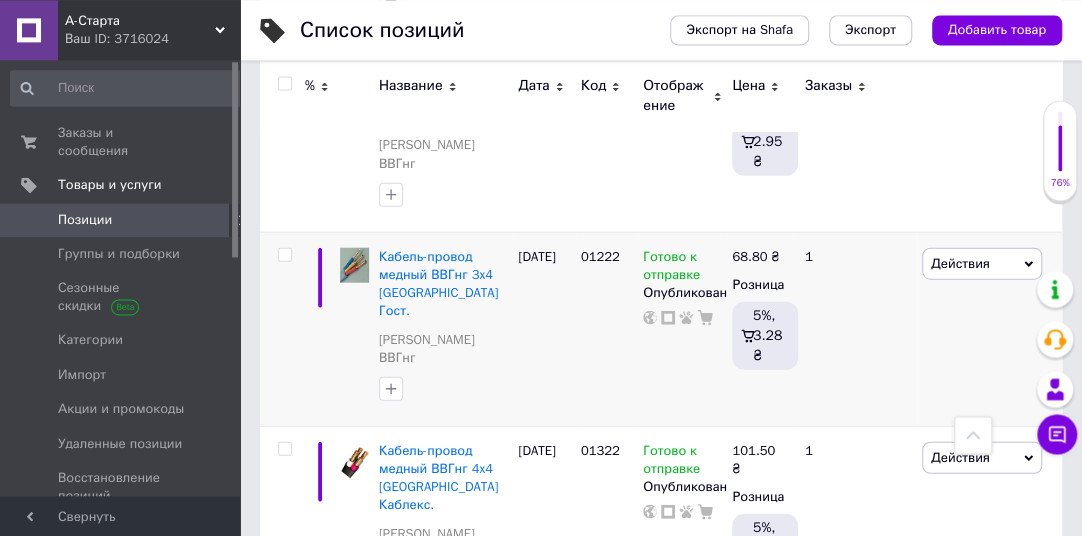 scroll, scrollTop: 2072, scrollLeft: 0, axis: vertical 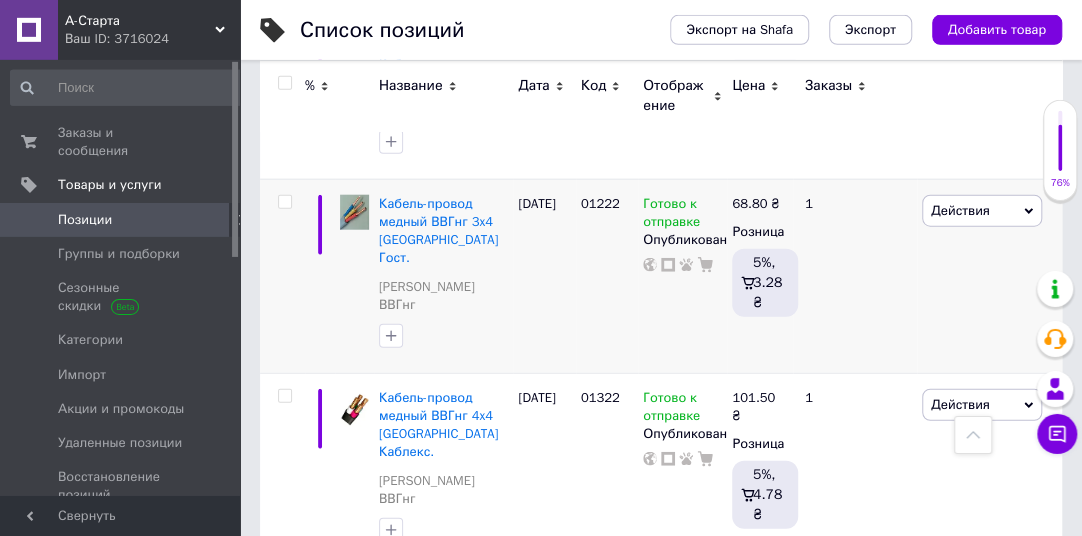 click 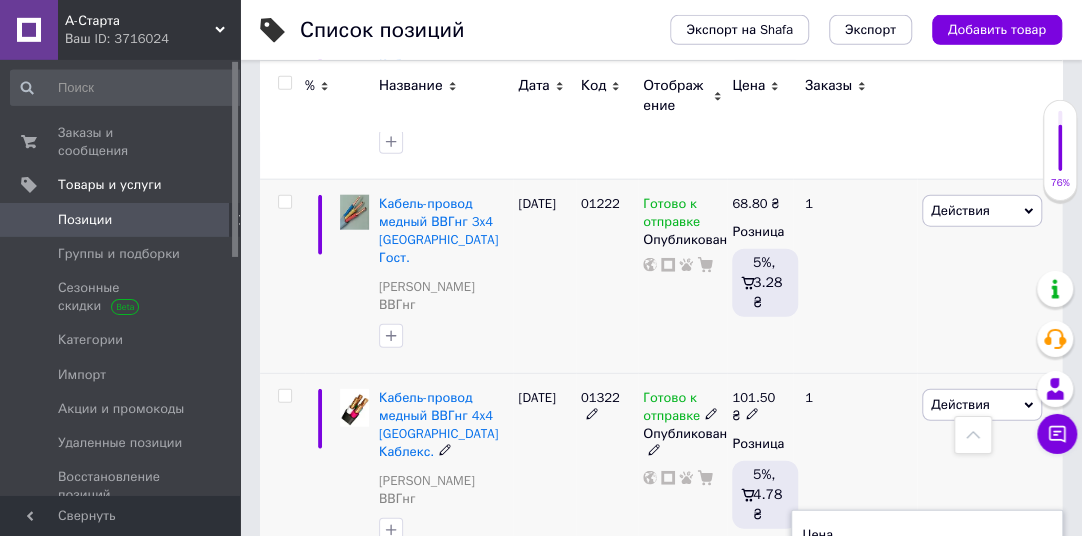type on "116" 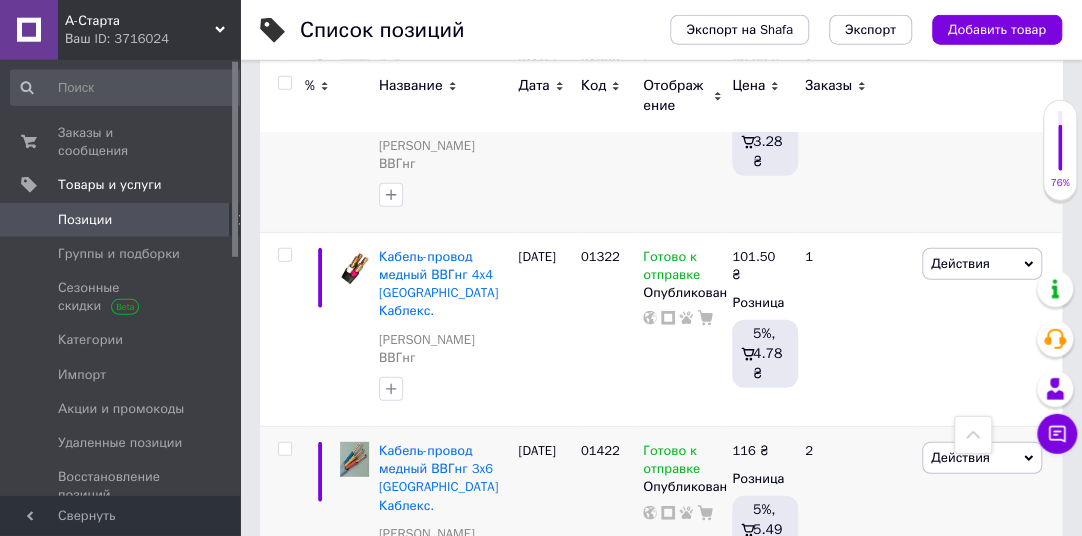 scroll, scrollTop: 2219, scrollLeft: 0, axis: vertical 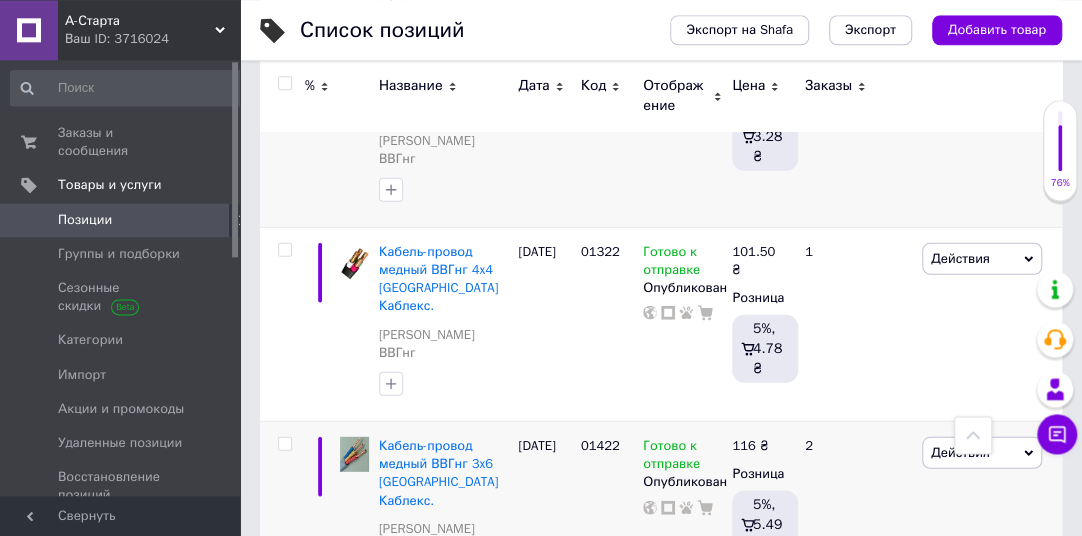 click 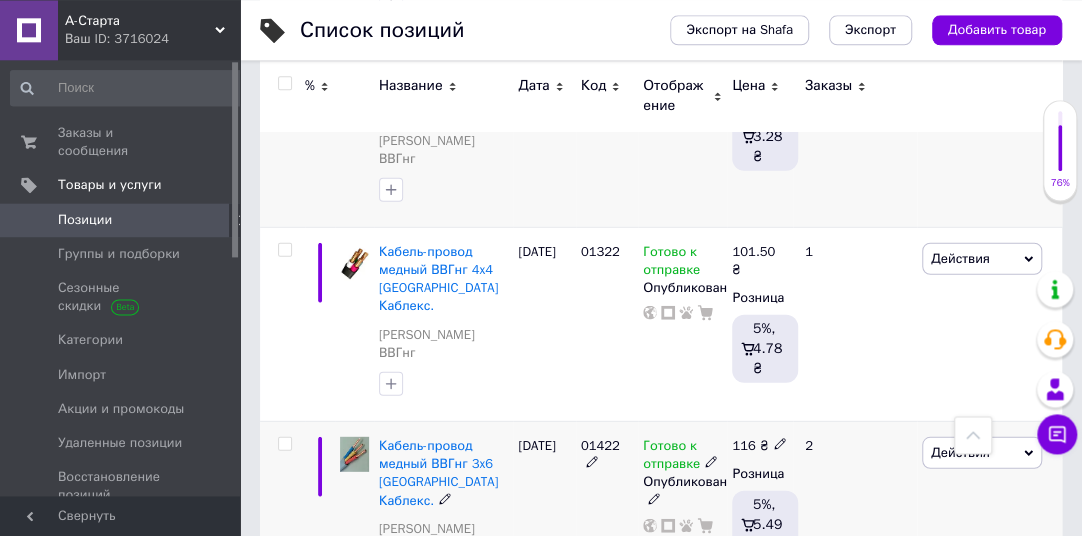 type on "150" 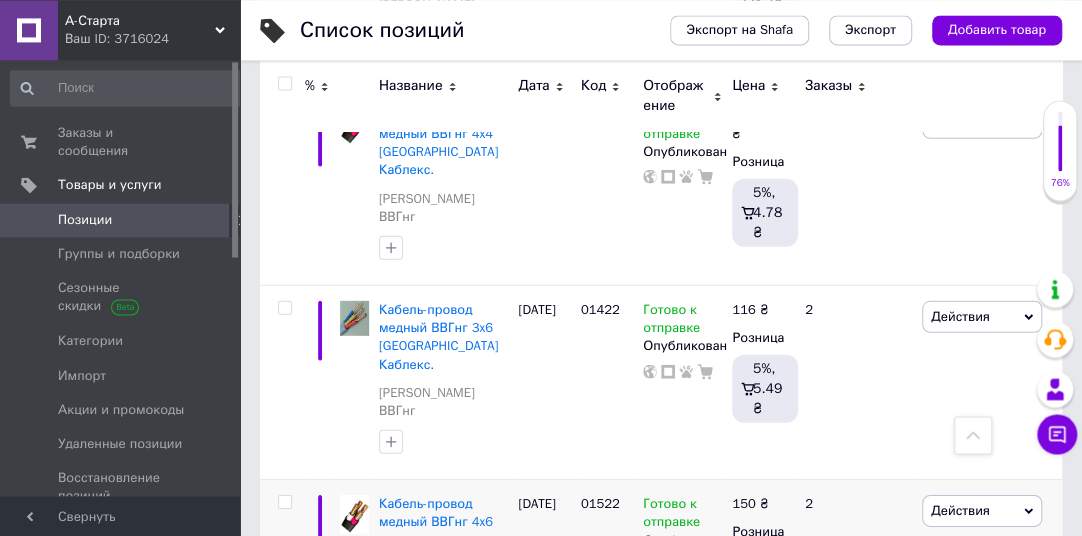 scroll, scrollTop: 2385, scrollLeft: 0, axis: vertical 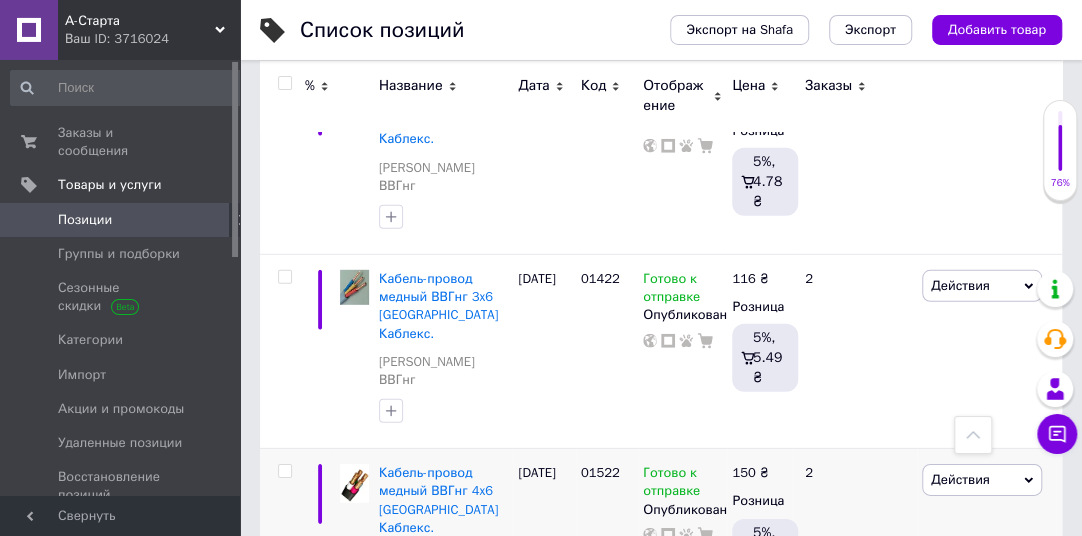 click 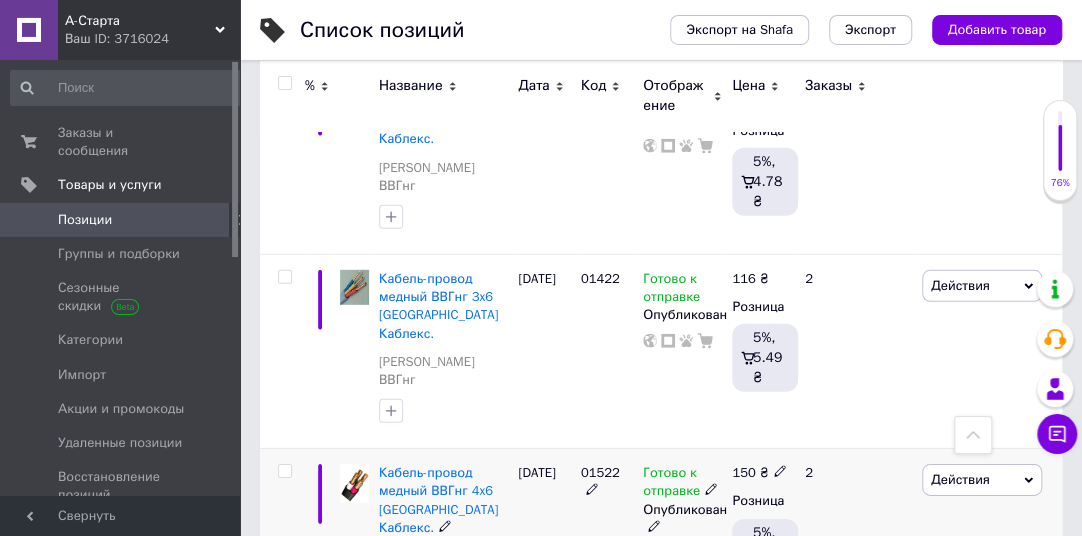 type on "1580" 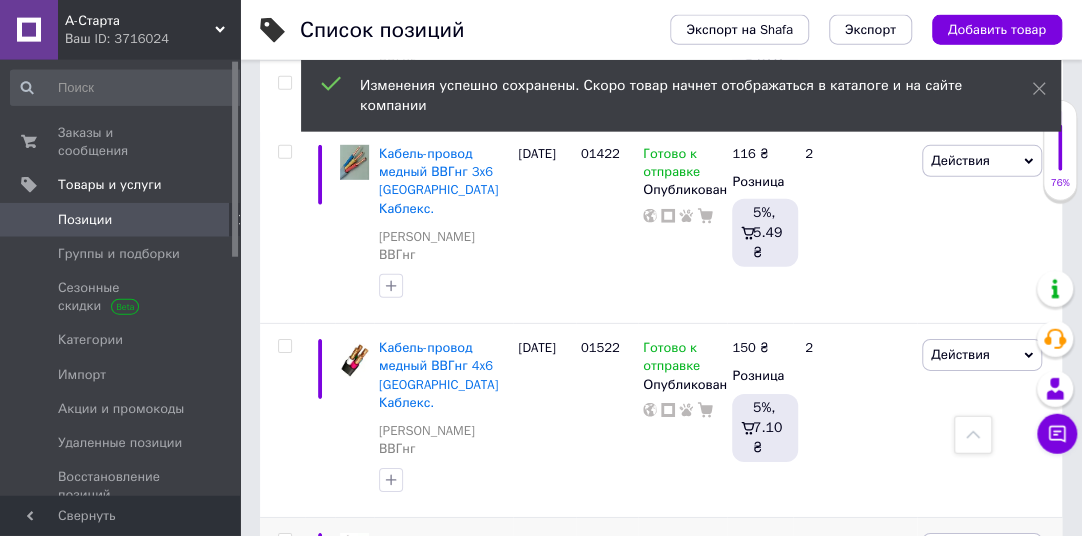 scroll, scrollTop: 2537, scrollLeft: 0, axis: vertical 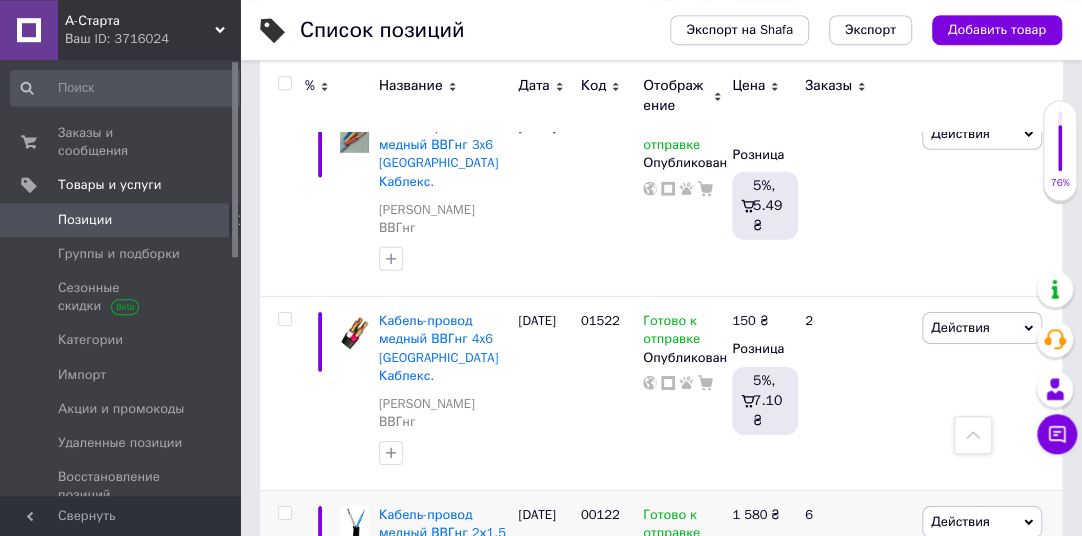 click 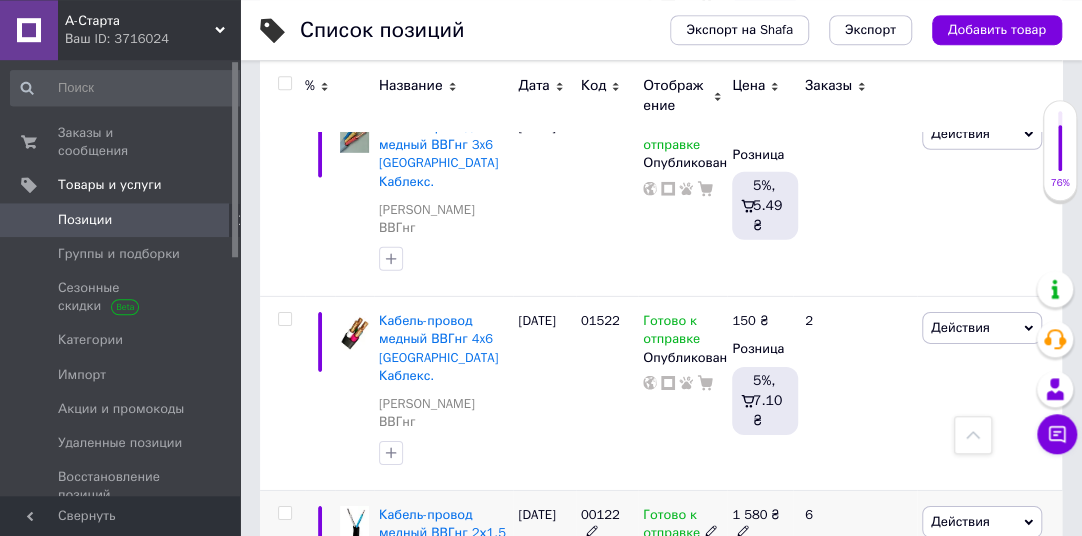 type on "2360" 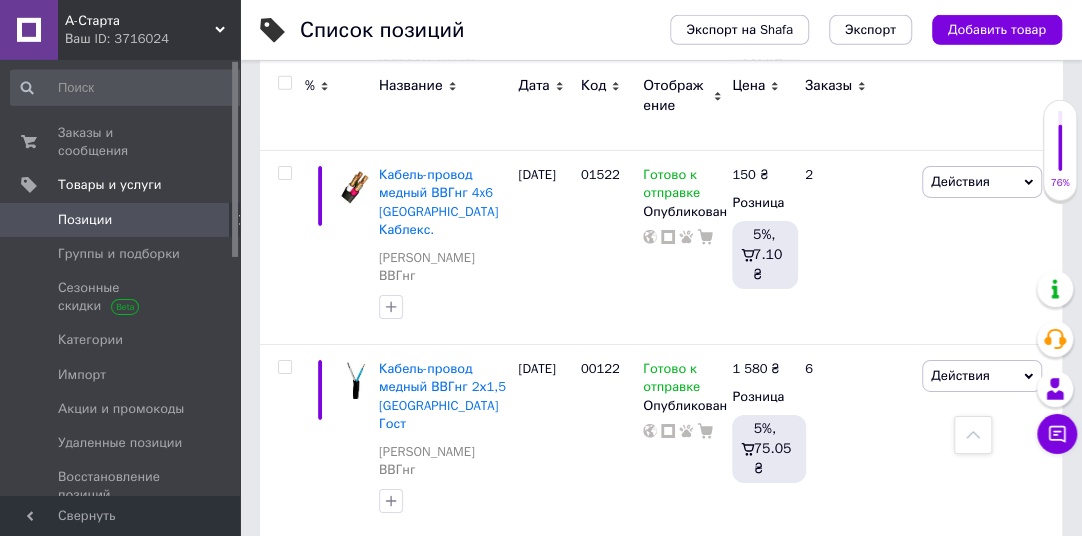 scroll, scrollTop: 2688, scrollLeft: 0, axis: vertical 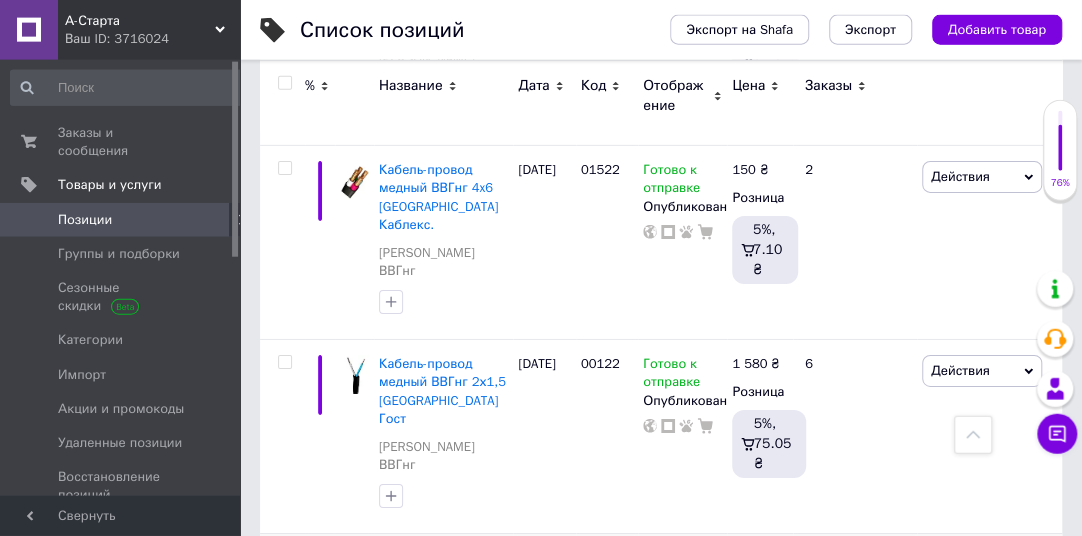 click 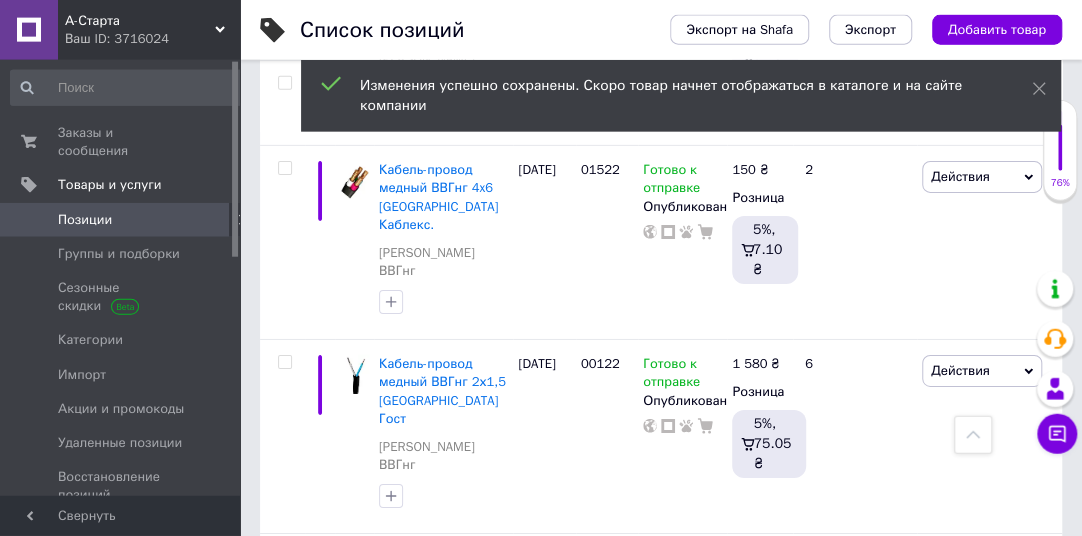 scroll, scrollTop: 2699, scrollLeft: 0, axis: vertical 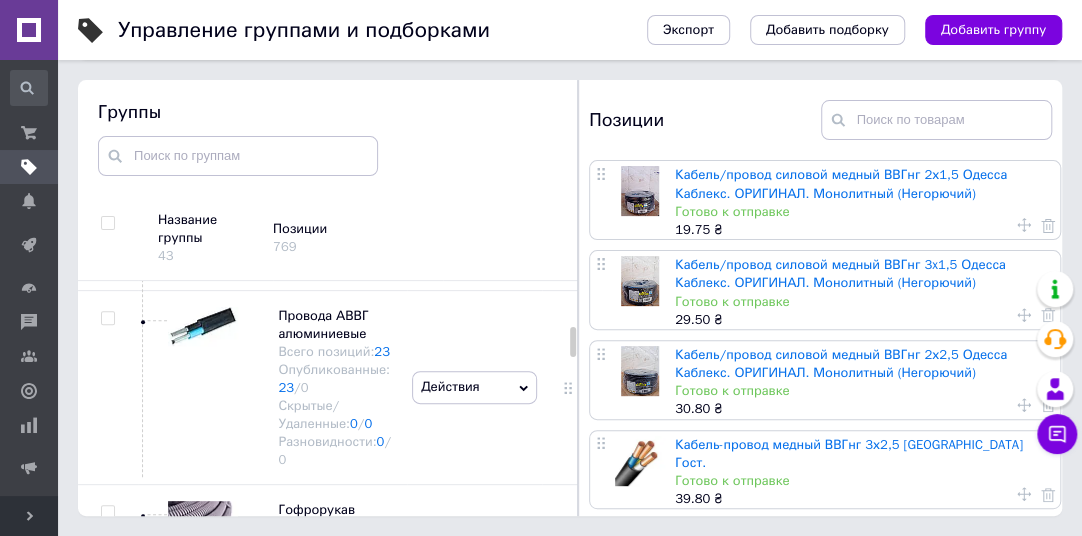 click at bounding box center (573, 342) 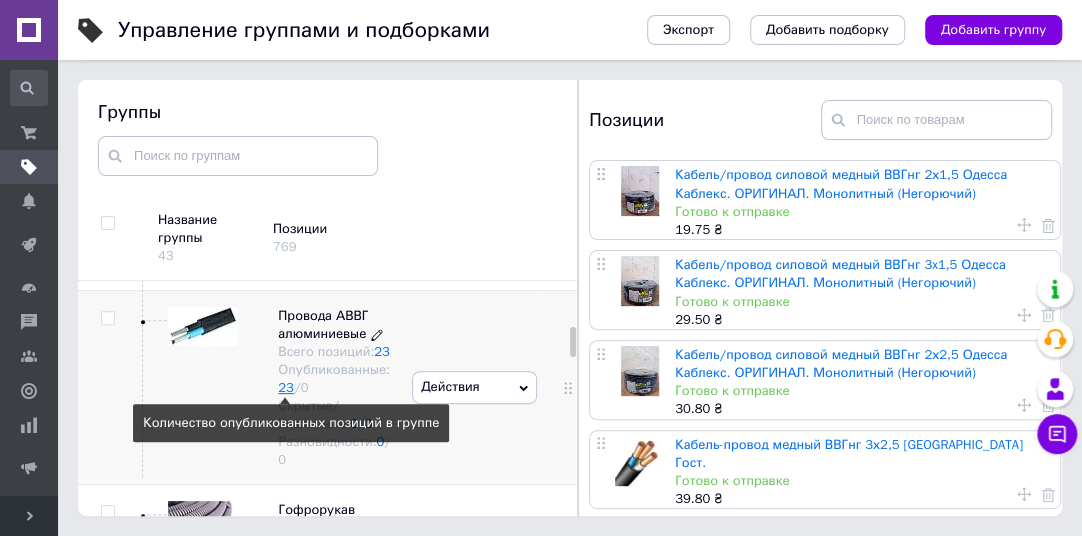 click on "23" at bounding box center [286, 387] 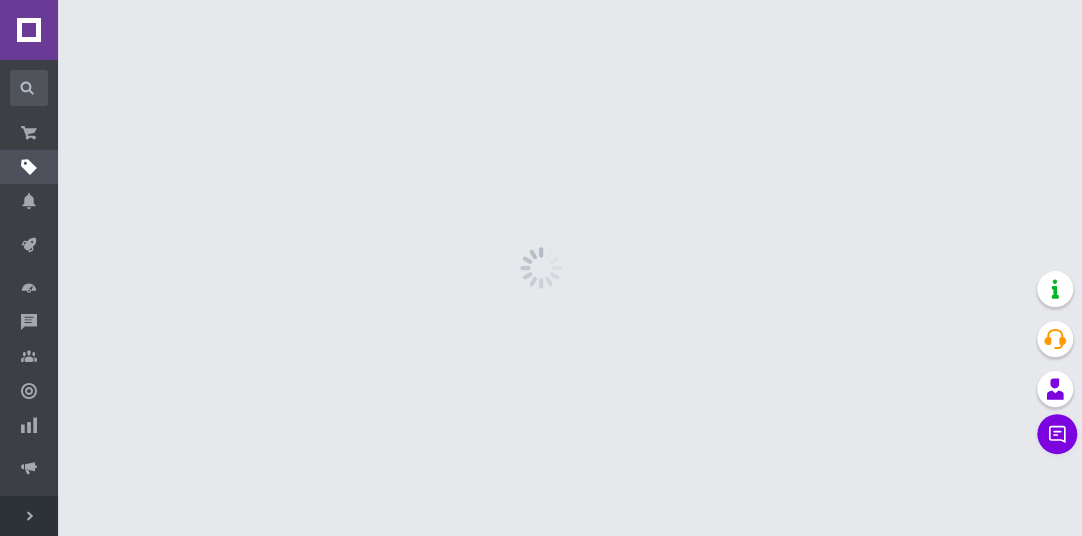 scroll, scrollTop: 0, scrollLeft: 0, axis: both 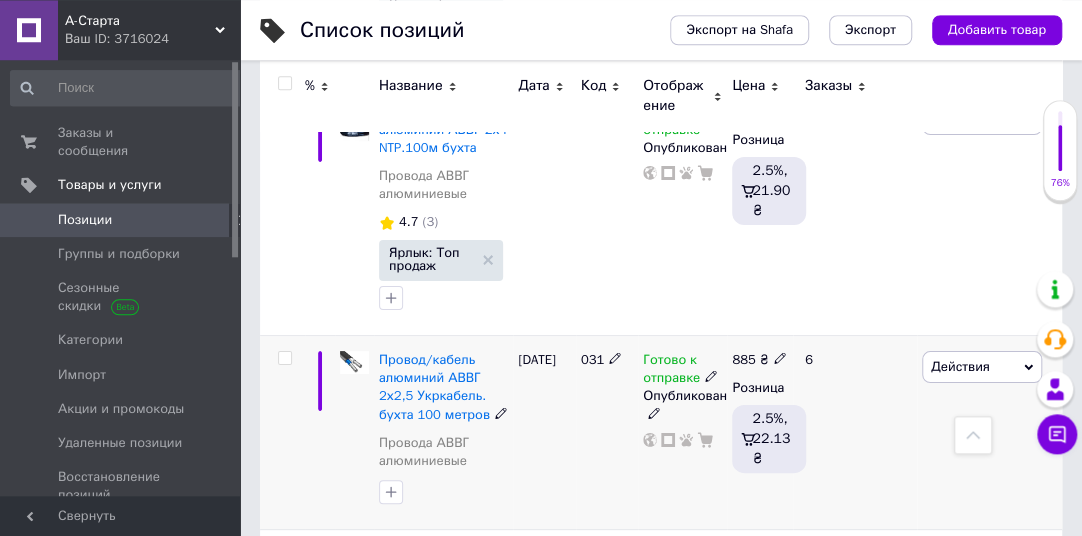 click 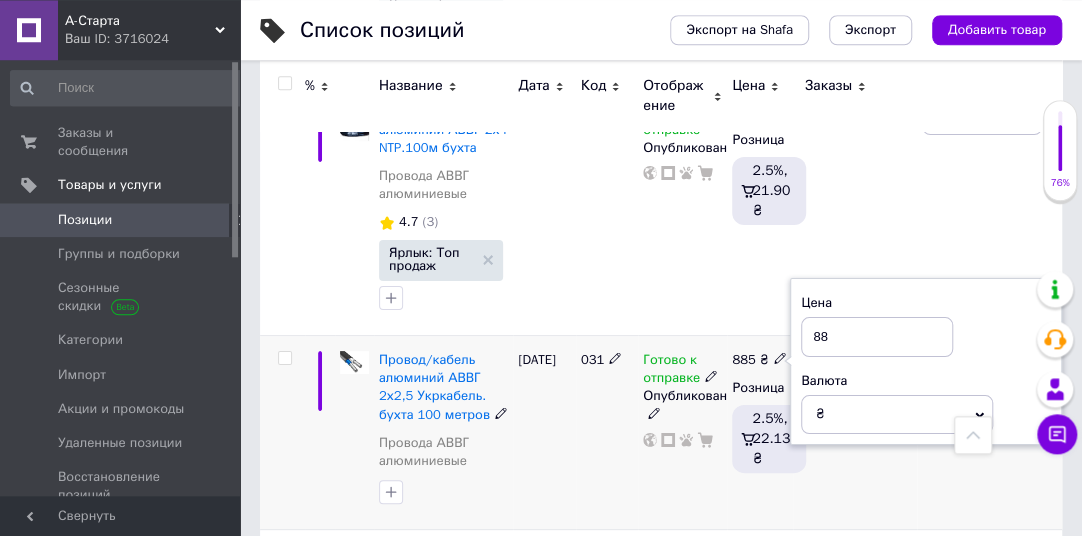 type on "8" 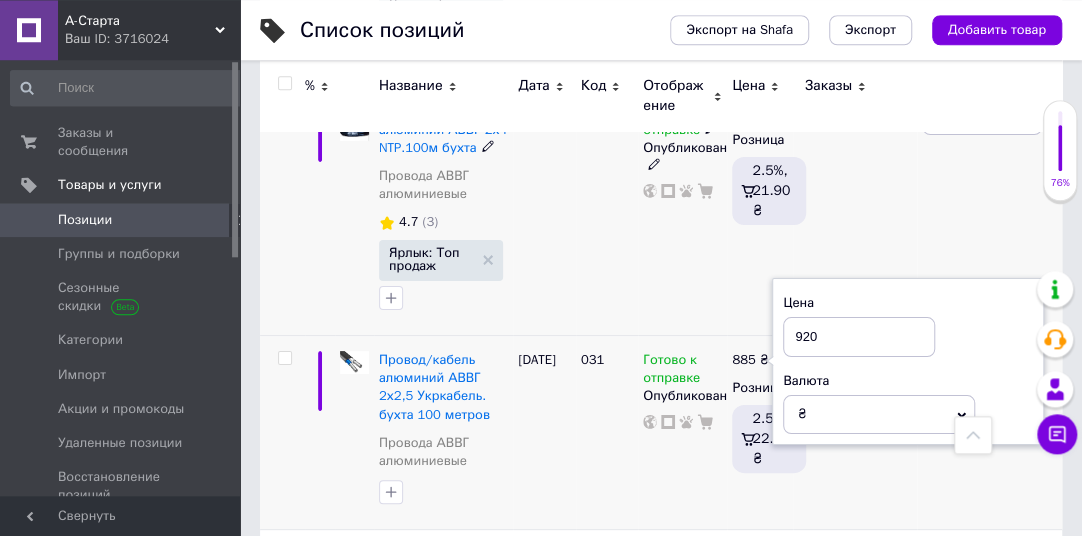 type on "920" 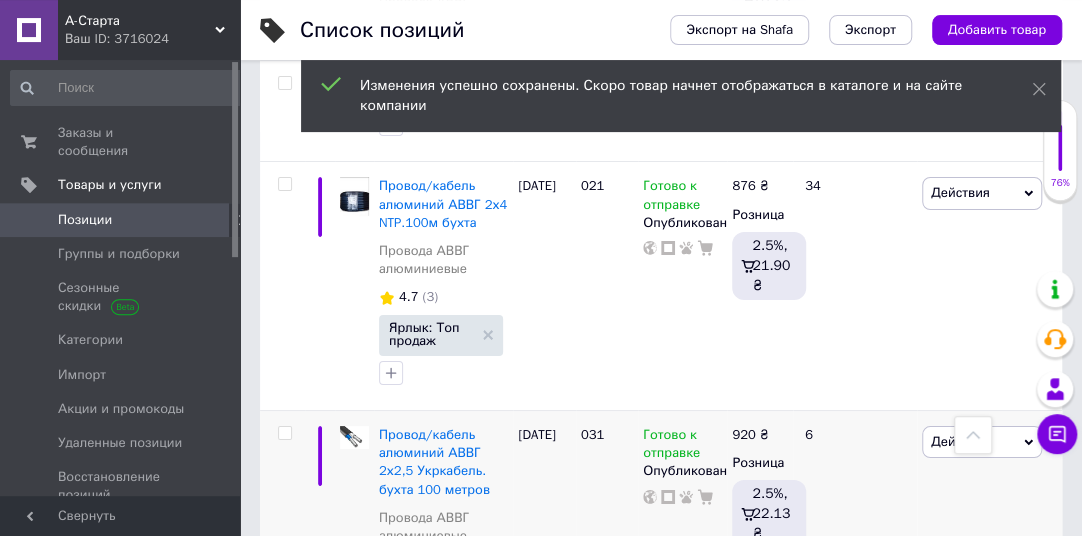 scroll, scrollTop: 3081, scrollLeft: 0, axis: vertical 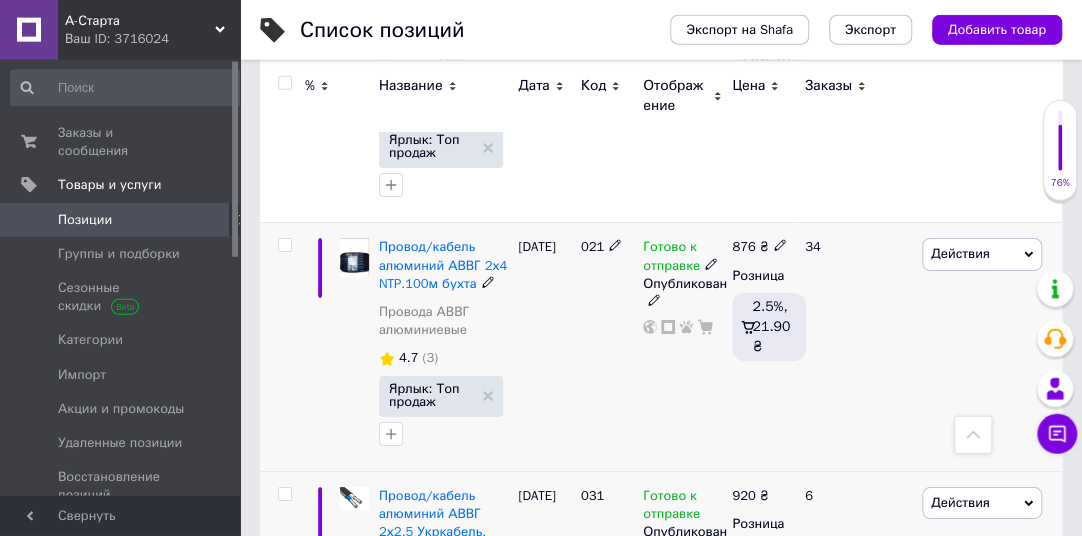 click 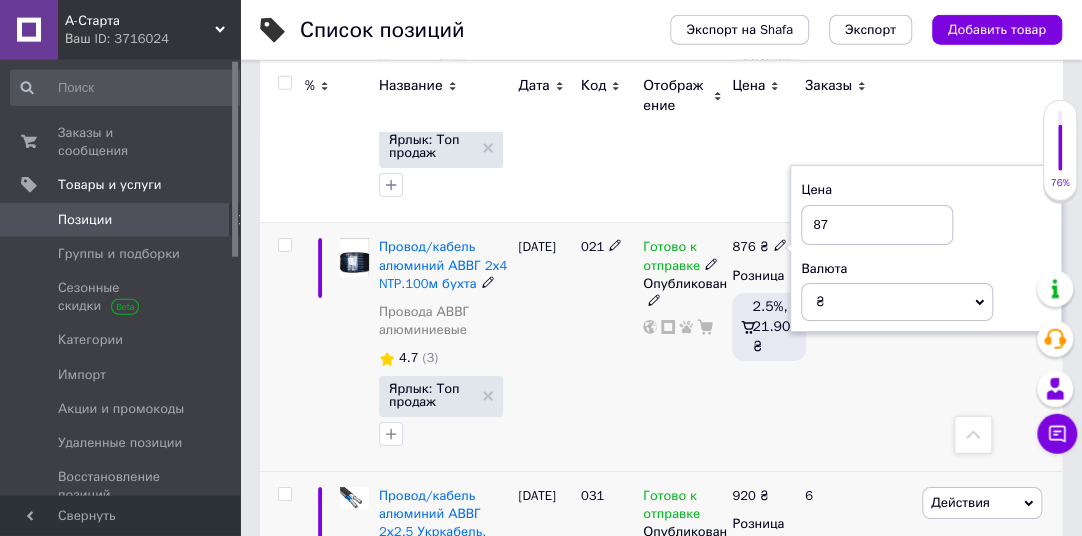 type on "8" 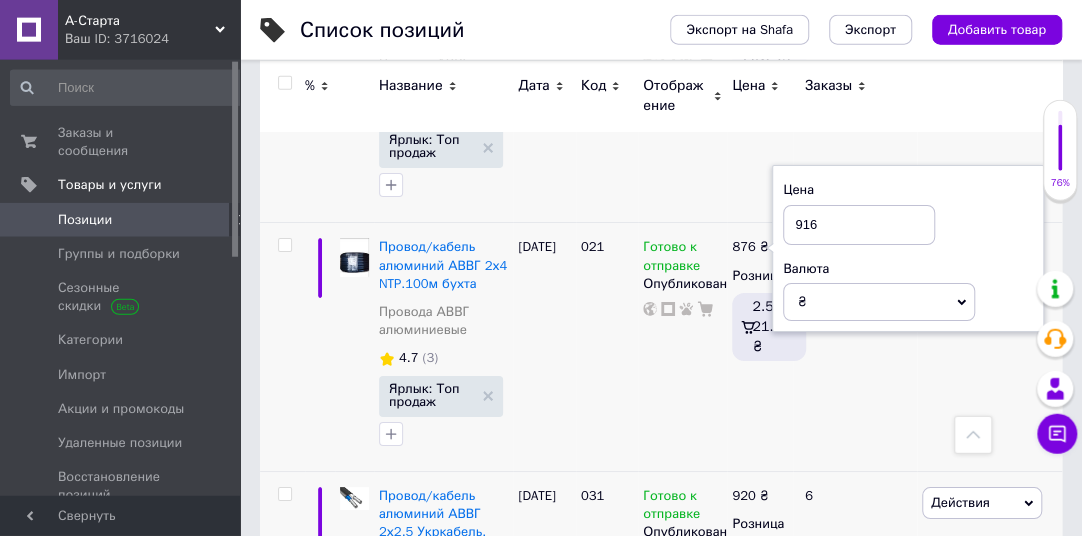 type on "916" 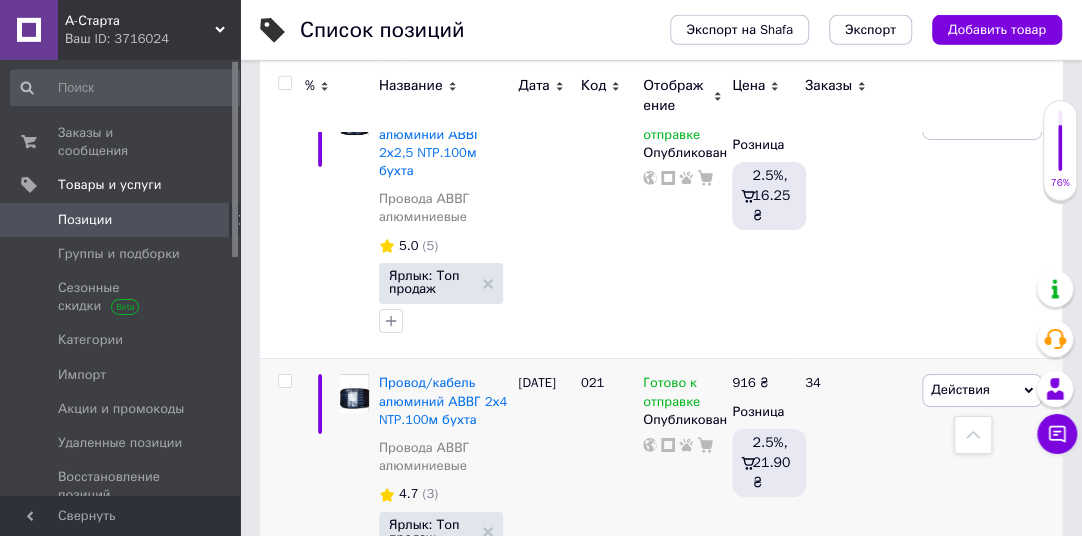 scroll, scrollTop: 2810, scrollLeft: 0, axis: vertical 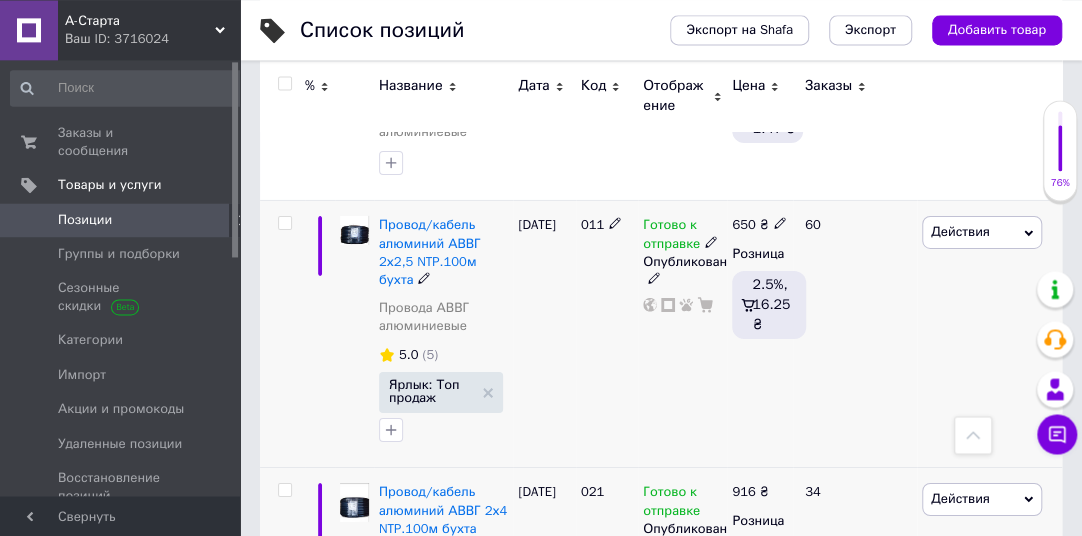 click 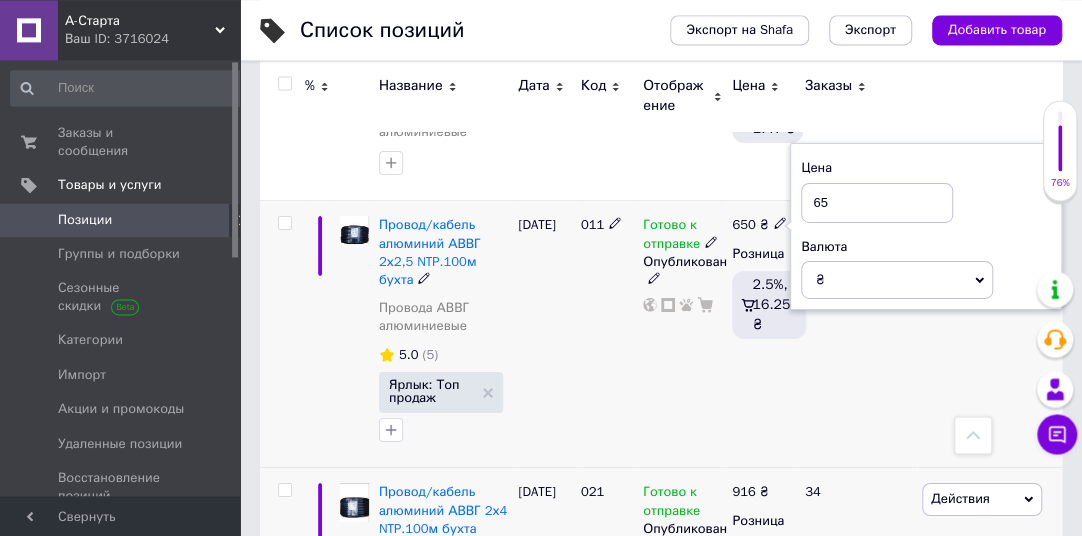 type on "6" 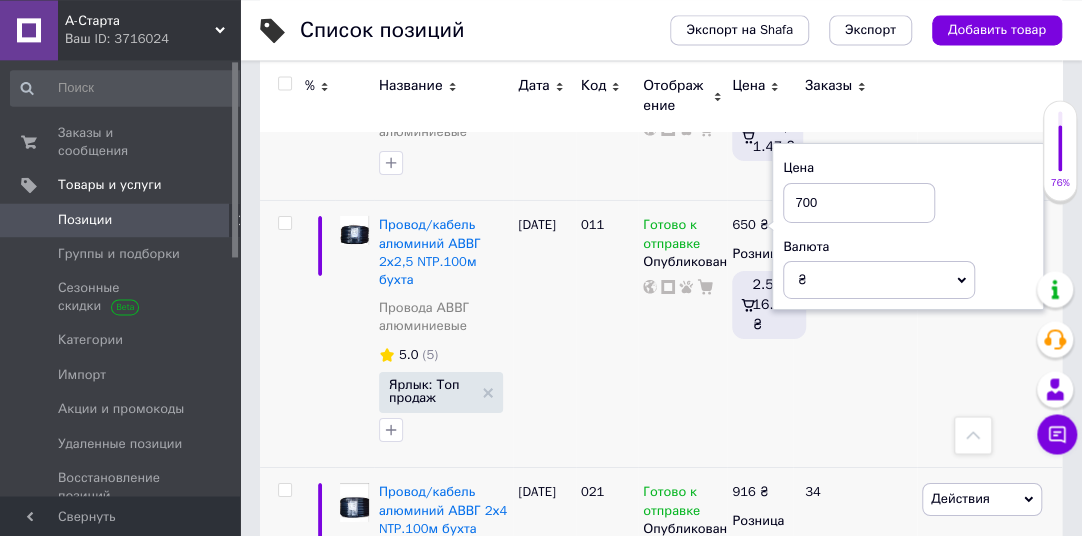 type on "700" 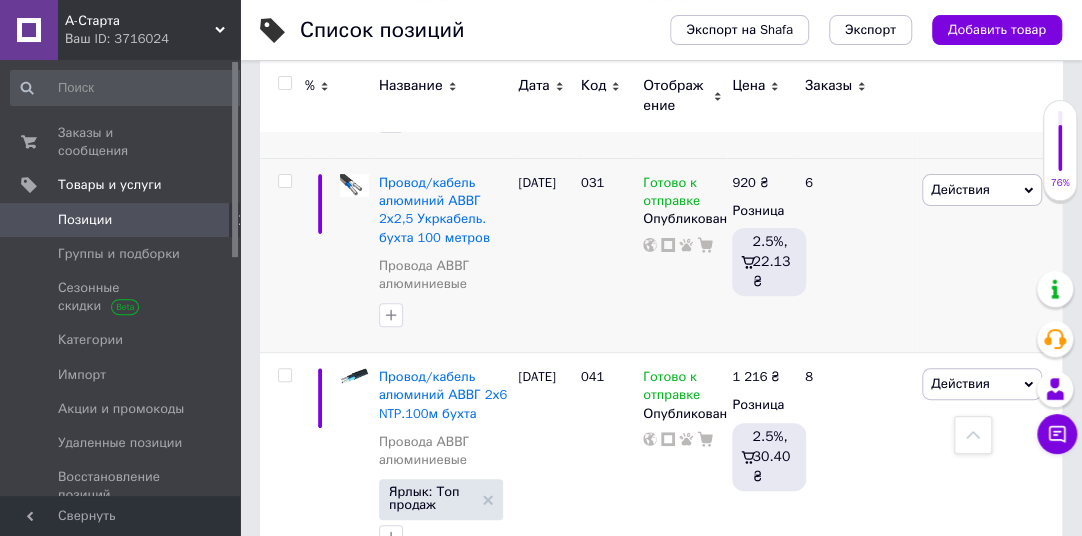 scroll, scrollTop: 3374, scrollLeft: 0, axis: vertical 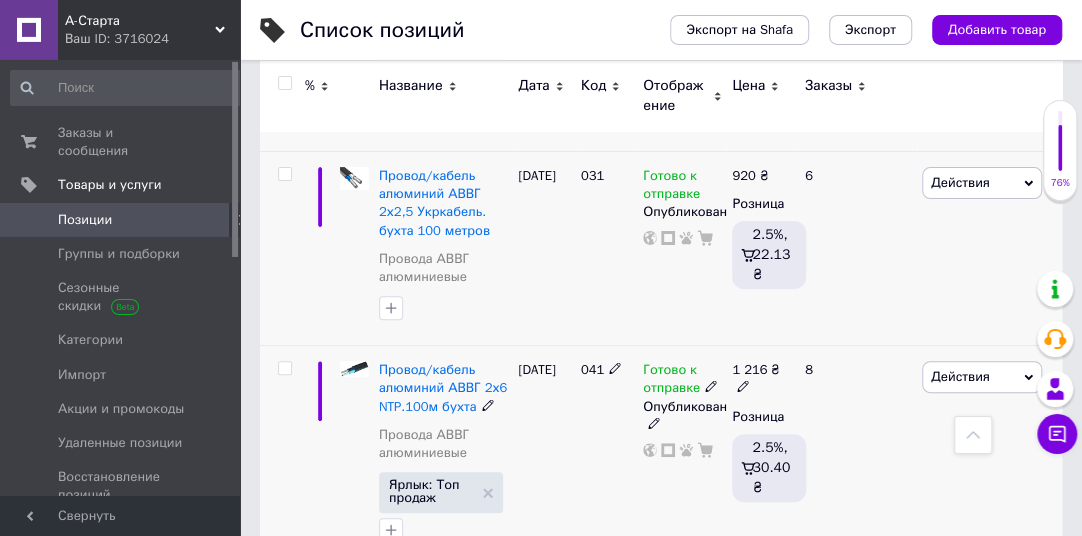click 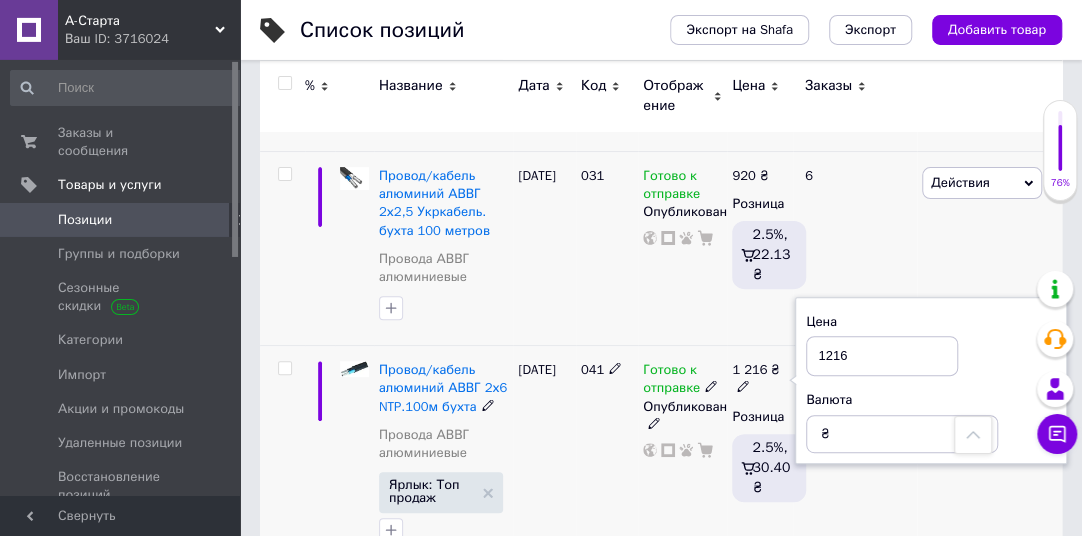 click on "1216" at bounding box center [882, 356] 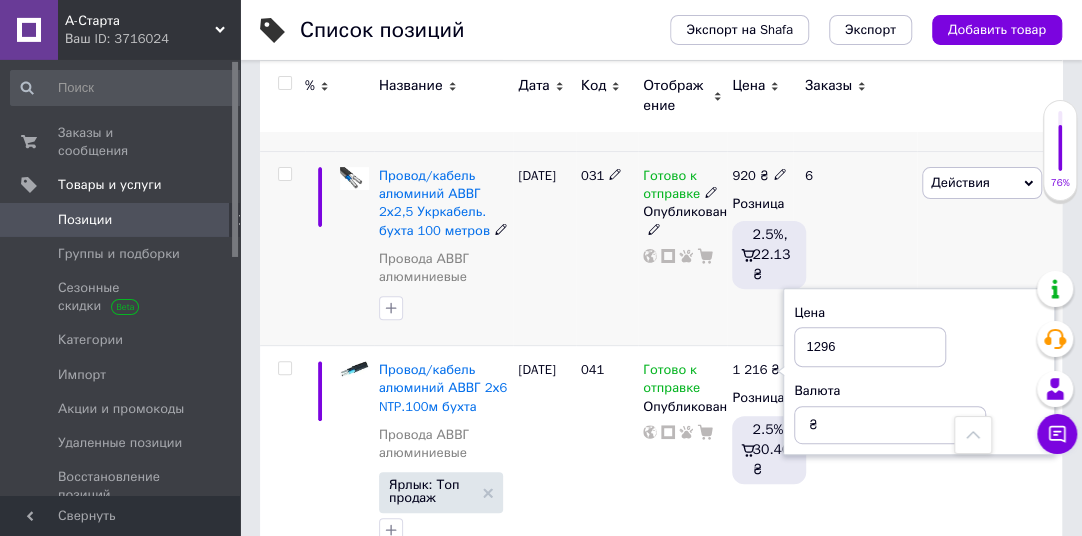 type on "1296" 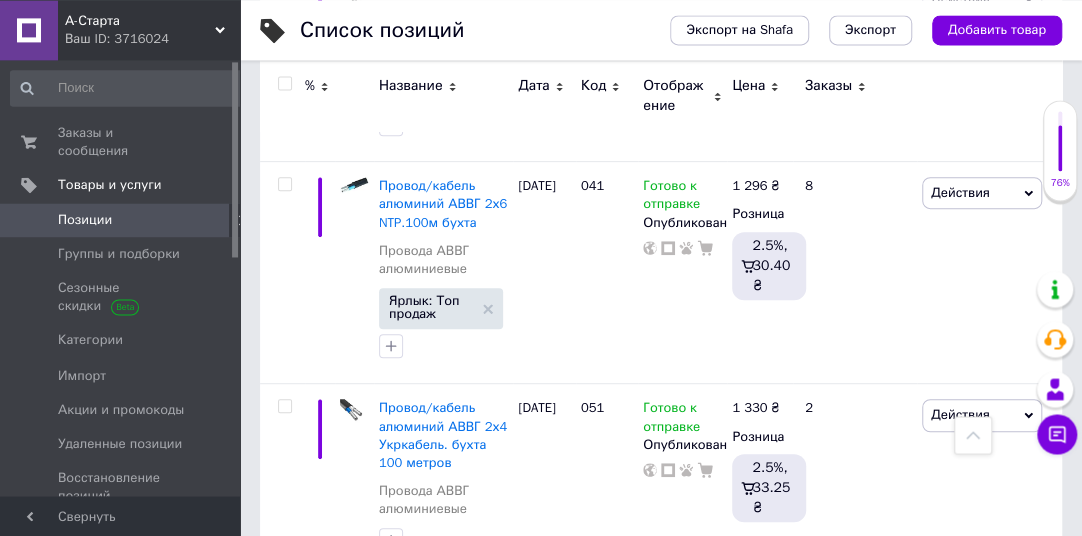 scroll, scrollTop: 3612, scrollLeft: 0, axis: vertical 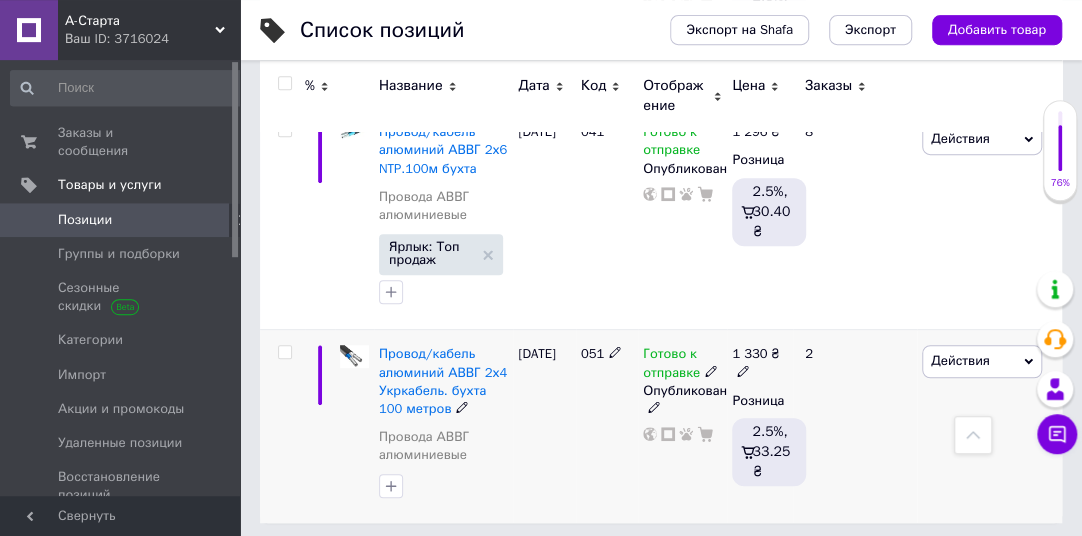 click 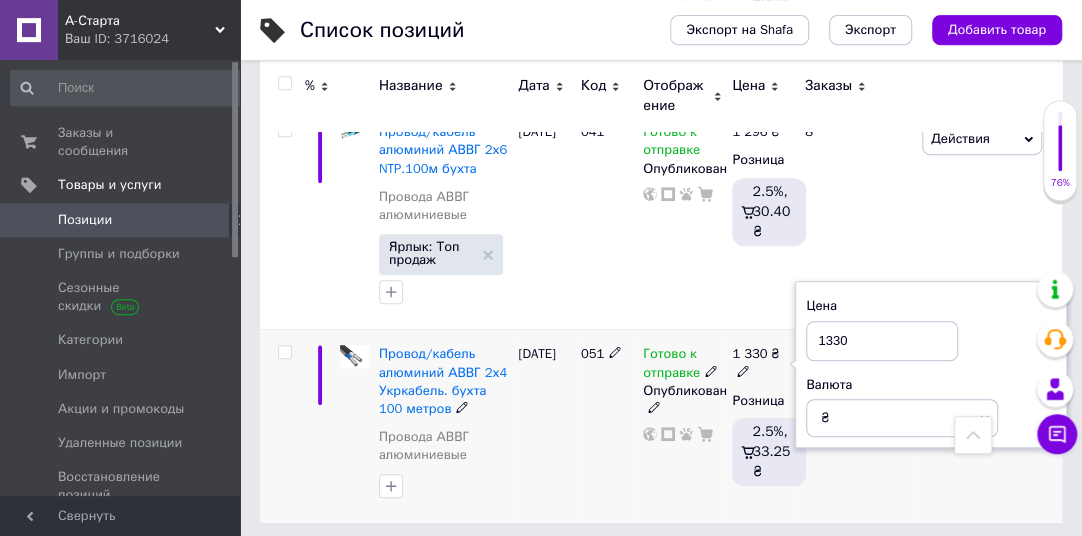 click on "1330" at bounding box center (882, 341) 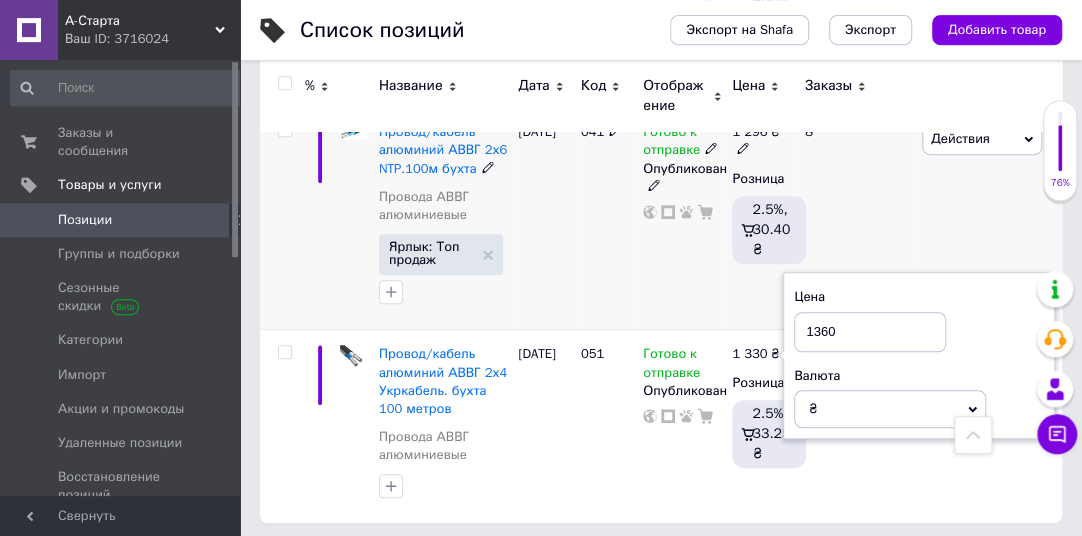 type on "1360" 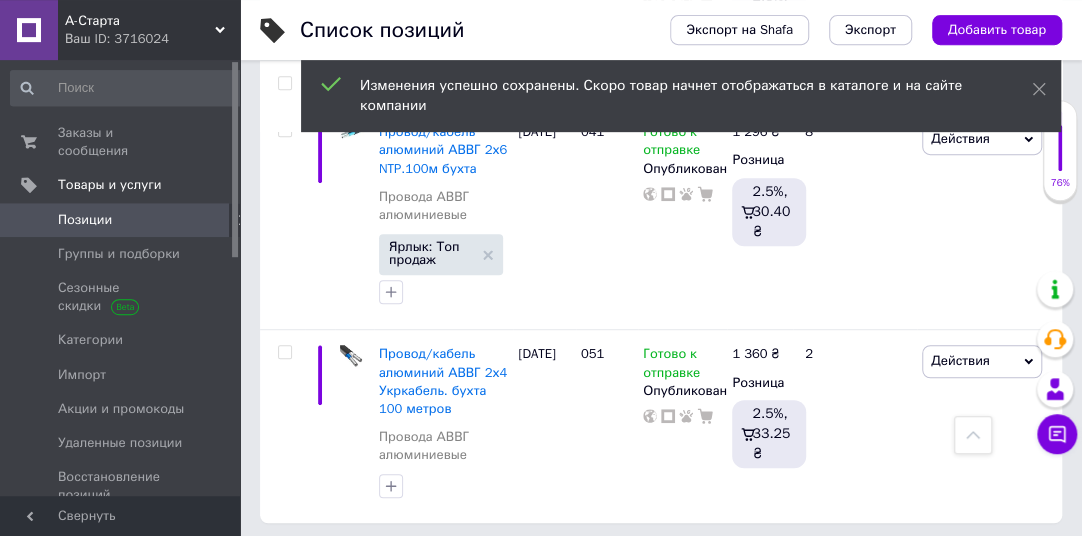 scroll, scrollTop: 3660, scrollLeft: 0, axis: vertical 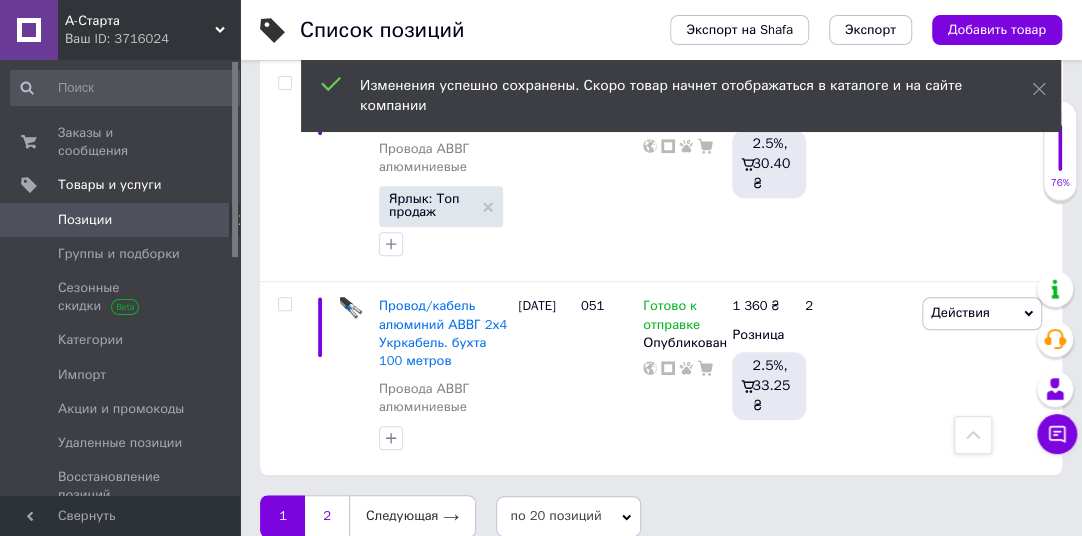 click on "2" at bounding box center (327, 516) 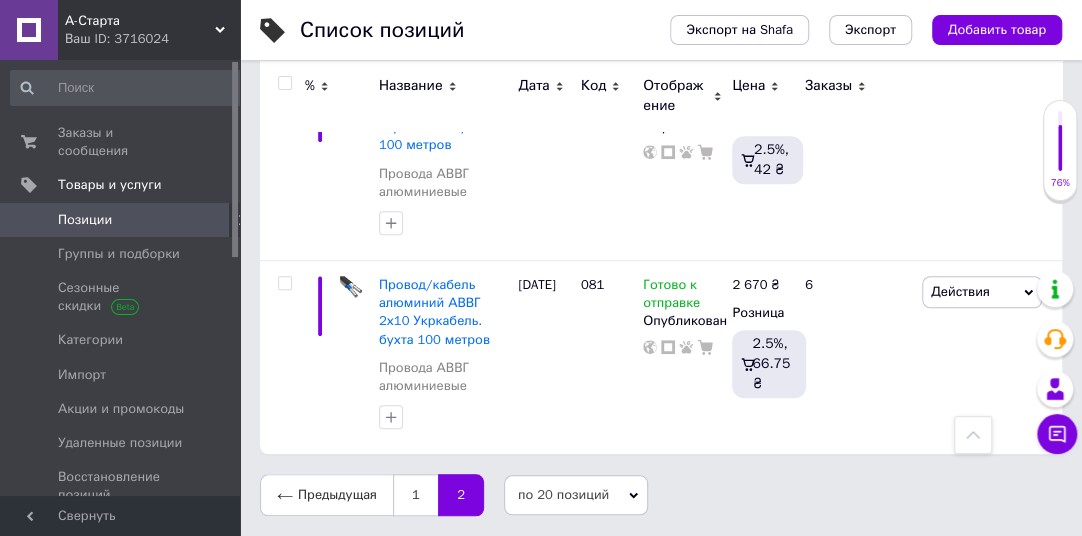 scroll, scrollTop: 608, scrollLeft: 0, axis: vertical 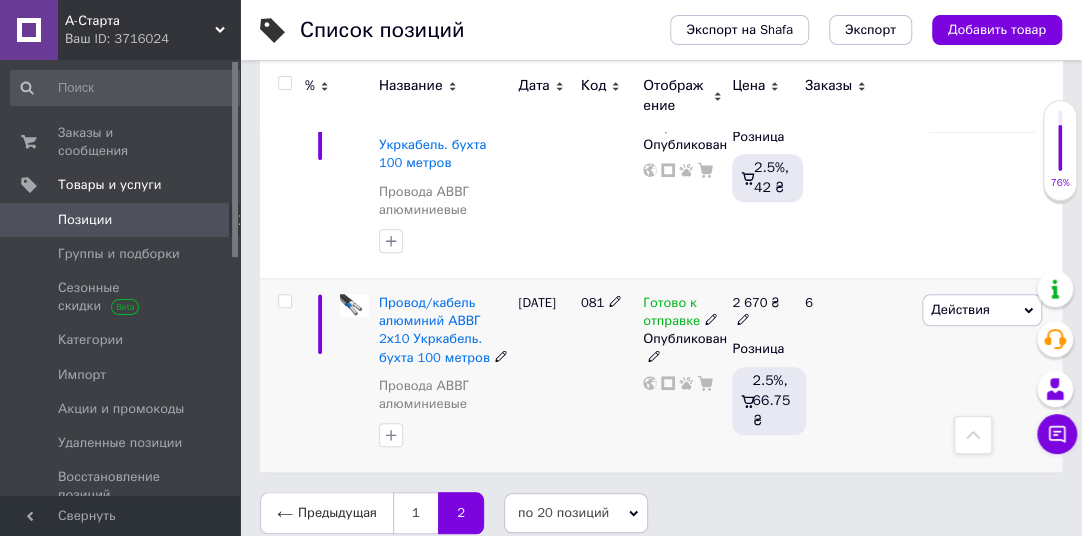 click 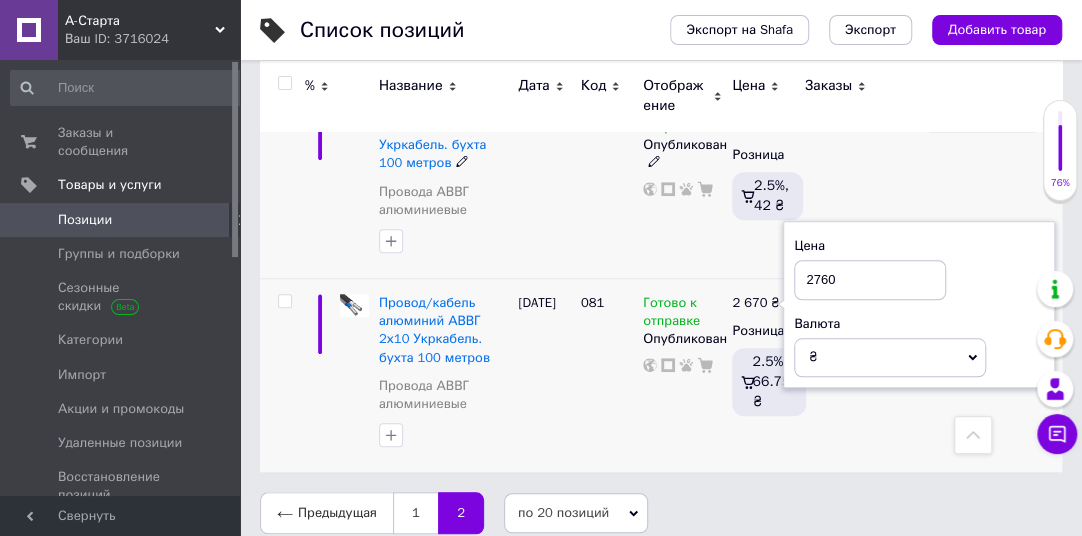 type on "2760" 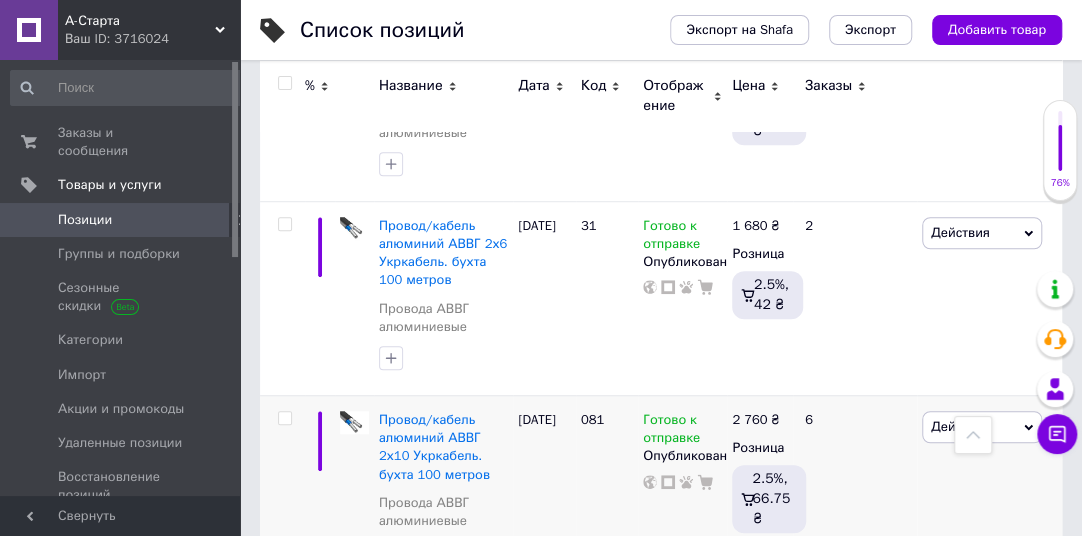 scroll, scrollTop: 490, scrollLeft: 0, axis: vertical 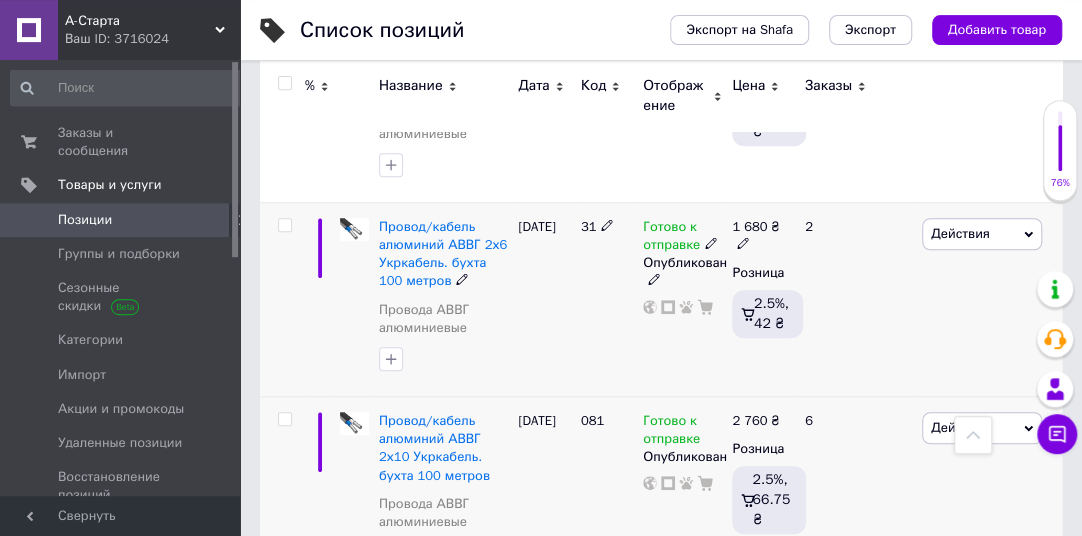 click 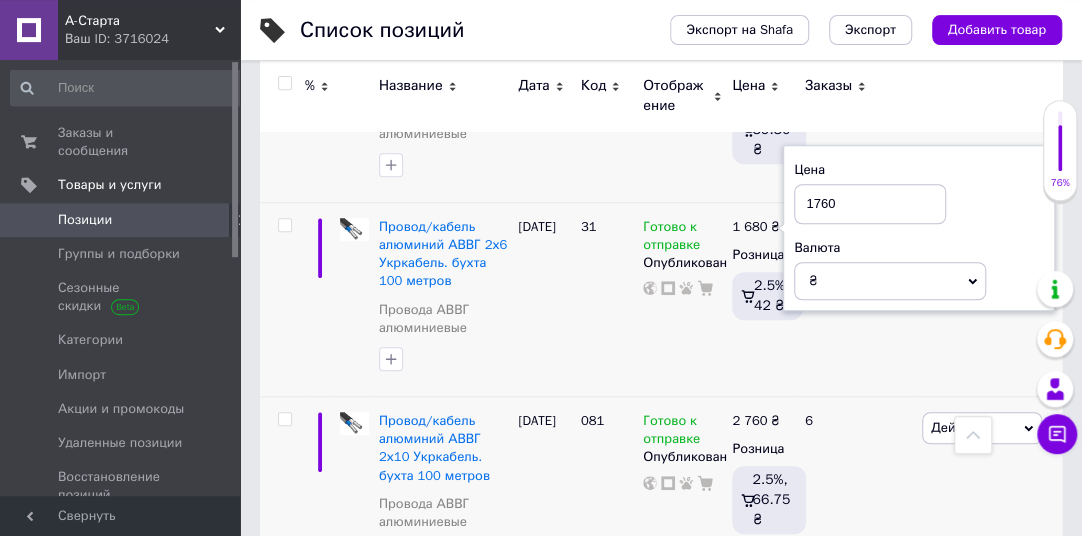 type on "1760" 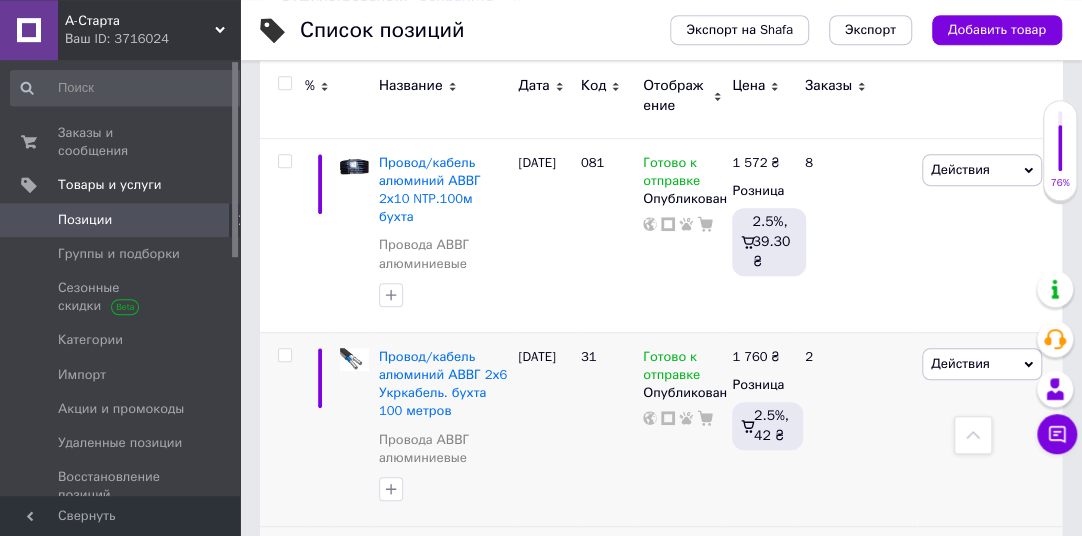 scroll, scrollTop: 359, scrollLeft: 0, axis: vertical 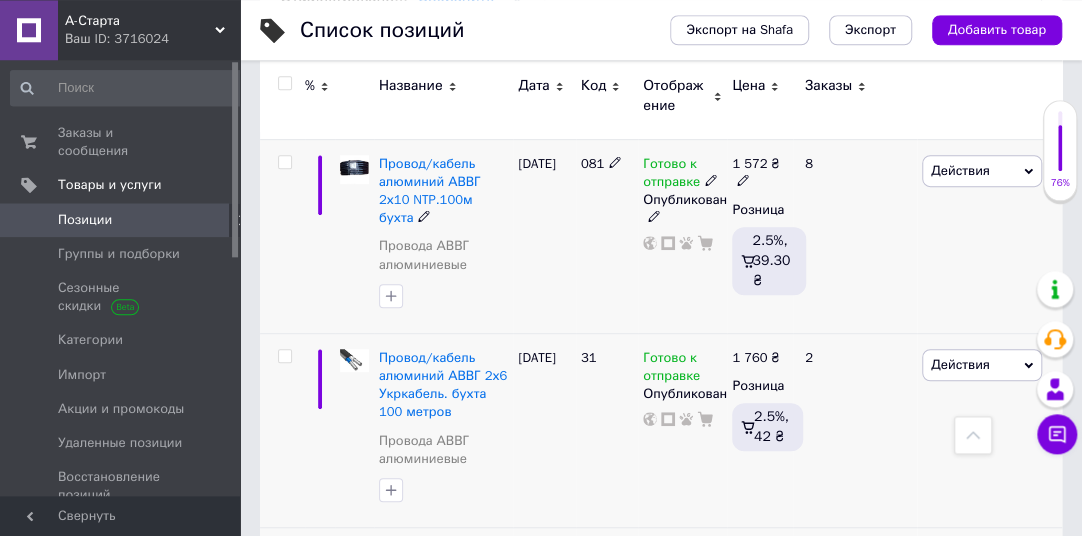 click 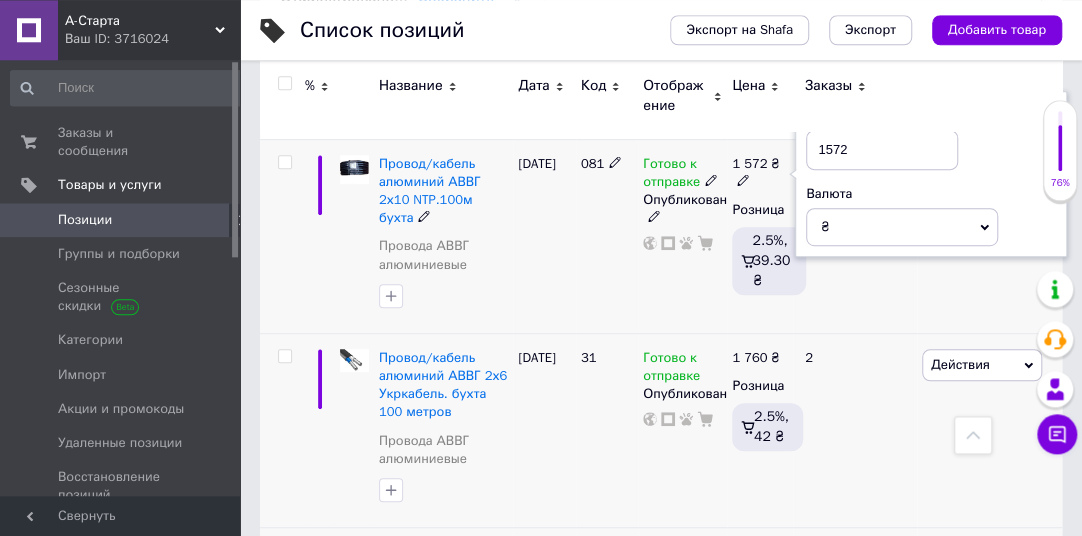 click on "1572" at bounding box center [882, 150] 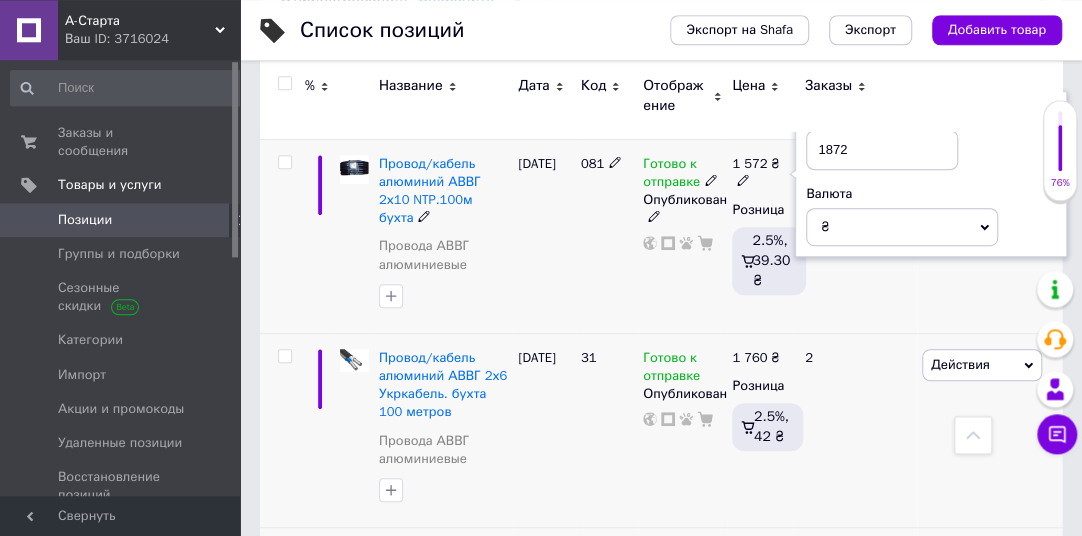type on "1872" 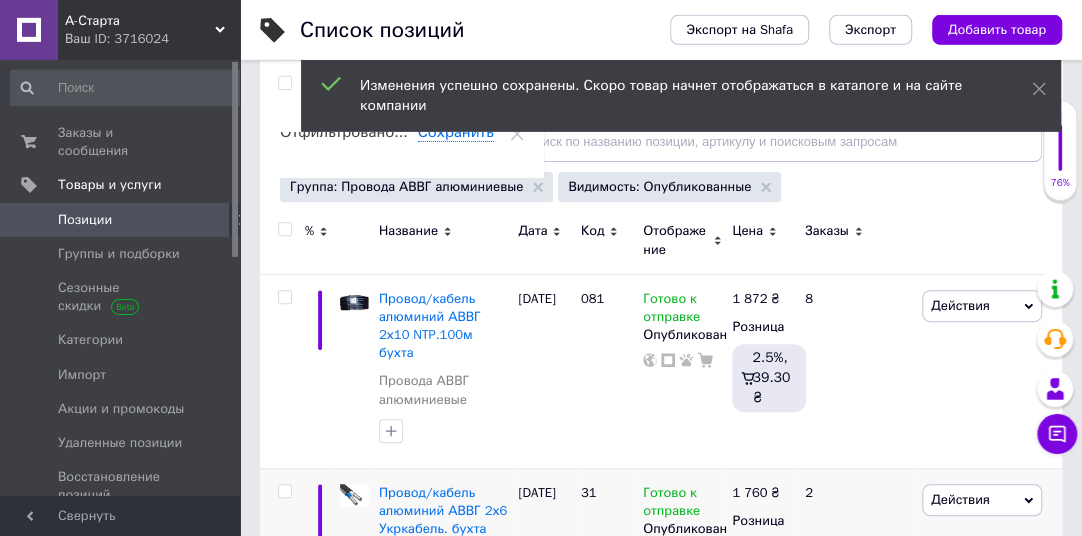 scroll, scrollTop: 222, scrollLeft: 0, axis: vertical 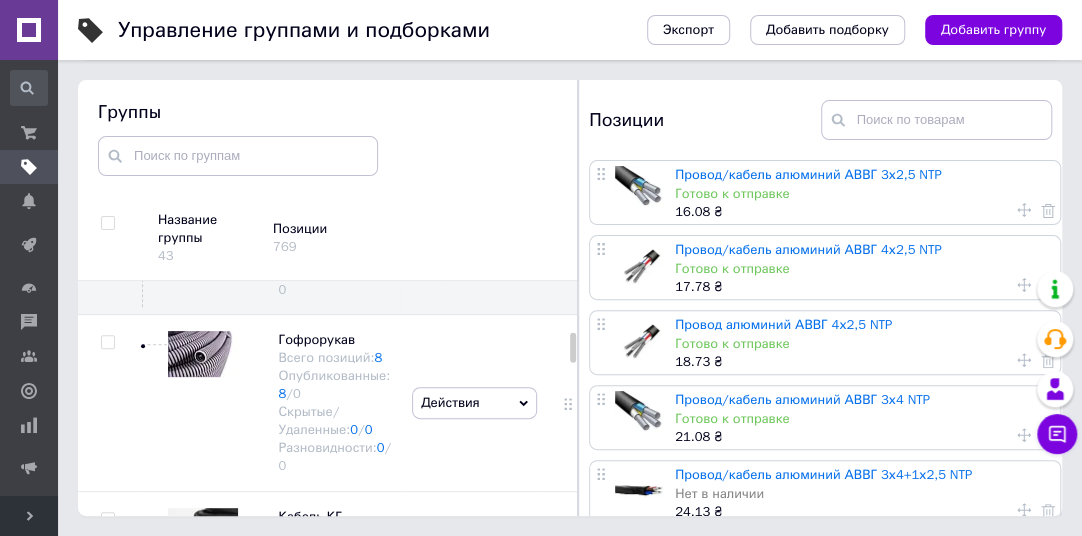 click at bounding box center [573, 348] 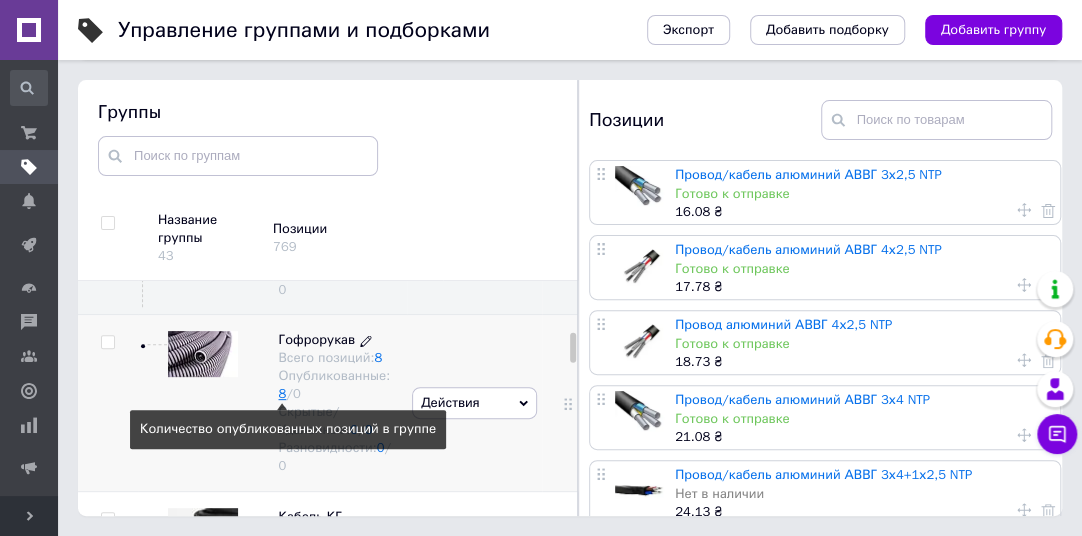 click on "8" at bounding box center (282, 393) 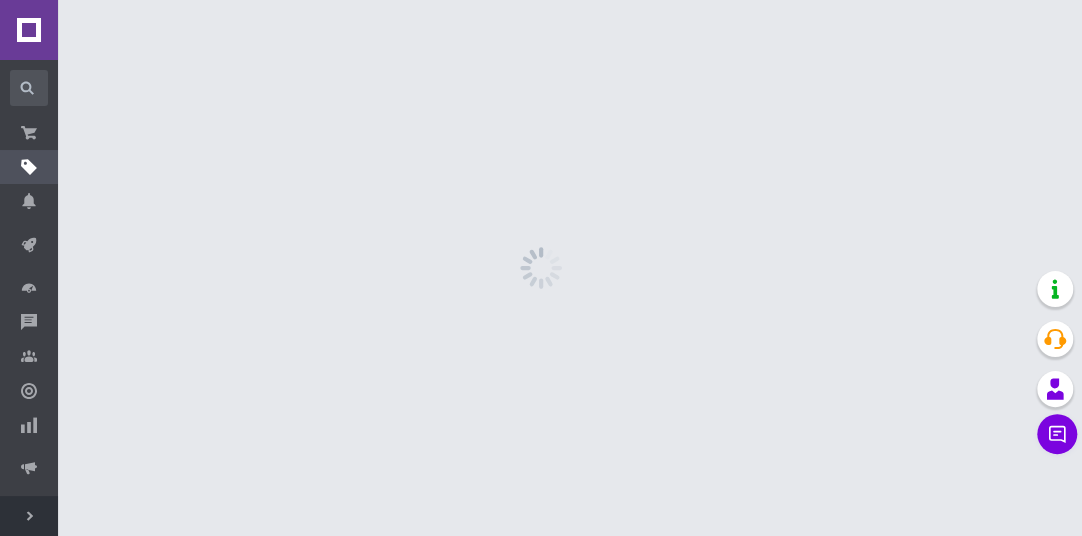 scroll, scrollTop: 0, scrollLeft: 0, axis: both 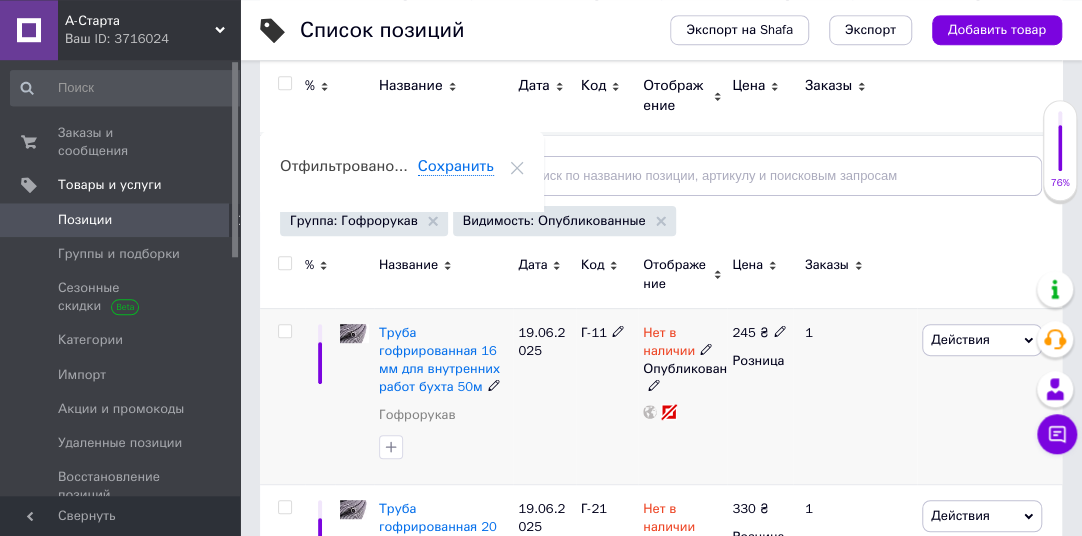 click 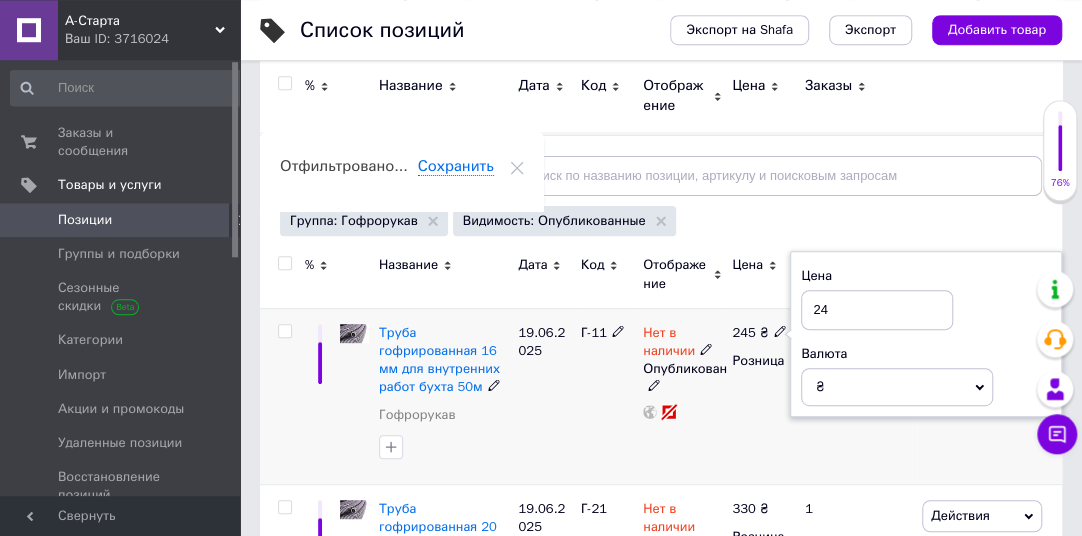 type on "2" 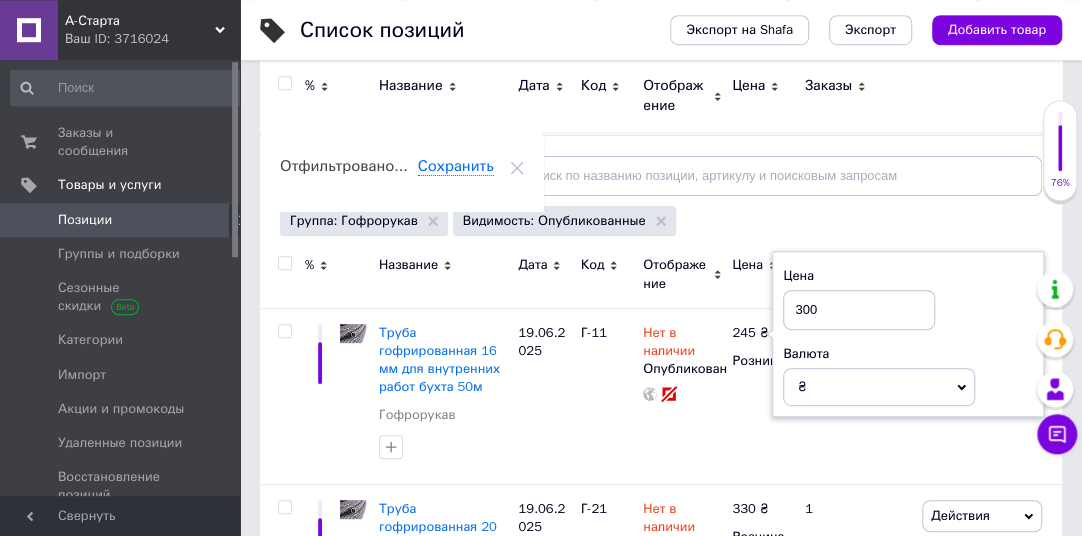 type on "300" 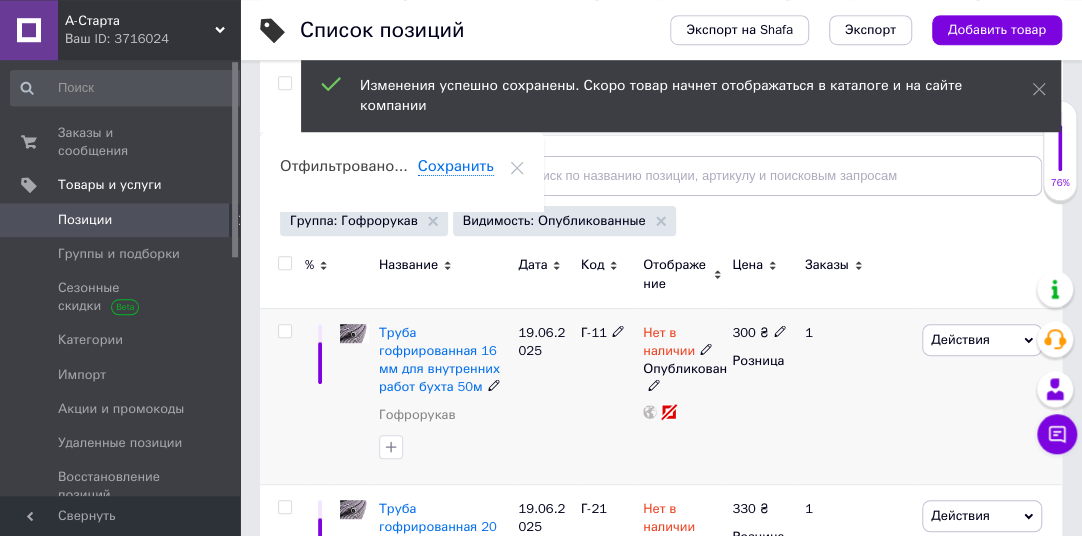 click 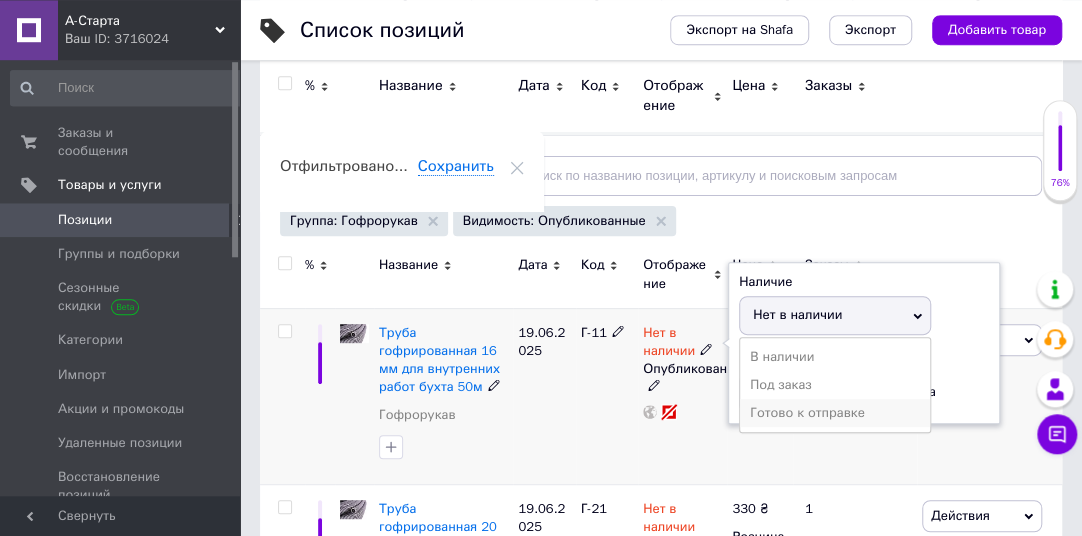 click on "Готово к отправке" at bounding box center [835, 413] 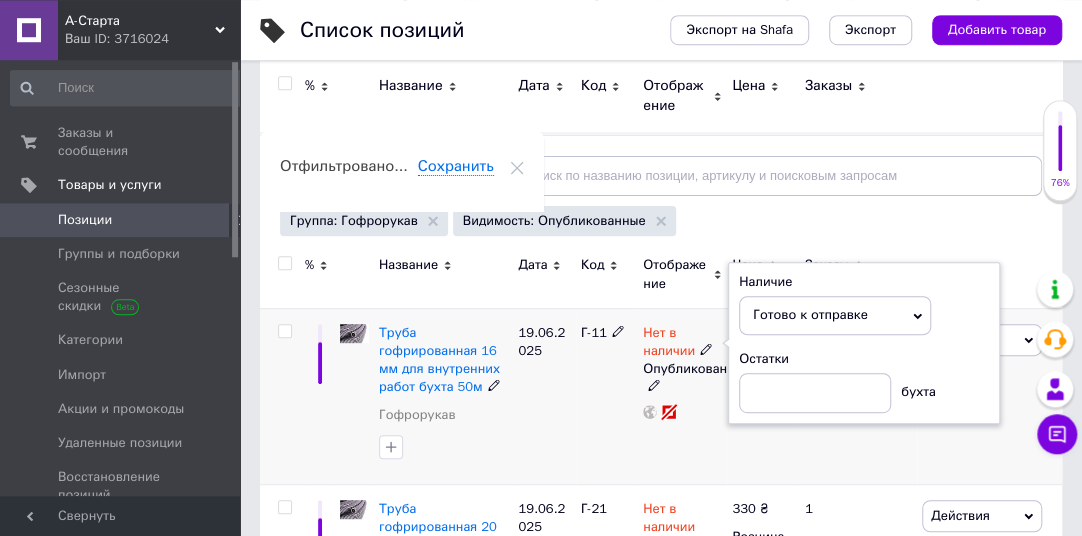 click on "Готово к отправке" at bounding box center (835, 315) 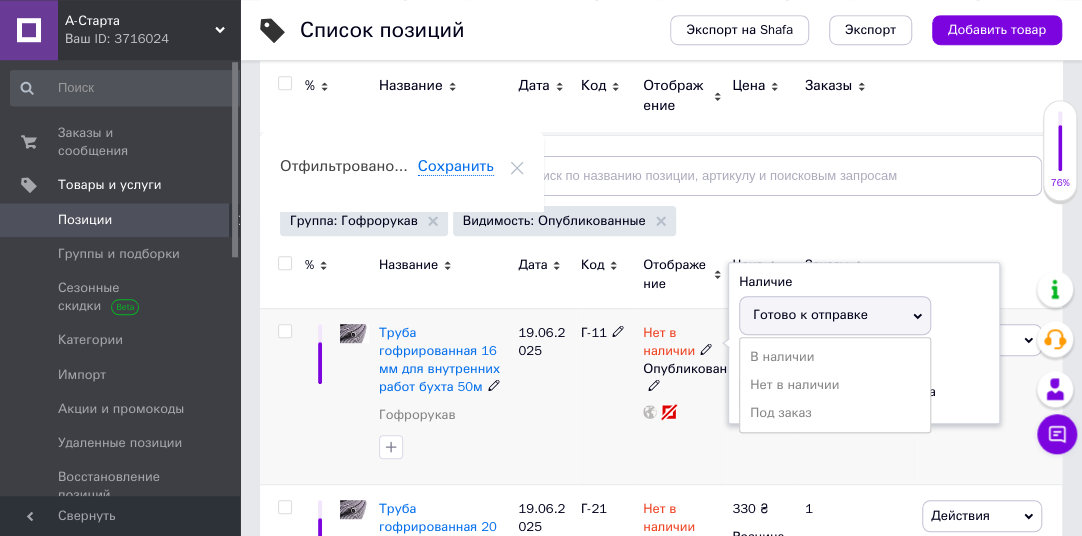 click on "Готово к отправке" at bounding box center [810, 314] 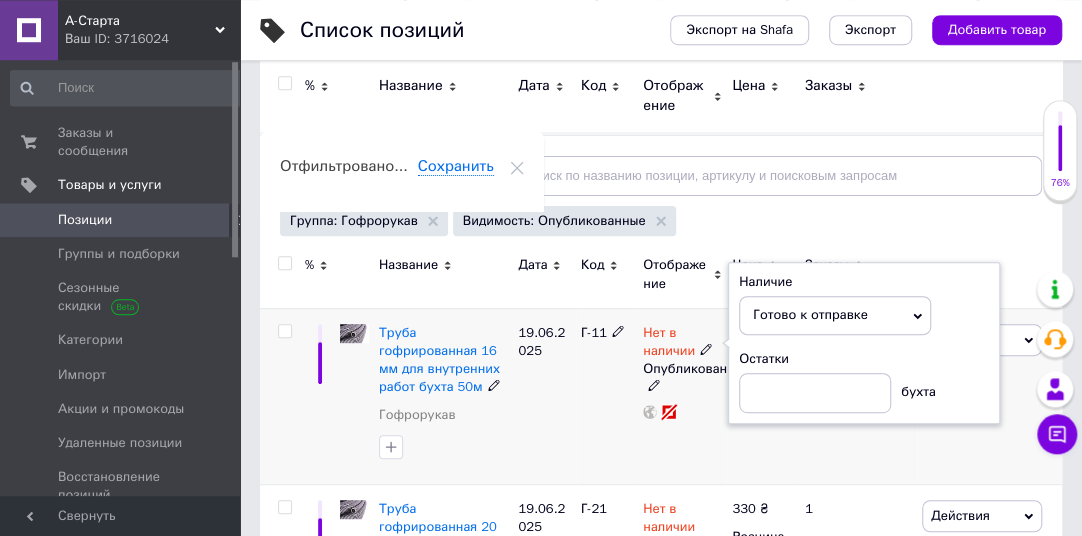 click at bounding box center [354, 333] 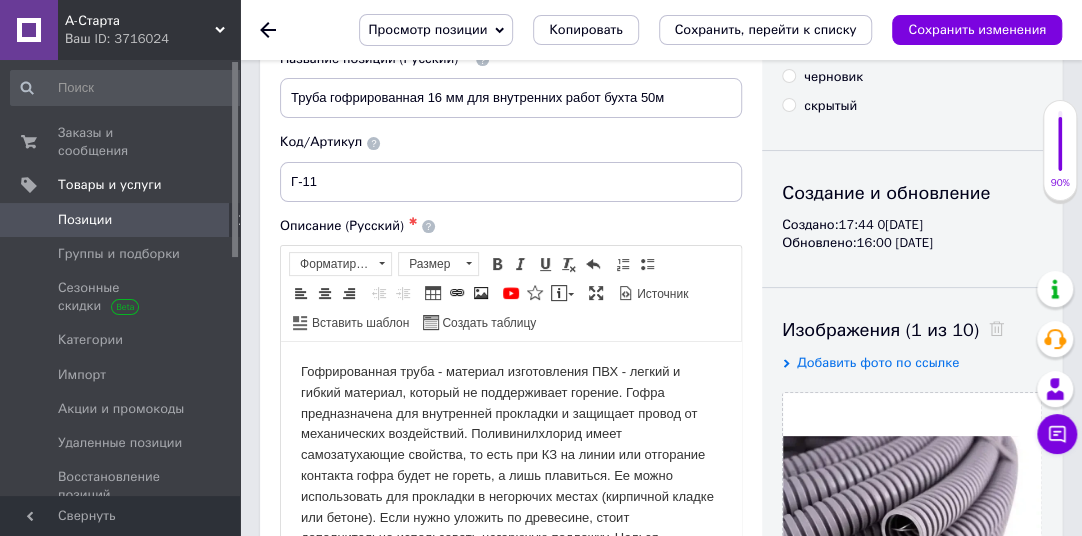 scroll, scrollTop: 0, scrollLeft: 0, axis: both 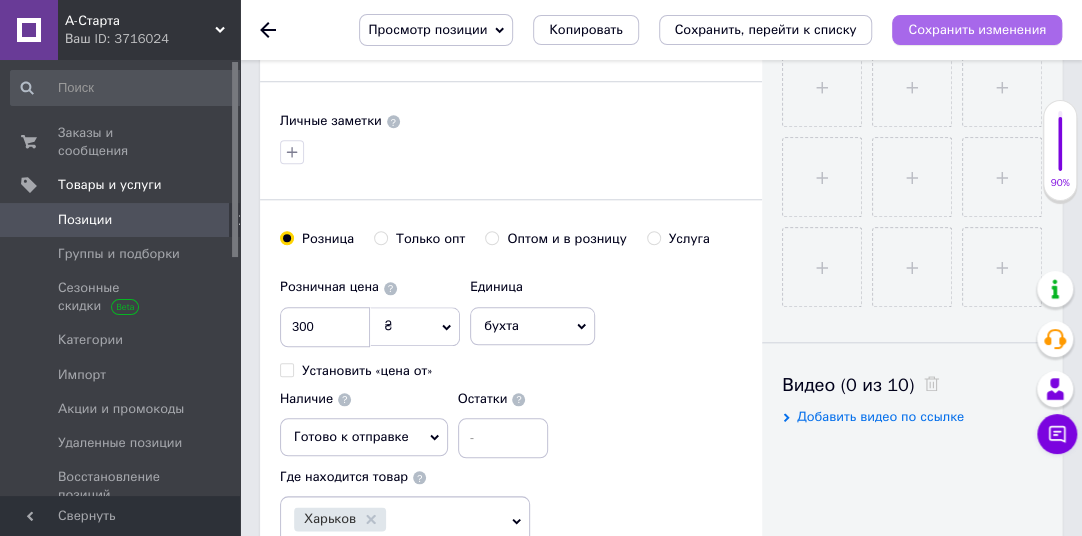click on "Сохранить изменения" at bounding box center (977, 29) 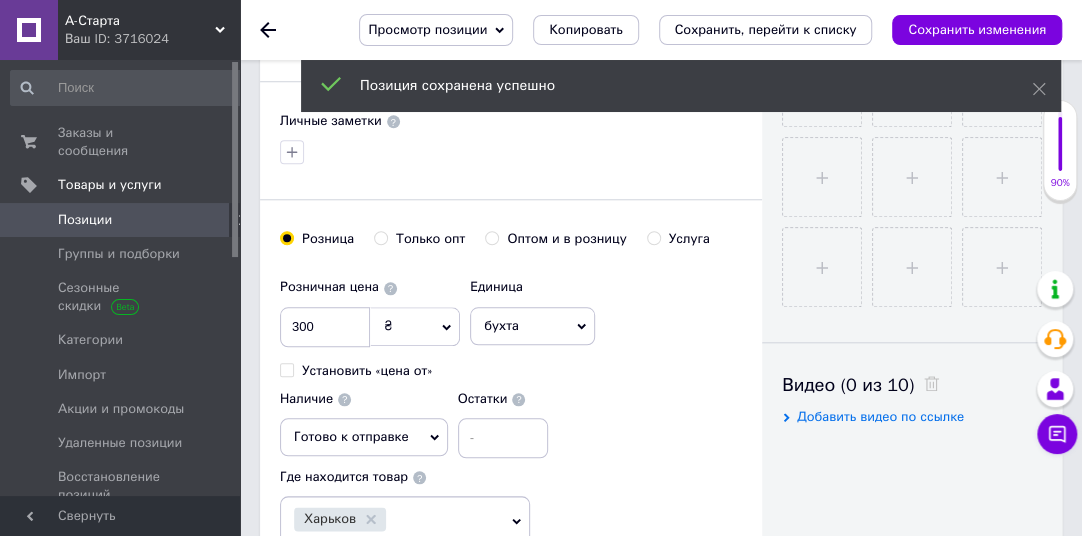 click 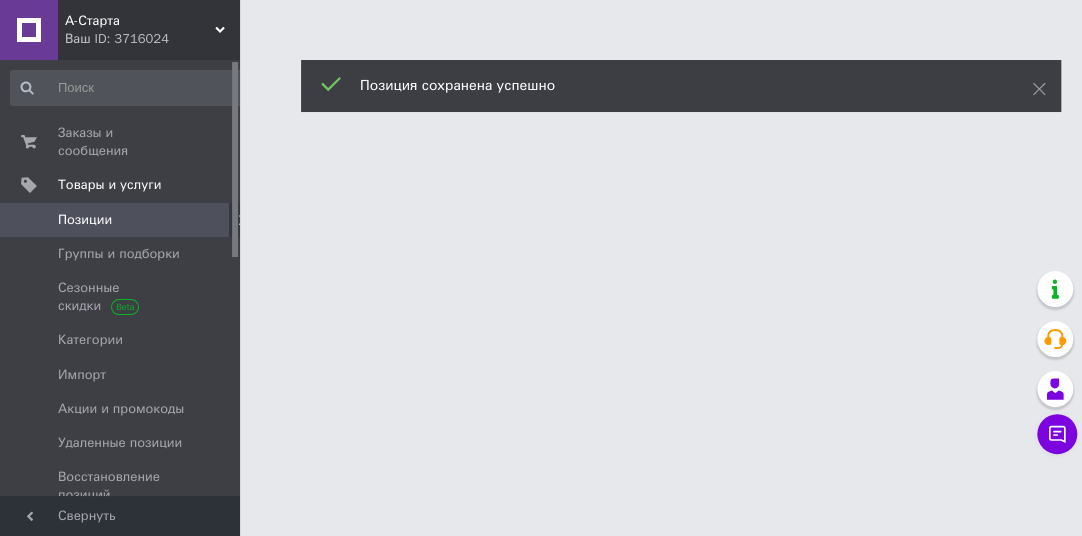 scroll, scrollTop: 0, scrollLeft: 0, axis: both 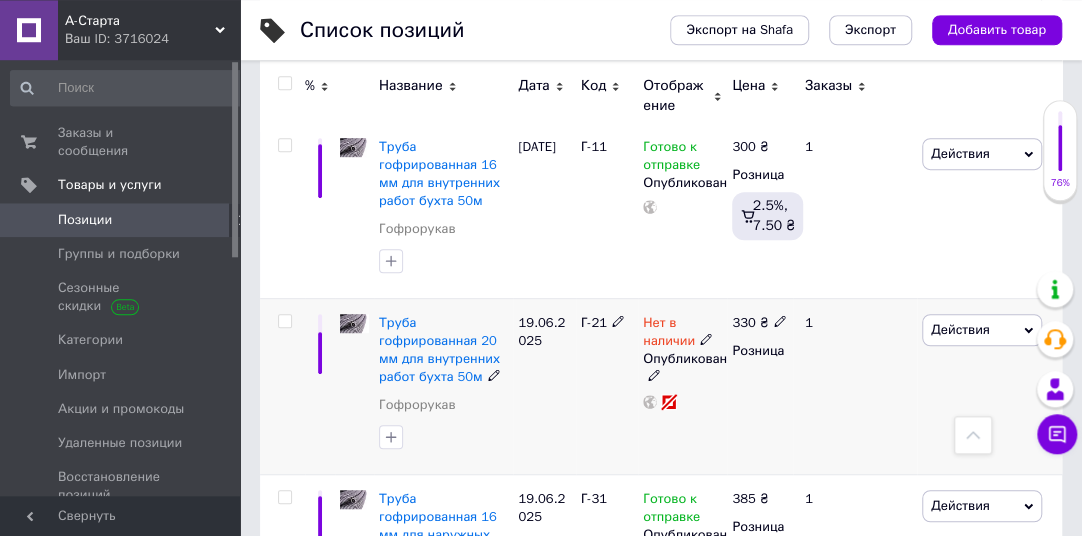 click 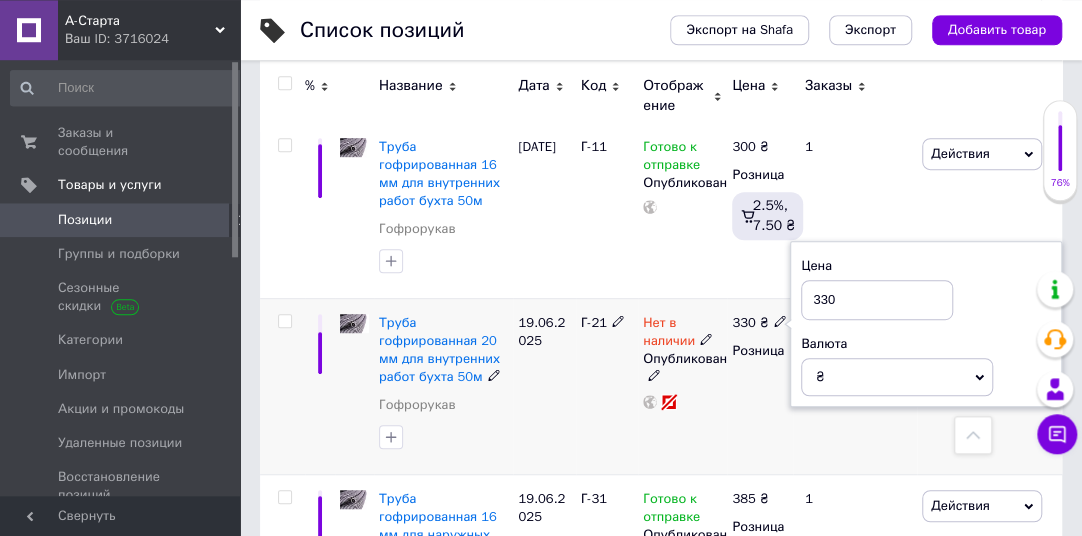 click on "330" at bounding box center [877, 300] 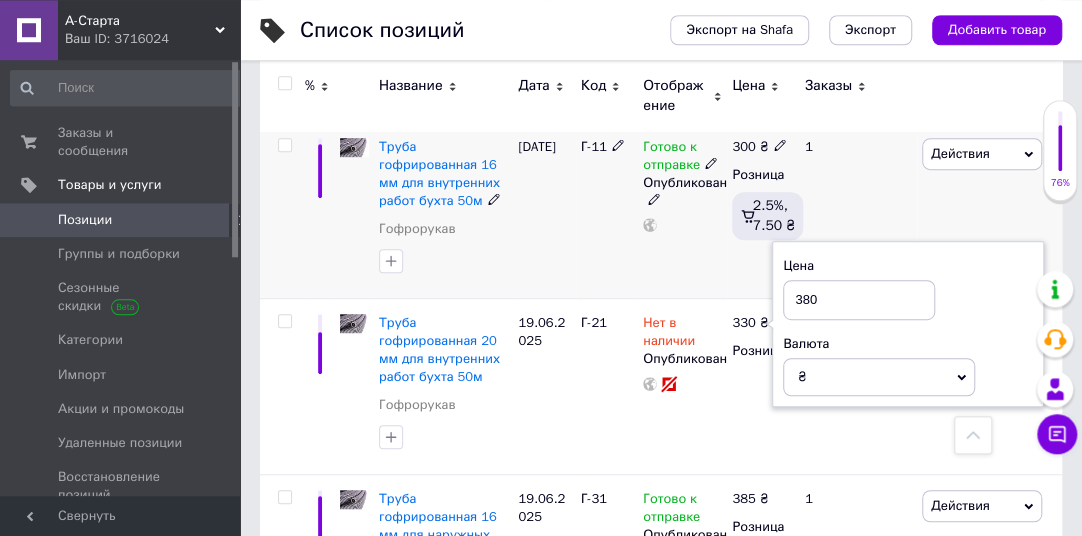 type on "380" 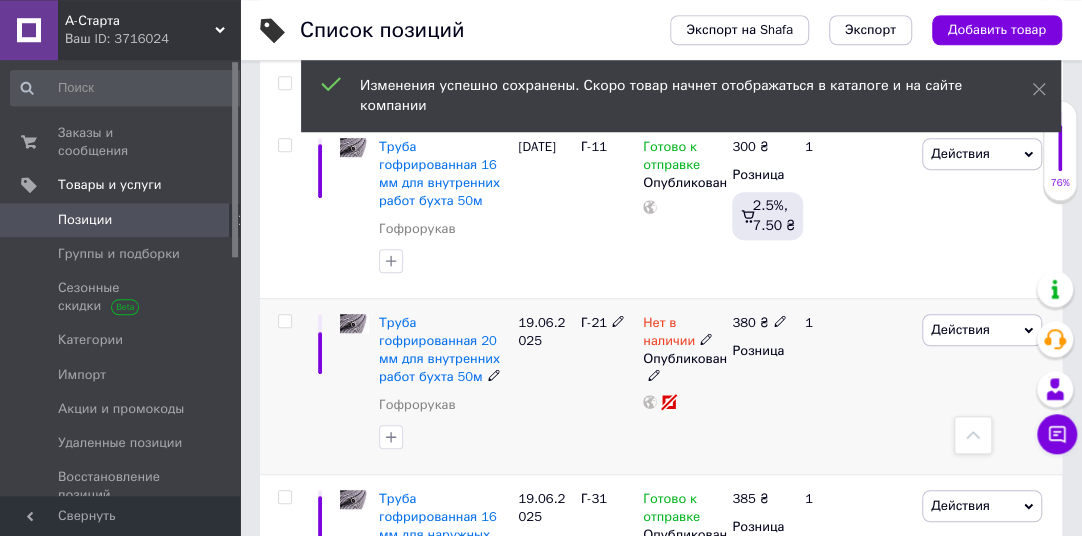 click 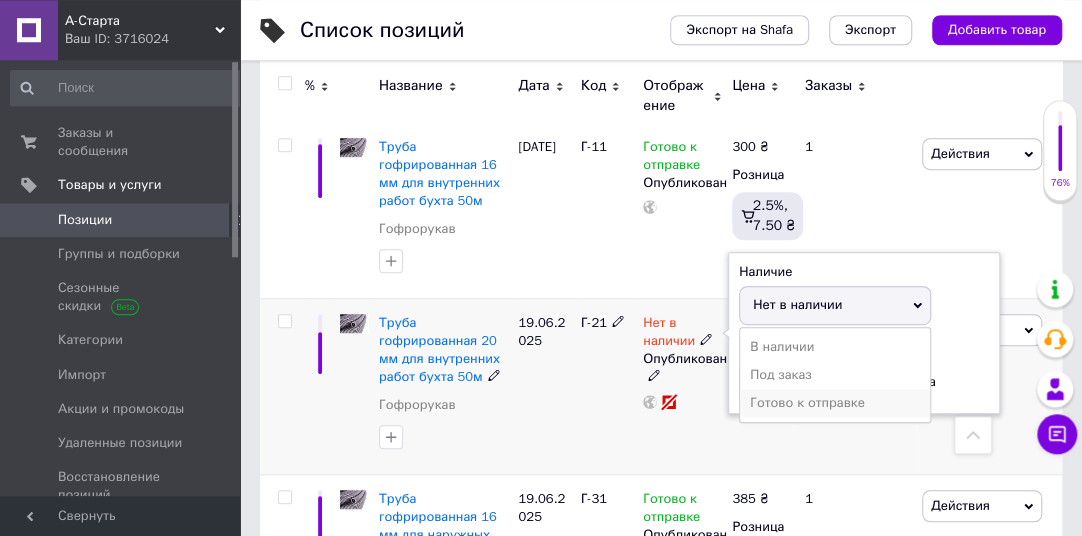 click on "Готово к отправке" at bounding box center (835, 403) 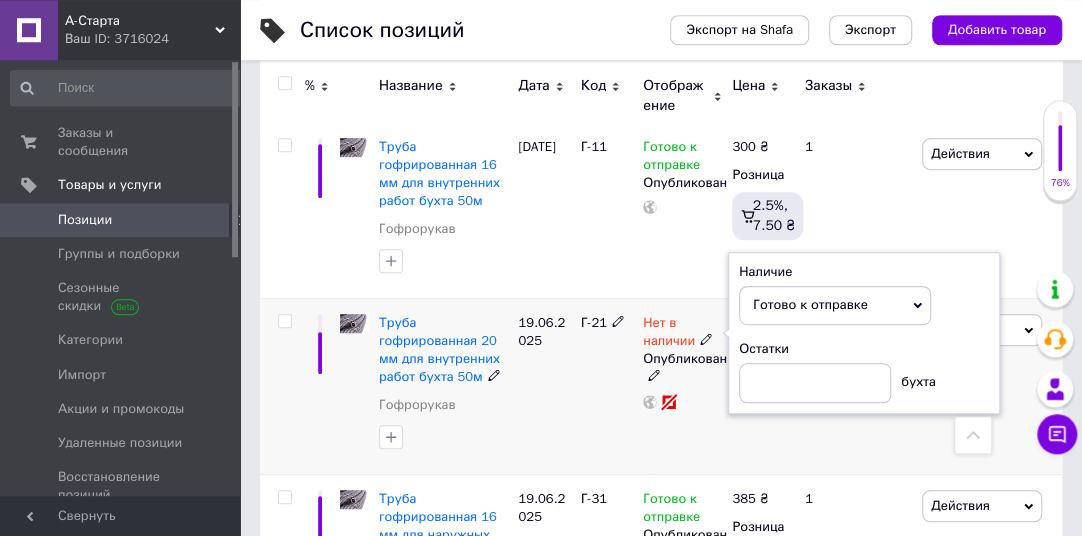 click on "Готово к отправке" at bounding box center [835, 305] 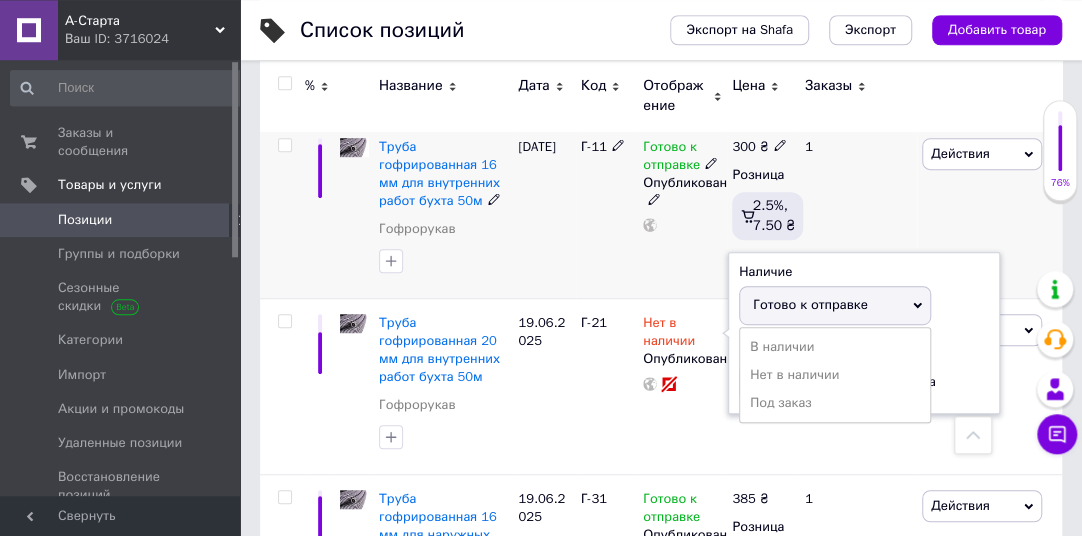 click on "[DATE]" at bounding box center (544, 210) 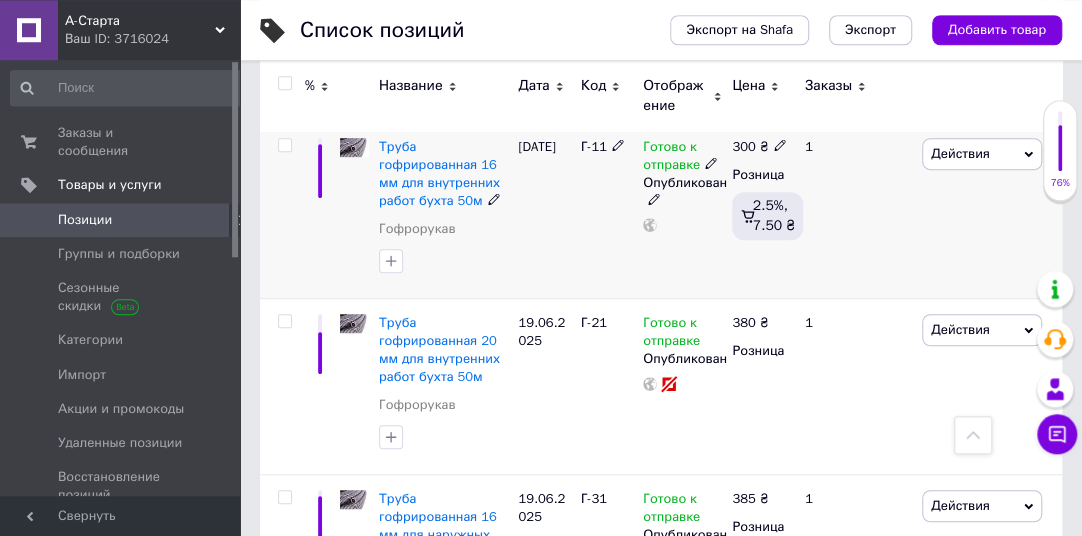 click on "[DATE]" at bounding box center (544, 210) 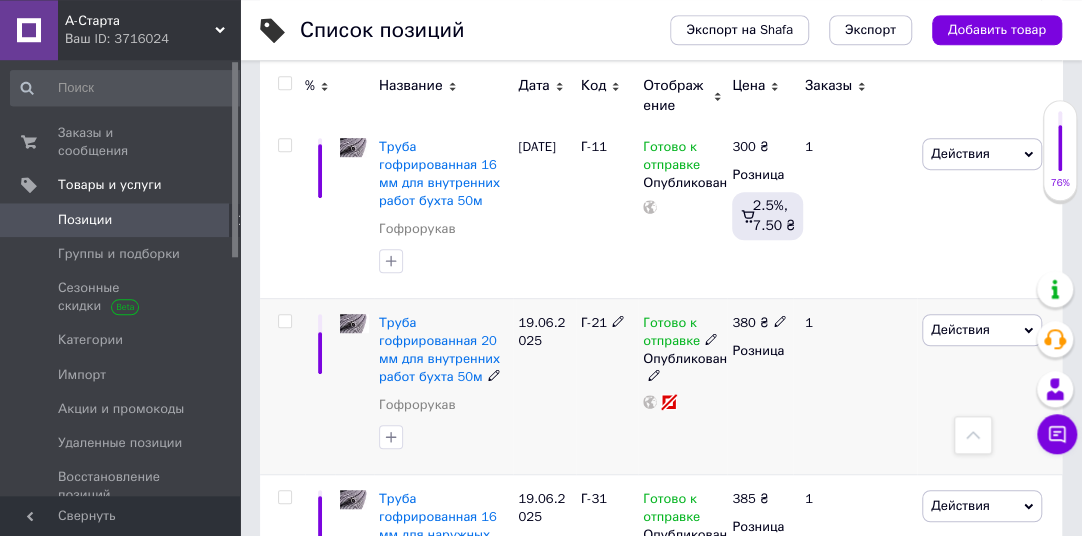 click at bounding box center [354, 323] 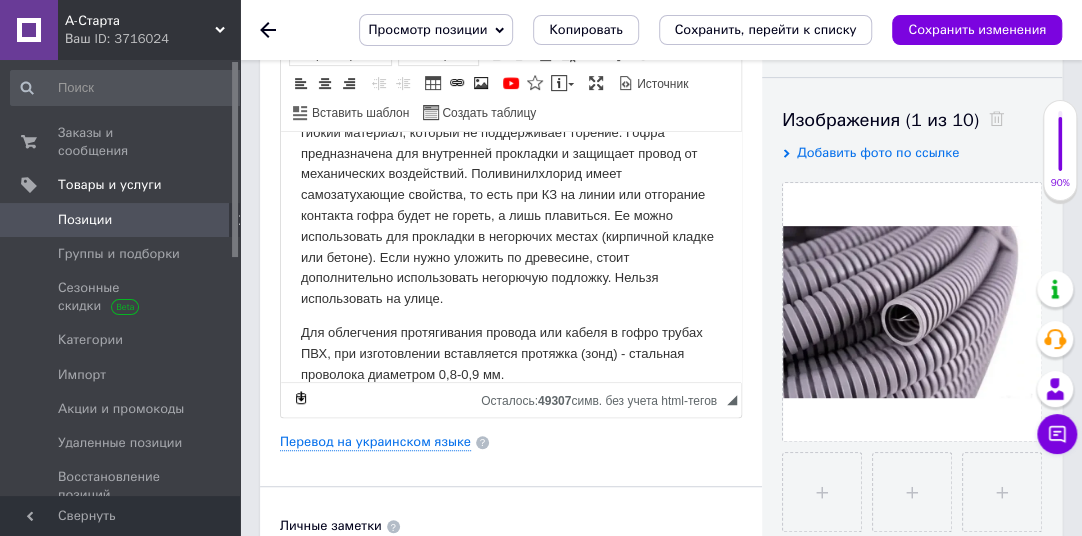 scroll, scrollTop: 53, scrollLeft: 0, axis: vertical 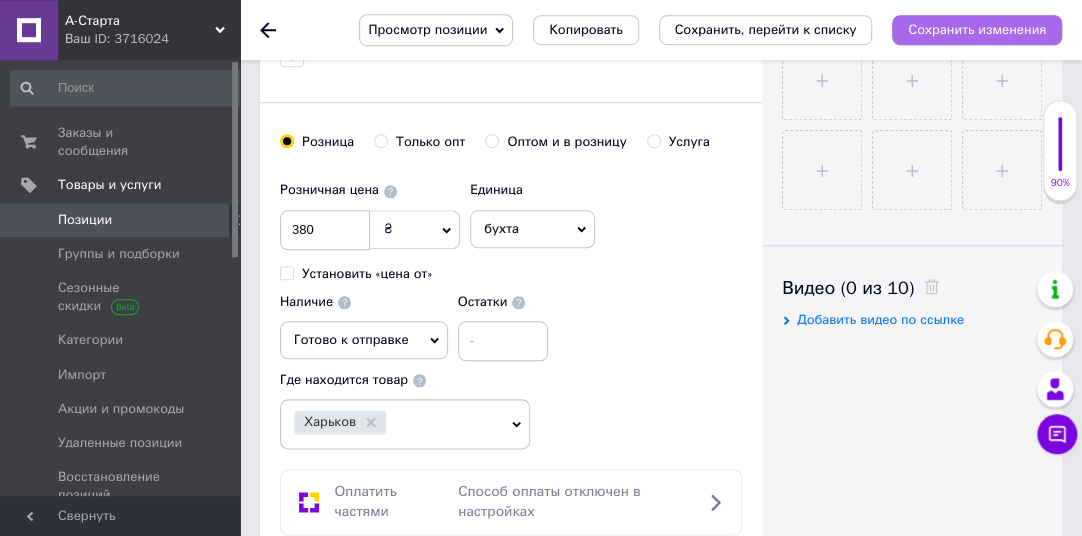click on "Сохранить изменения" at bounding box center (977, 29) 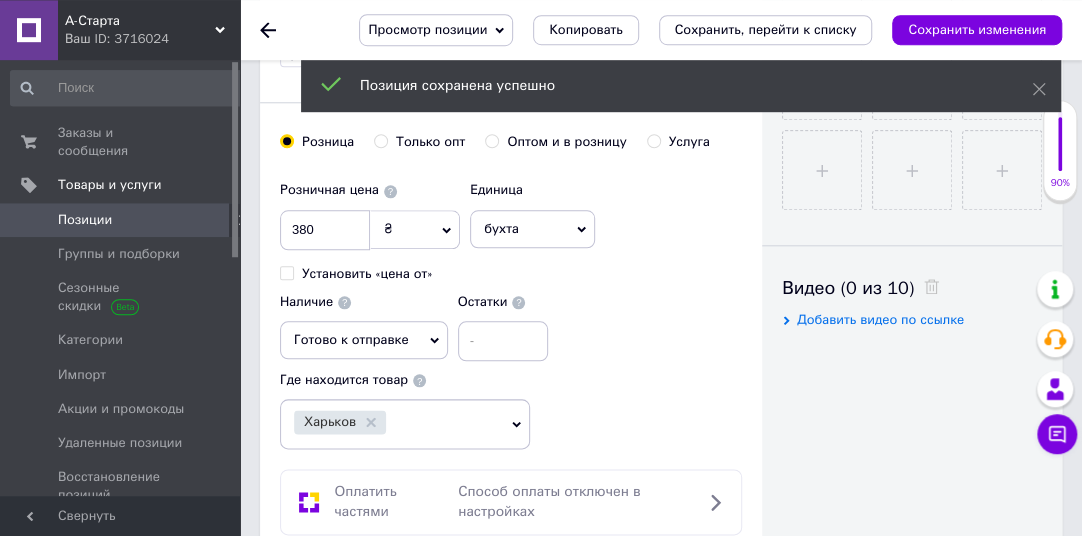 click 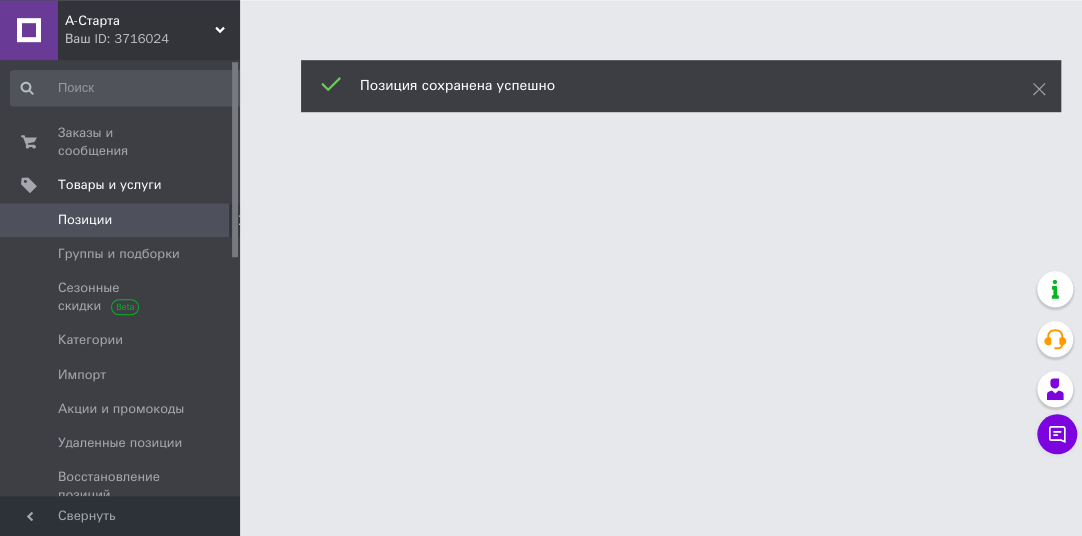 scroll, scrollTop: 0, scrollLeft: 0, axis: both 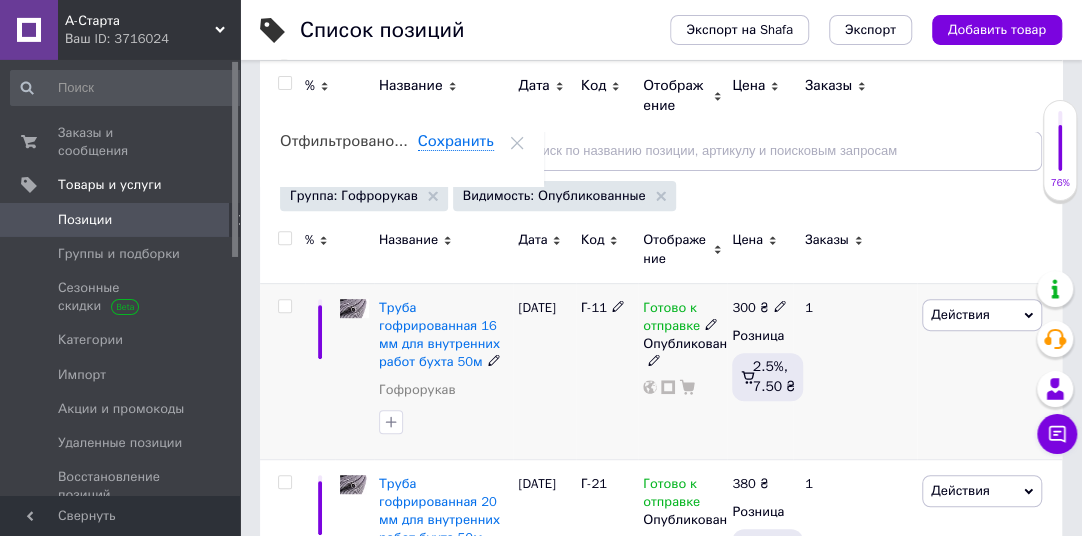 click 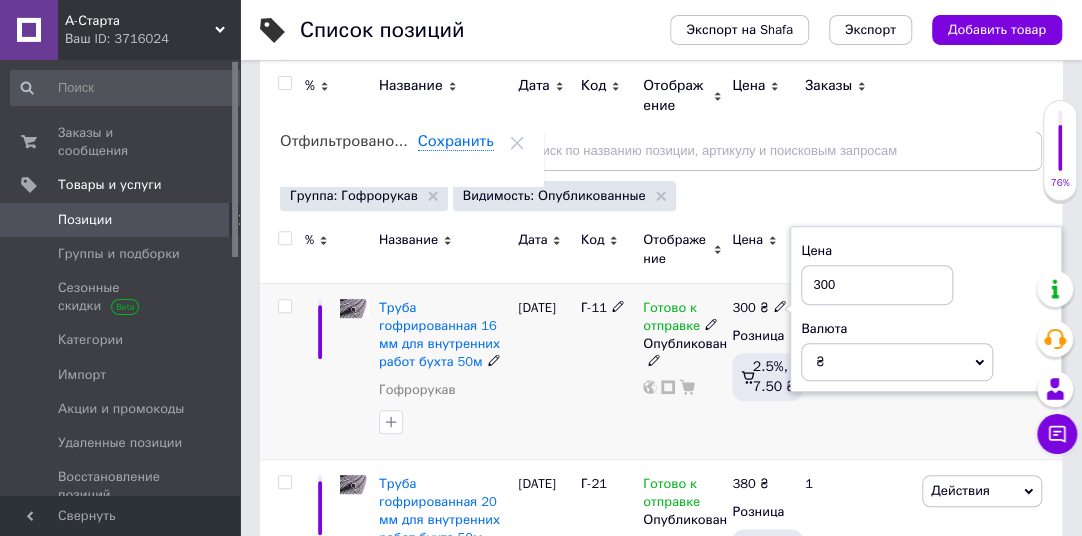 click on "300" at bounding box center (877, 285) 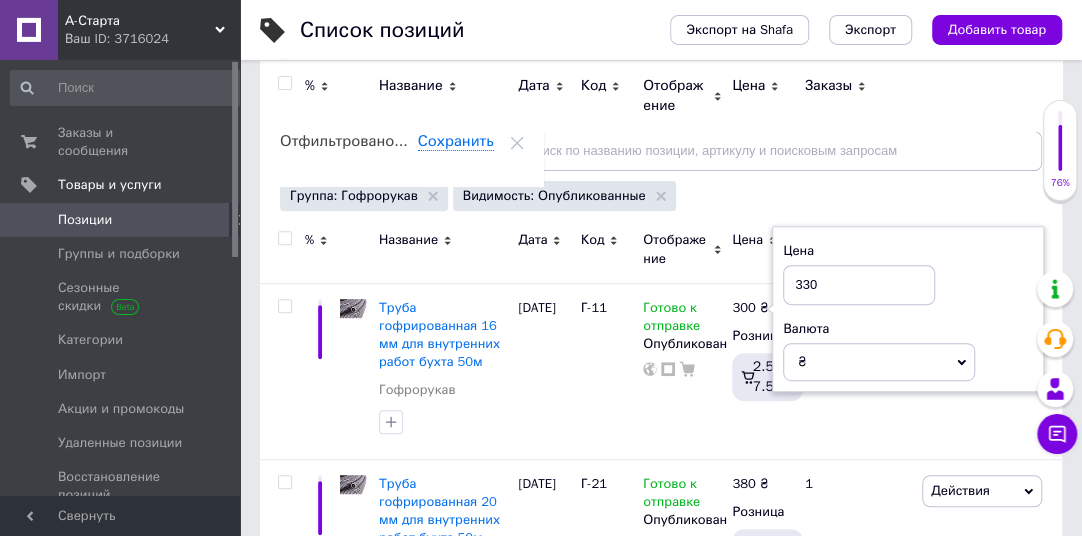 type on "330" 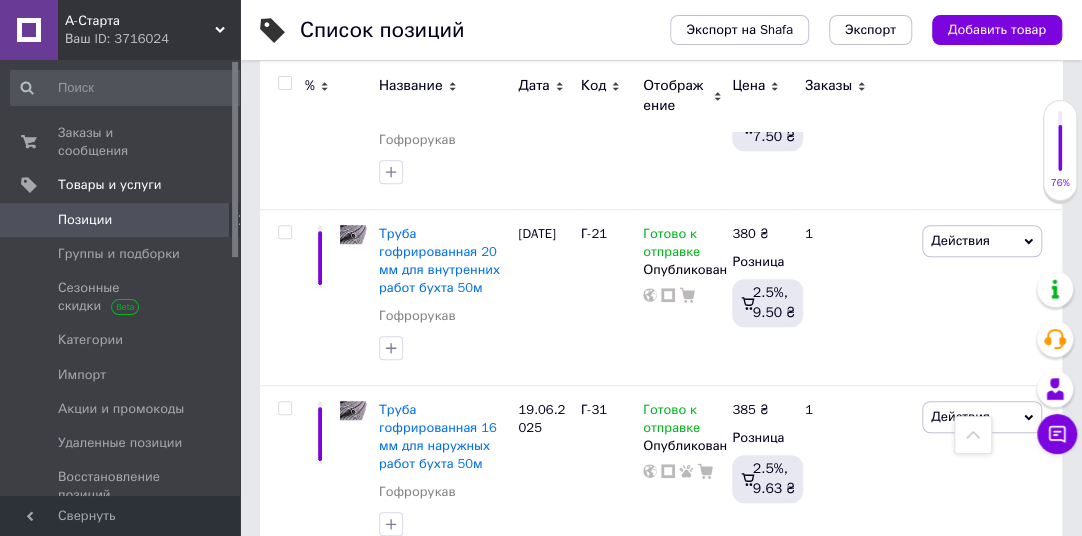 scroll, scrollTop: 474, scrollLeft: 0, axis: vertical 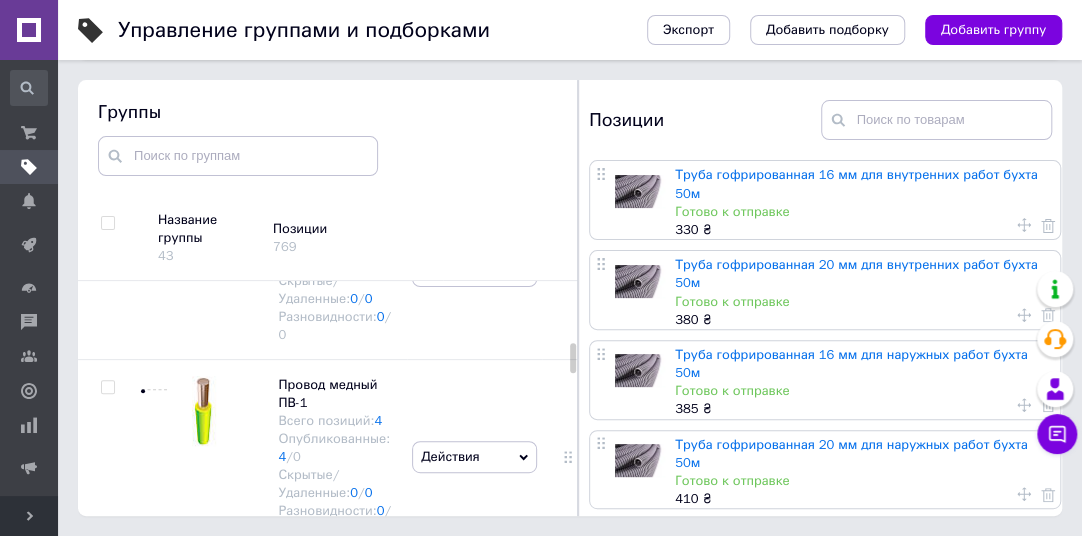 click at bounding box center [573, 358] 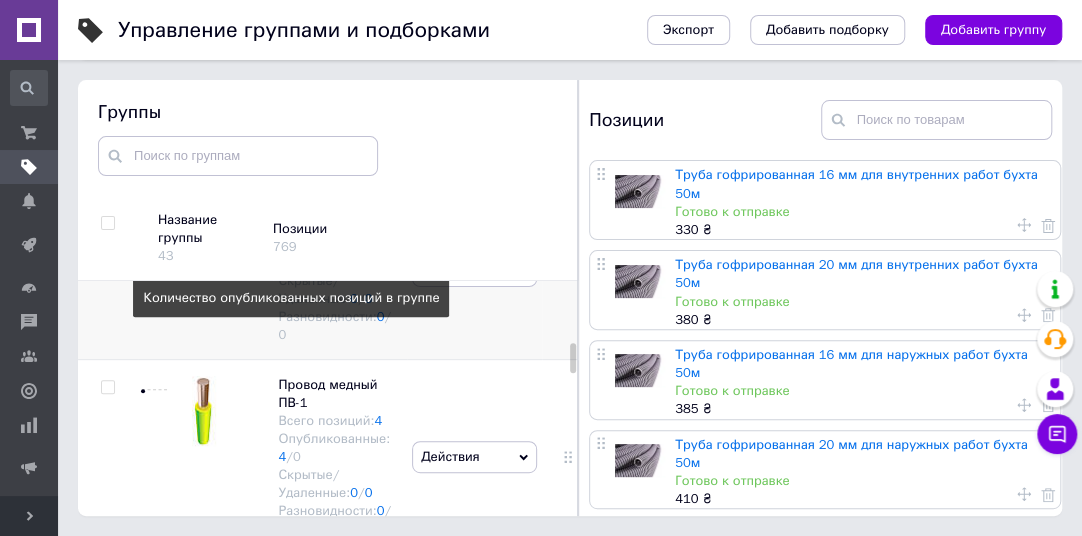 click on "10" at bounding box center (286, 262) 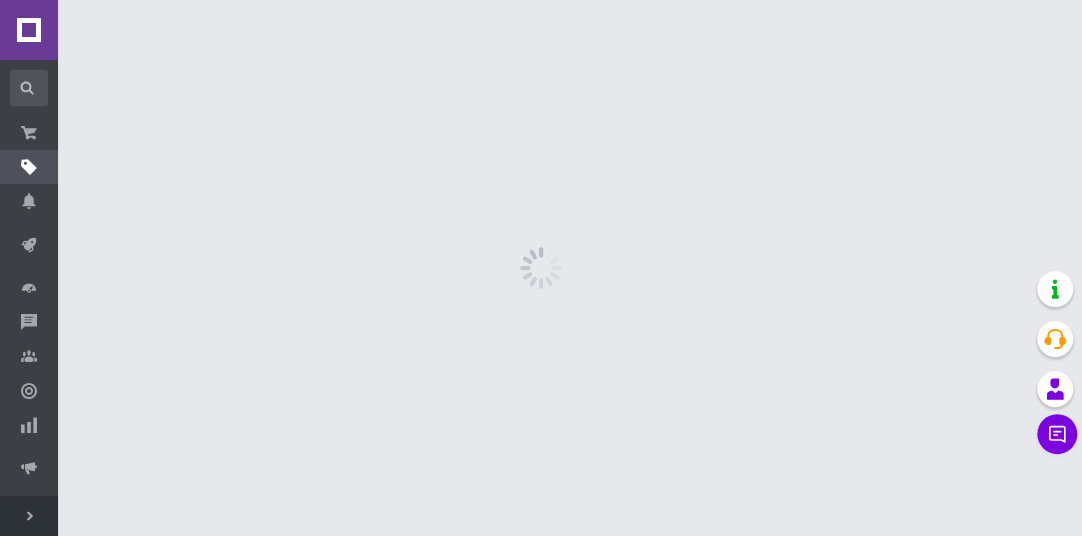 scroll, scrollTop: 0, scrollLeft: 0, axis: both 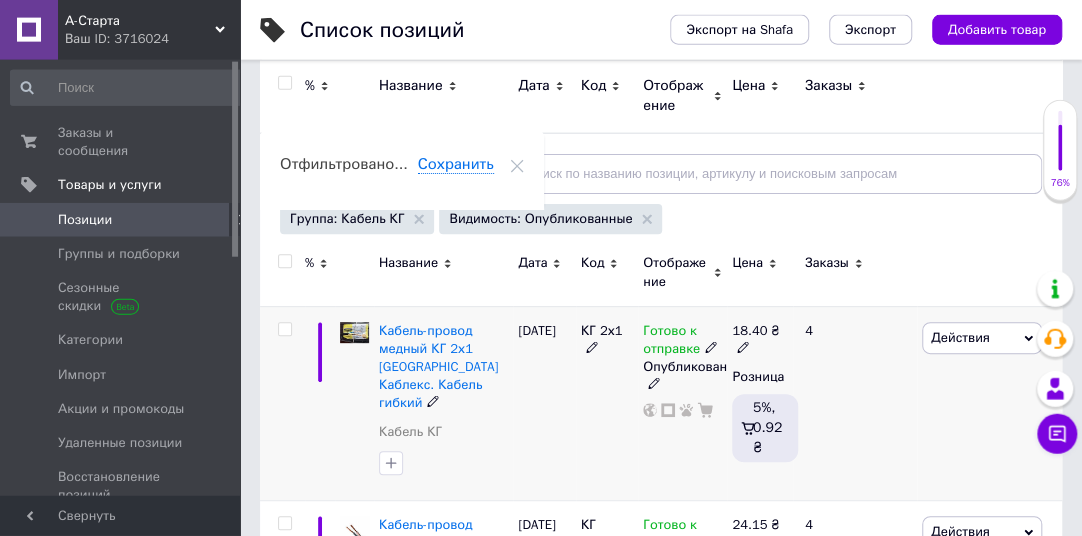 click 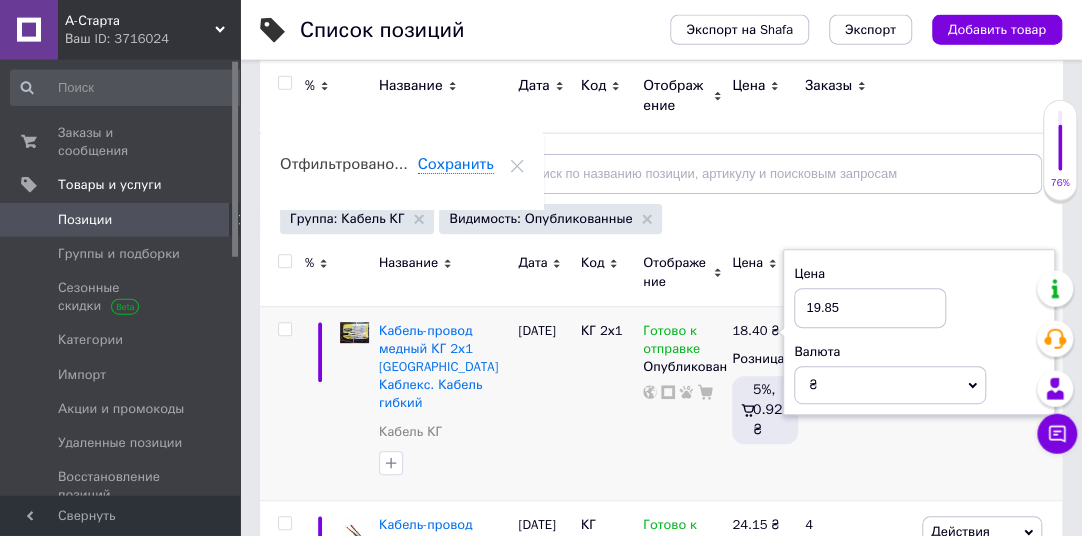 type on "19.85" 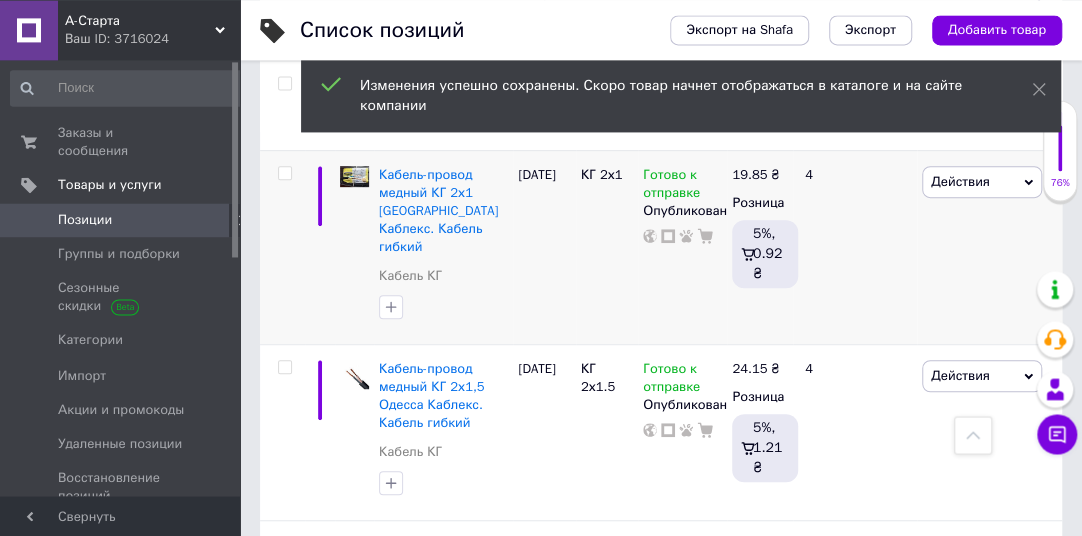 scroll, scrollTop: 355, scrollLeft: 0, axis: vertical 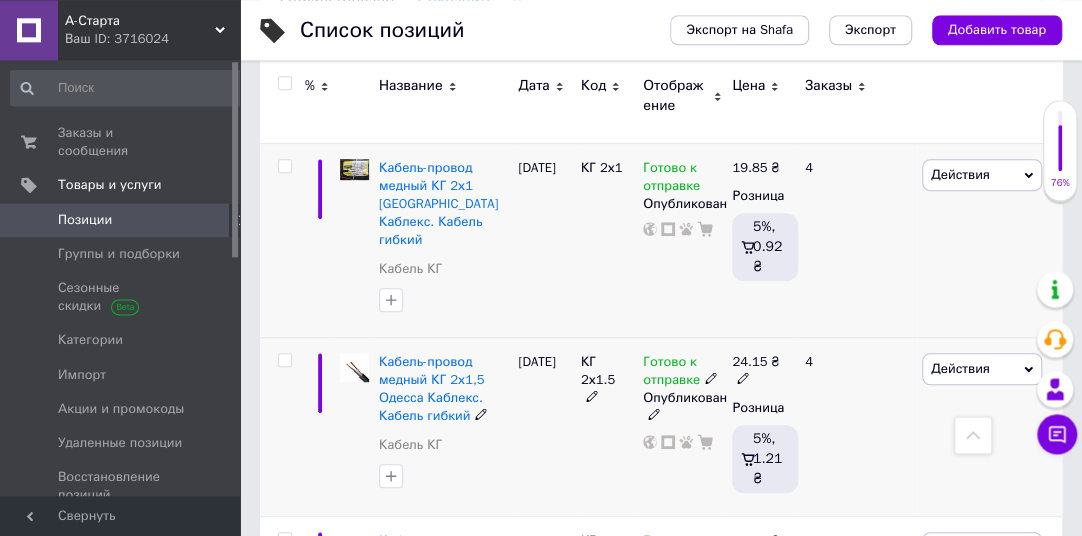 click 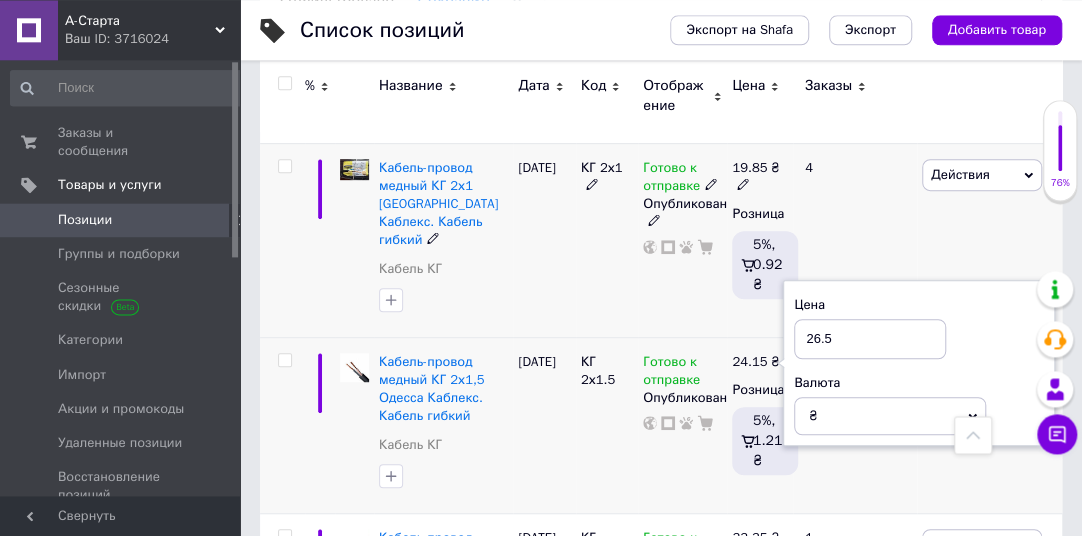 type on "26.5" 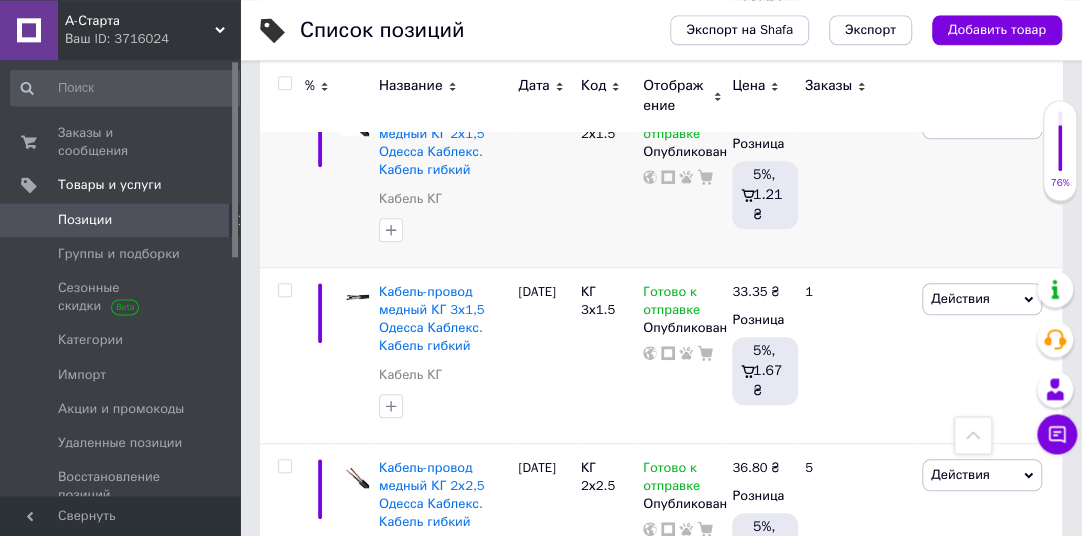 scroll, scrollTop: 605, scrollLeft: 0, axis: vertical 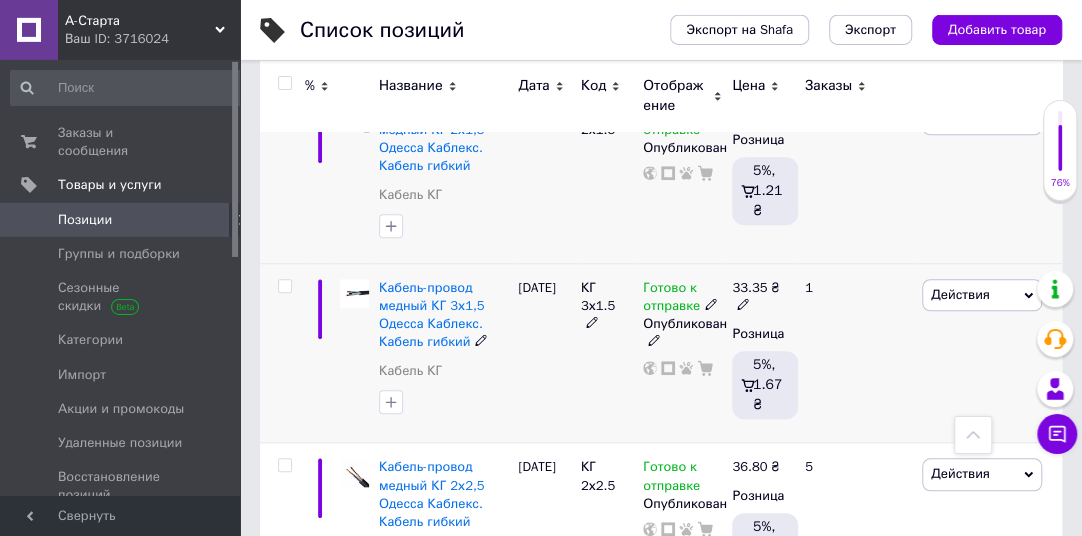click 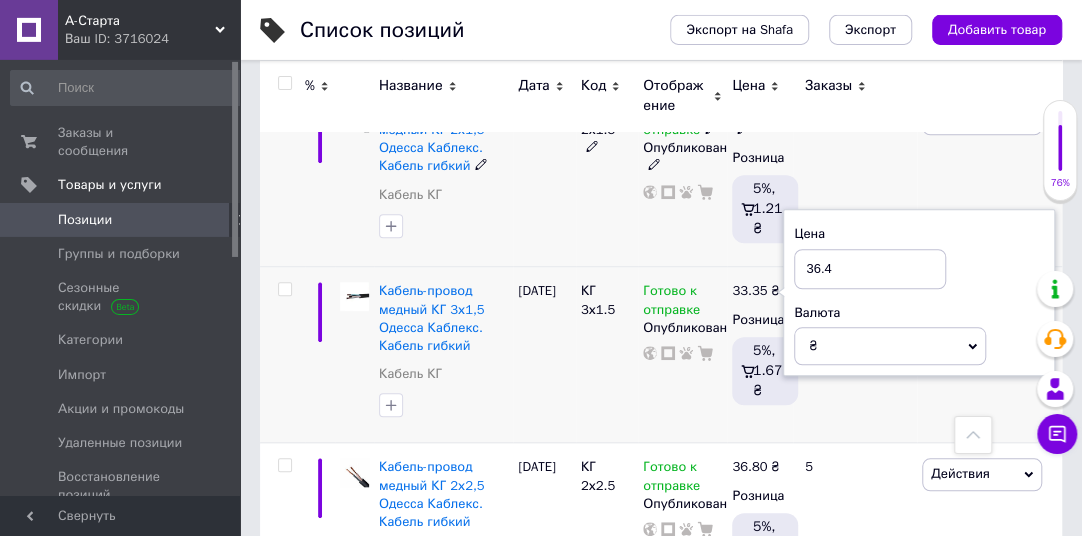 type on "36.4" 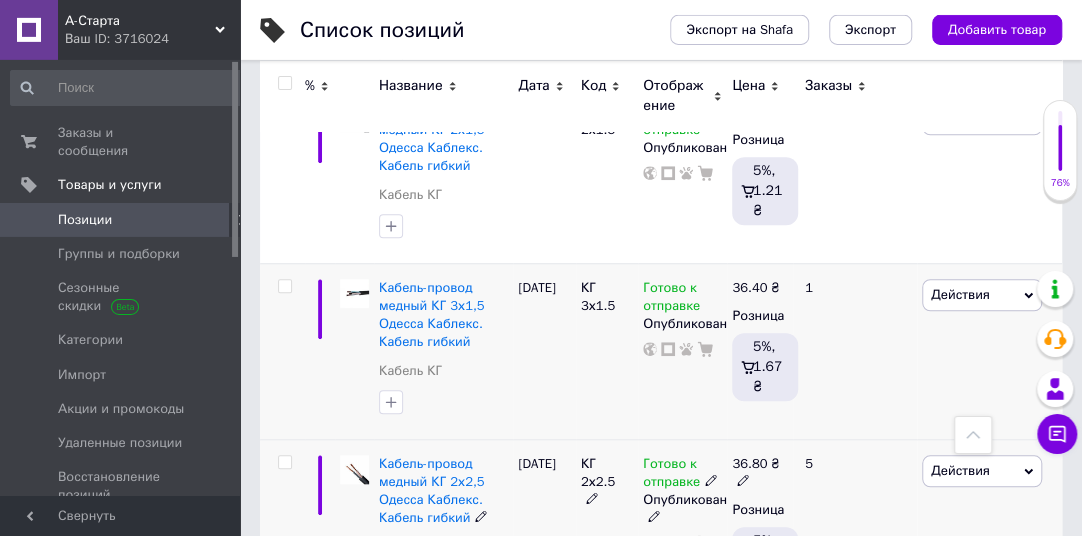 click 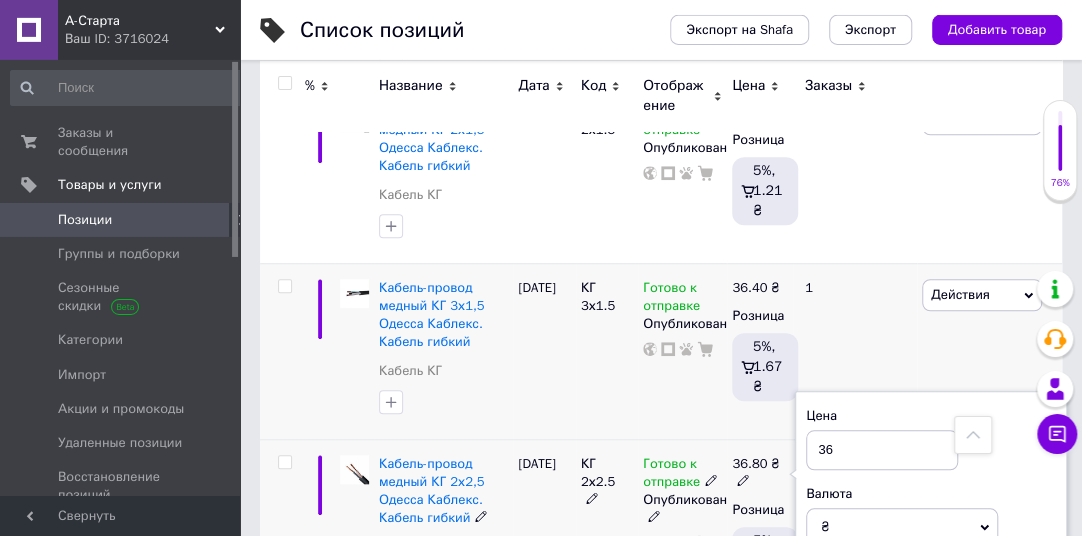 type on "3" 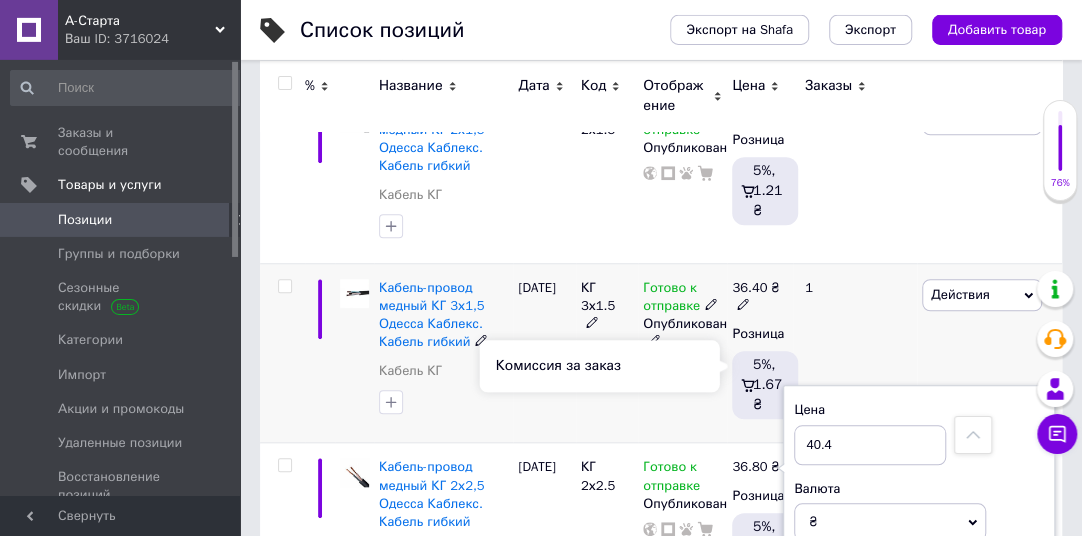 type on "40.4" 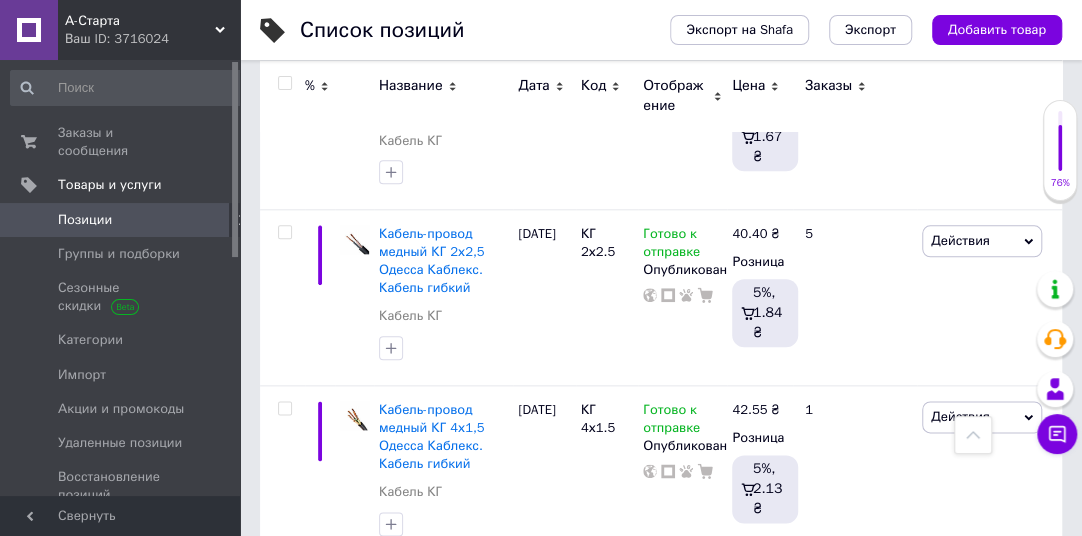 scroll, scrollTop: 840, scrollLeft: 0, axis: vertical 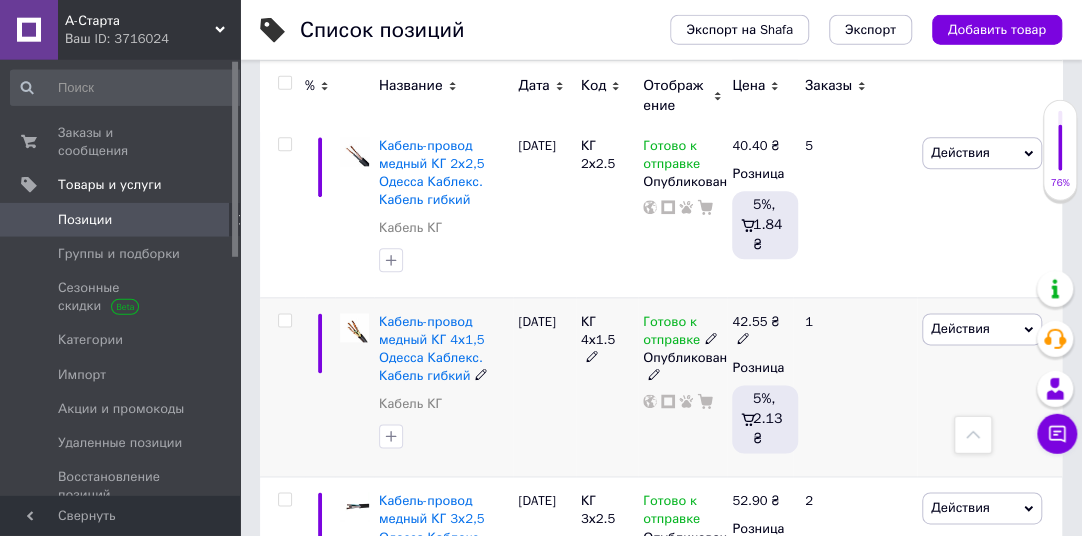 click 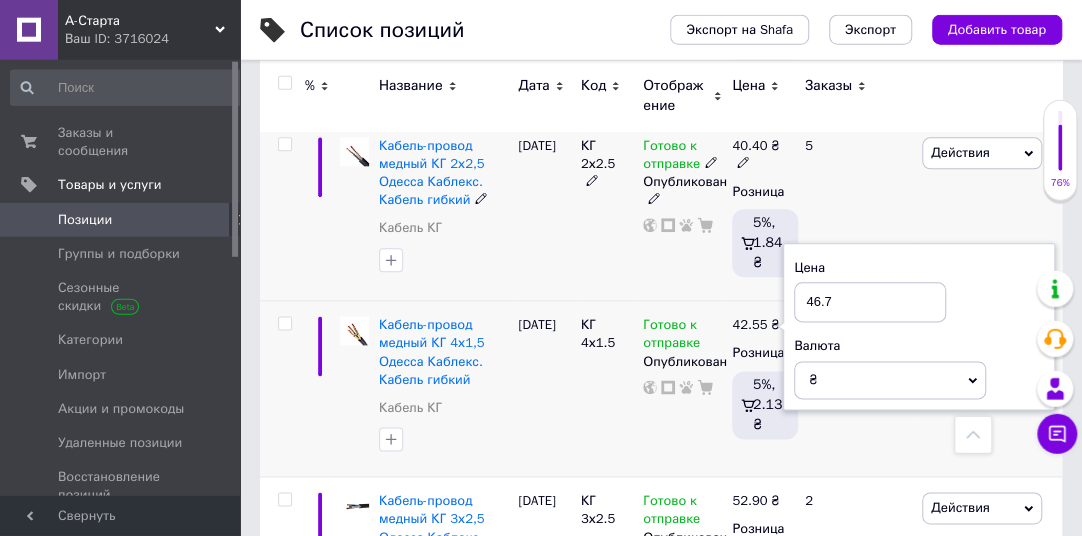 type on "46.7" 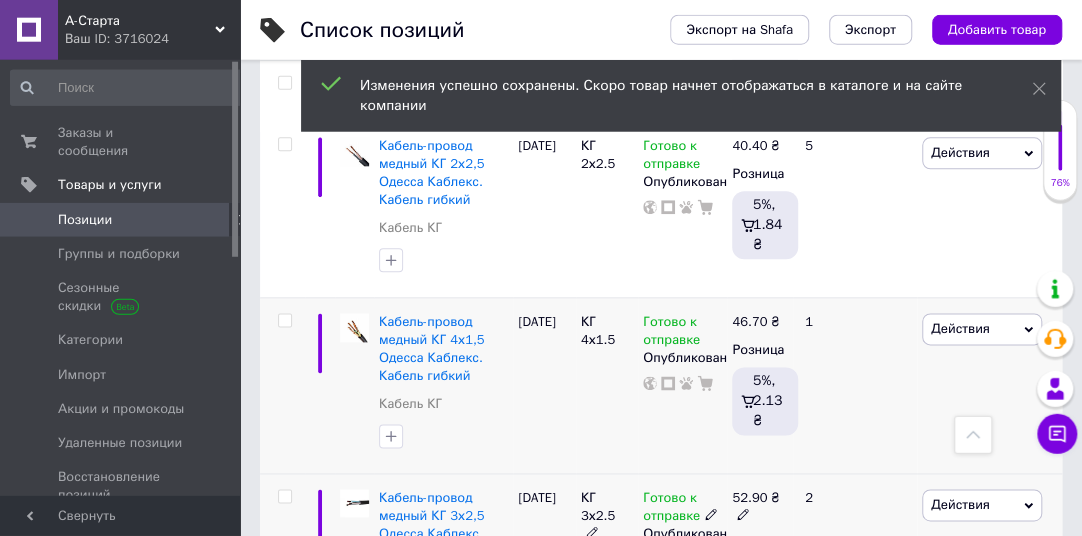 click 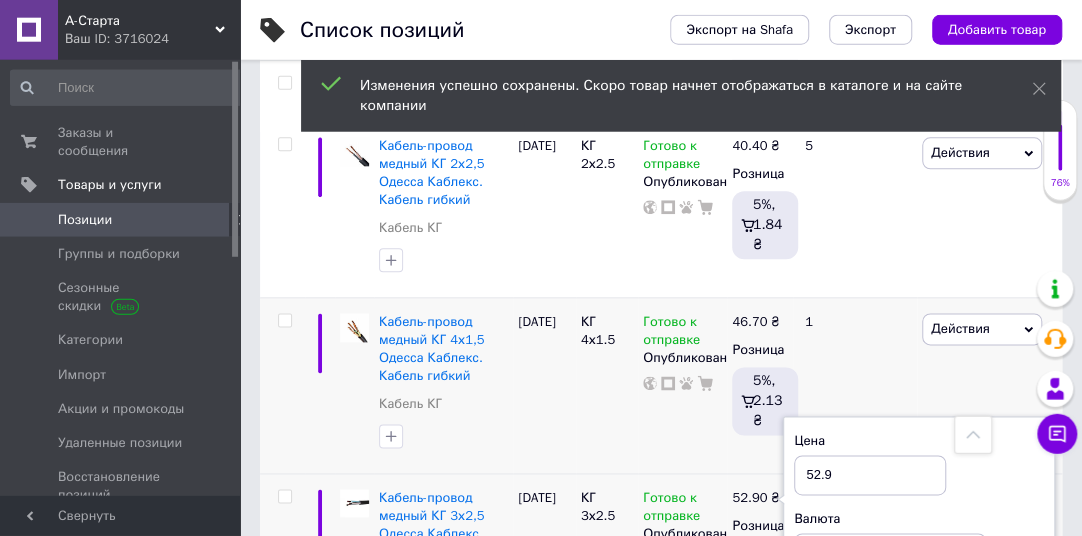 scroll, scrollTop: 1219, scrollLeft: 0, axis: vertical 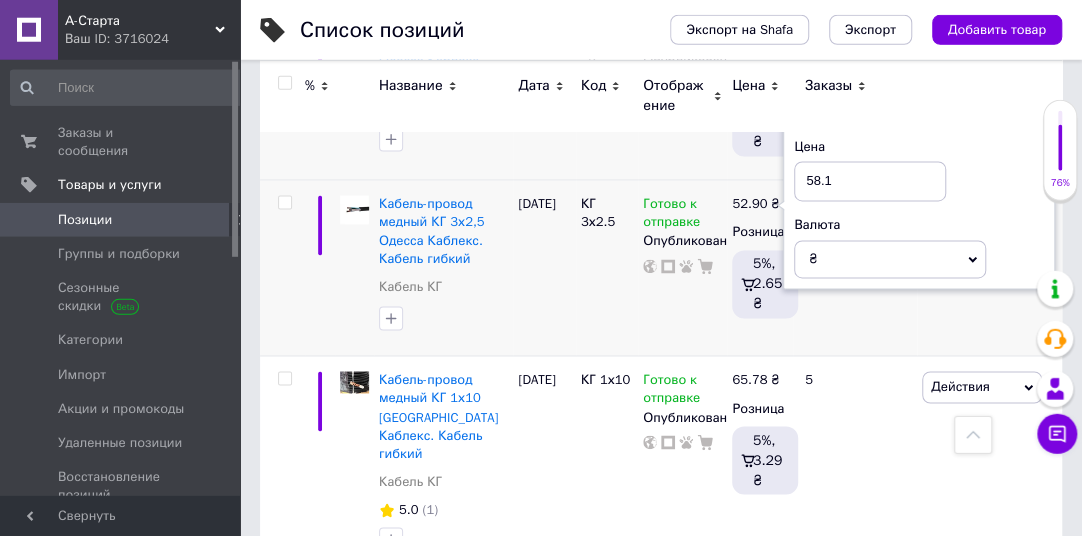 type on "58.1" 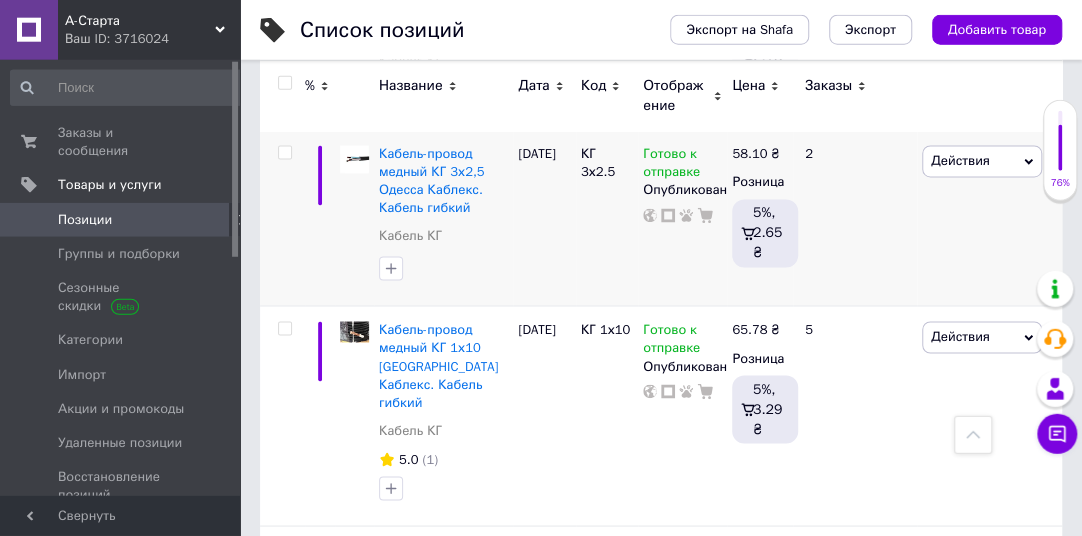 scroll, scrollTop: 1293, scrollLeft: 0, axis: vertical 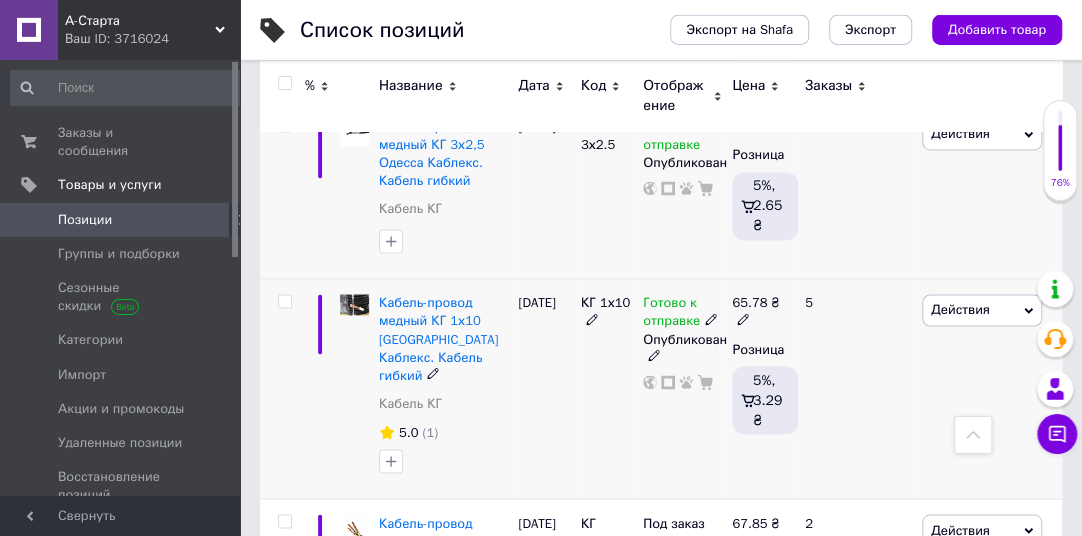 click 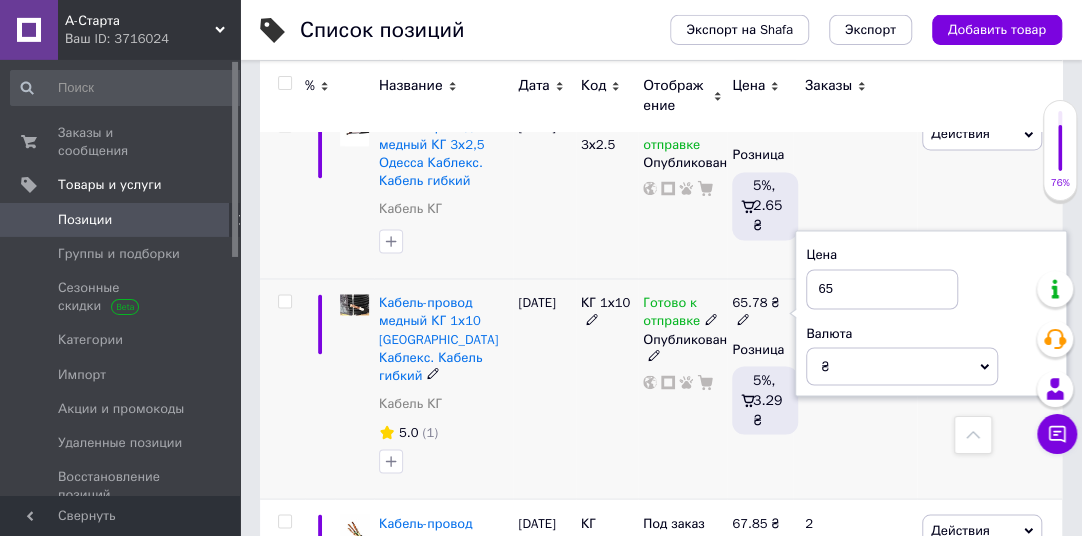 type on "6" 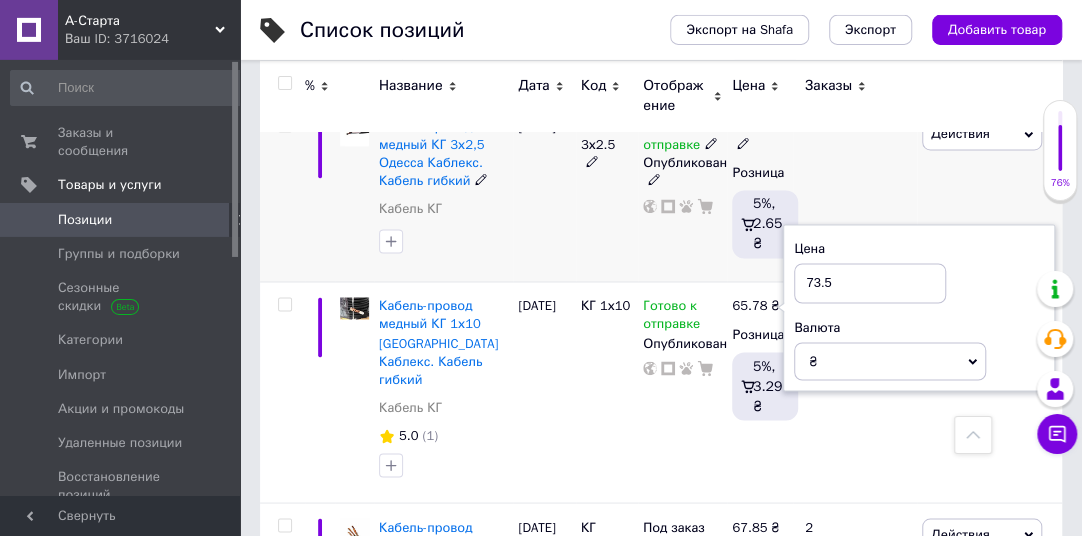 type on "73.5" 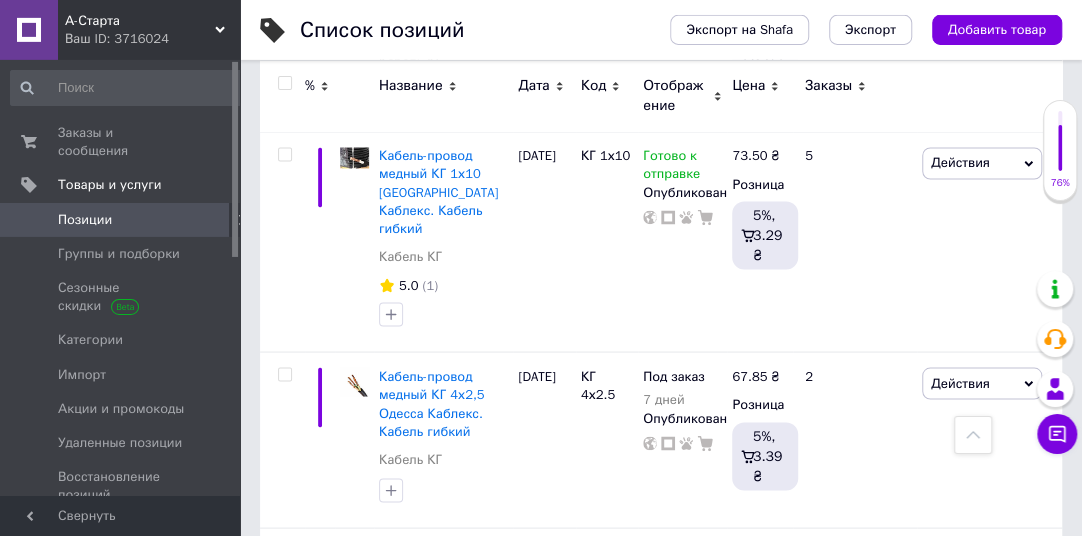 scroll, scrollTop: 1445, scrollLeft: 0, axis: vertical 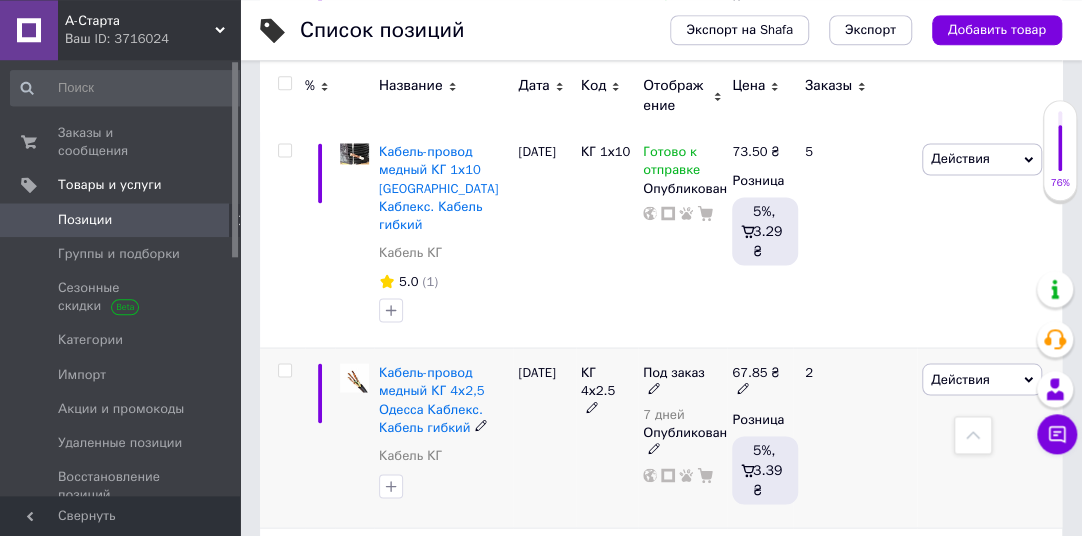 click 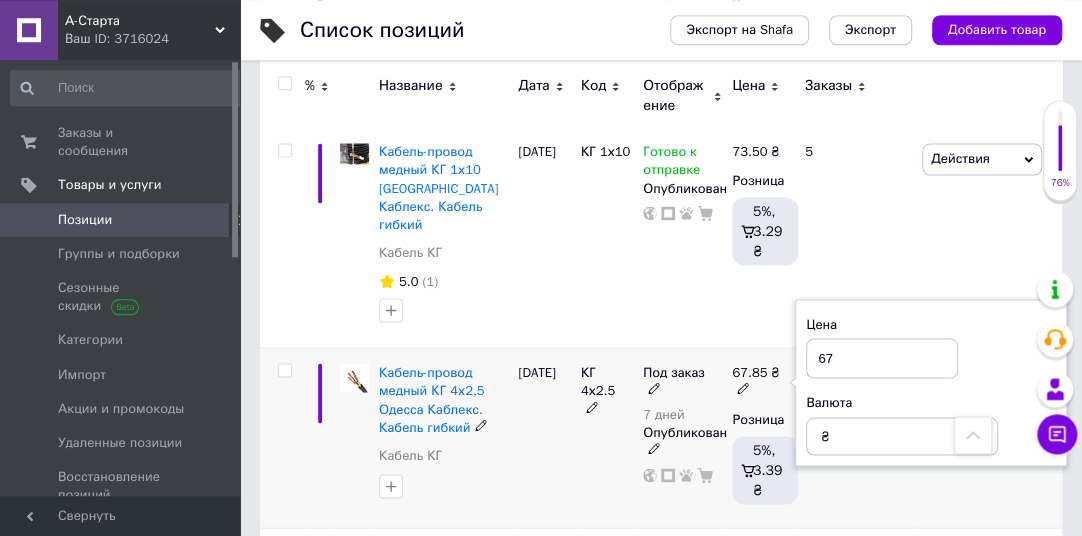 type on "6" 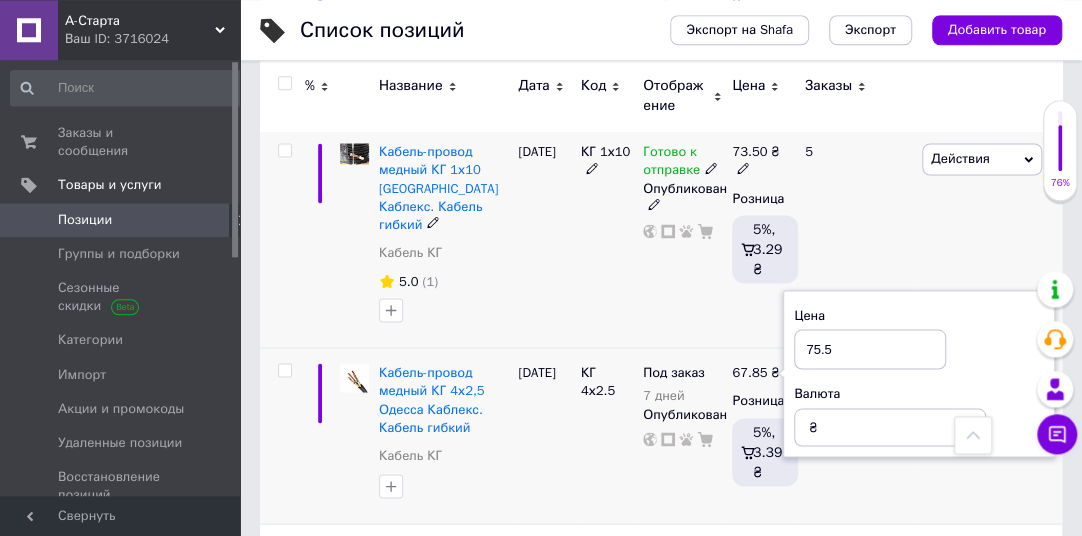 type on "75.5" 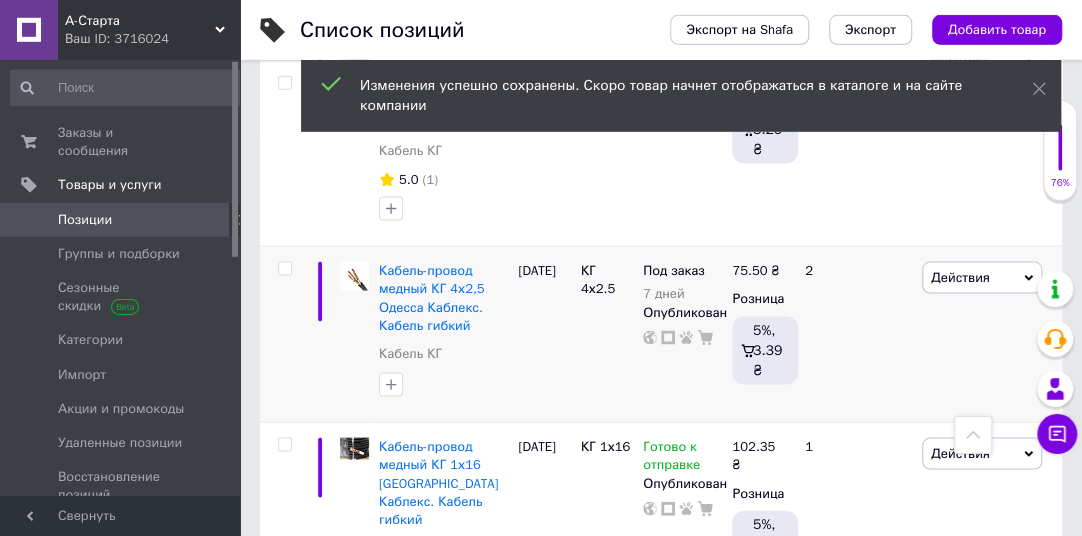 scroll, scrollTop: 1569, scrollLeft: 0, axis: vertical 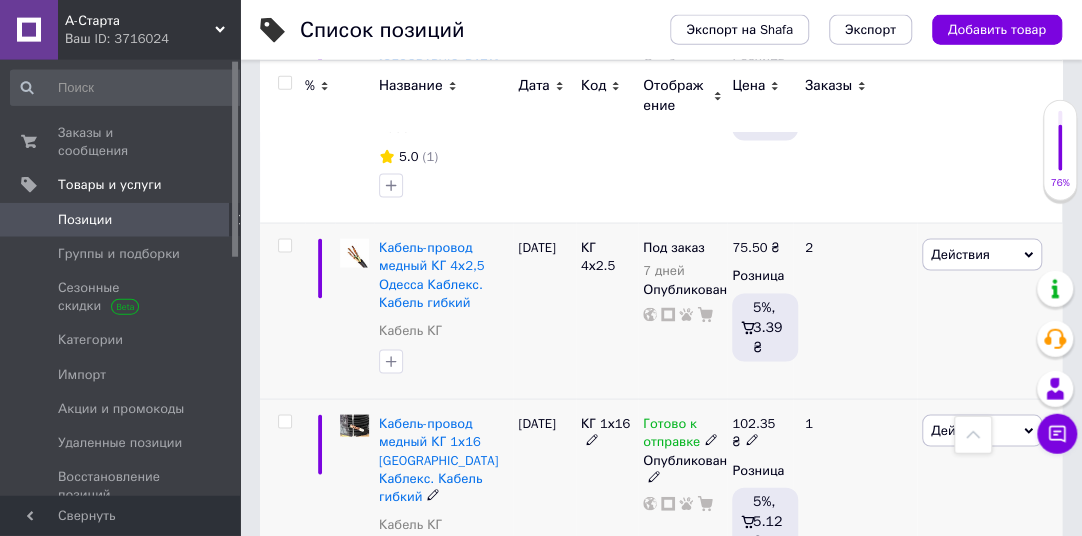click 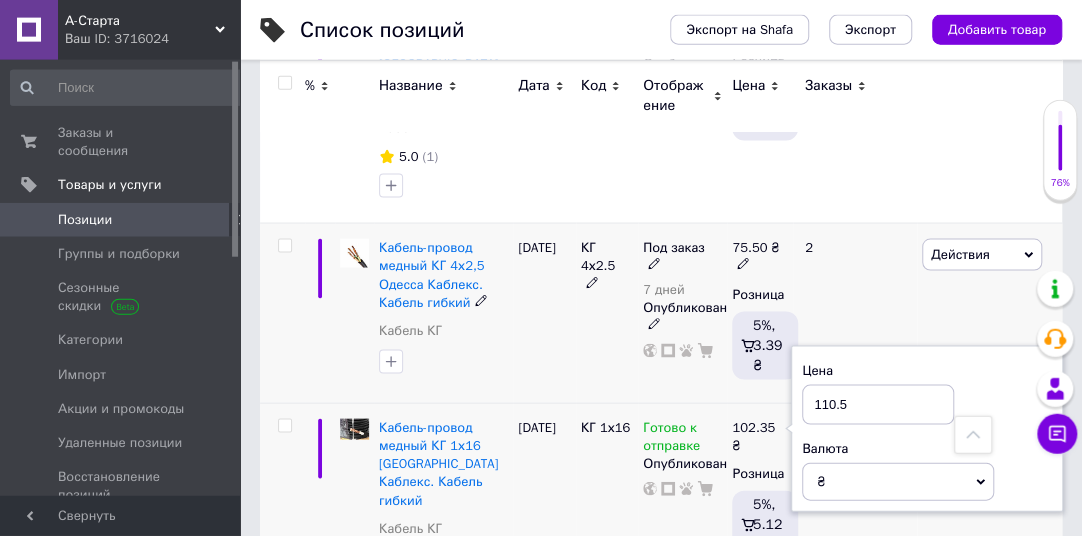 type on "110.5" 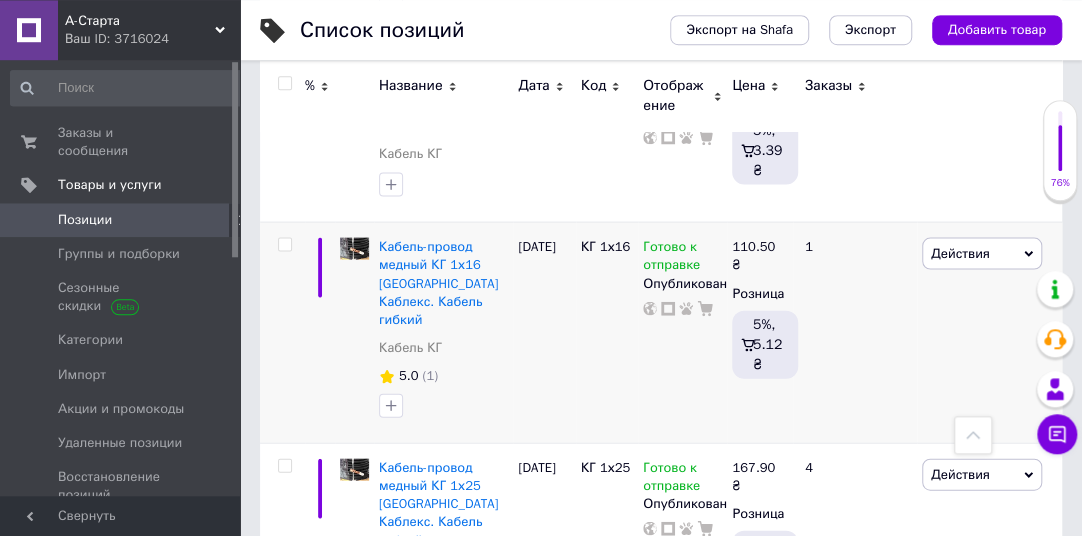 scroll, scrollTop: 1770, scrollLeft: 0, axis: vertical 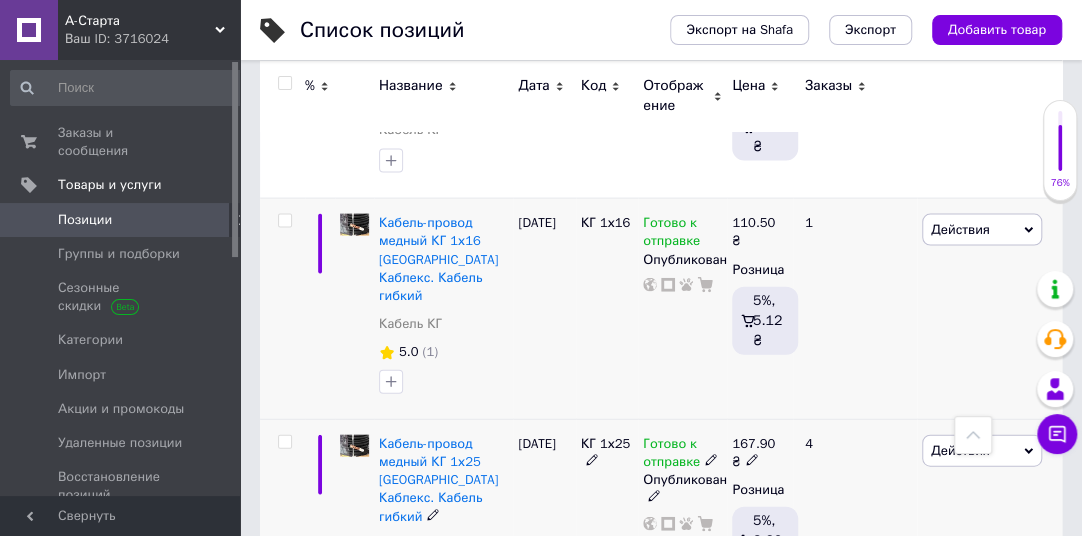 click 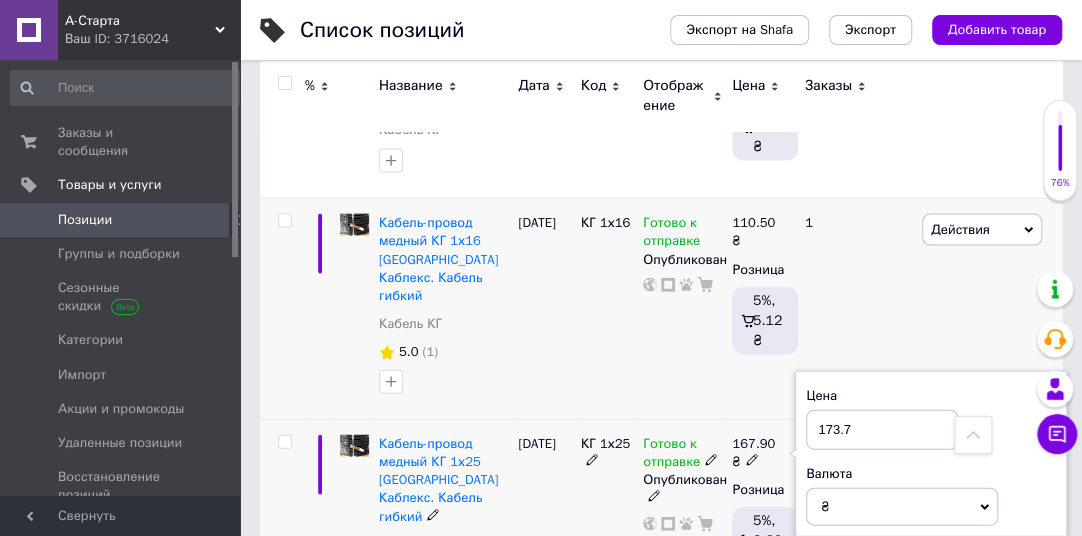 type on "173.7" 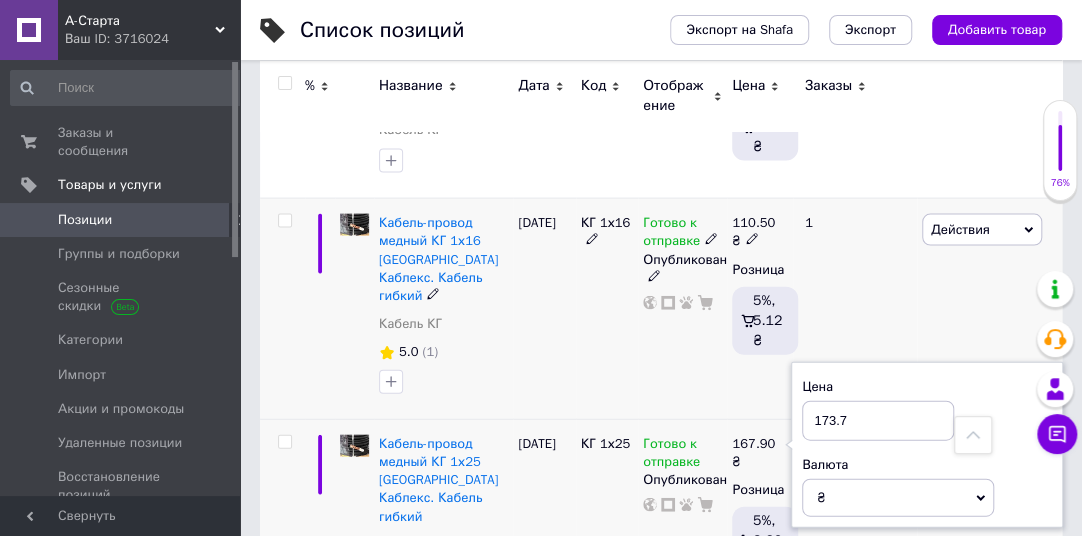 click on "КГ 1х16" at bounding box center (607, 309) 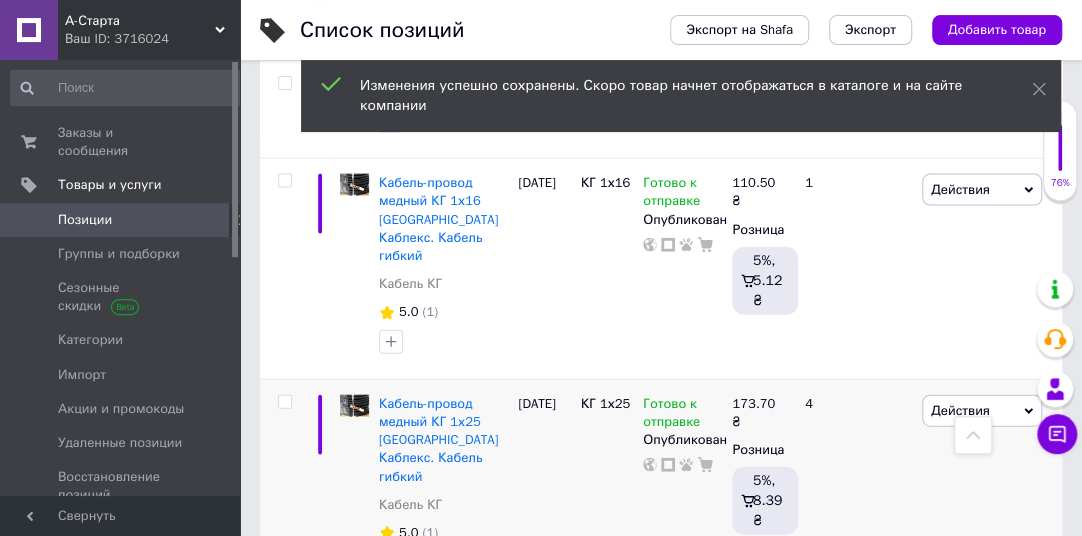 scroll, scrollTop: 1819, scrollLeft: 0, axis: vertical 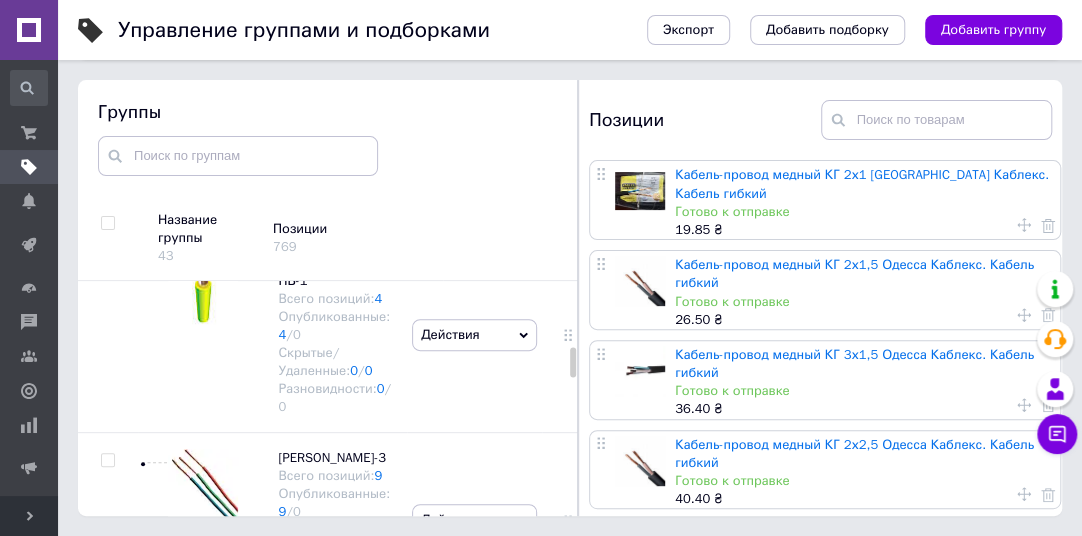 click at bounding box center (573, 363) 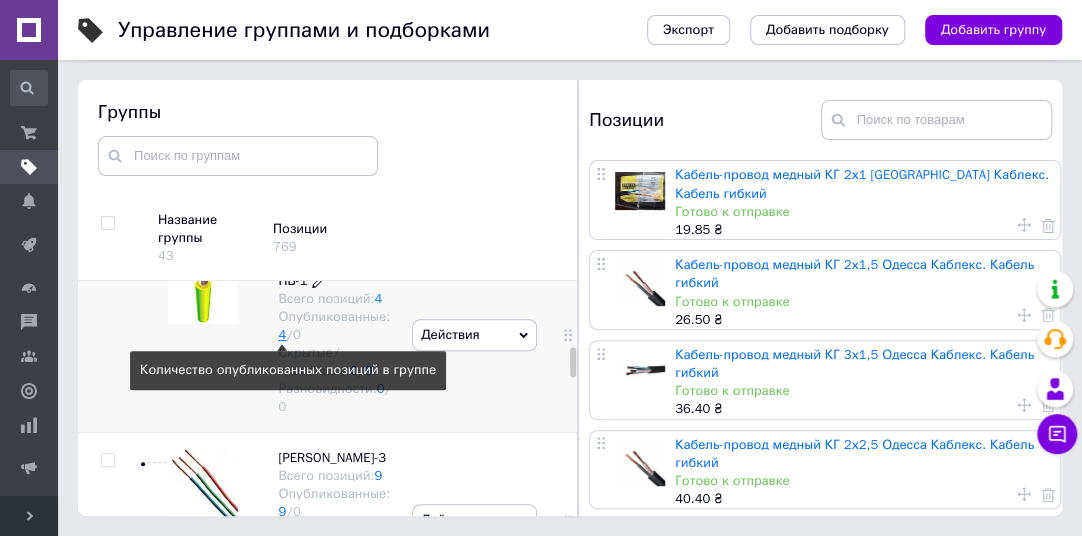 click on "4" at bounding box center [282, 334] 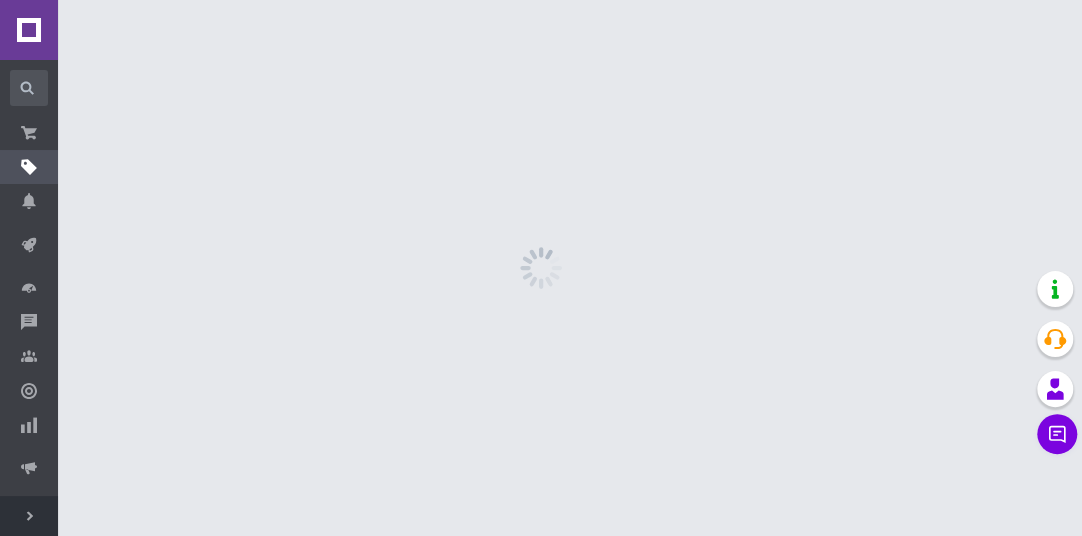 scroll, scrollTop: 0, scrollLeft: 0, axis: both 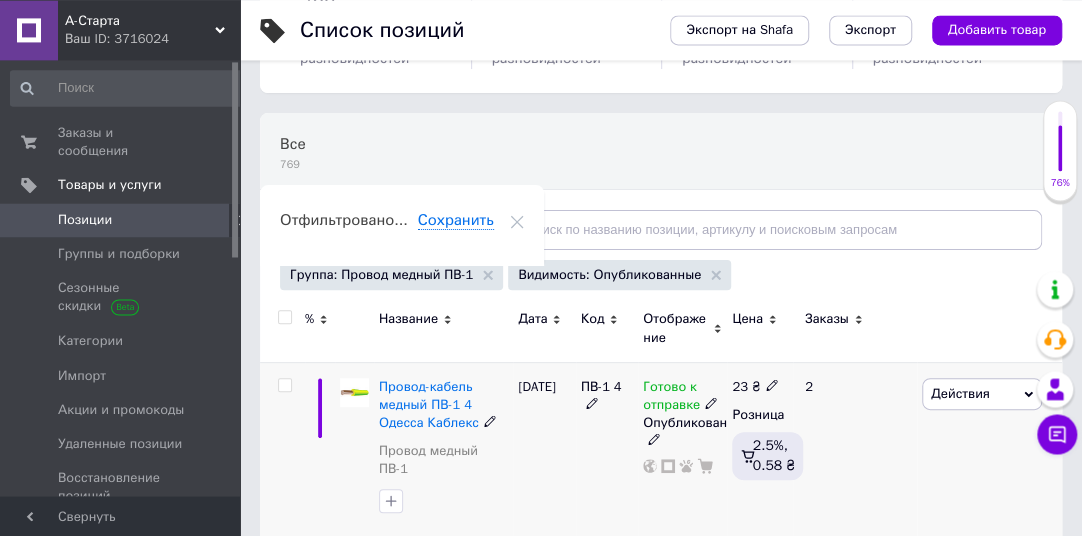click 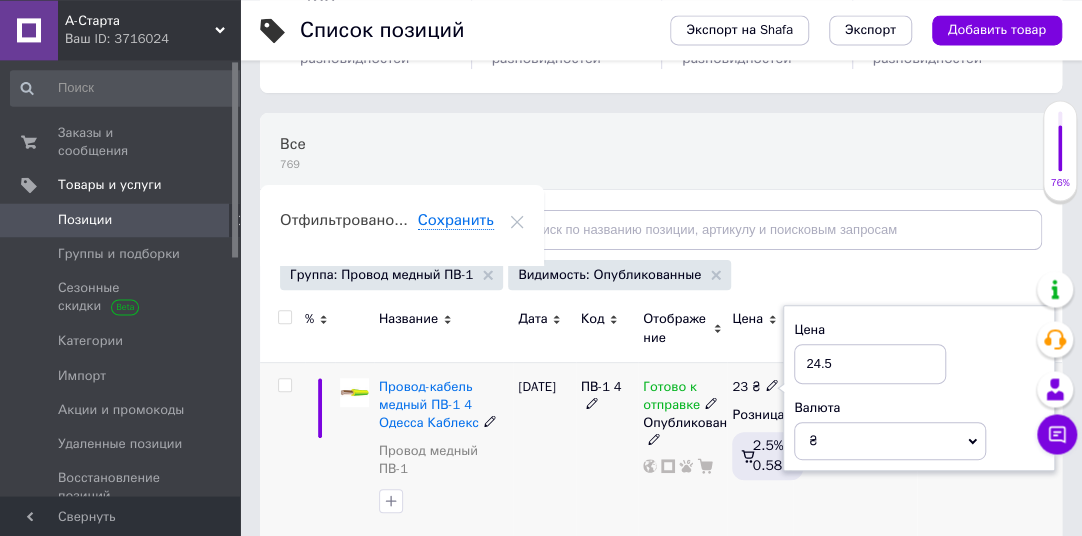 type on "24.5" 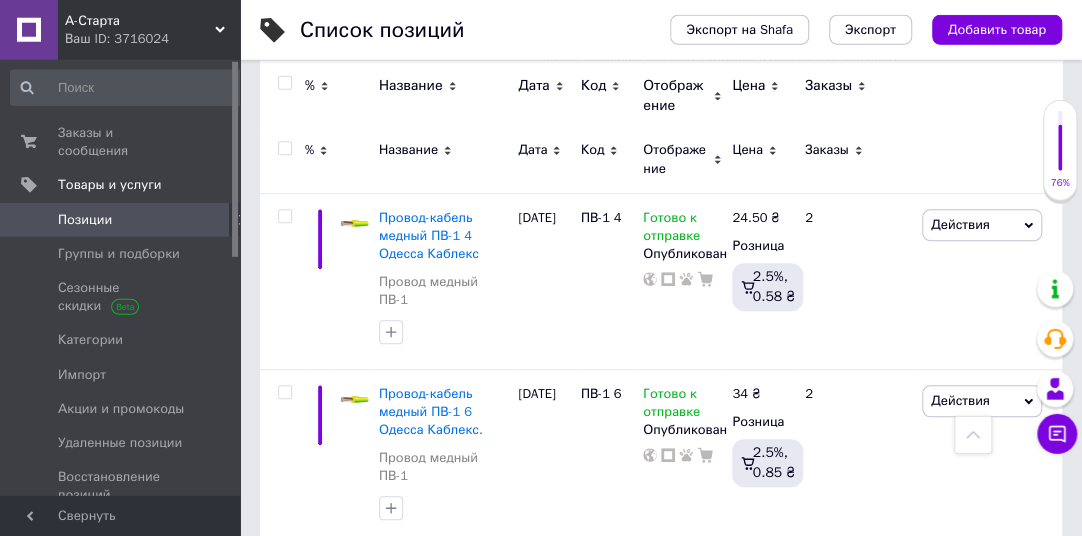 scroll, scrollTop: 310, scrollLeft: 0, axis: vertical 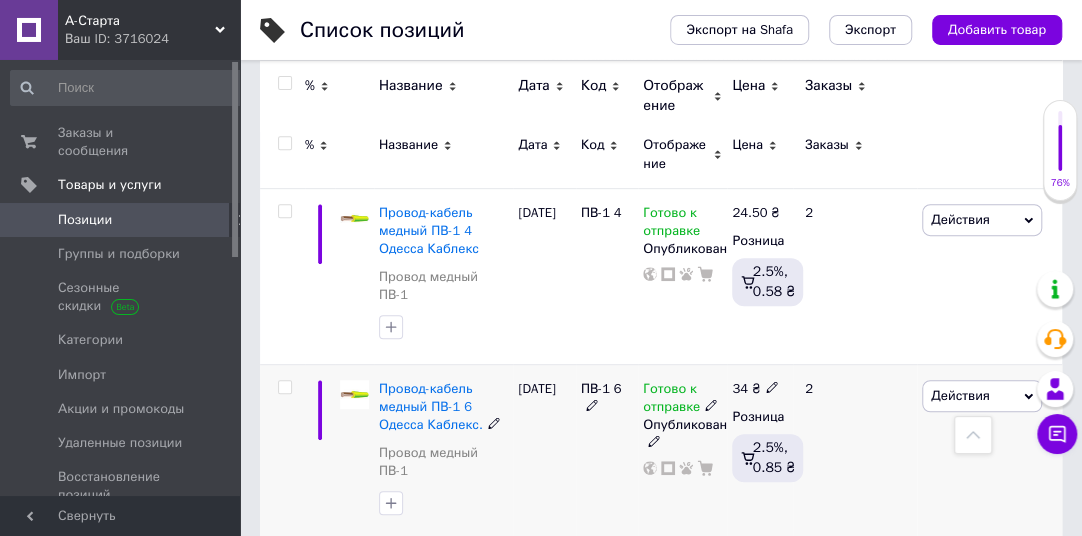 click 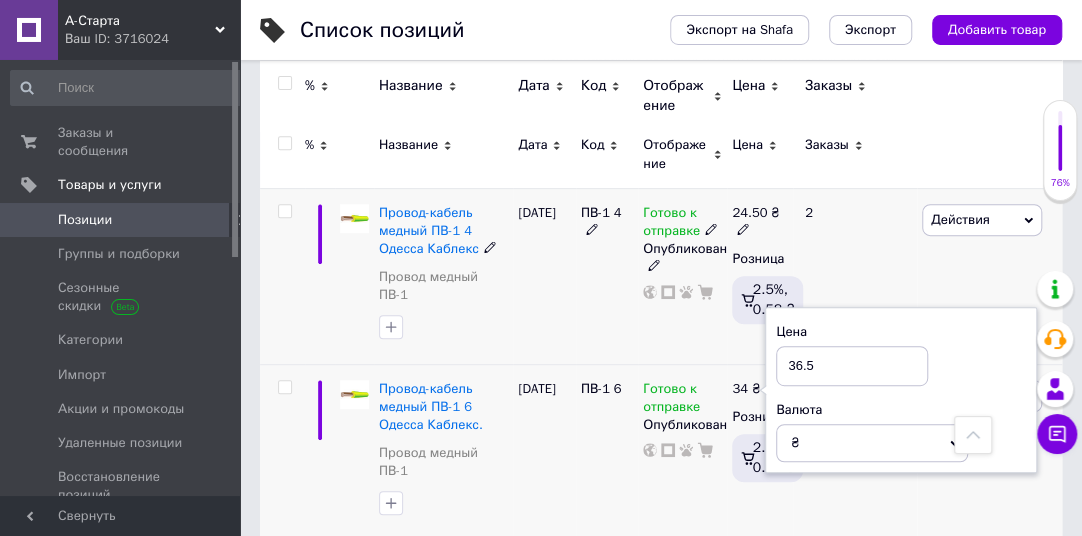 type on "36.5" 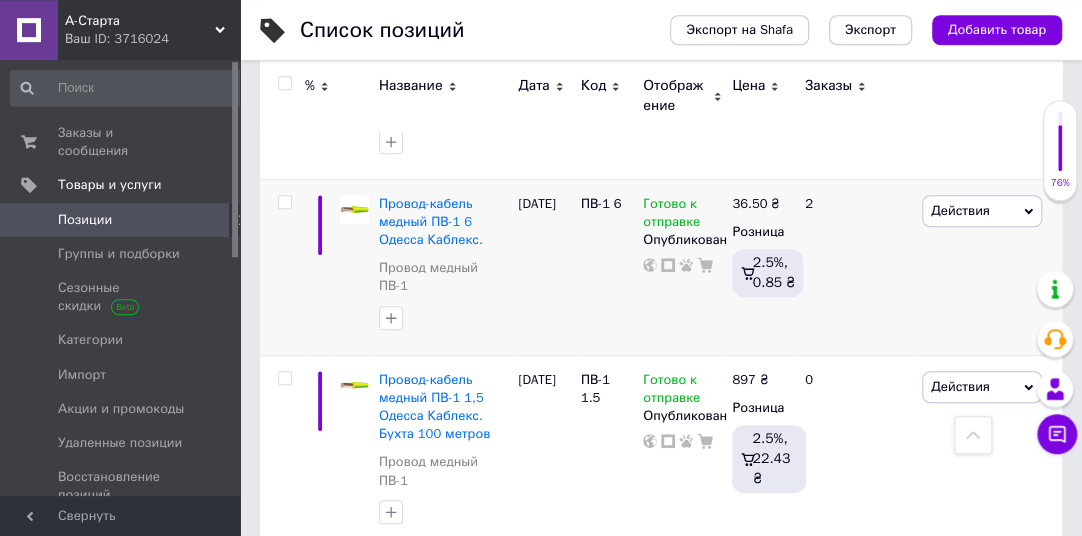 scroll, scrollTop: 497, scrollLeft: 0, axis: vertical 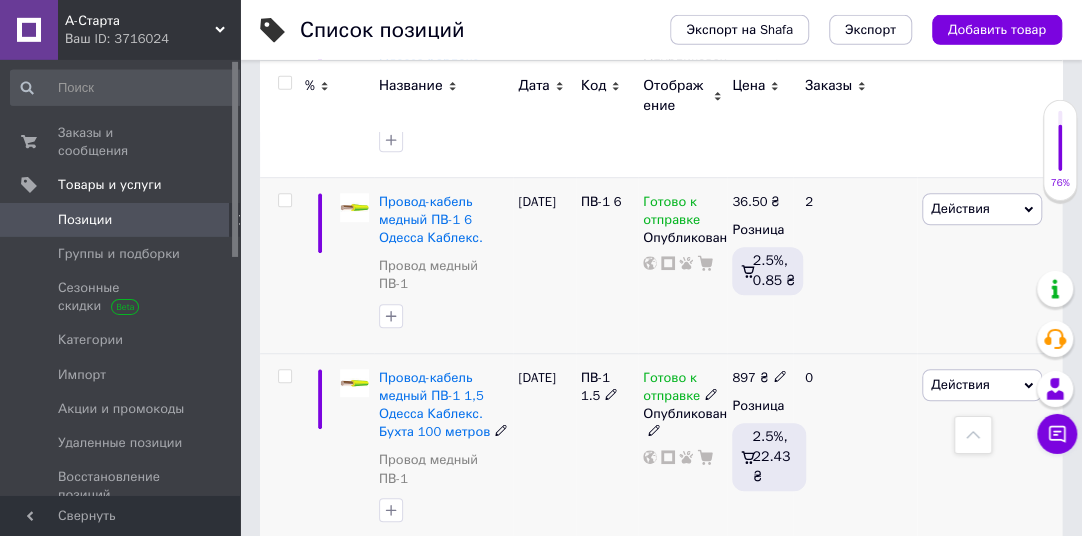 click 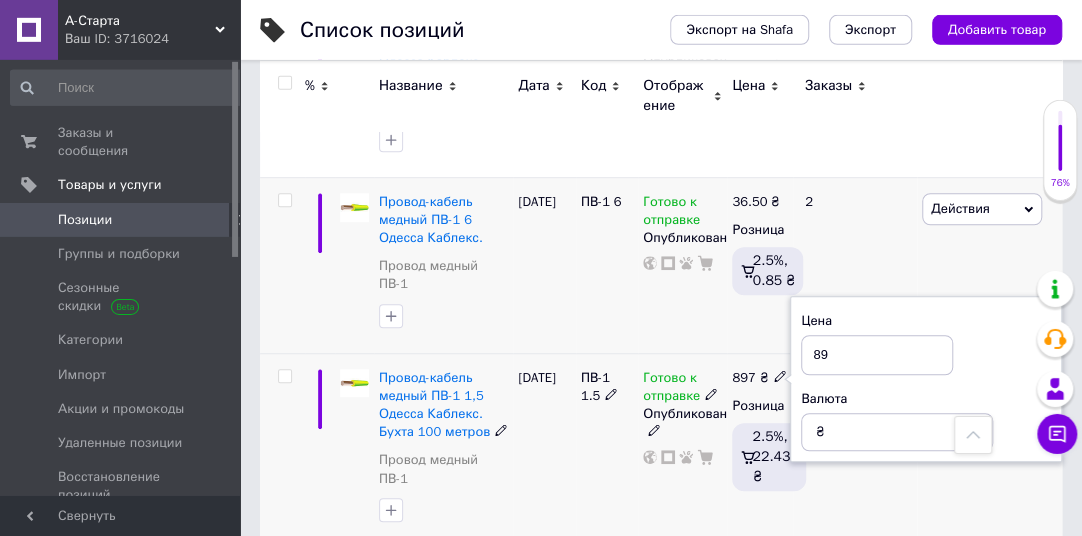 type on "8" 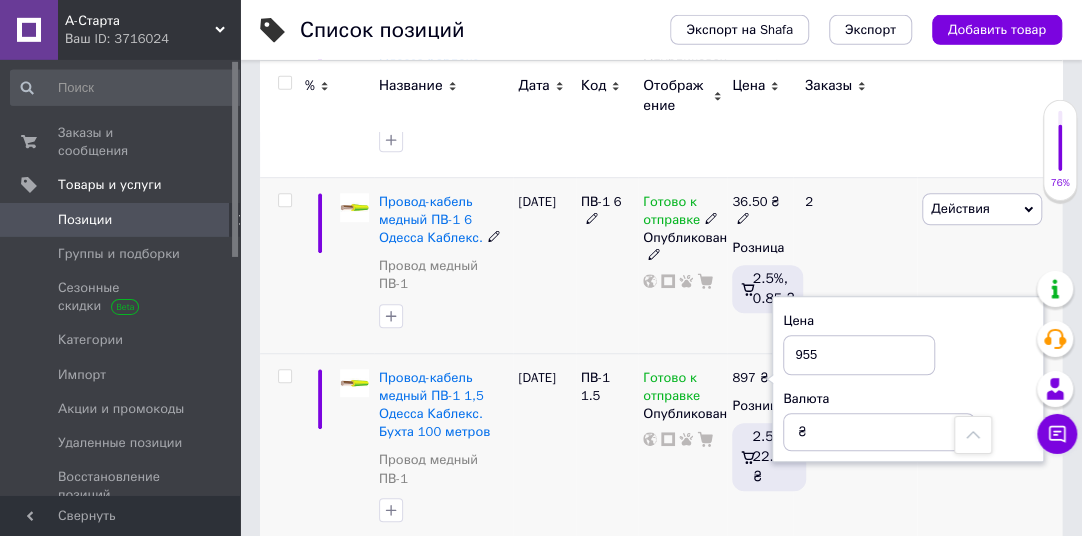 type on "955" 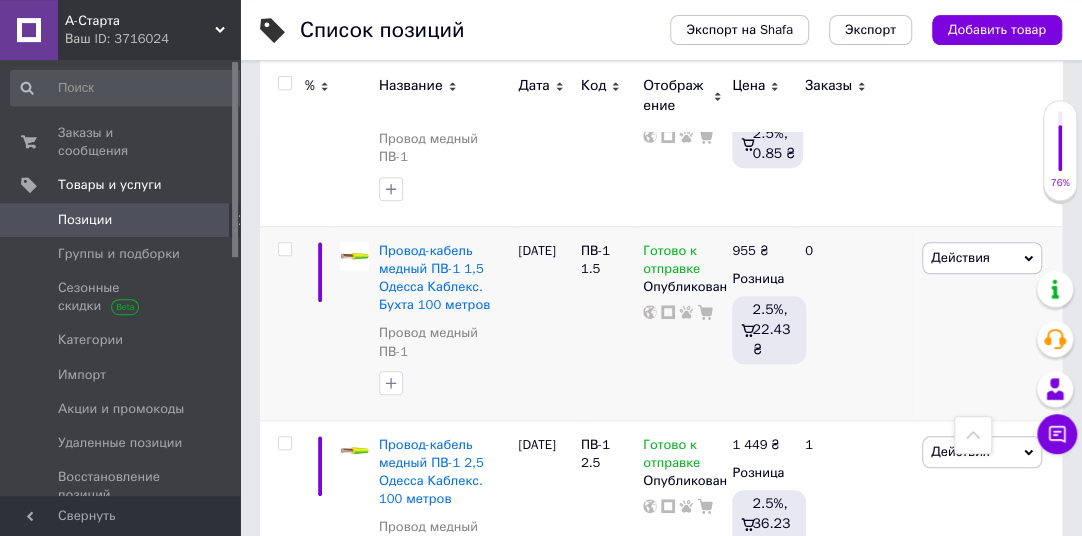 scroll, scrollTop: 671, scrollLeft: 0, axis: vertical 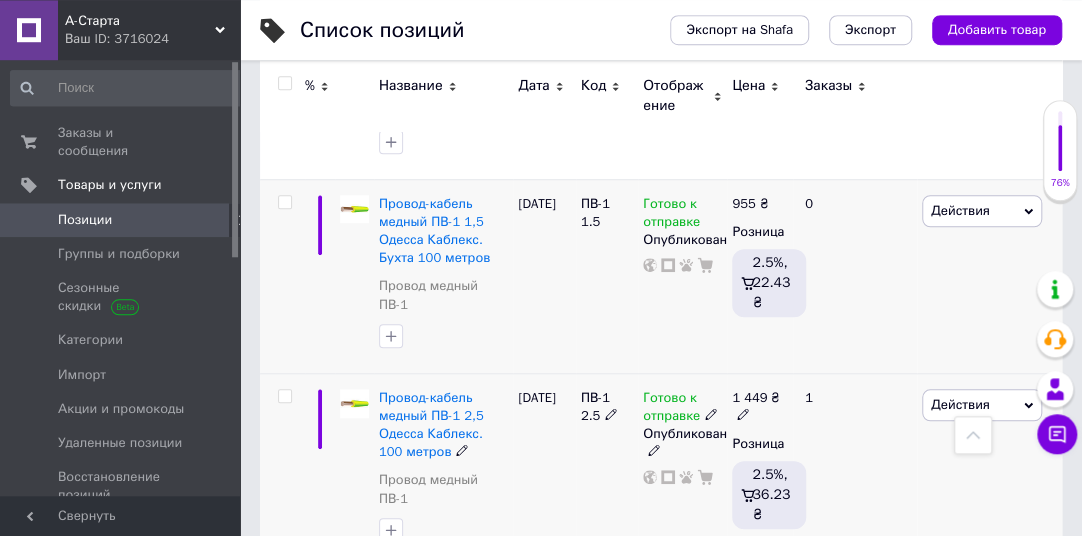 click 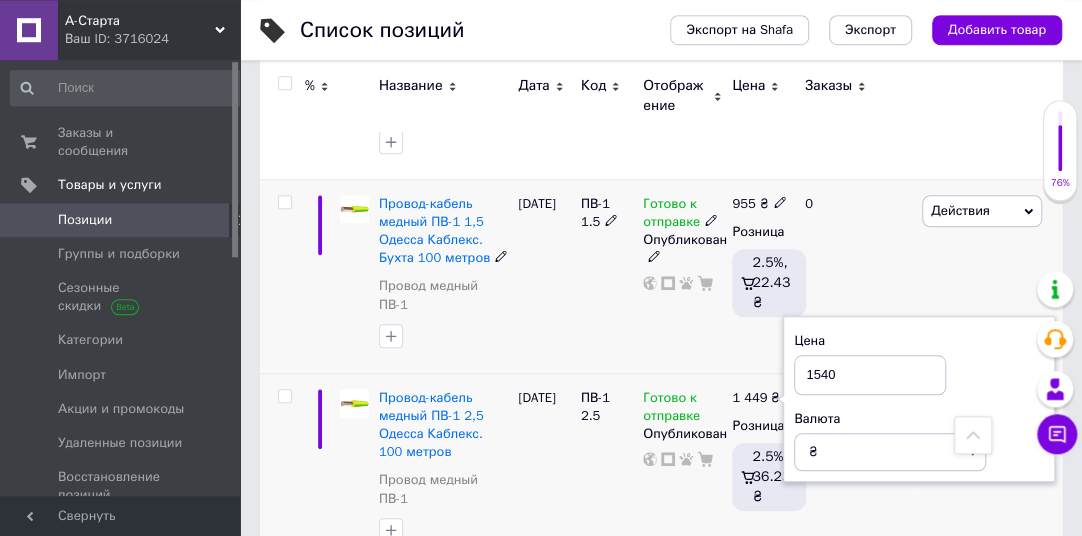 type on "1540" 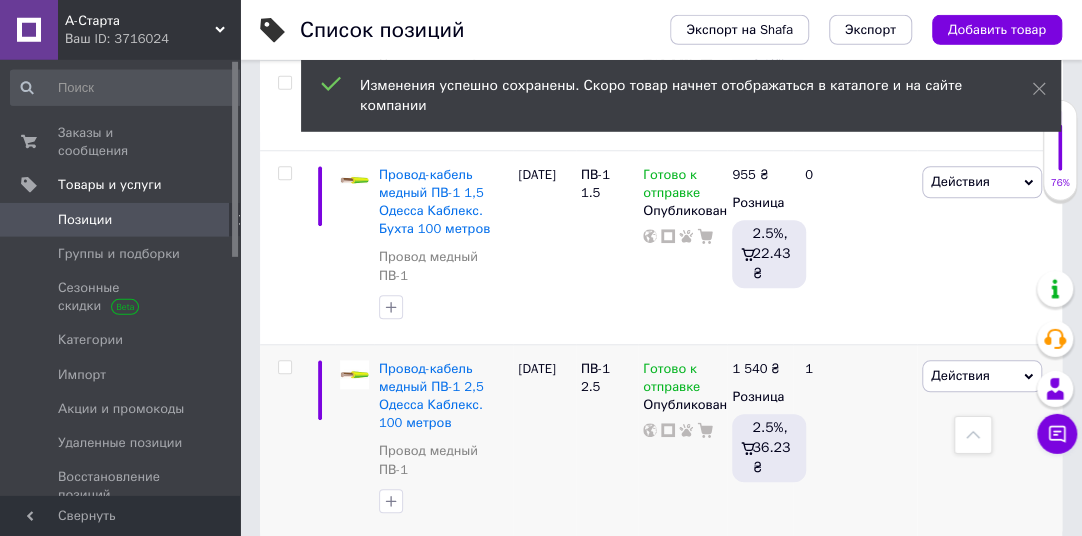 scroll, scrollTop: 720, scrollLeft: 0, axis: vertical 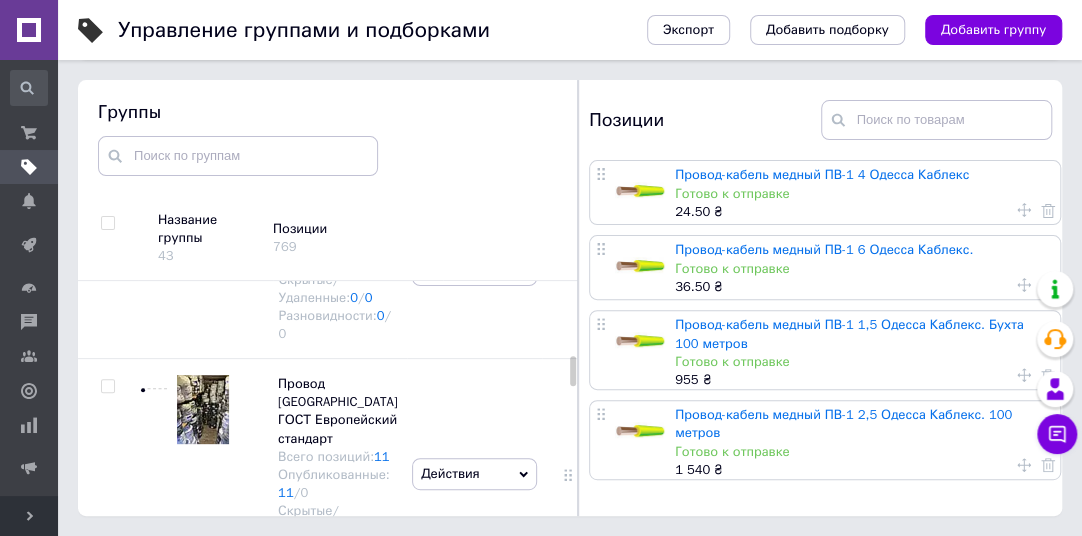 click at bounding box center (573, 371) 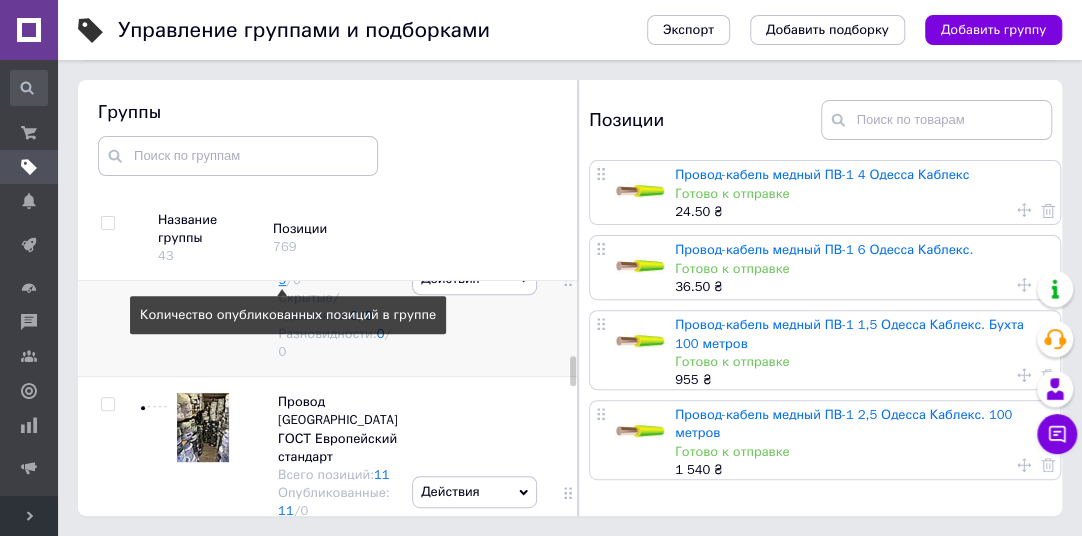 click on "9" at bounding box center (282, 279) 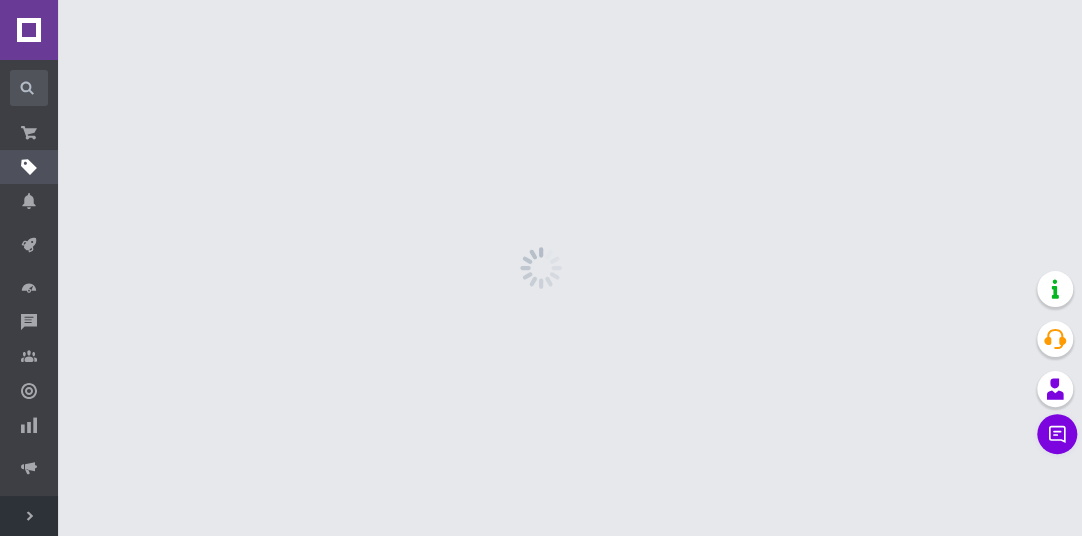 scroll, scrollTop: 0, scrollLeft: 0, axis: both 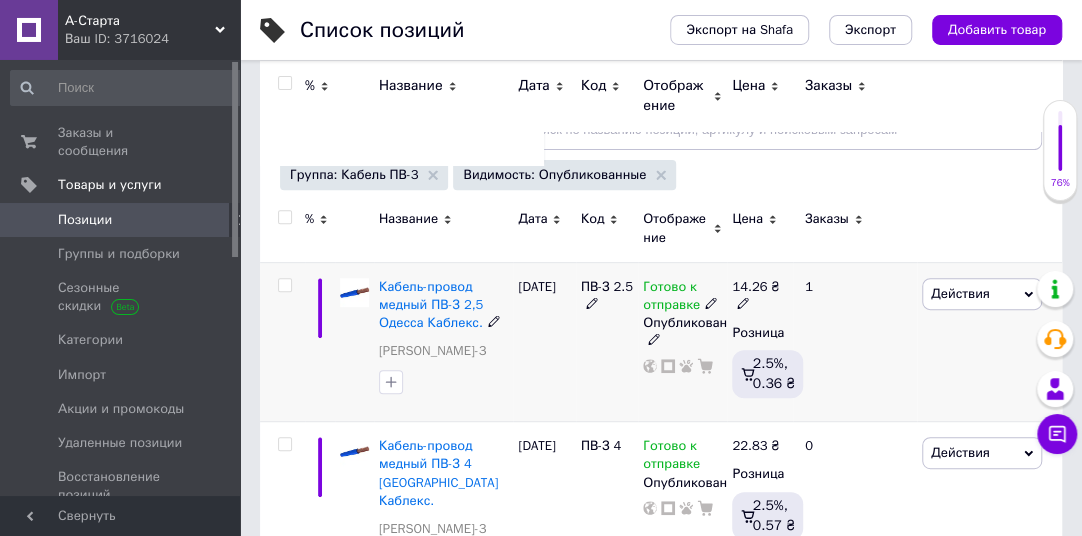 click 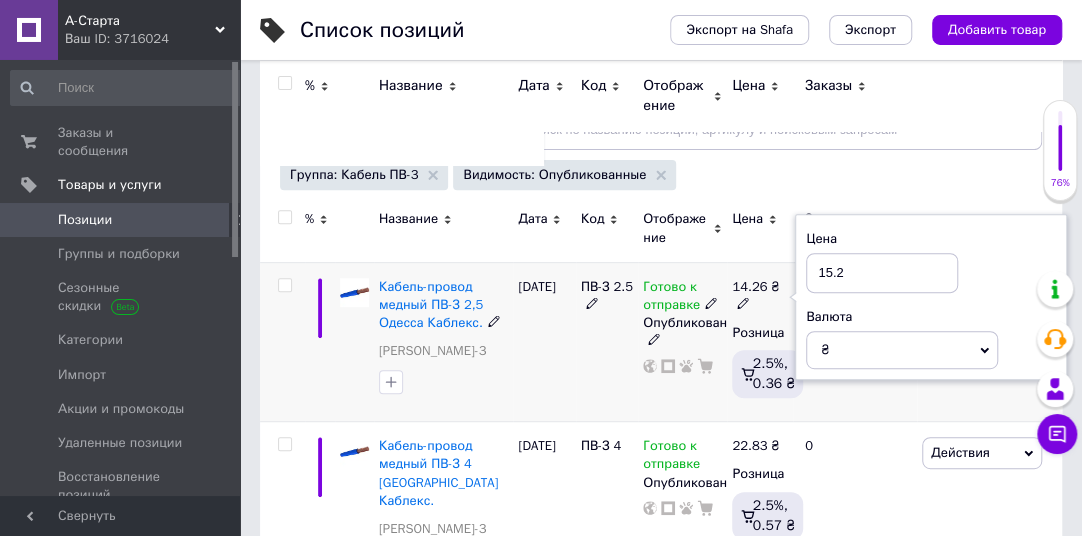 type on "15.2" 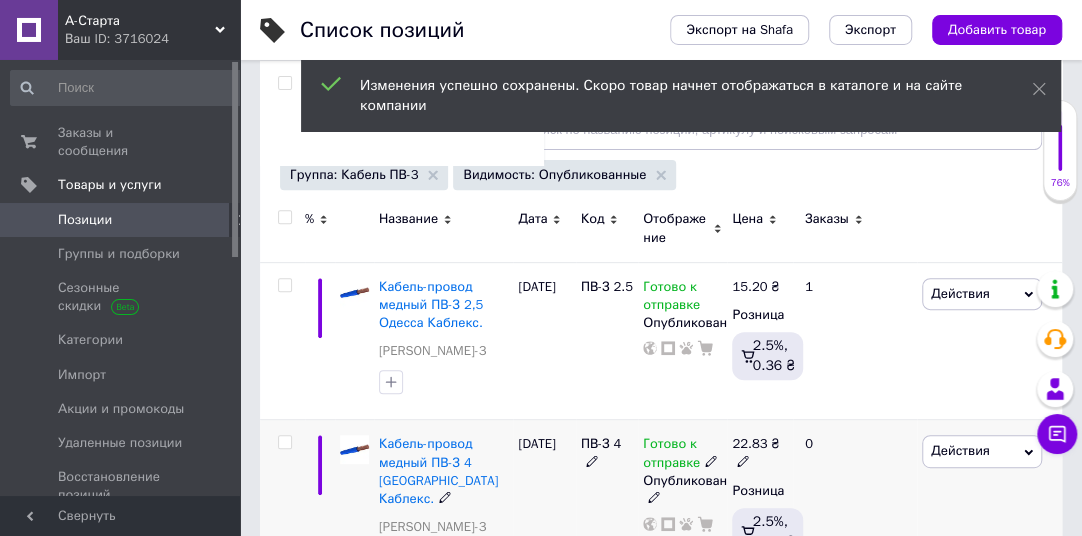 click 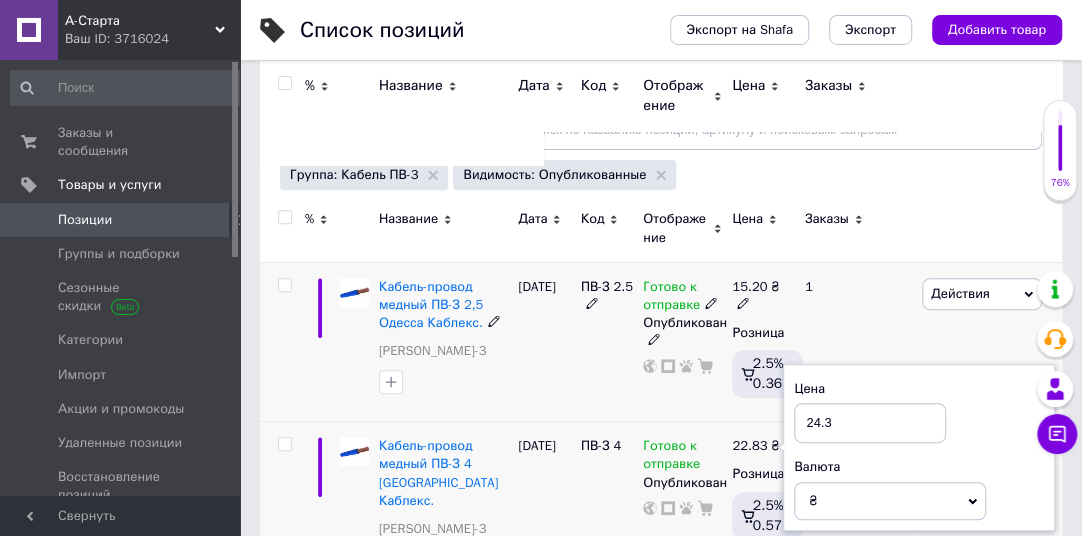 type on "24.3" 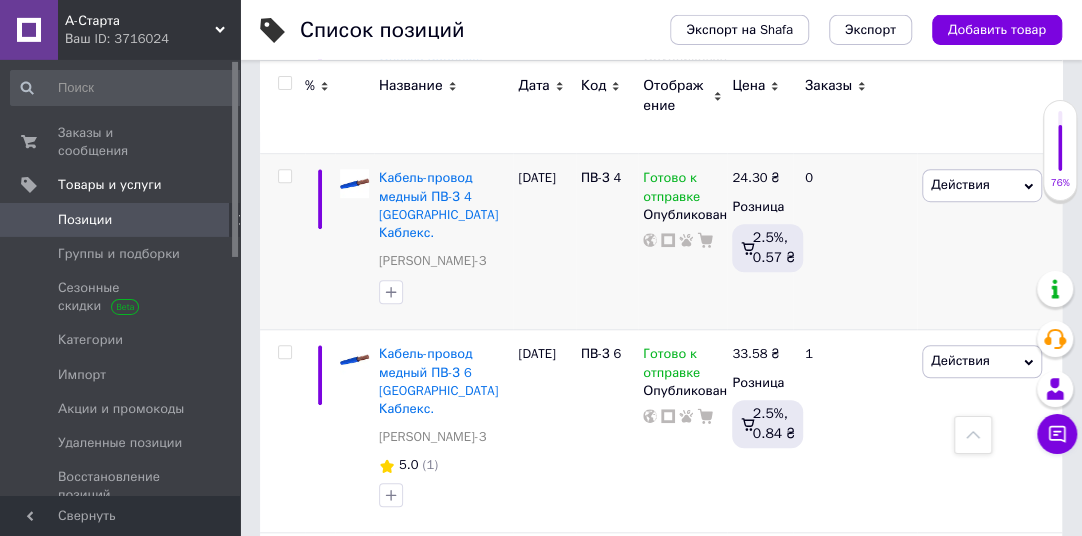 scroll, scrollTop: 538, scrollLeft: 0, axis: vertical 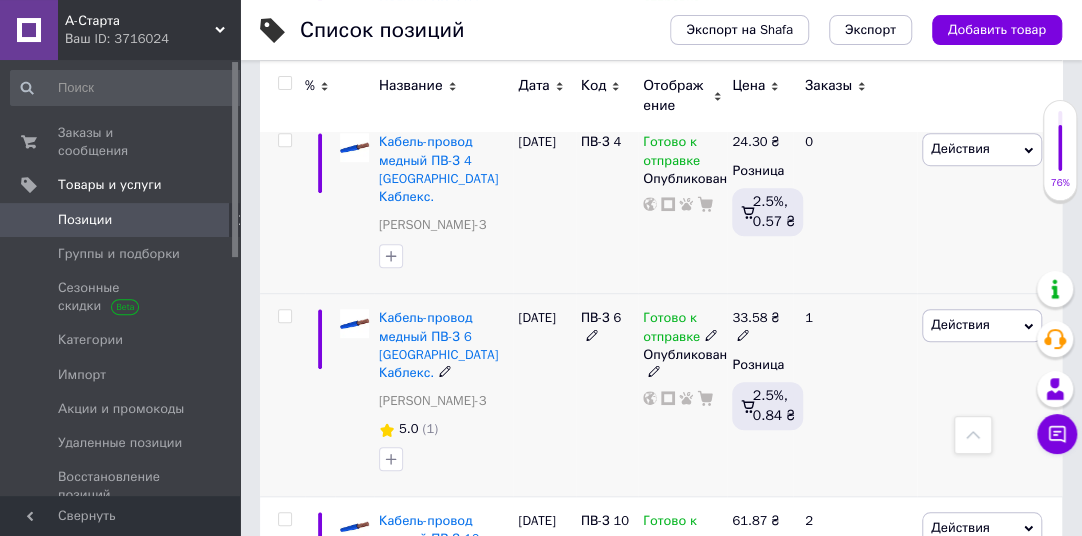 click 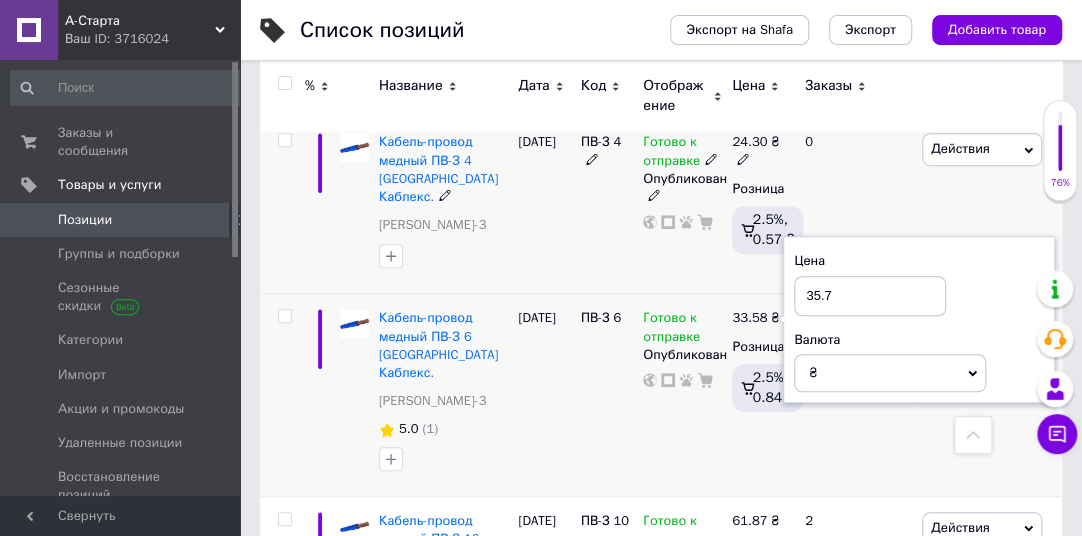 type on "35.7" 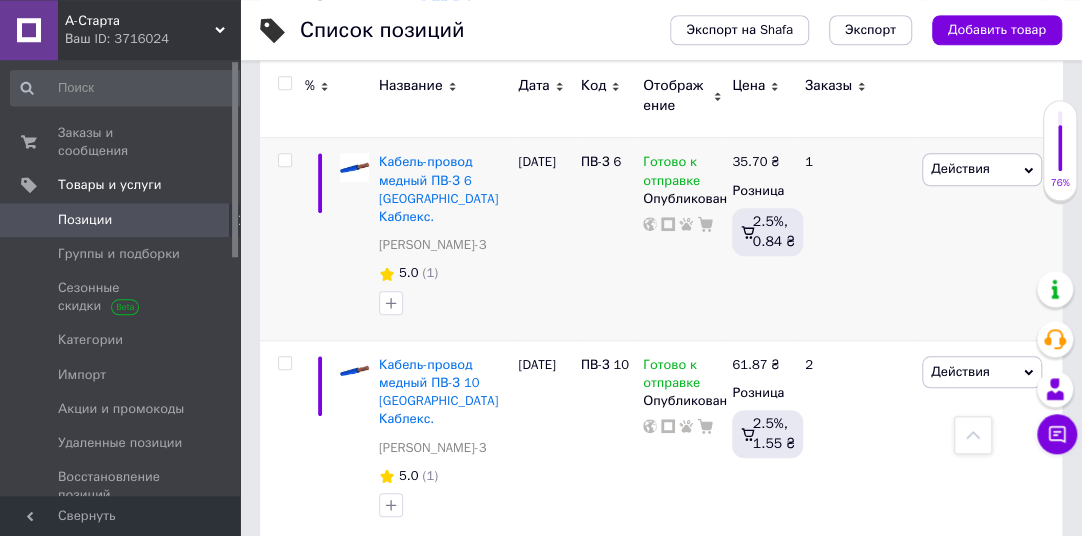 scroll, scrollTop: 706, scrollLeft: 0, axis: vertical 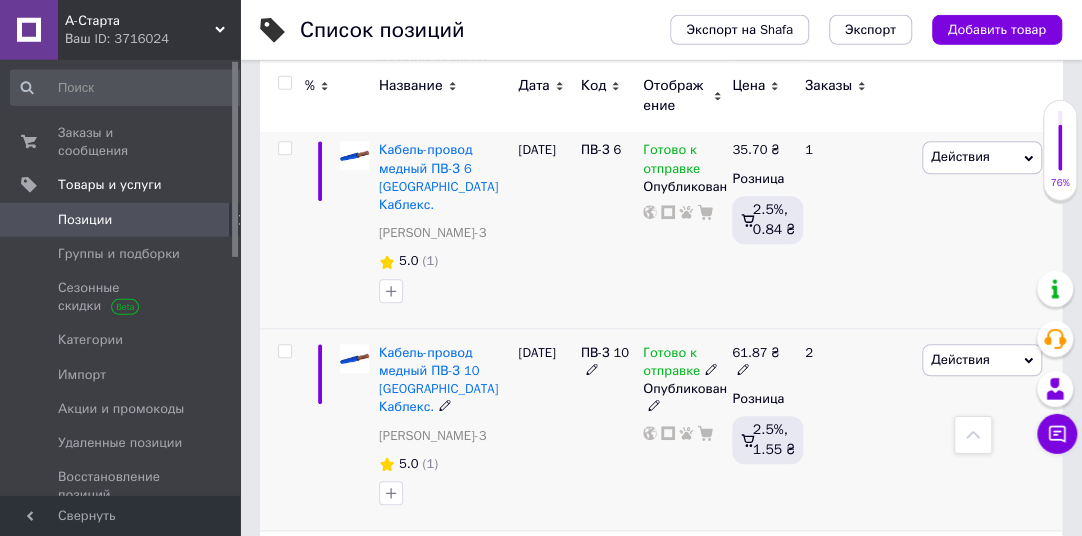 click 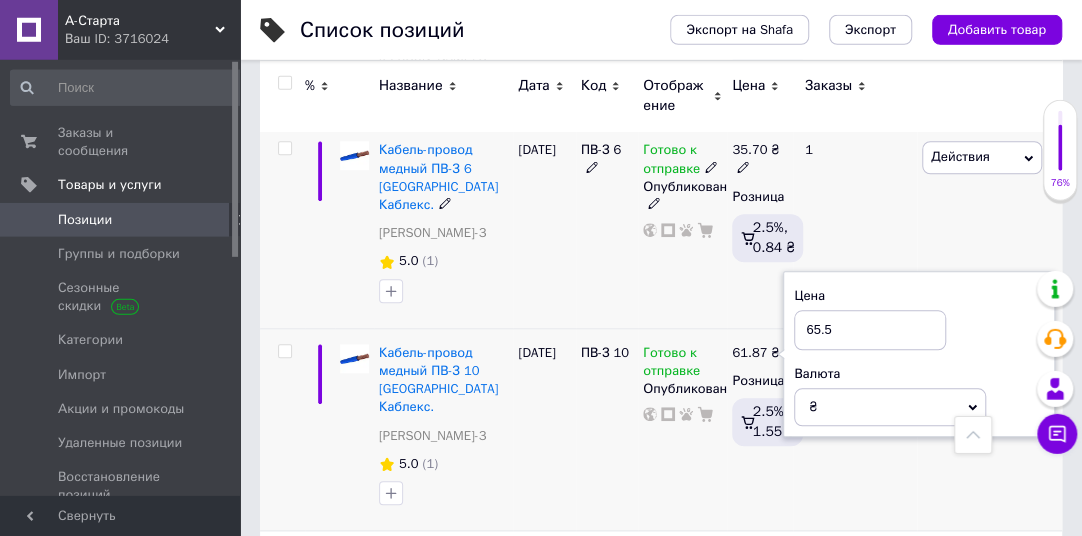 type on "65.5" 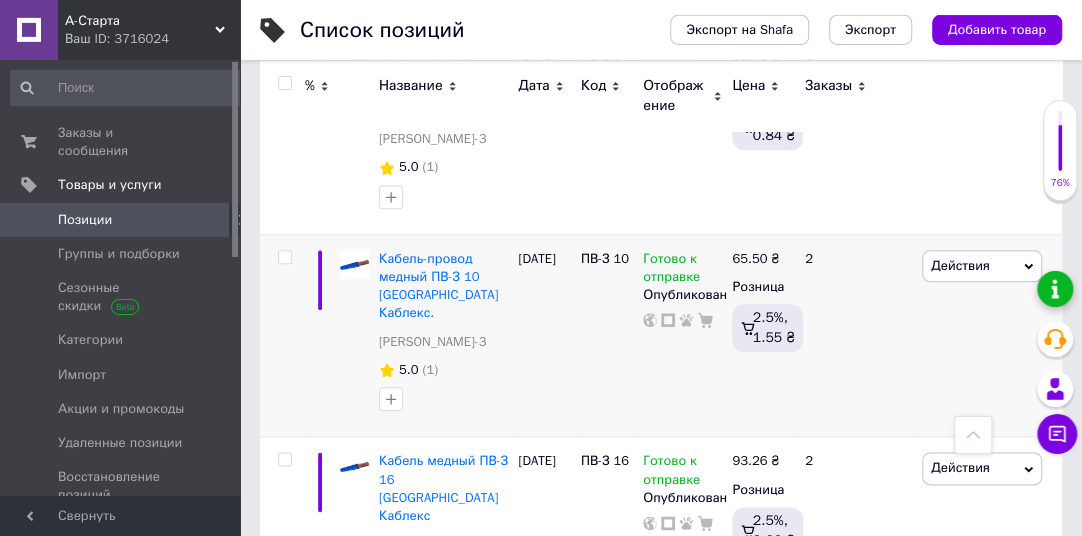 scroll, scrollTop: 836, scrollLeft: 0, axis: vertical 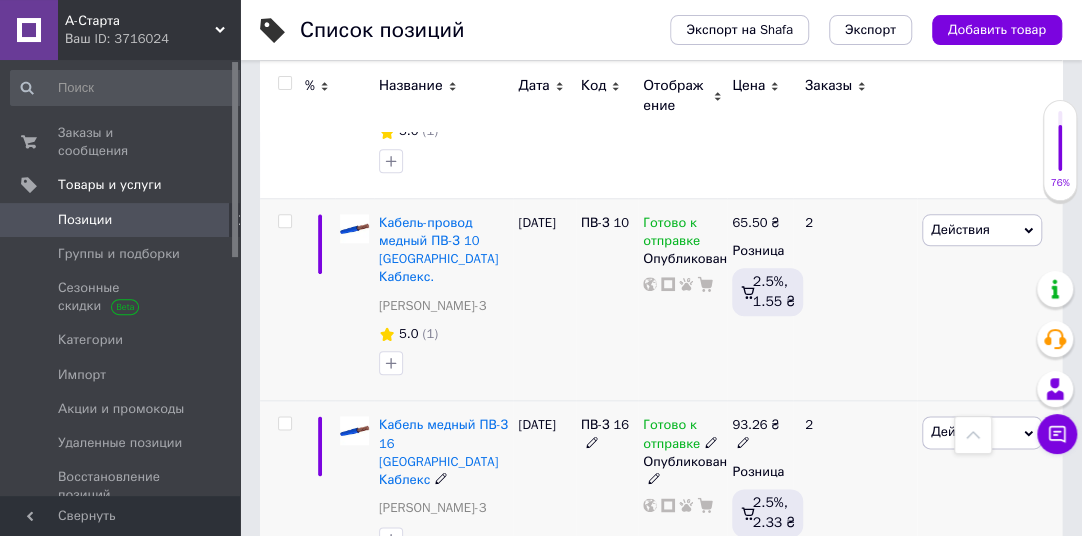 click 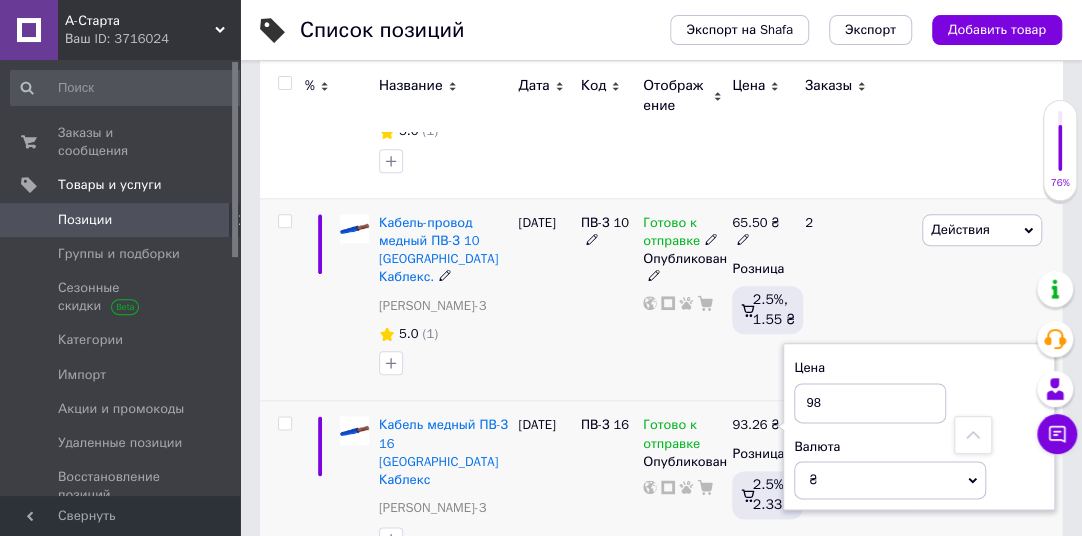 type on "98" 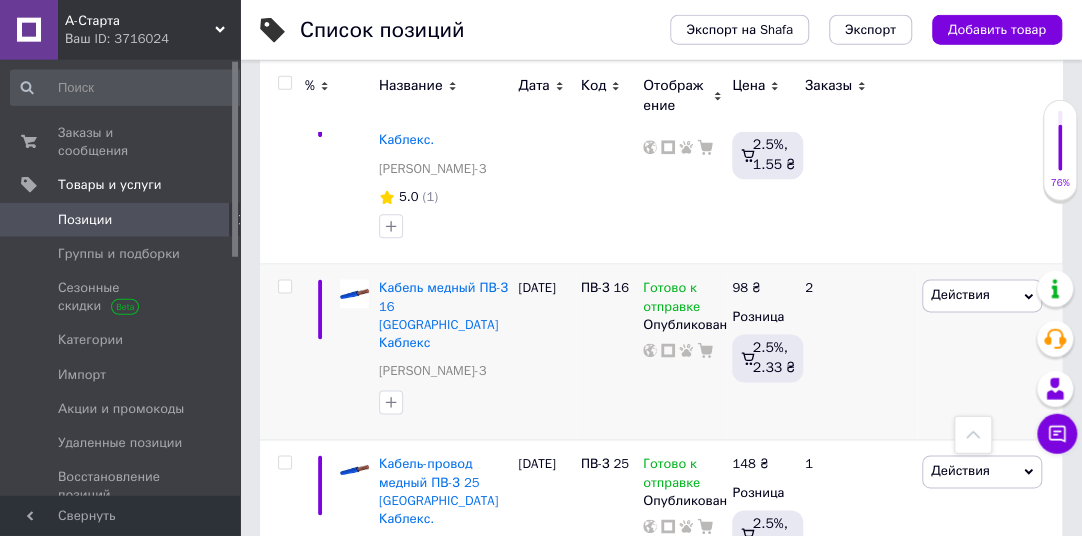 scroll, scrollTop: 975, scrollLeft: 0, axis: vertical 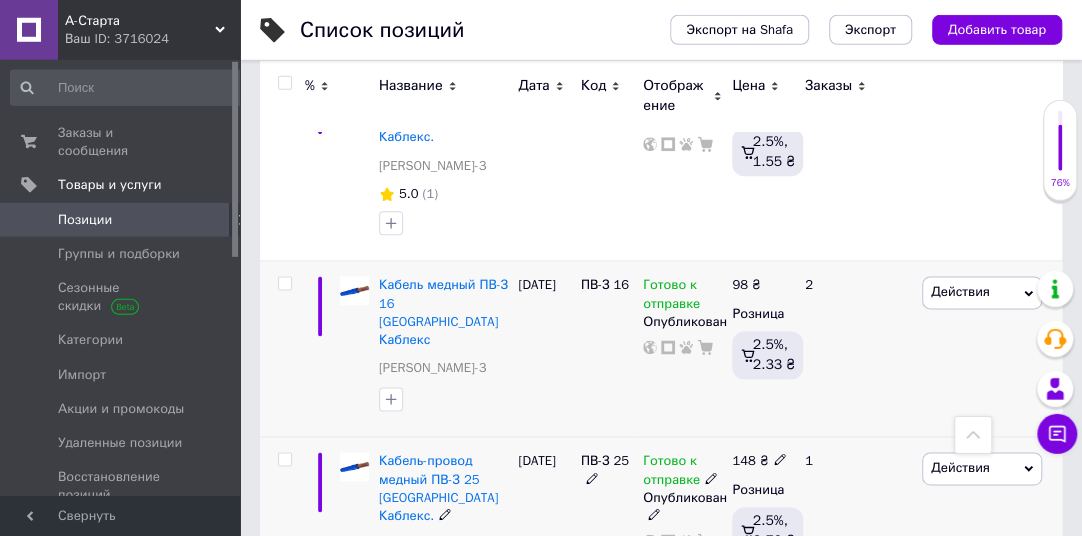 click 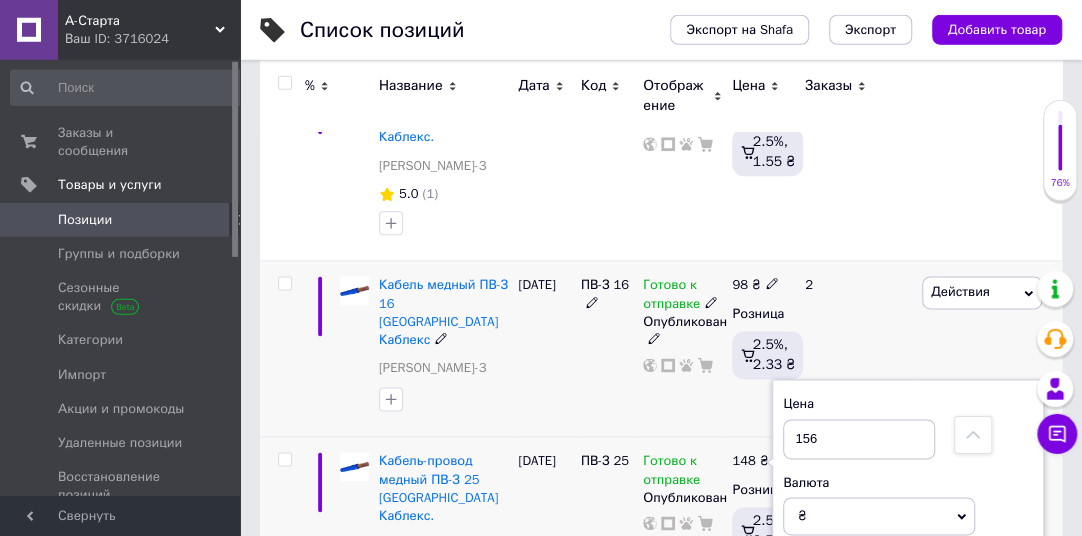 type on "156" 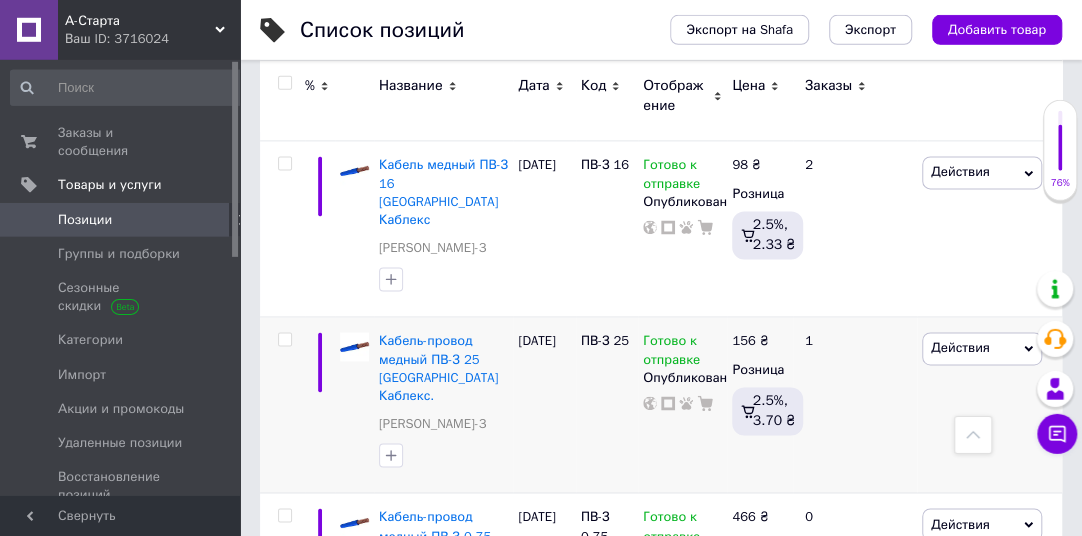 scroll, scrollTop: 1099, scrollLeft: 0, axis: vertical 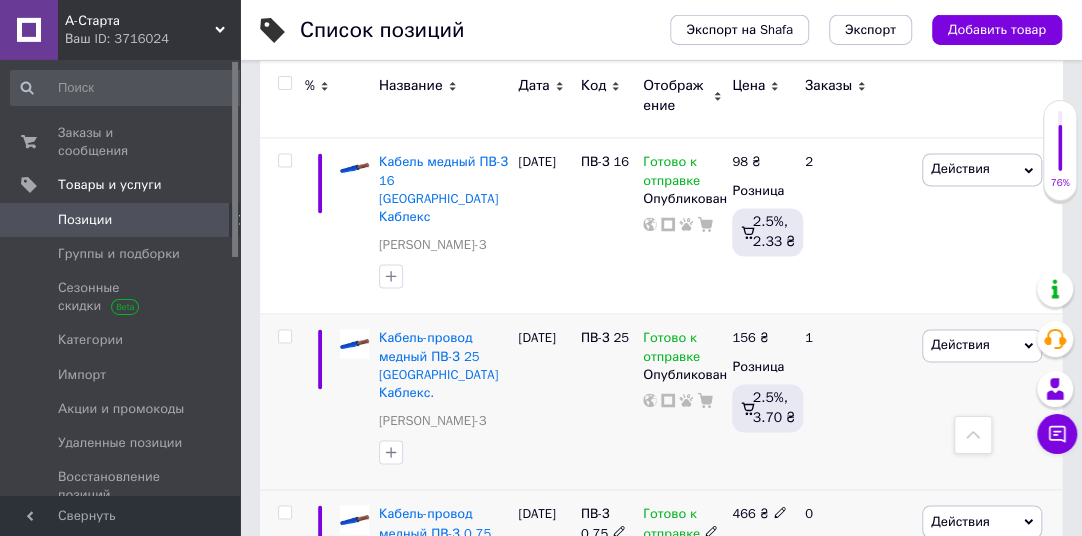 click 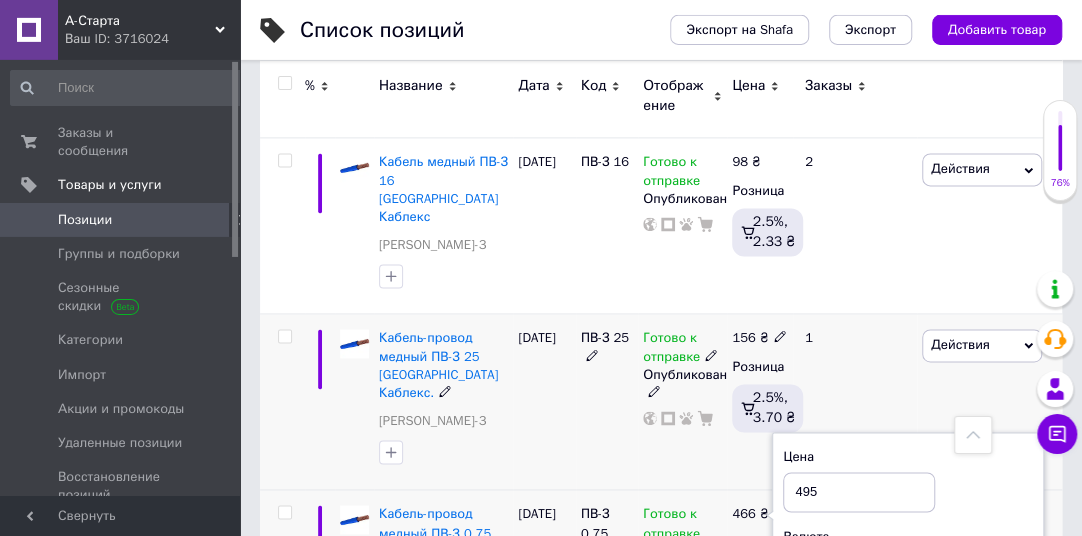 type on "495" 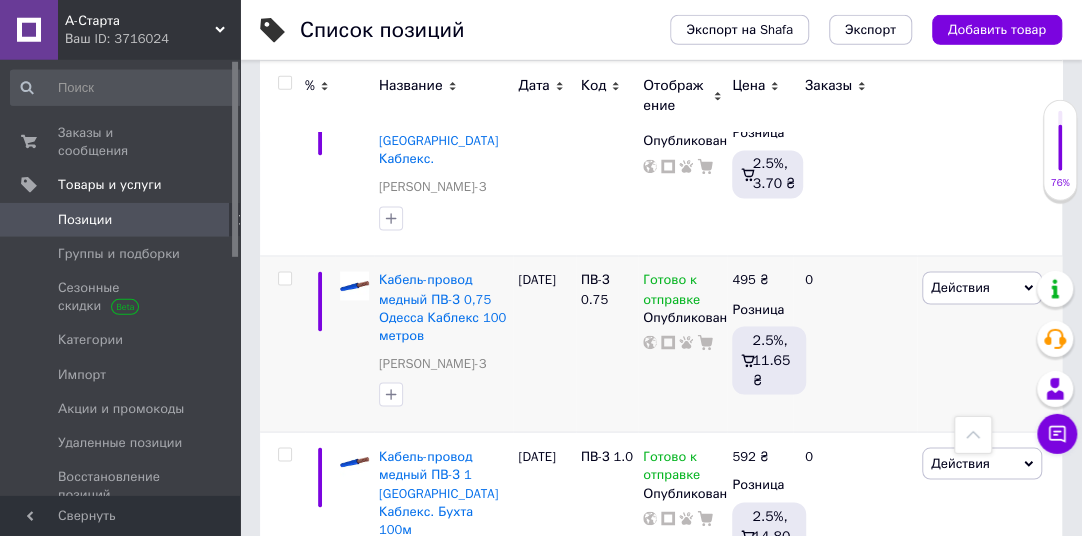 scroll, scrollTop: 1345, scrollLeft: 0, axis: vertical 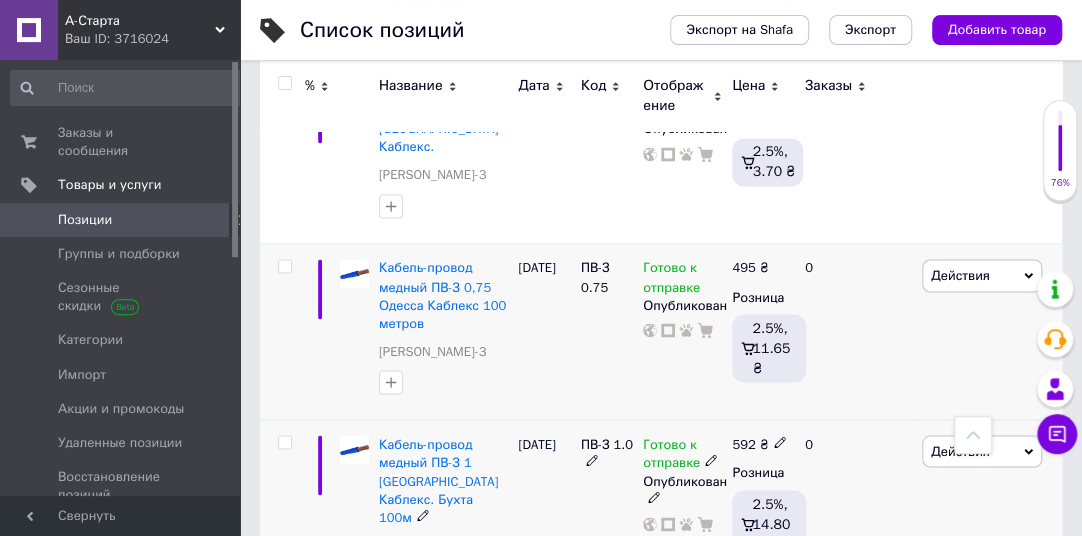 click 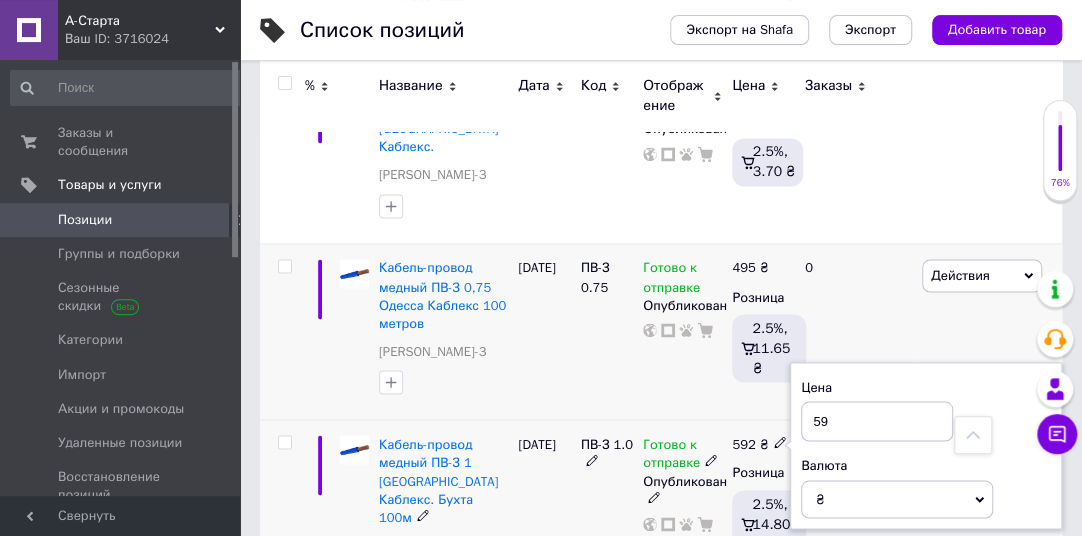 type on "5" 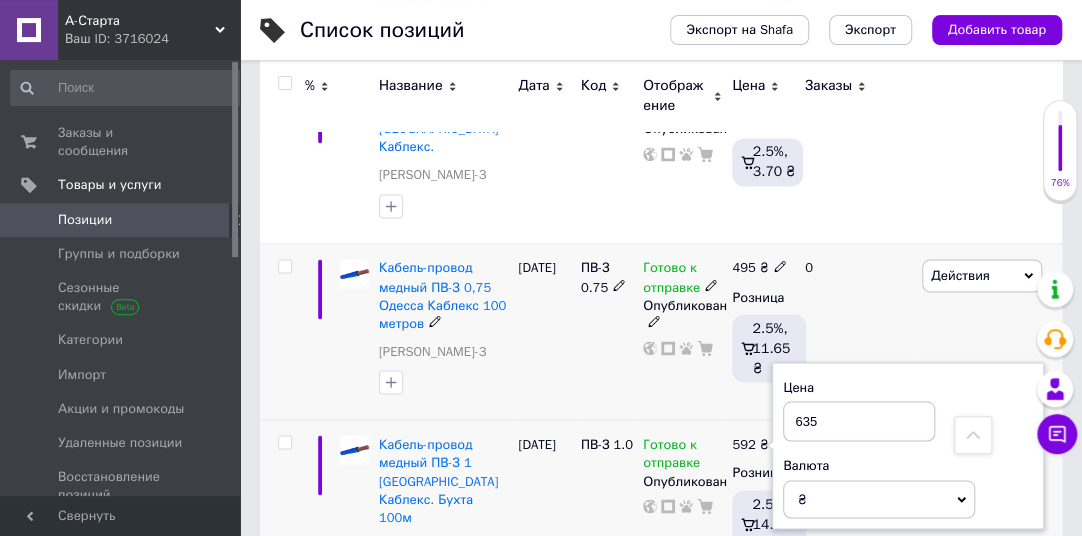 type on "635" 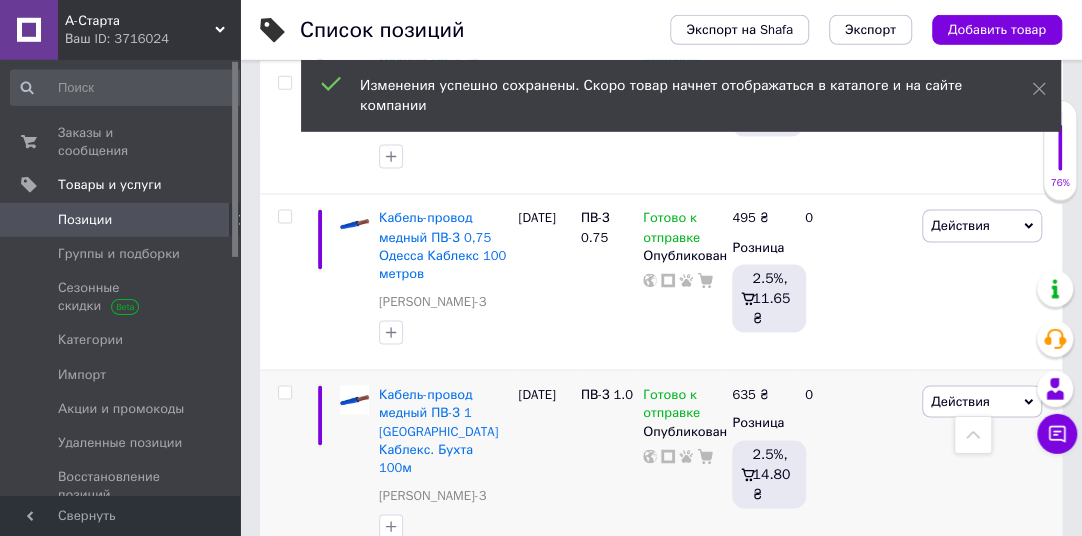 scroll, scrollTop: 1491, scrollLeft: 0, axis: vertical 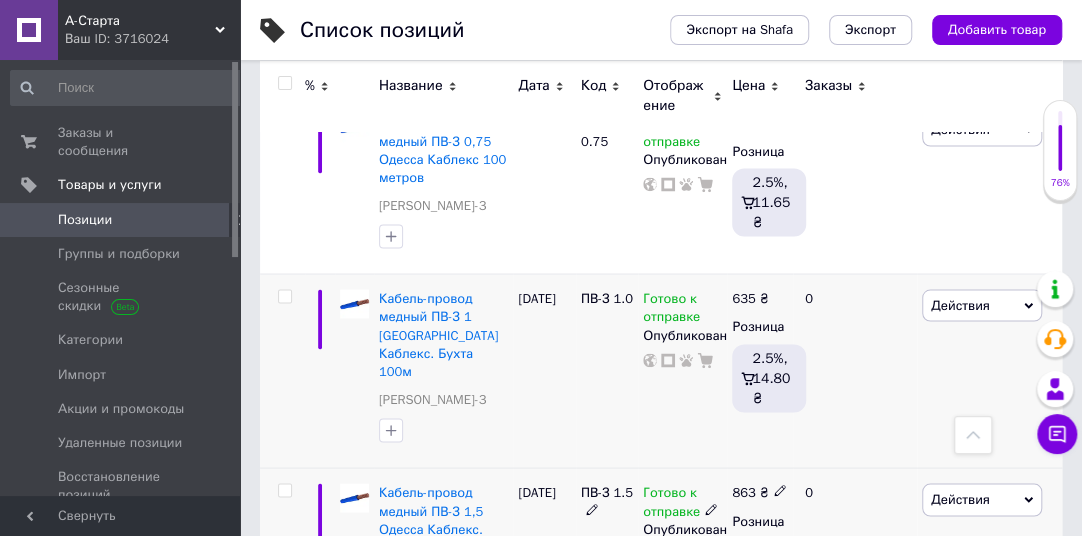 click 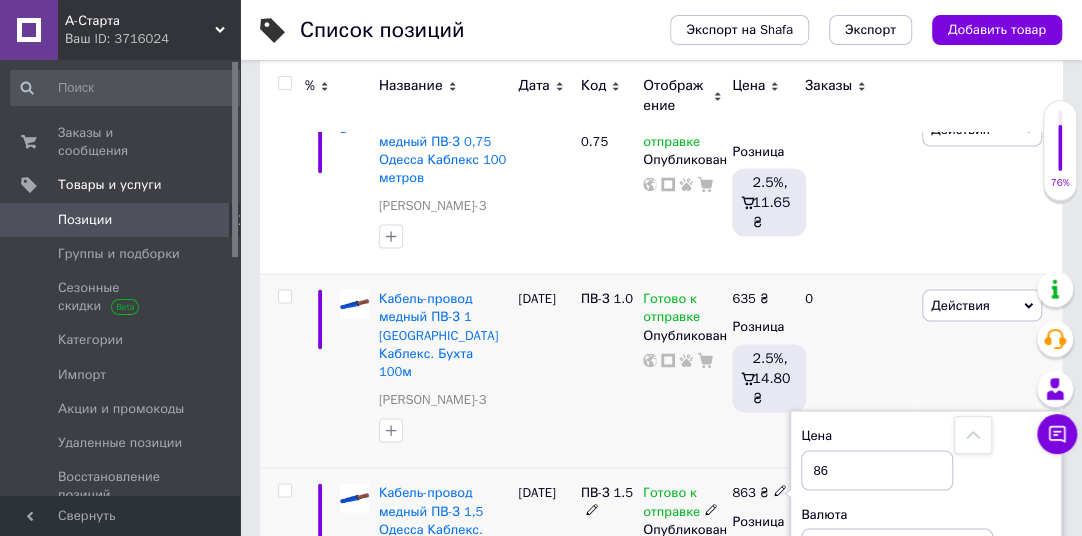 type on "8" 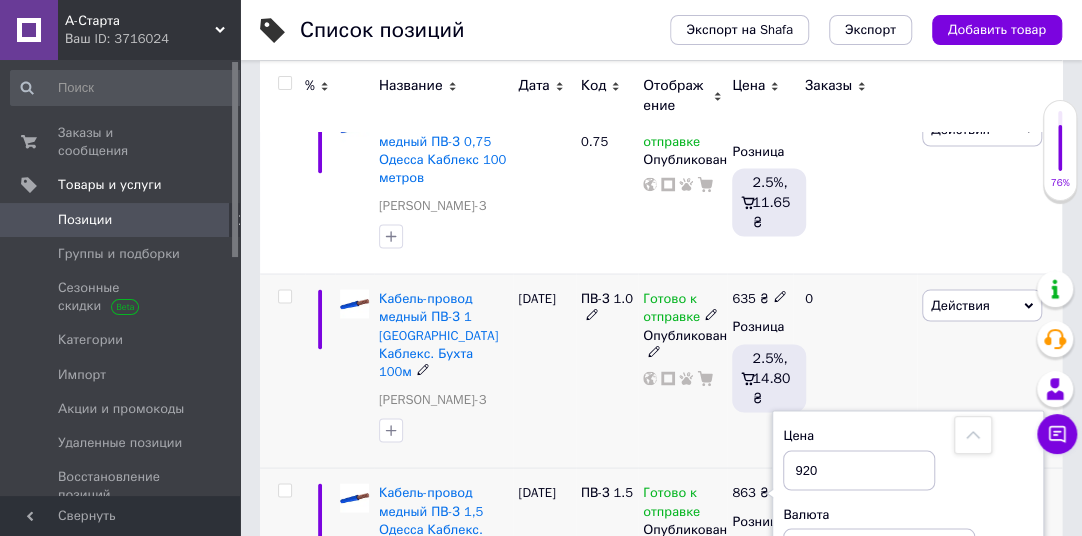 type on "920" 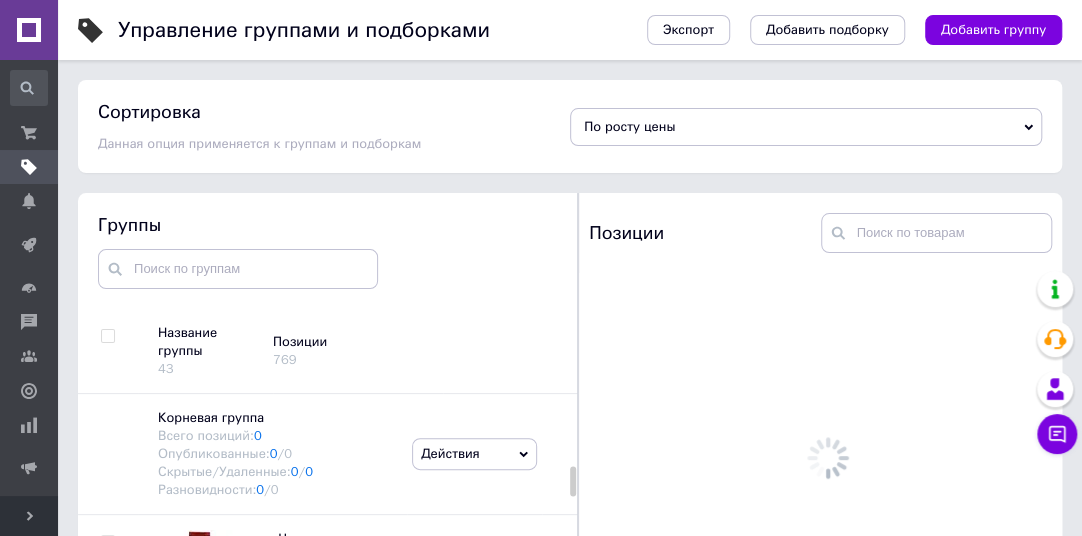 scroll, scrollTop: 113, scrollLeft: 0, axis: vertical 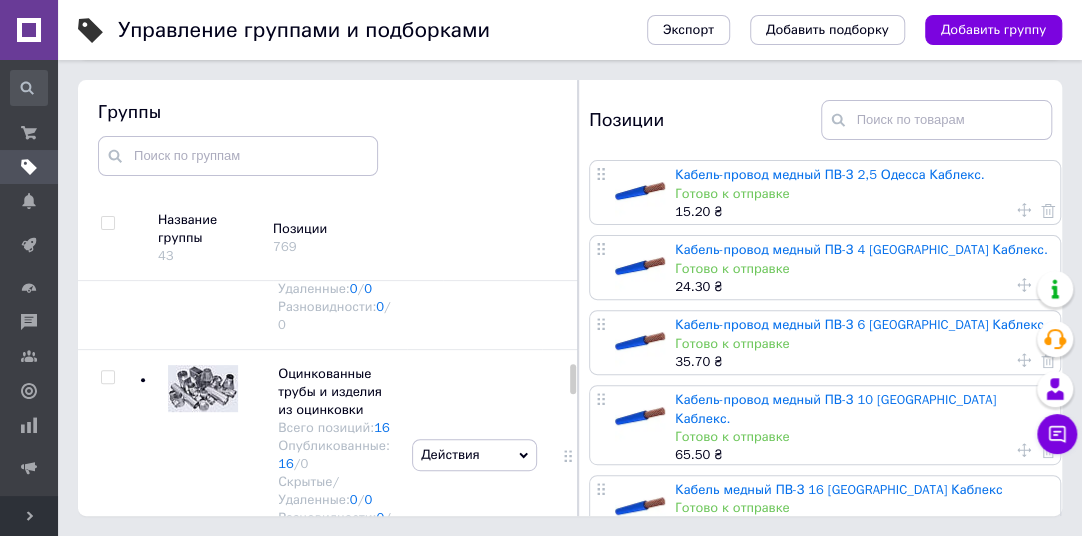 drag, startPoint x: 572, startPoint y: 370, endPoint x: 572, endPoint y: 381, distance: 11 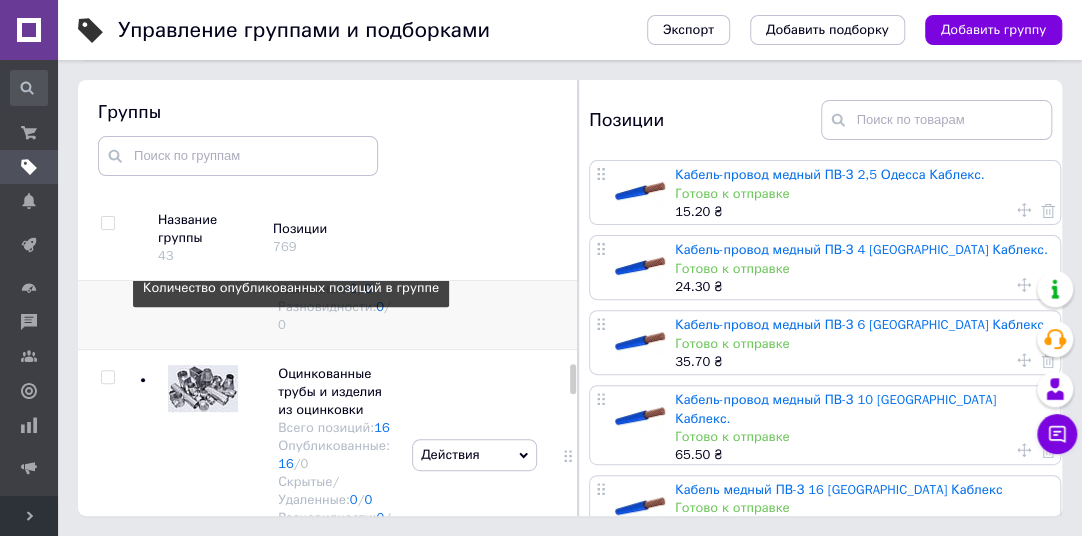 click on "11" at bounding box center (286, 252) 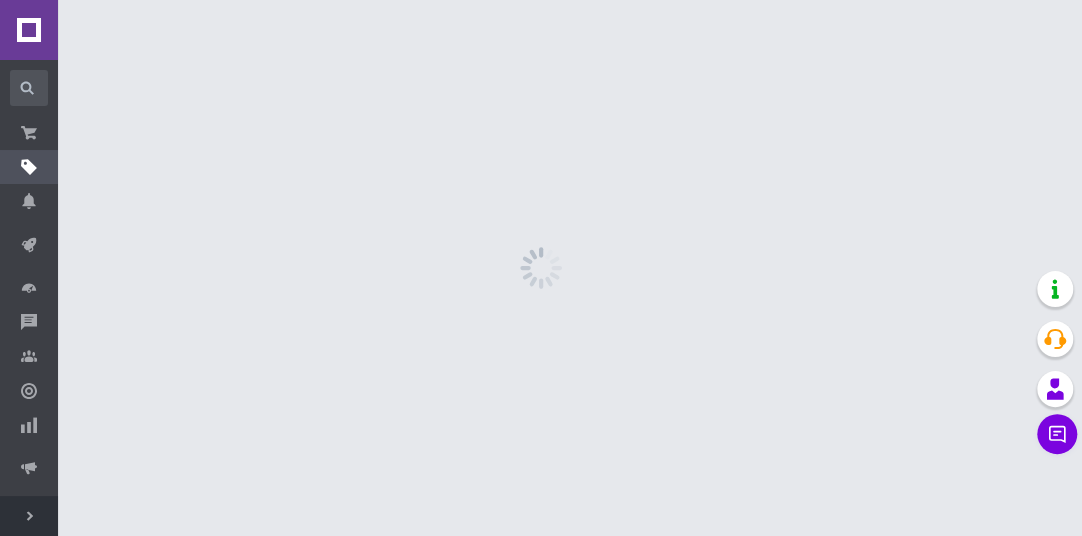 scroll, scrollTop: 0, scrollLeft: 0, axis: both 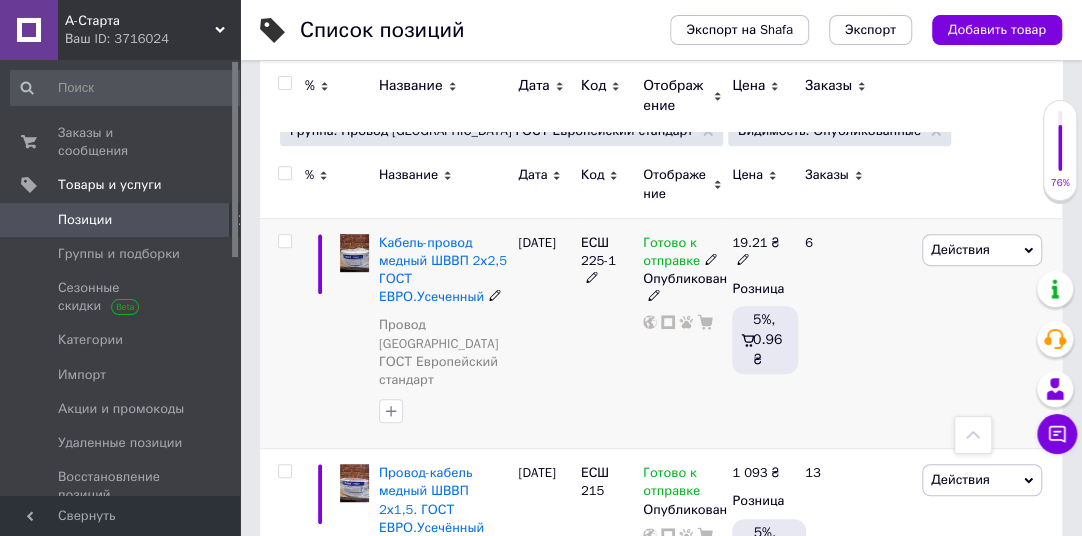 click at bounding box center [354, 253] 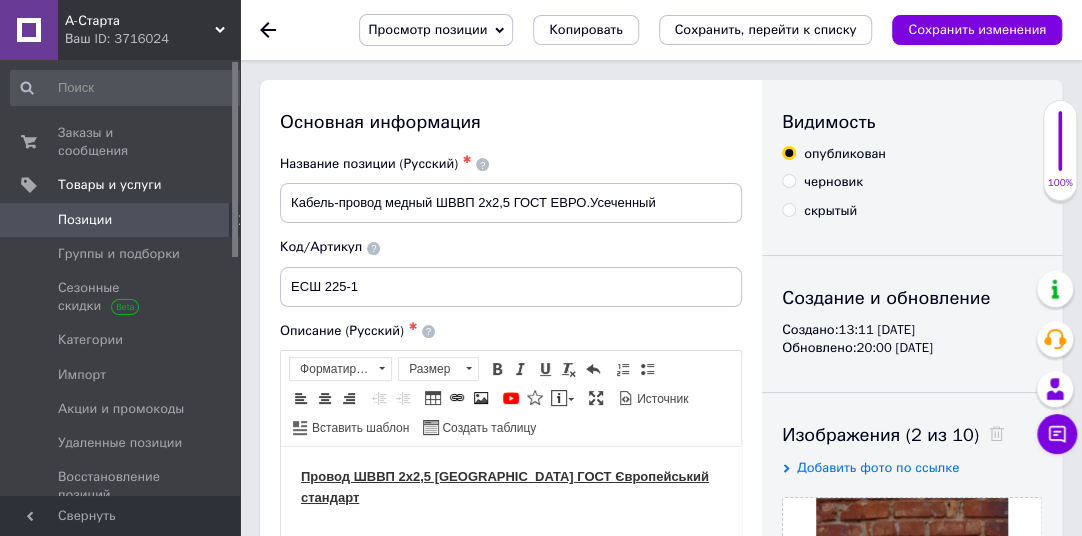 scroll, scrollTop: 0, scrollLeft: 0, axis: both 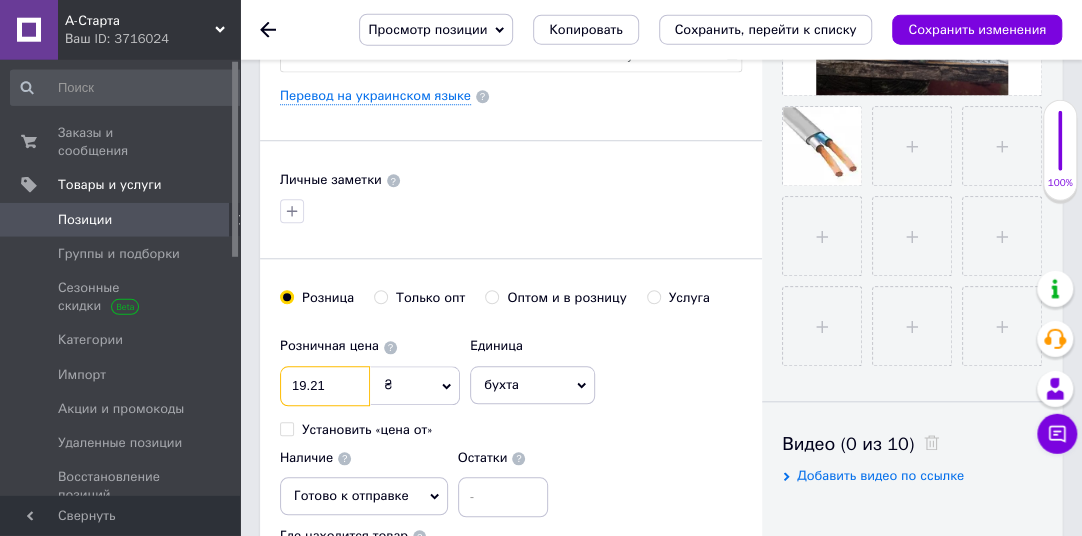 click on "19.21" at bounding box center [325, 387] 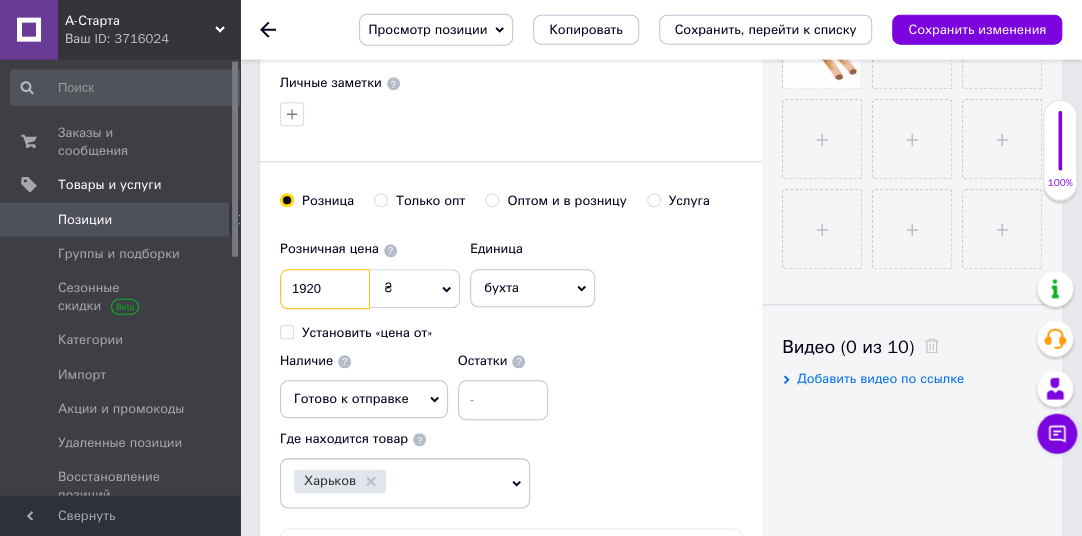 scroll, scrollTop: 765, scrollLeft: 0, axis: vertical 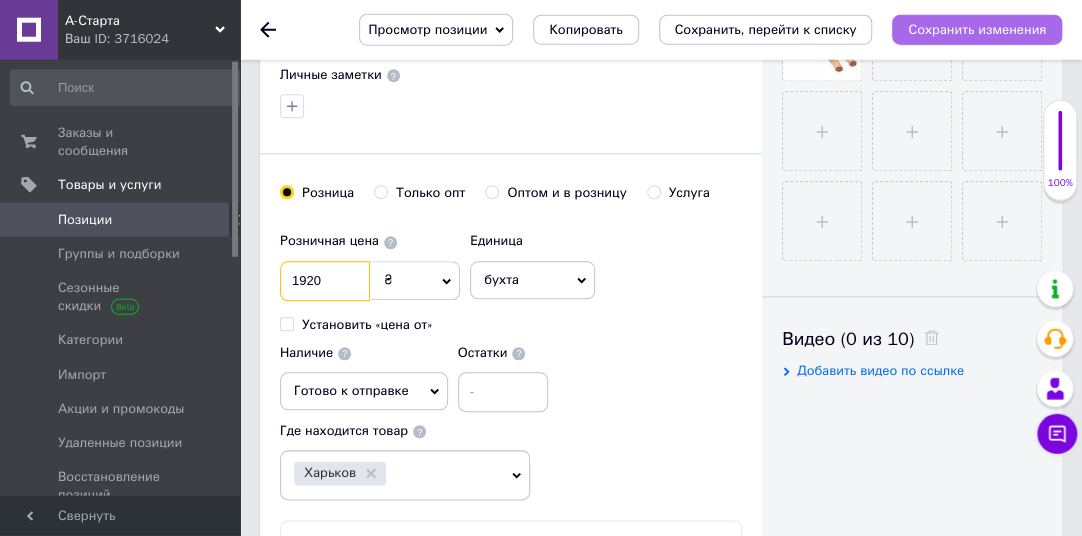 type on "1920" 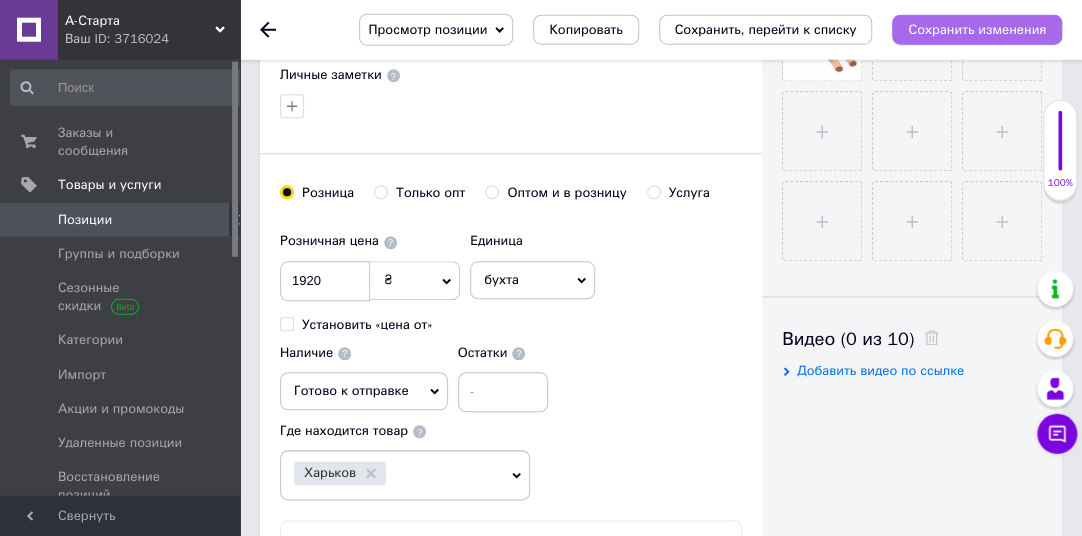 click on "Сохранить изменения" at bounding box center [977, 29] 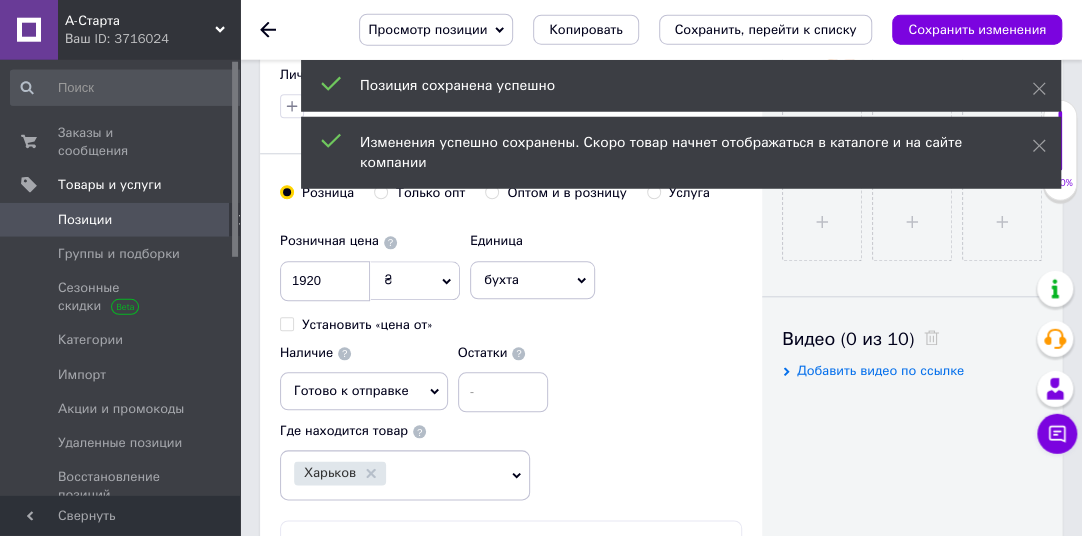 click 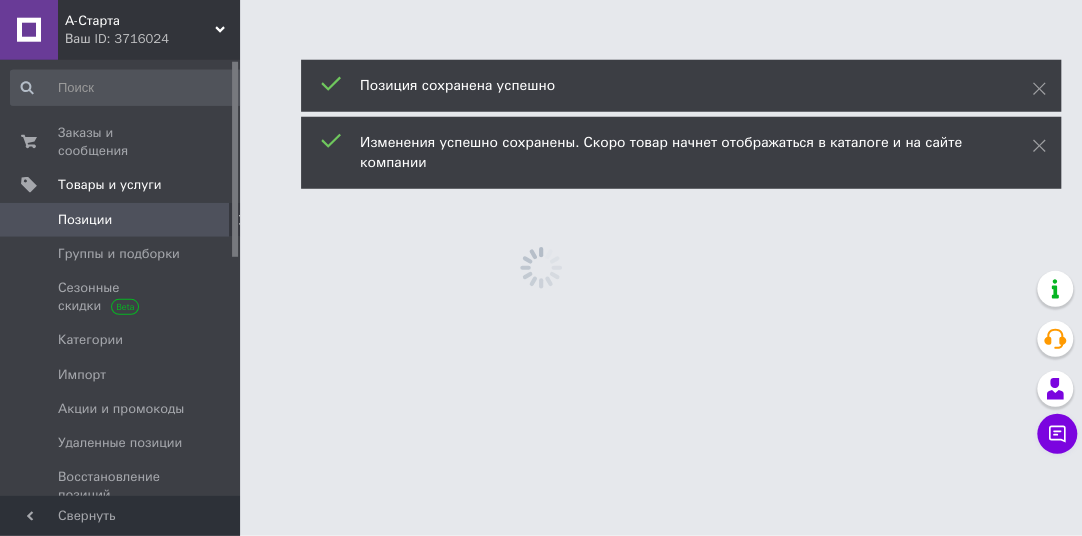 scroll, scrollTop: 0, scrollLeft: 0, axis: both 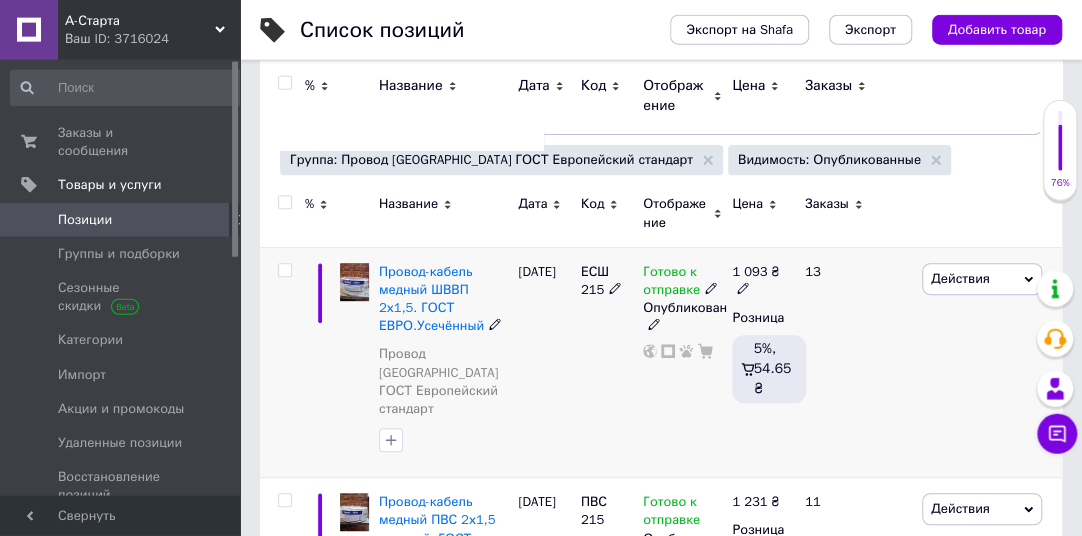 click 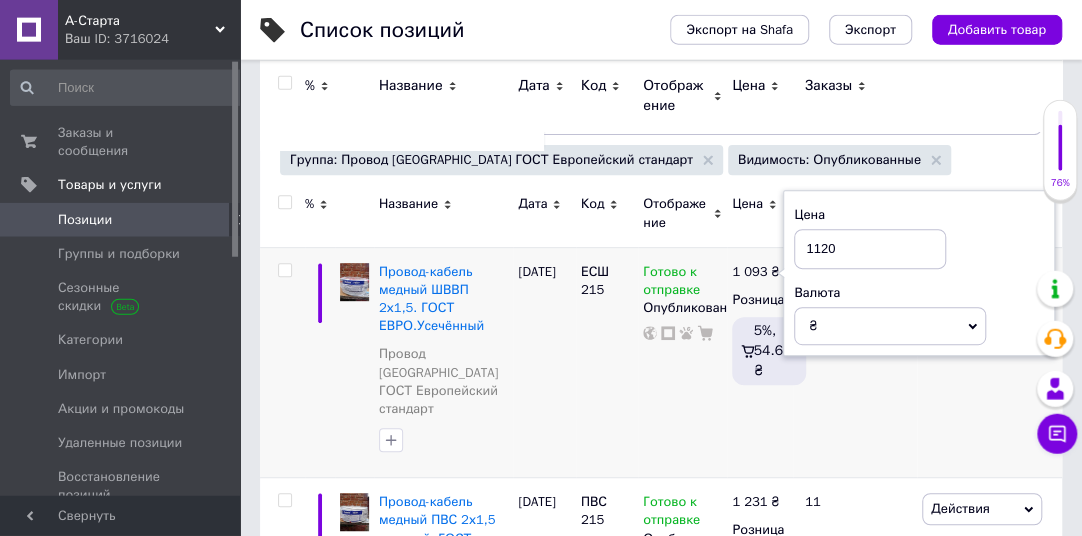 type on "1120" 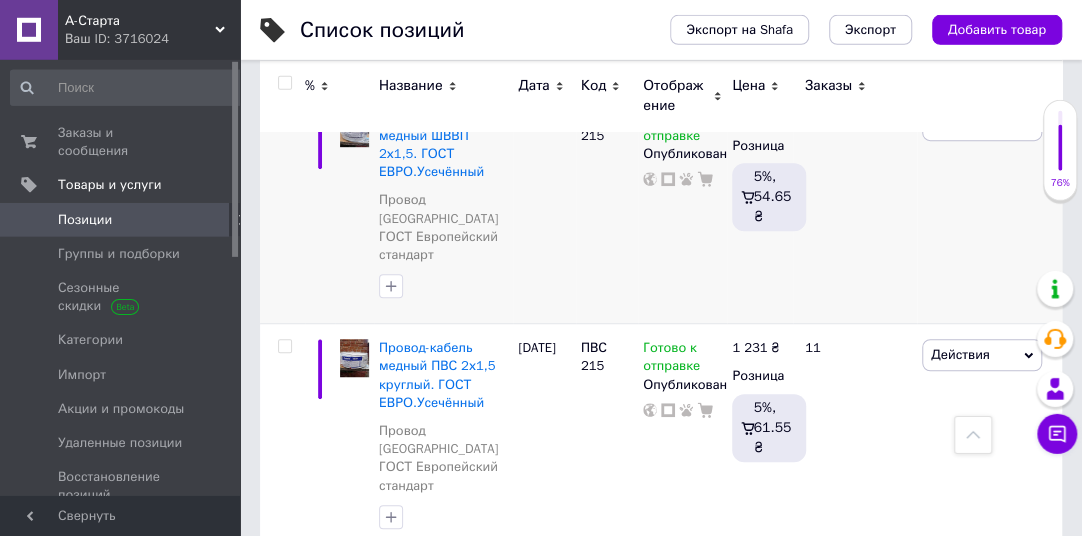 scroll, scrollTop: 410, scrollLeft: 0, axis: vertical 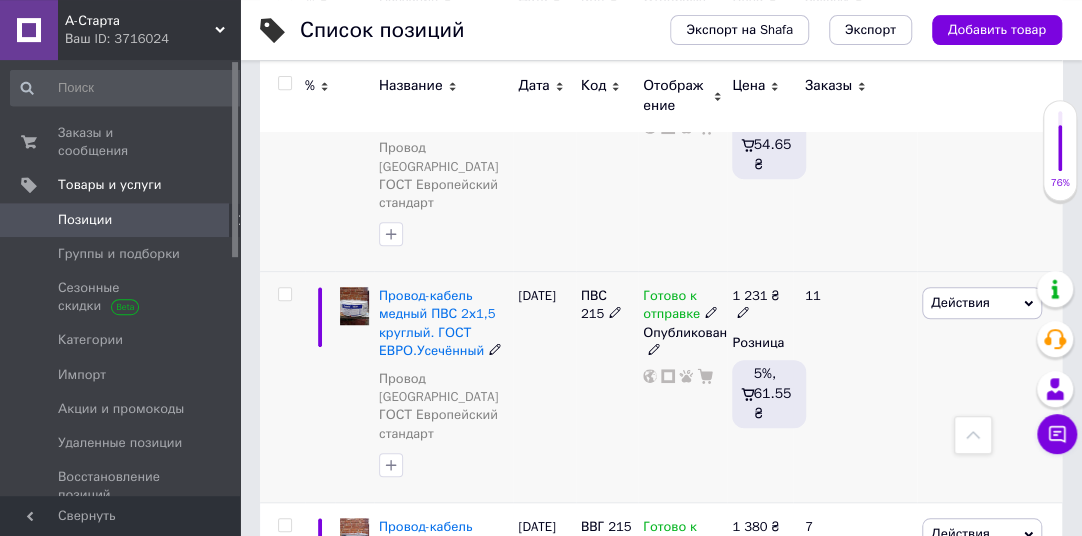 click 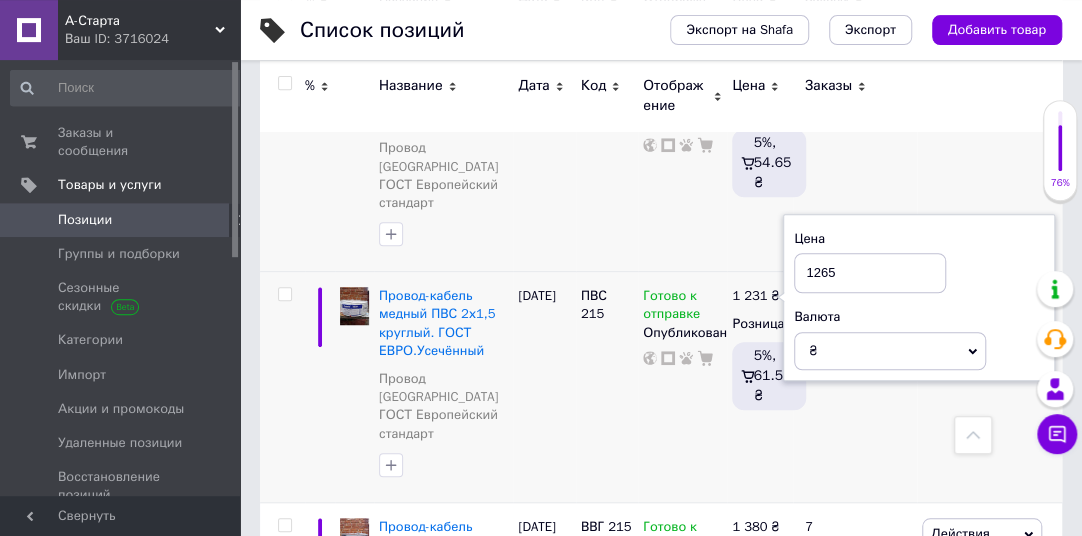 type on "1265" 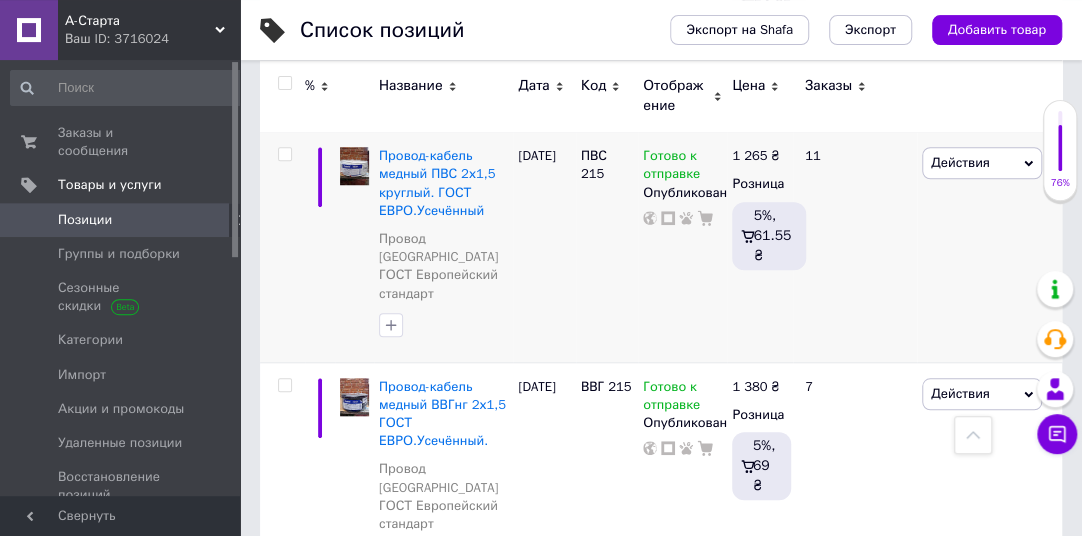 scroll, scrollTop: 611, scrollLeft: 0, axis: vertical 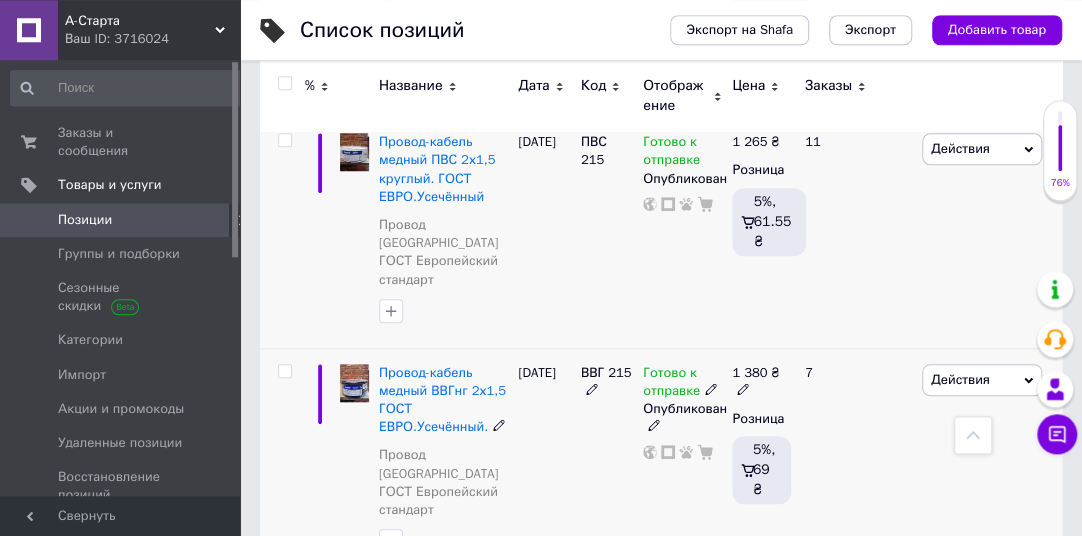 click 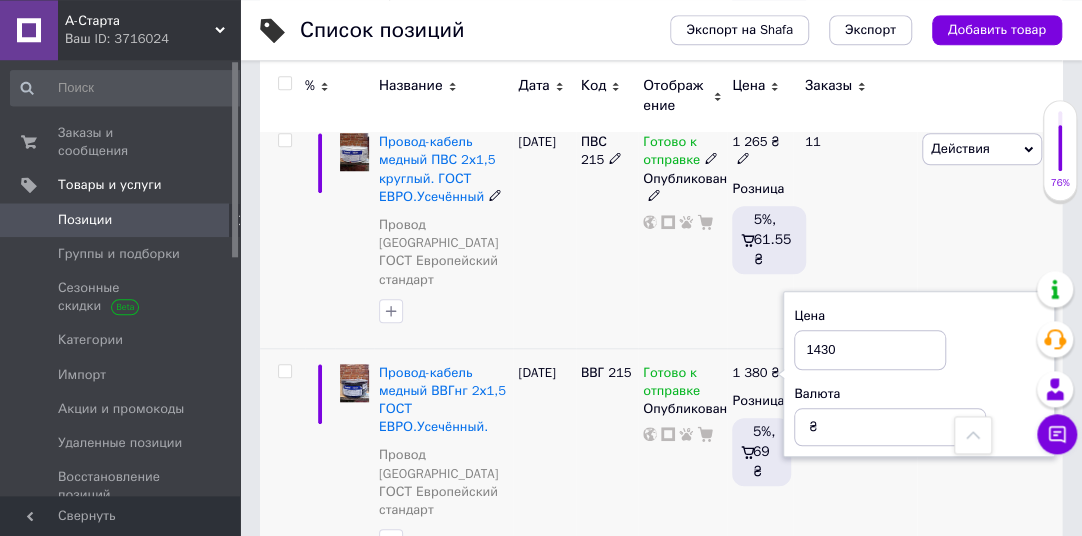 type on "1430" 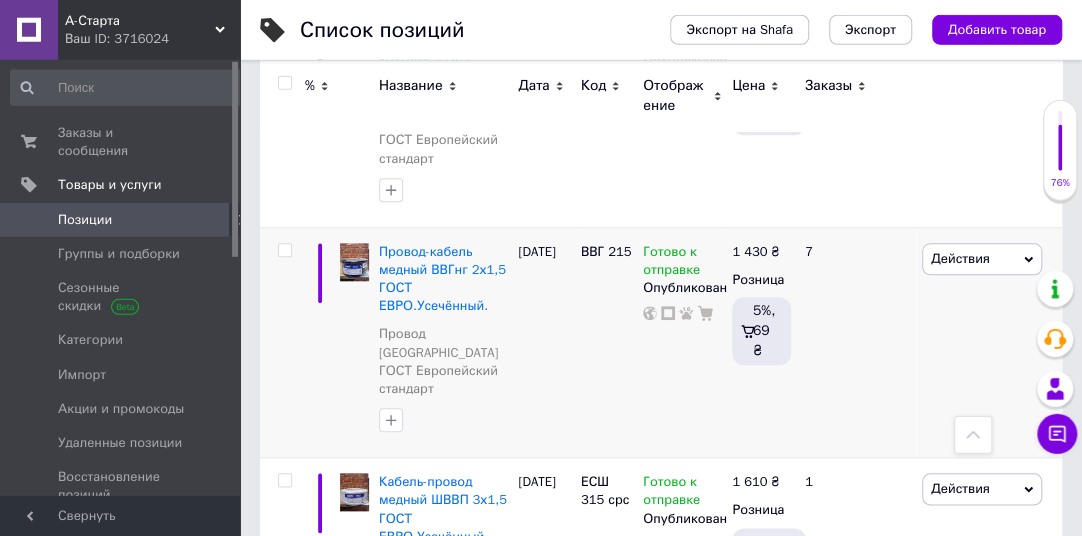 scroll, scrollTop: 812, scrollLeft: 0, axis: vertical 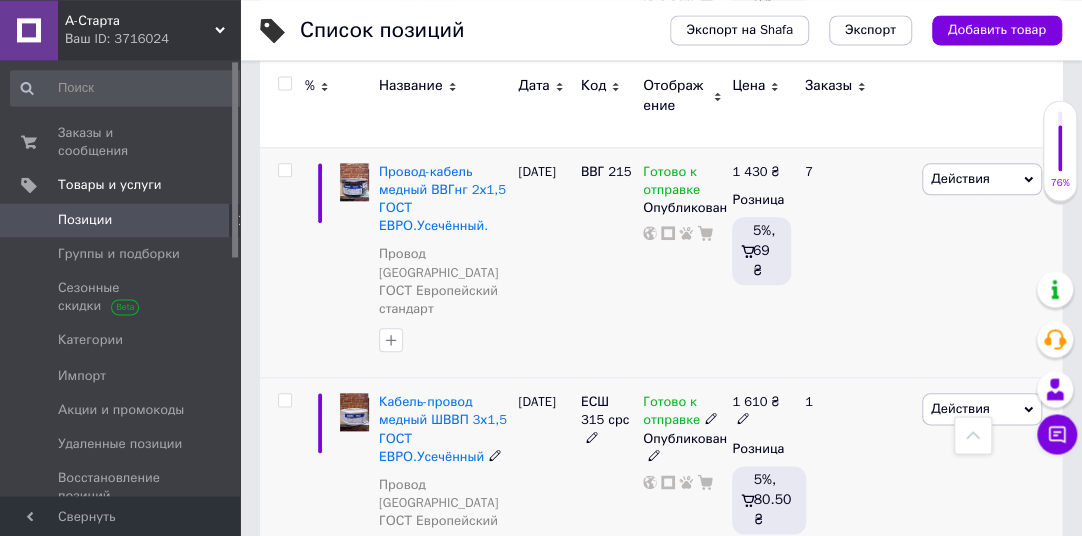 click 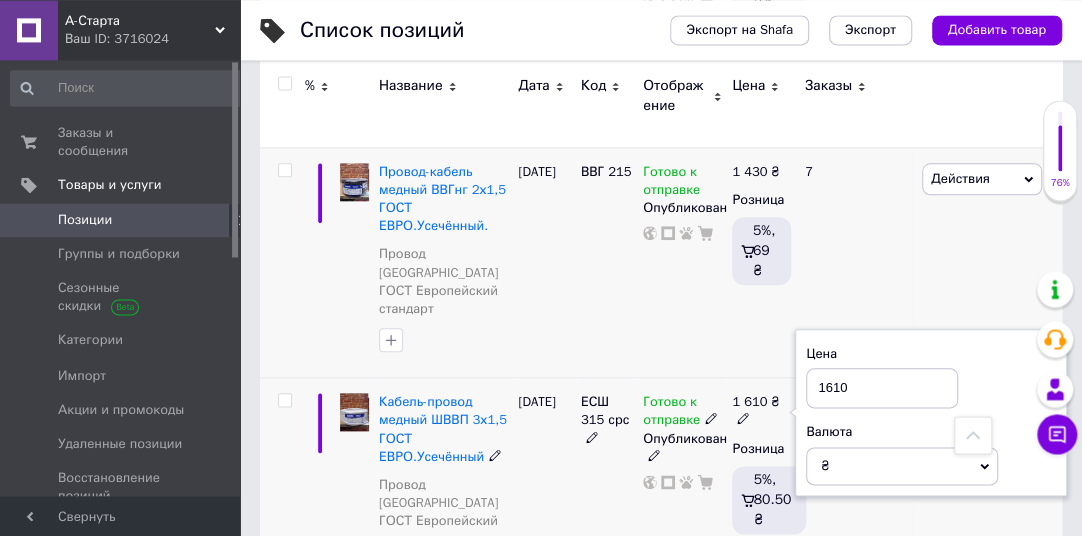 click on "1610" at bounding box center [882, 388] 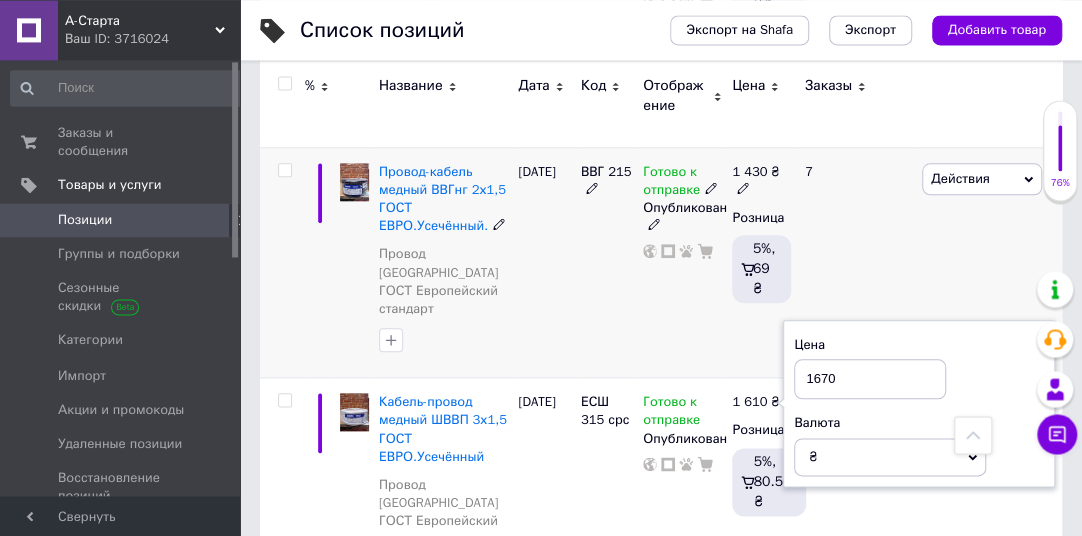 type on "1670" 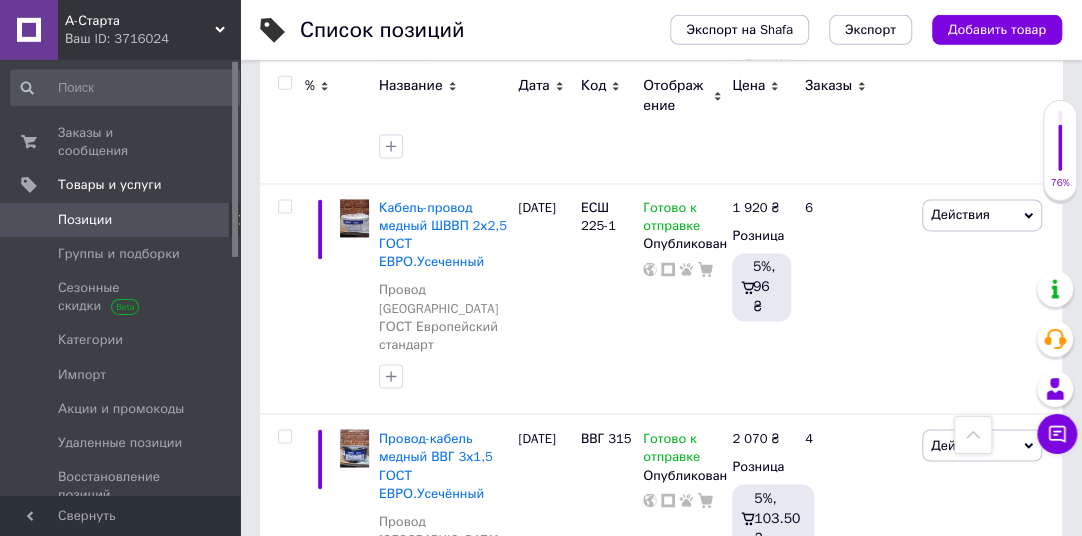 scroll, scrollTop: 1283, scrollLeft: 0, axis: vertical 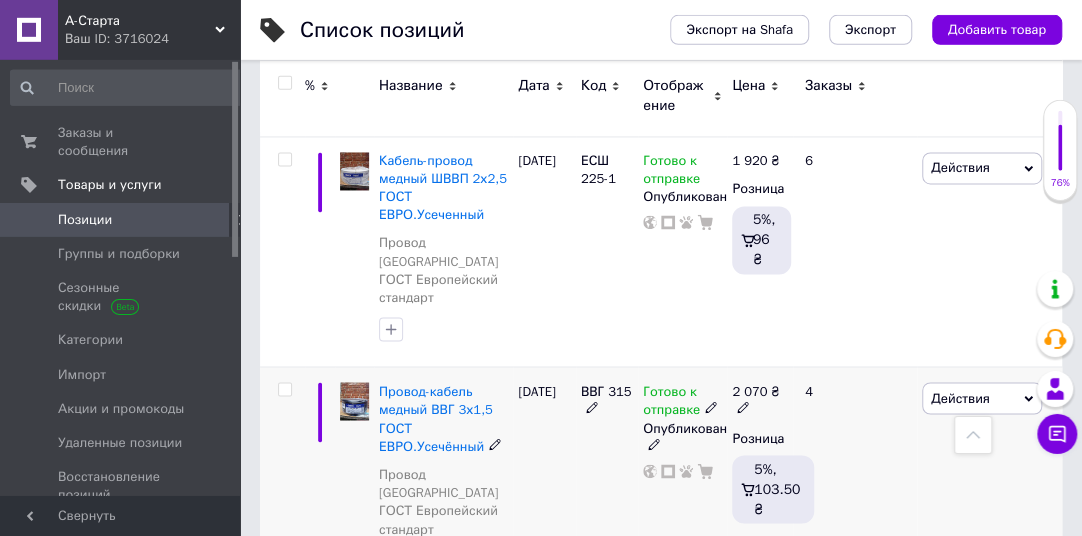 click 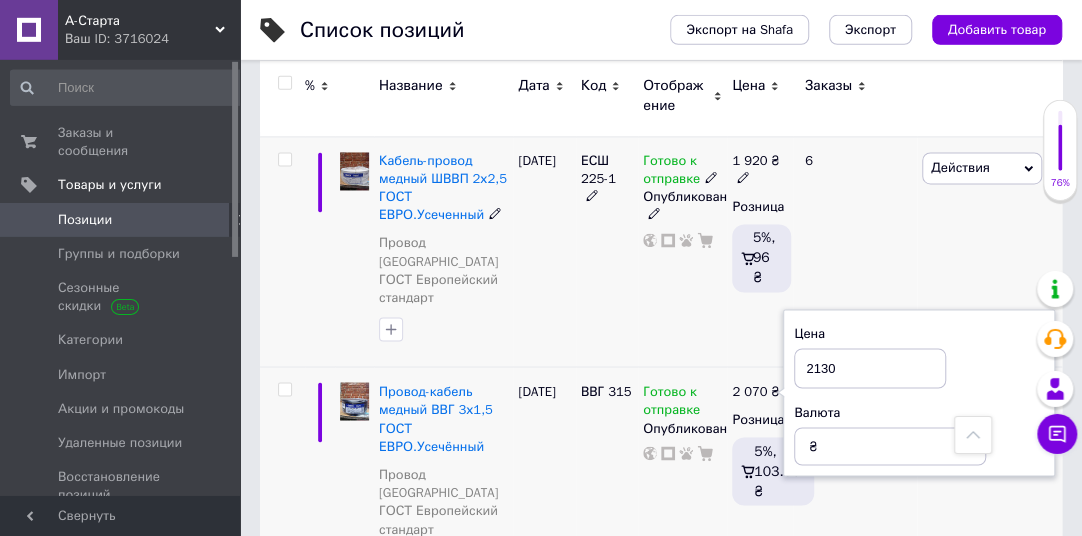 type on "2130" 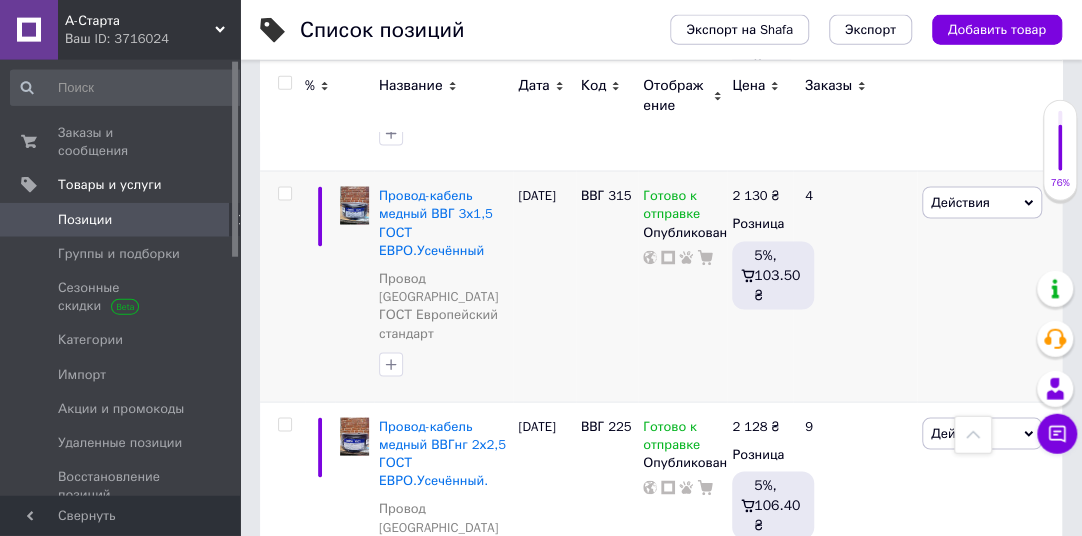 scroll, scrollTop: 1484, scrollLeft: 0, axis: vertical 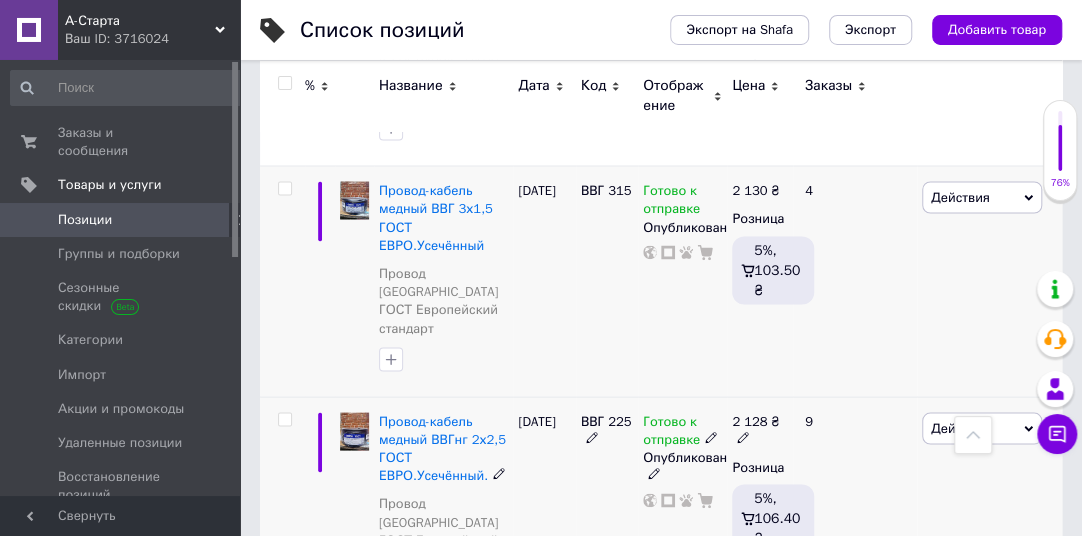 click 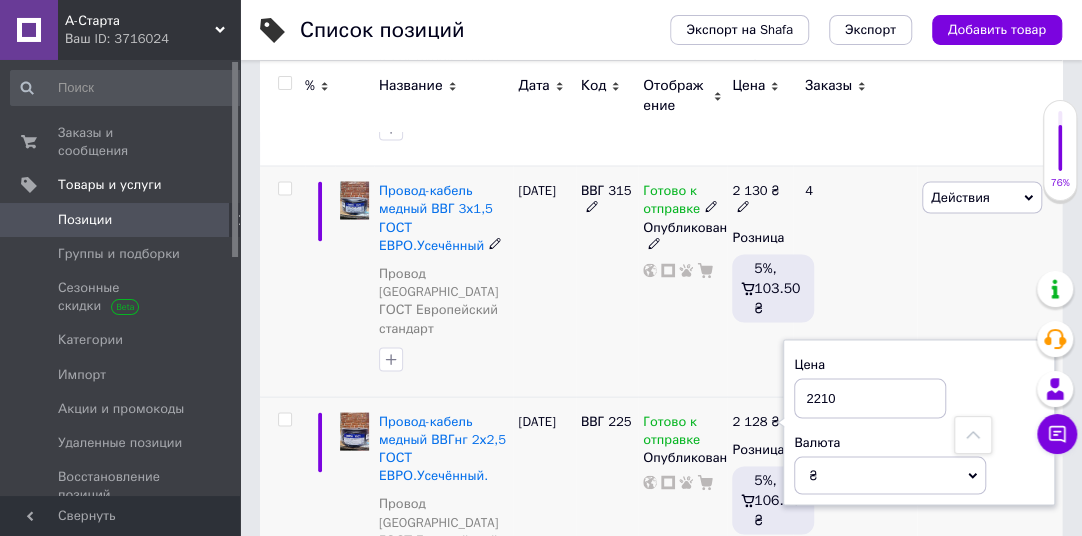 type on "2210" 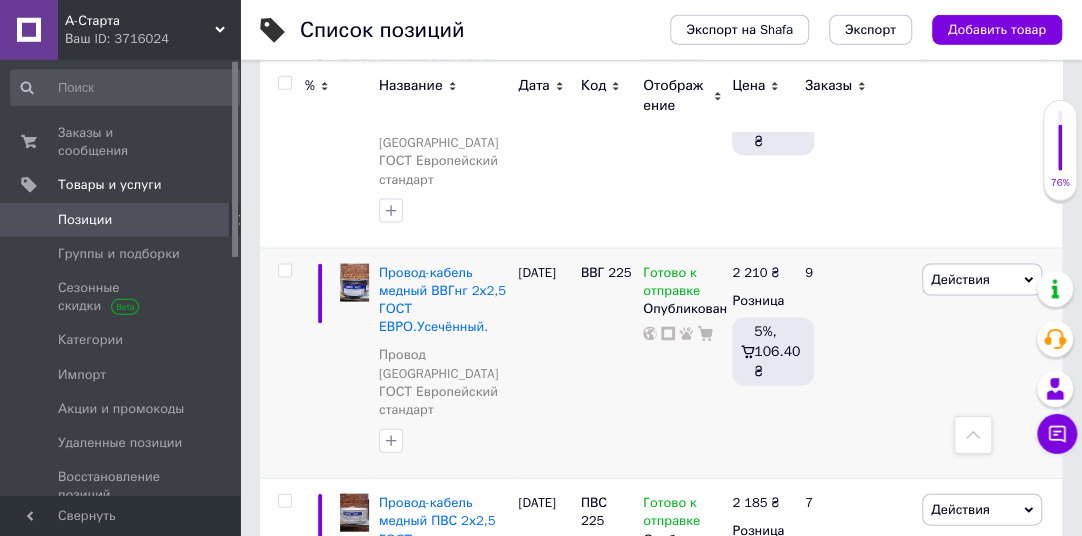 scroll, scrollTop: 1638, scrollLeft: 0, axis: vertical 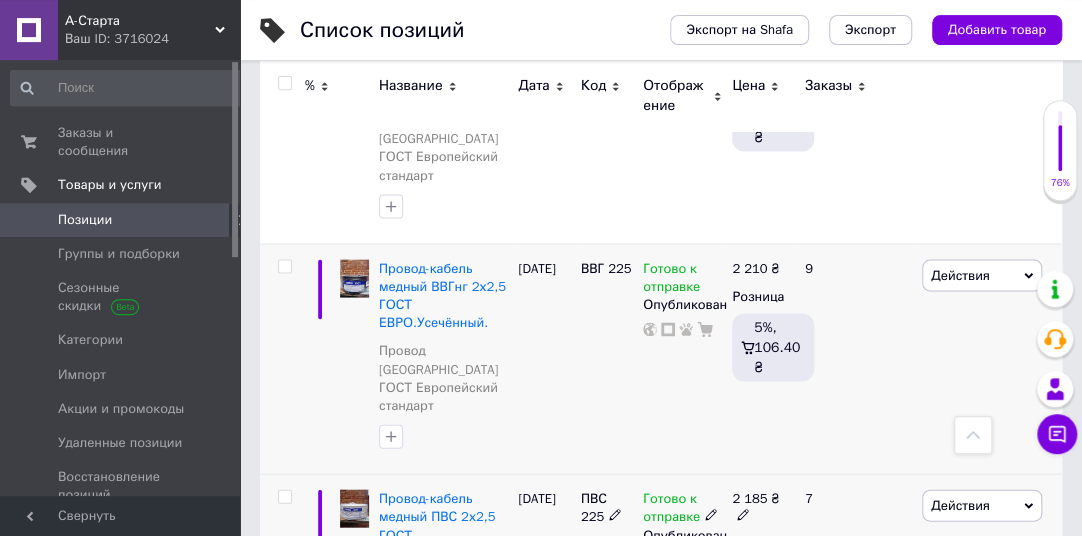 click 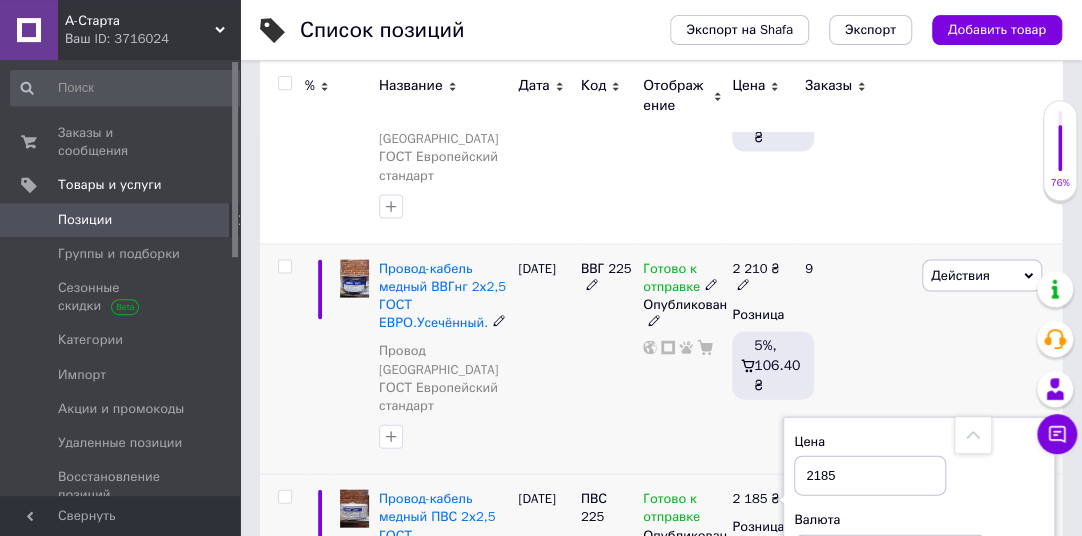 click on "Готово к отправке Опубликован" at bounding box center (682, 358) 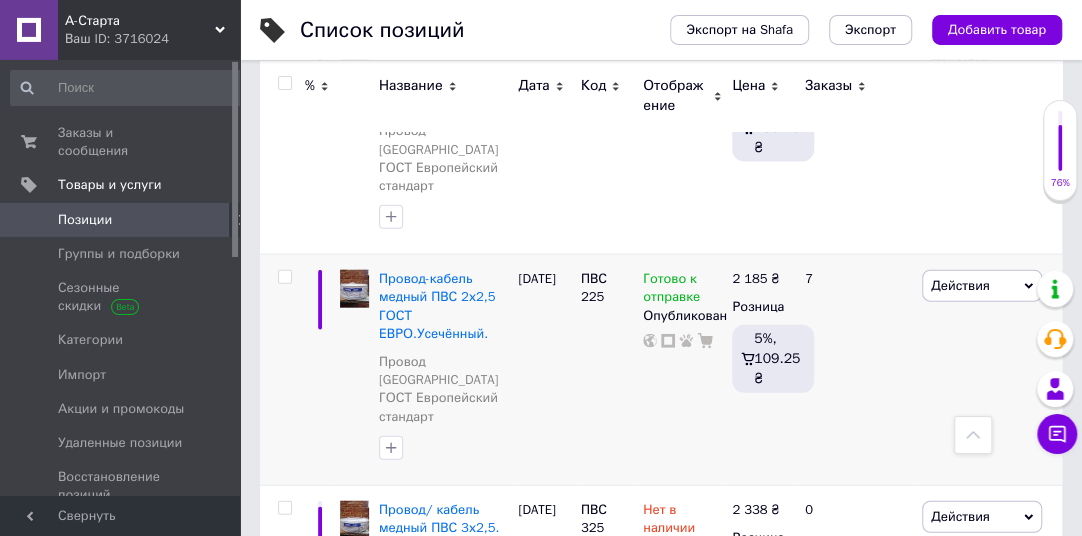 scroll, scrollTop: 1866, scrollLeft: 0, axis: vertical 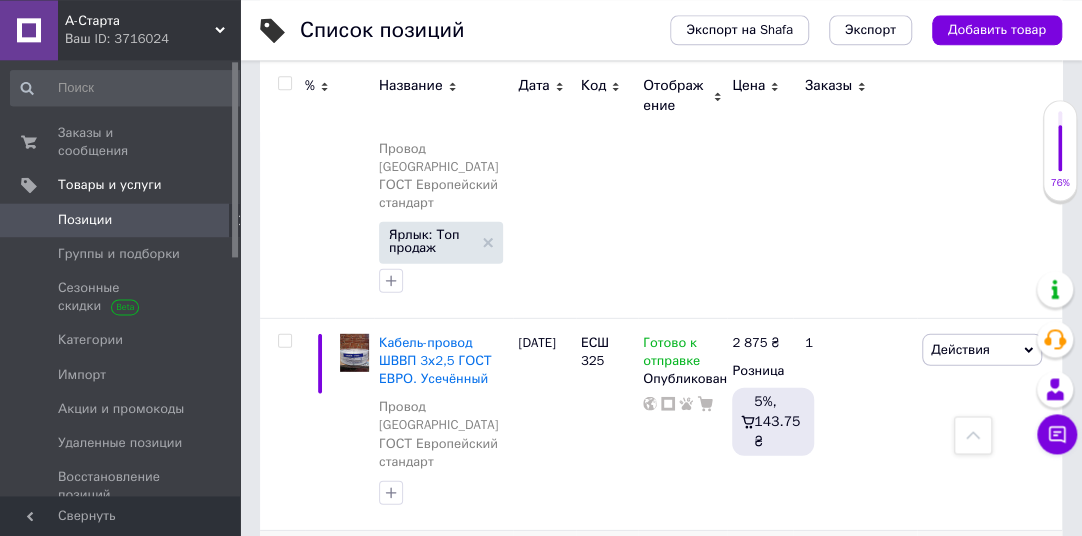 click 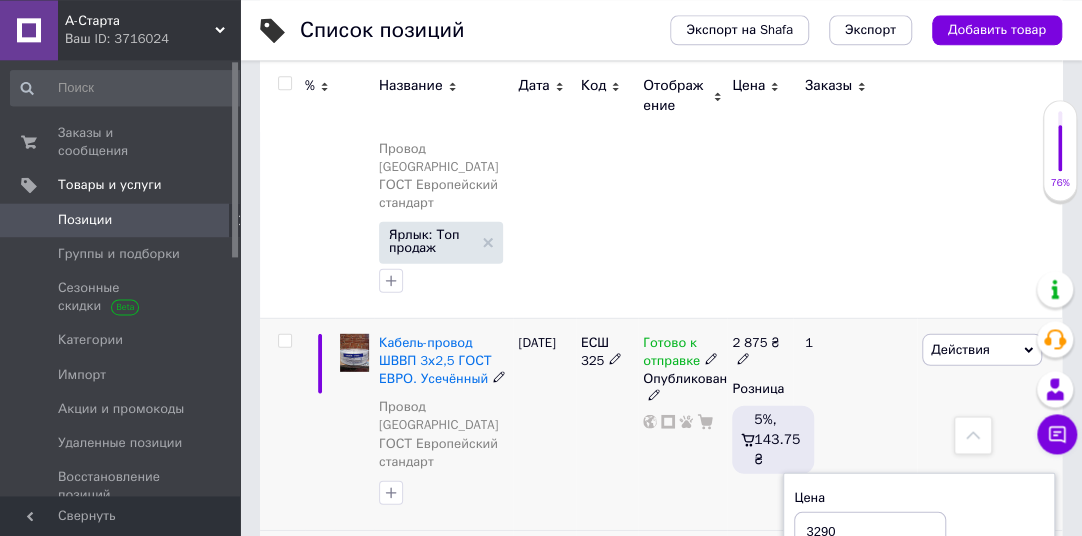 type on "3290" 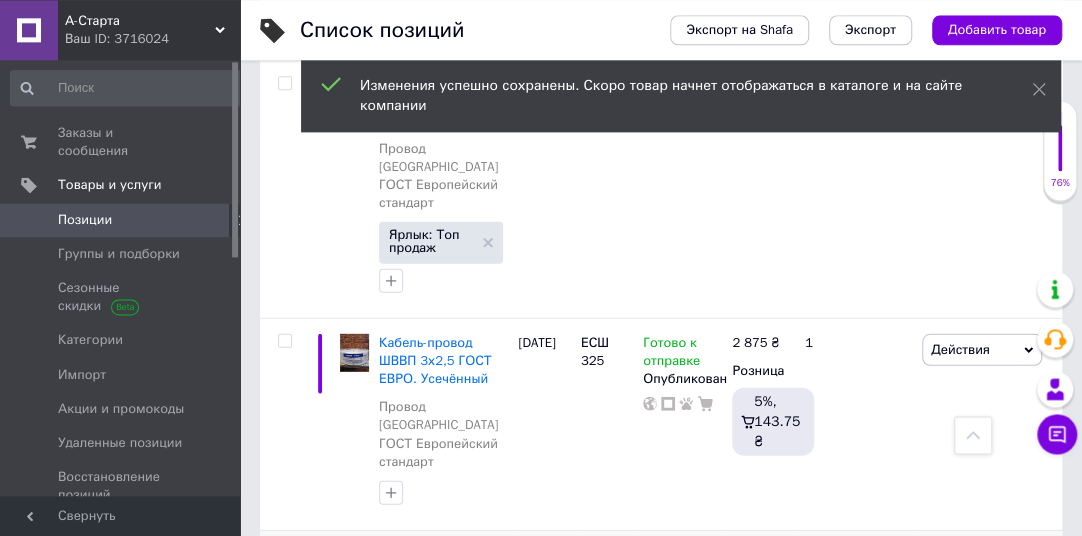 scroll, scrollTop: 2361, scrollLeft: 0, axis: vertical 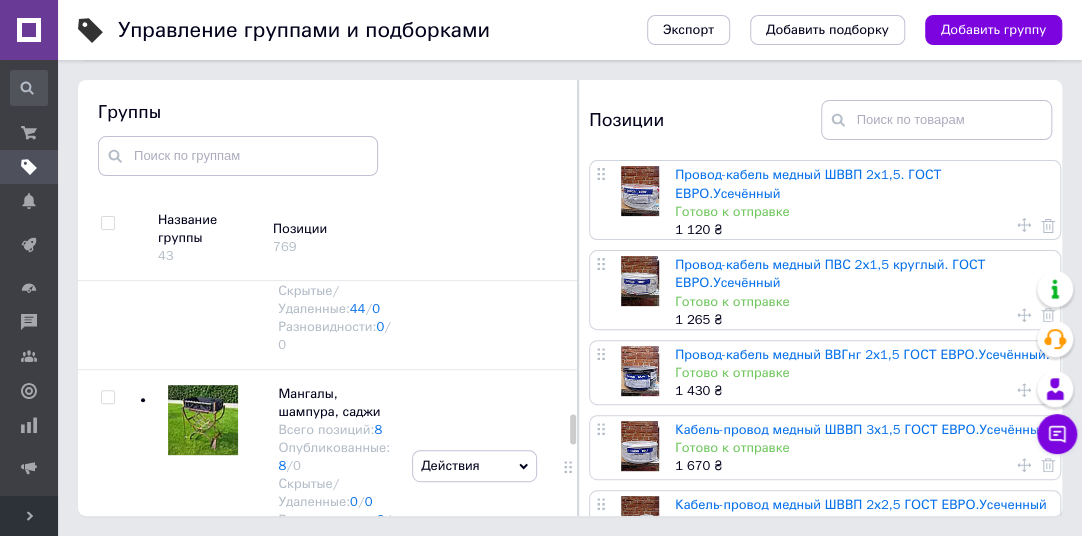 drag, startPoint x: 572, startPoint y: 376, endPoint x: 570, endPoint y: 433, distance: 57.035076 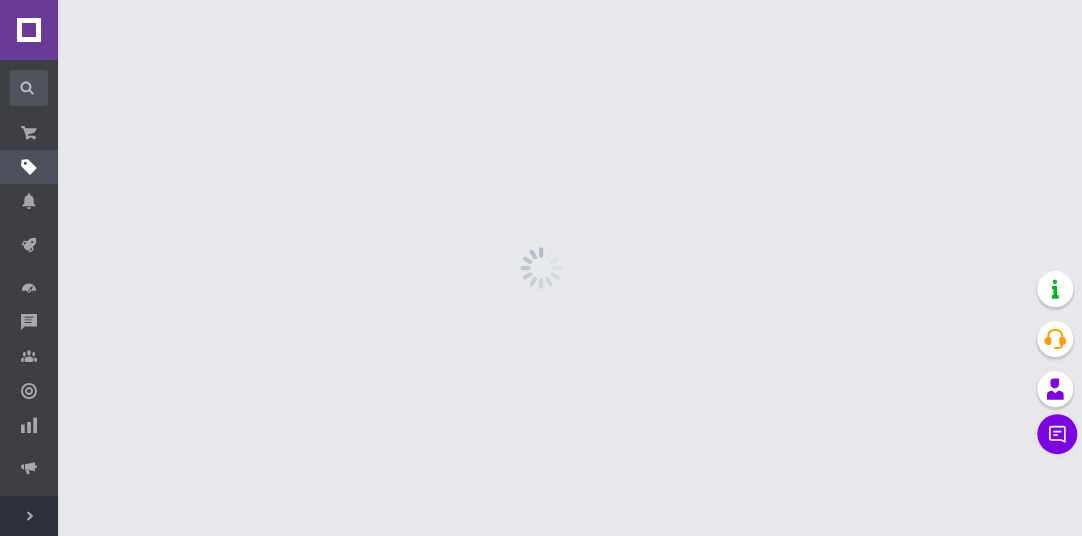 scroll, scrollTop: 0, scrollLeft: 0, axis: both 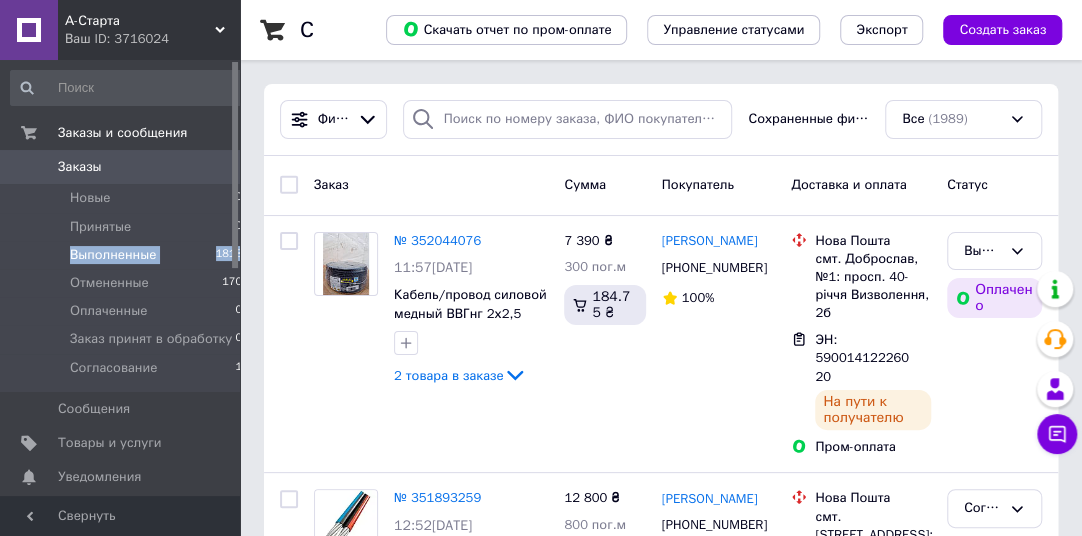 drag, startPoint x: 231, startPoint y: 226, endPoint x: 230, endPoint y: 254, distance: 28.01785 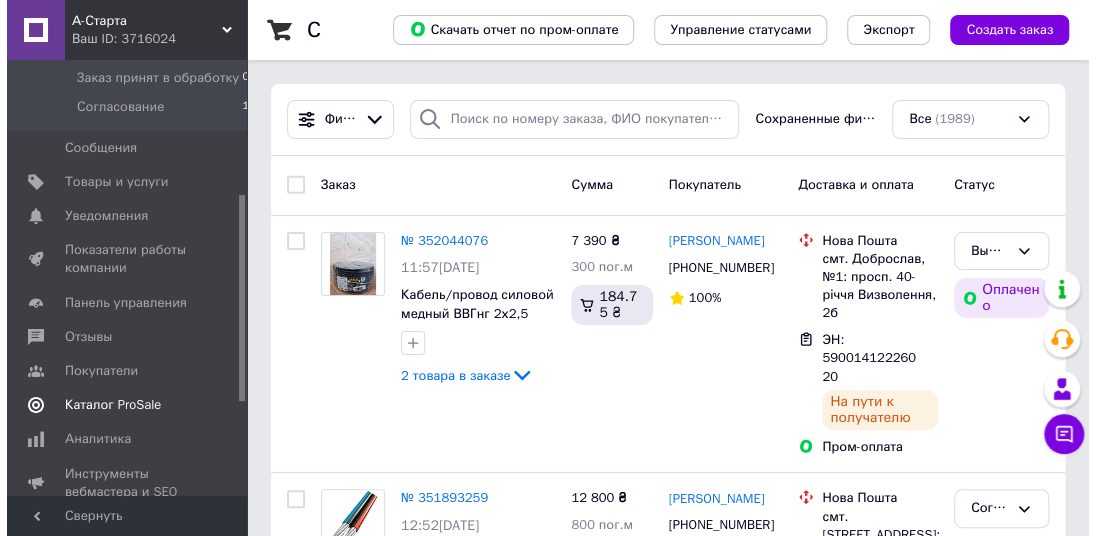 scroll, scrollTop: 287, scrollLeft: 0, axis: vertical 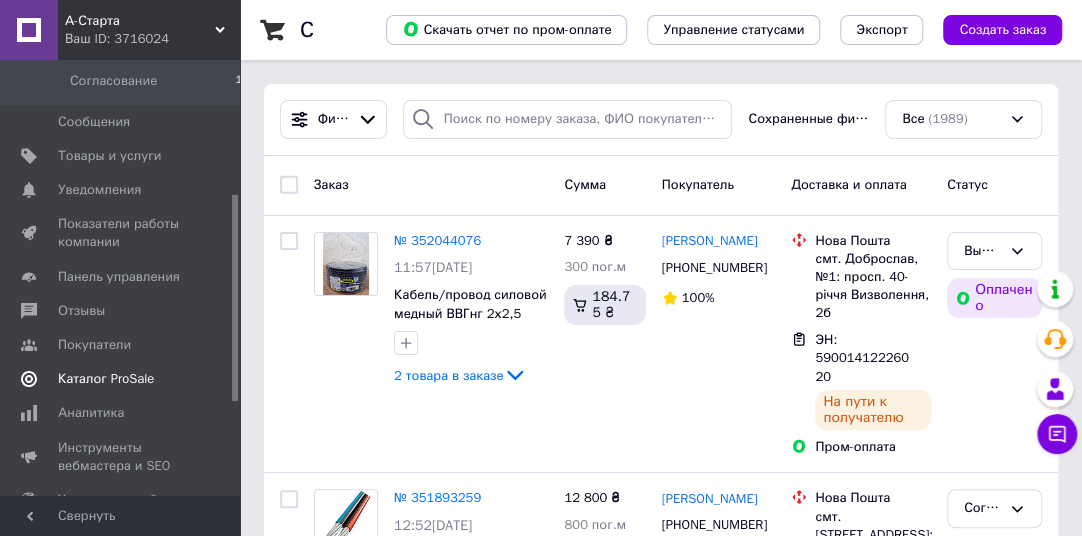drag, startPoint x: 233, startPoint y: 237, endPoint x: 181, endPoint y: 383, distance: 154.98387 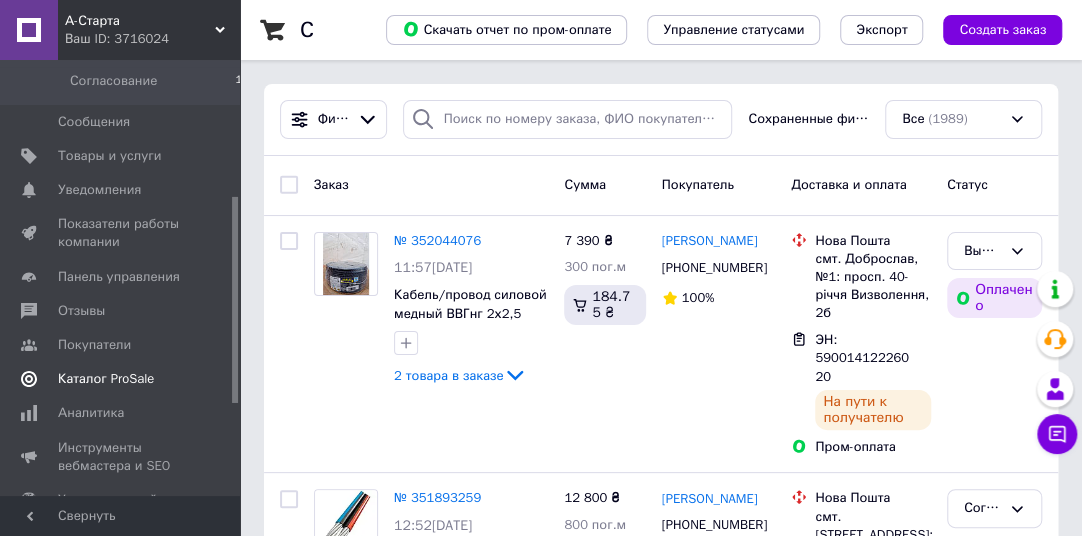 click on "Каталог ProSale" at bounding box center [106, 379] 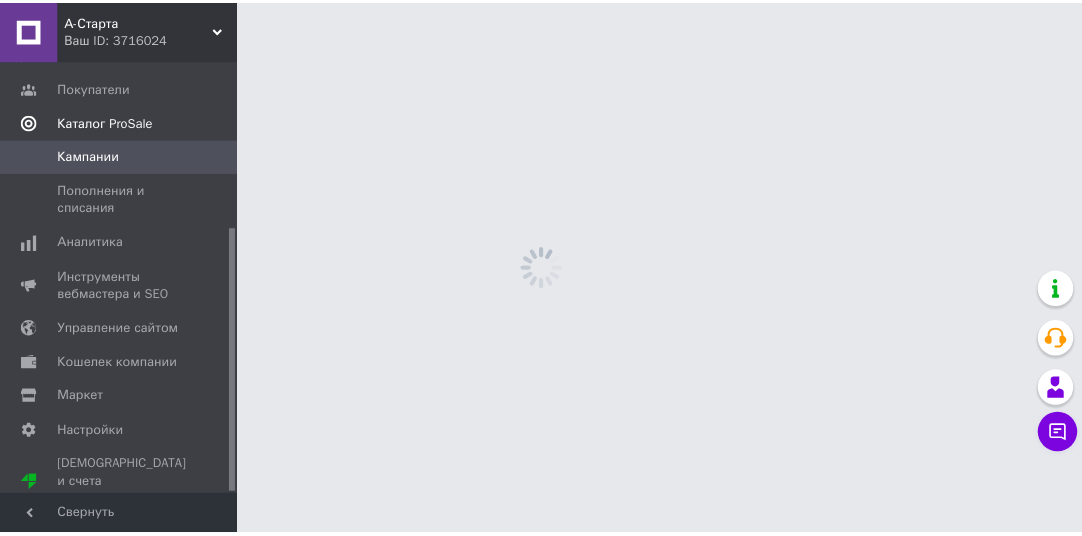scroll, scrollTop: 274, scrollLeft: 0, axis: vertical 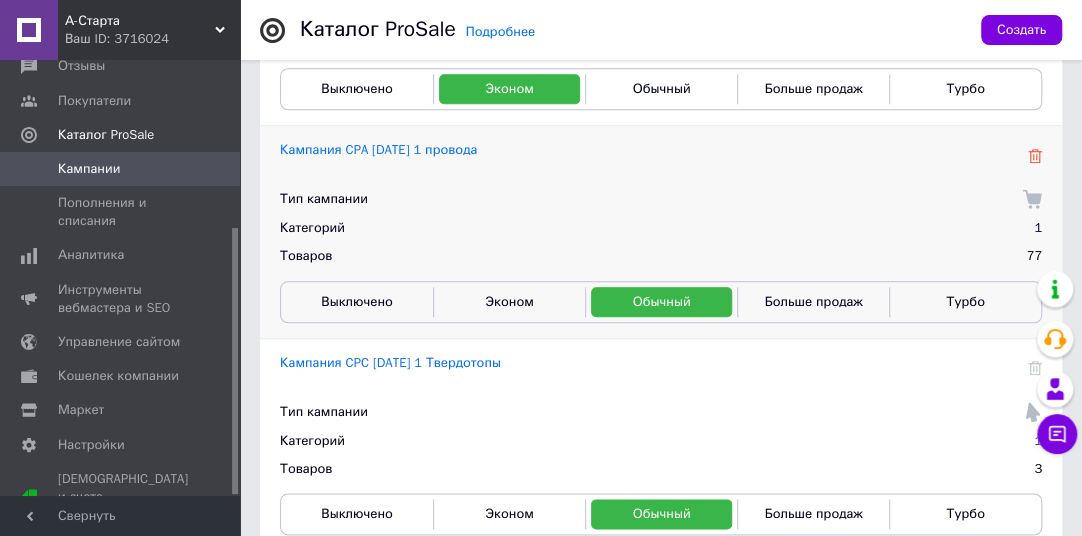 click 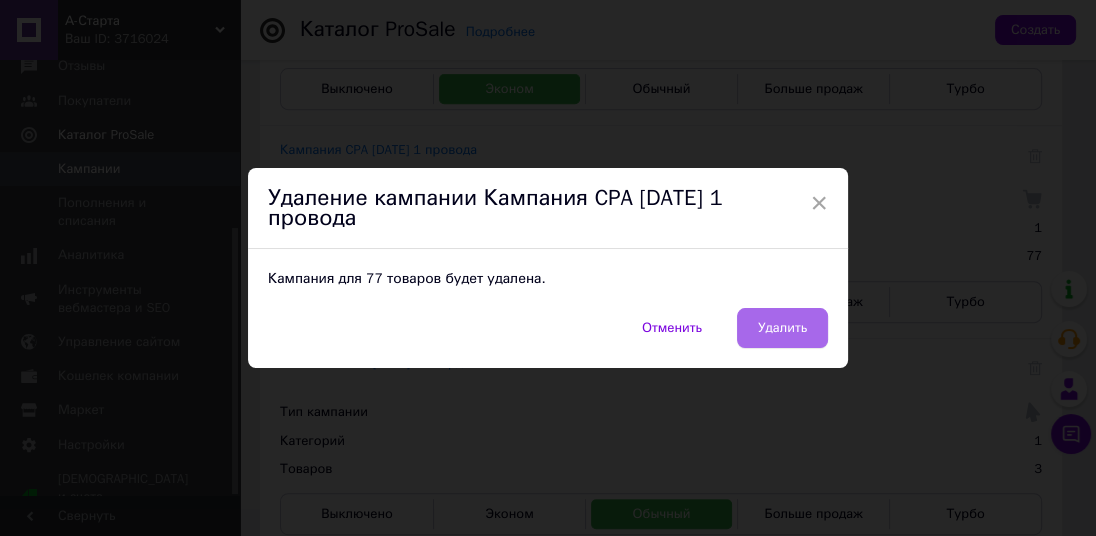 click on "Удалить" at bounding box center [782, 328] 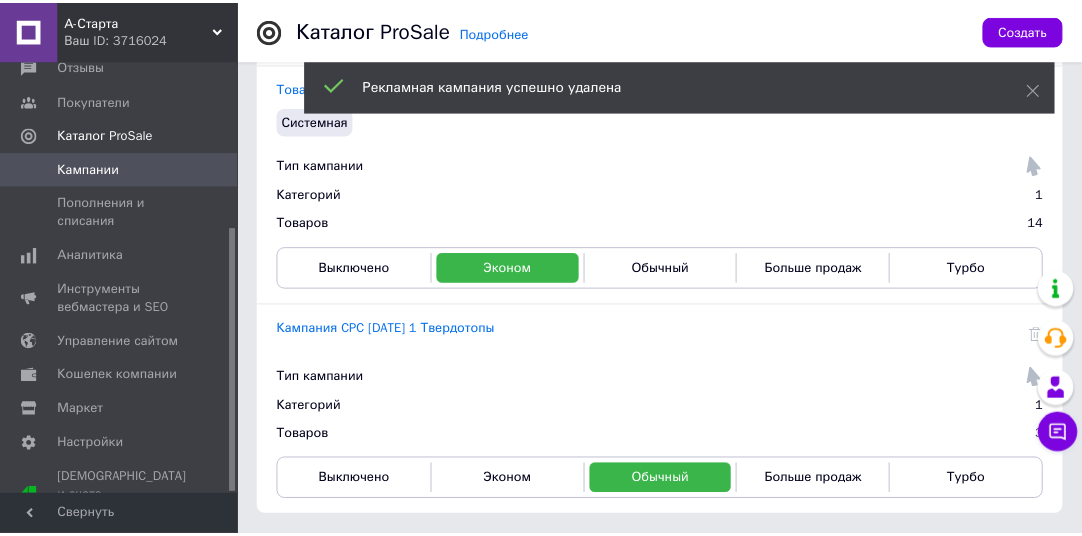 scroll, scrollTop: 517, scrollLeft: 0, axis: vertical 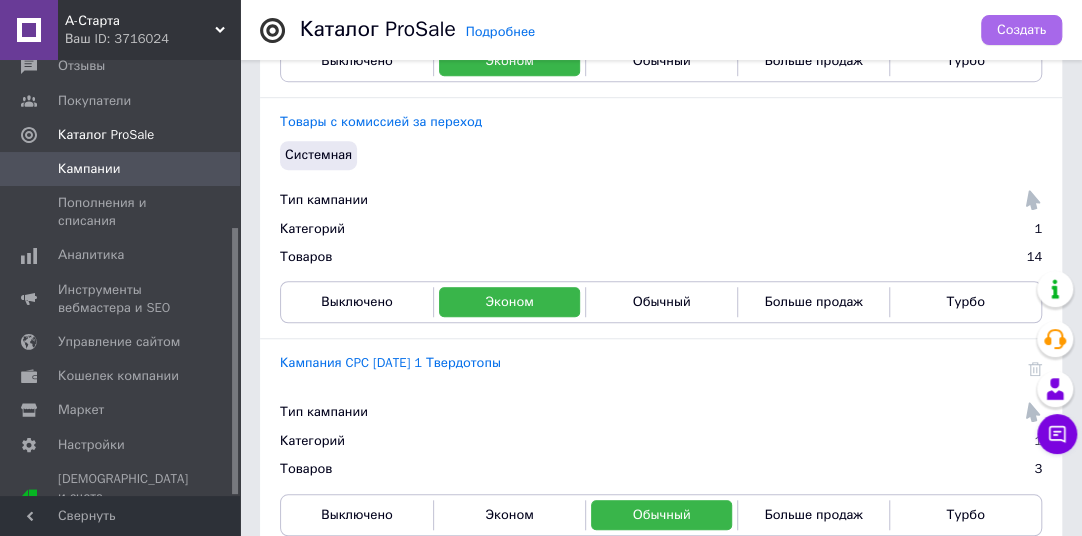 click on "Создать" at bounding box center [1021, 30] 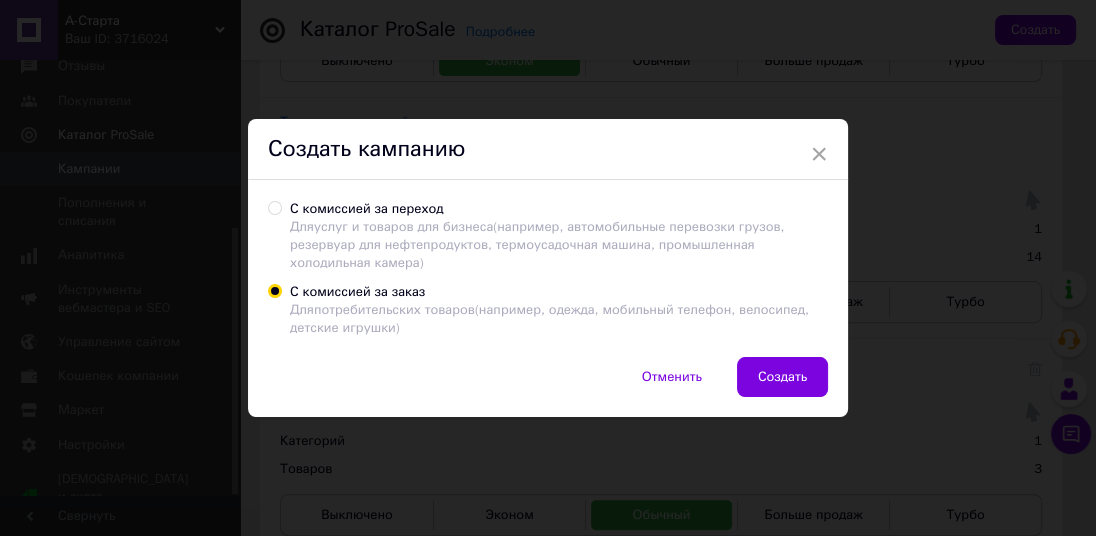 click on "С комиссией за переход Для  услуг и товаров для бизнеса  (например, автомобильные перевозки грузов,
резервуар для нефтепродуктов, термоусадочная машина, промышленная холодильная камера)" at bounding box center [274, 207] 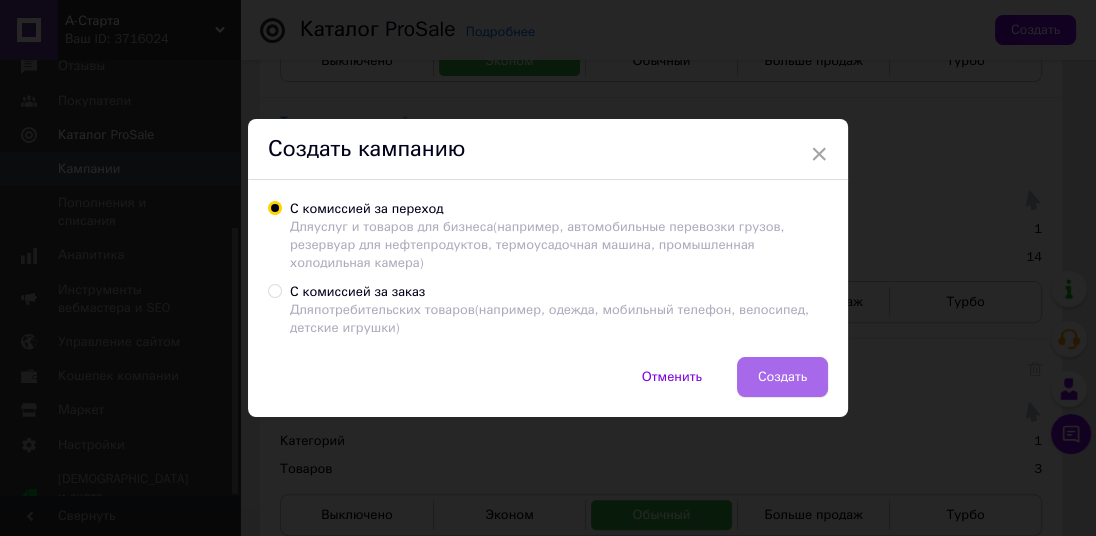 click on "Создать" at bounding box center [782, 377] 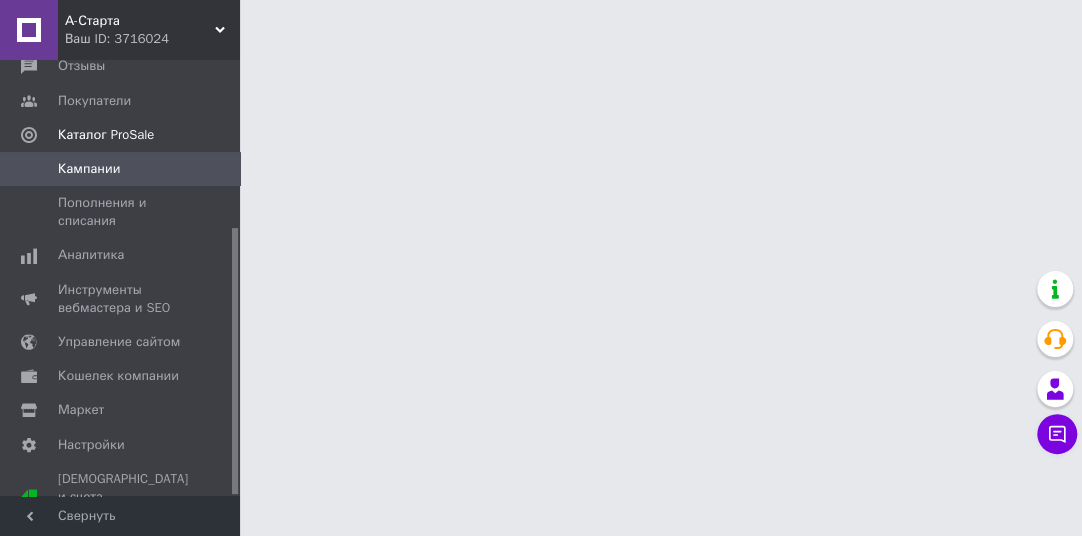 scroll, scrollTop: 0, scrollLeft: 0, axis: both 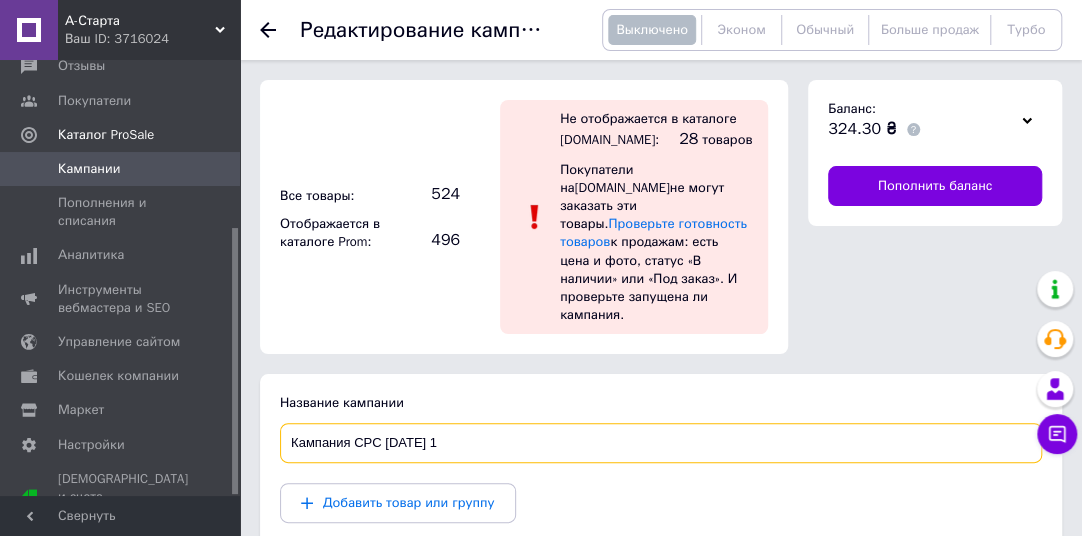 click on "Кампания CPC 10.07.2025 1" at bounding box center (661, 443) 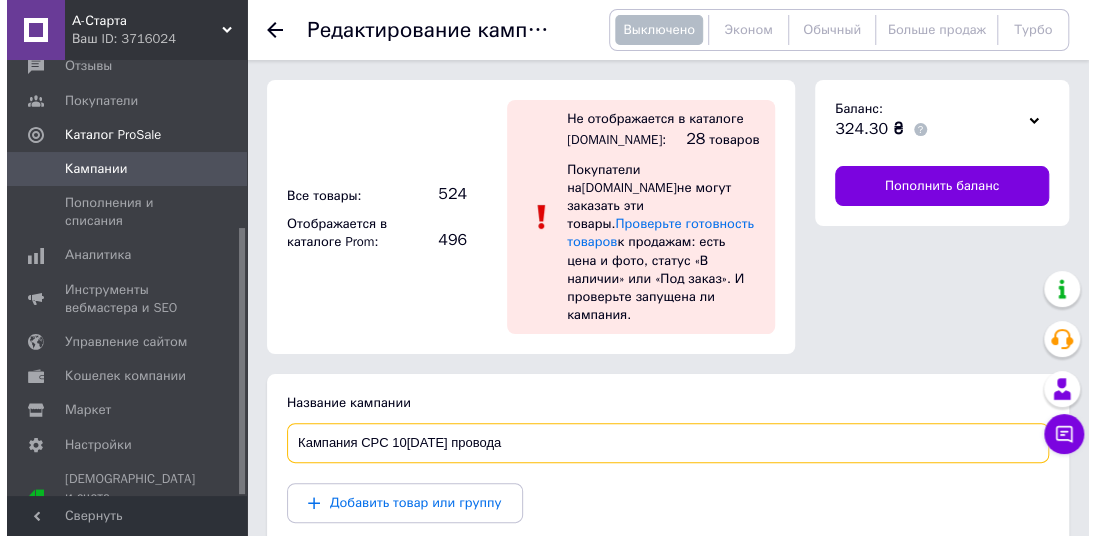 scroll, scrollTop: 105, scrollLeft: 0, axis: vertical 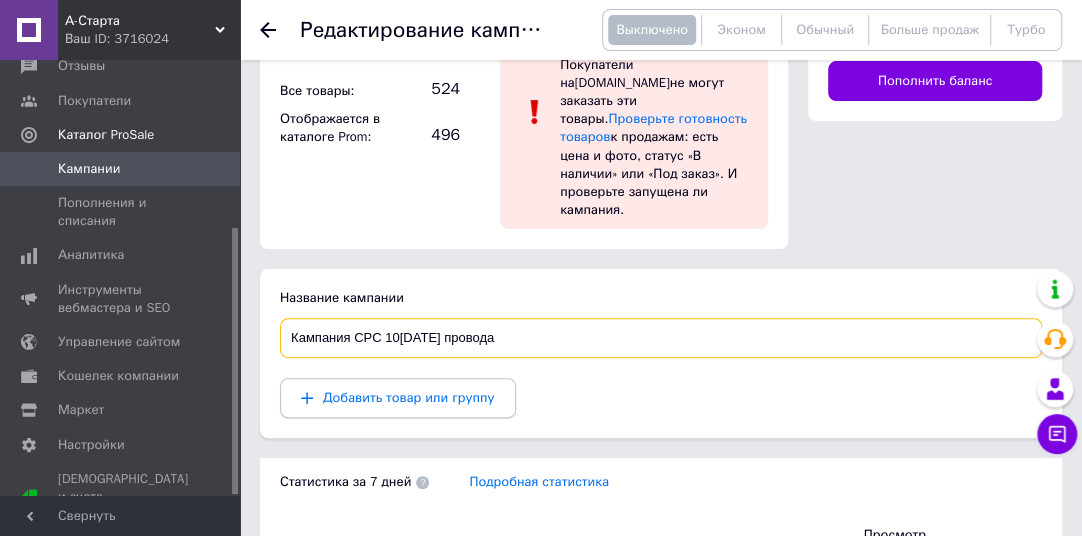type on "Кампания CPC 10.07.2025 1 провода" 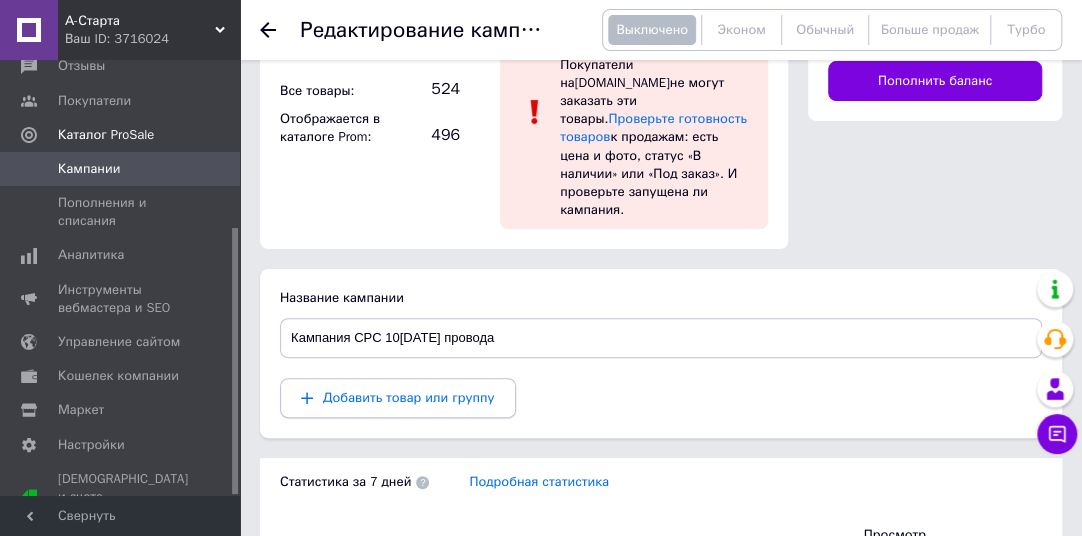 click on "Добавить товар или группу" at bounding box center [409, 397] 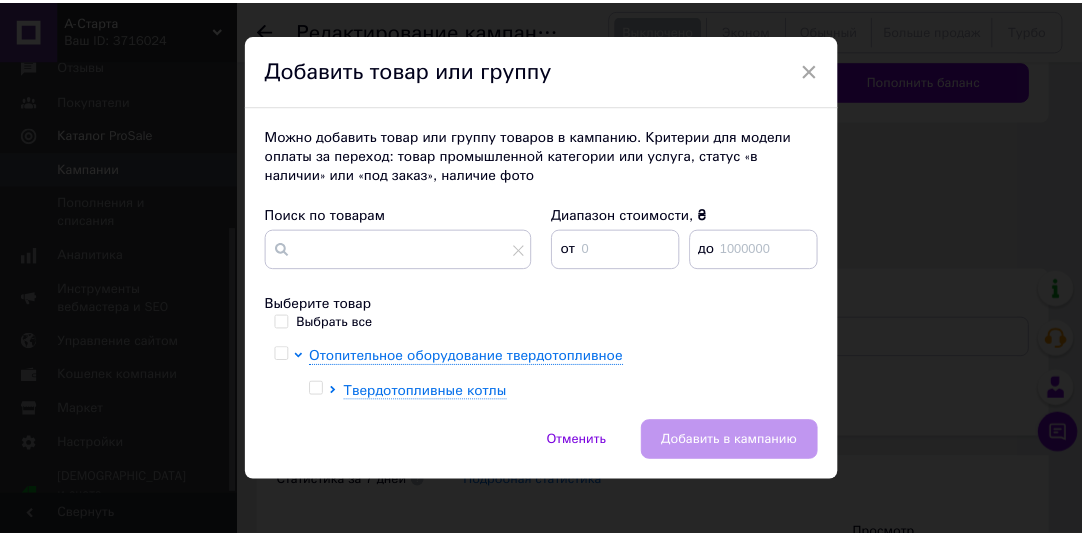 scroll, scrollTop: 51, scrollLeft: 0, axis: vertical 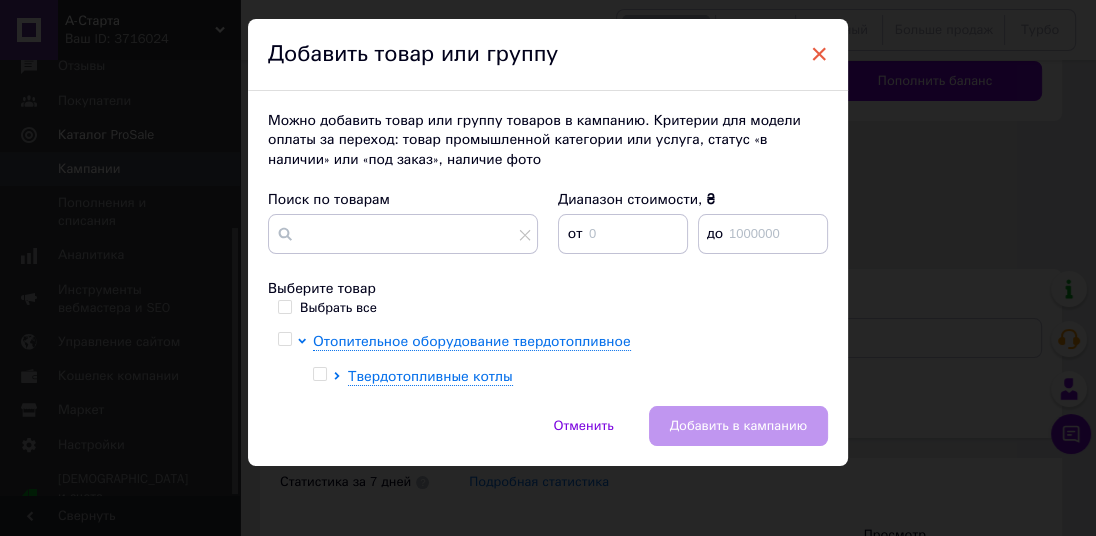 click on "×" at bounding box center (819, 54) 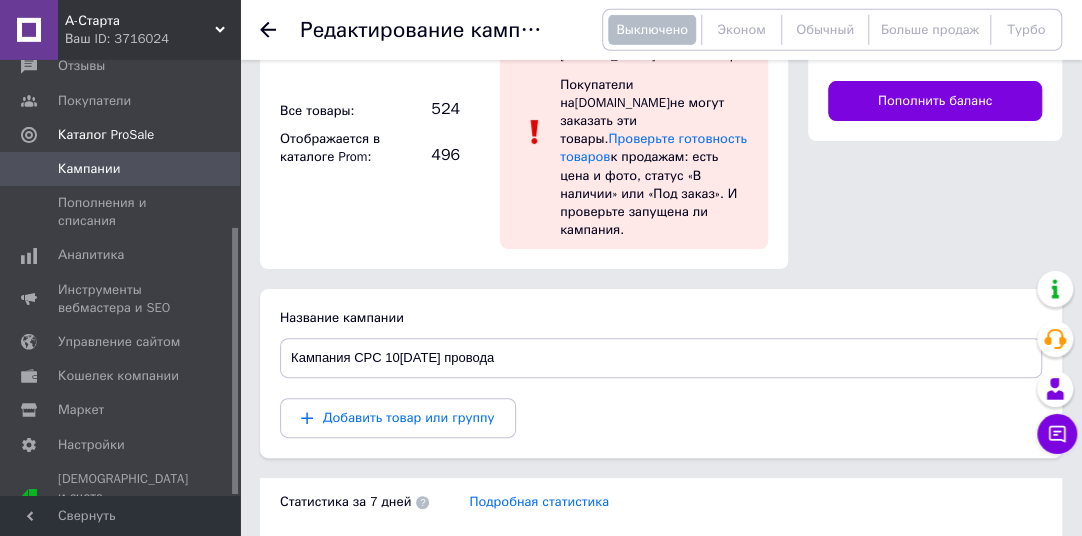 scroll, scrollTop: 83, scrollLeft: 0, axis: vertical 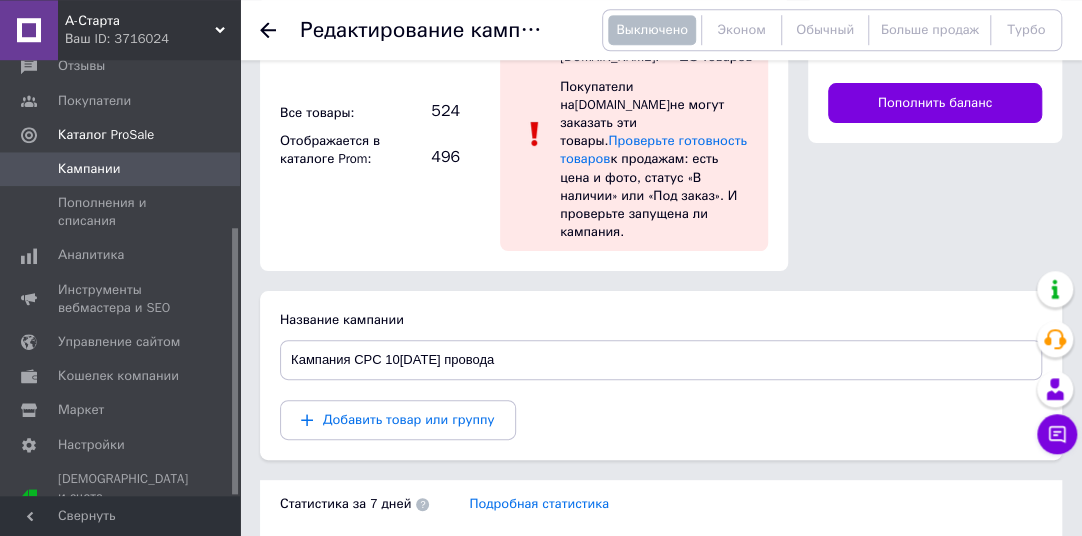 click 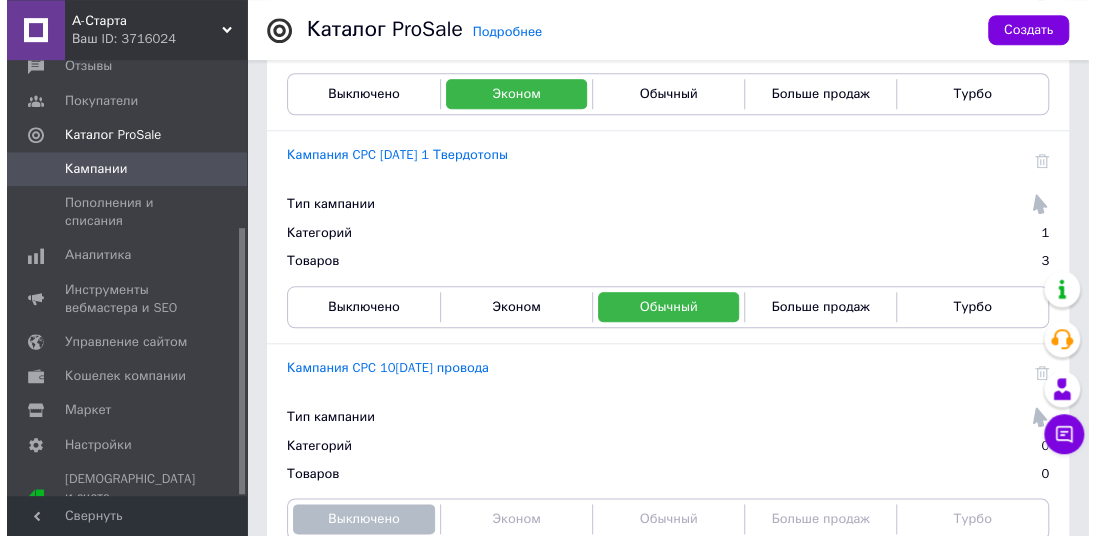 scroll, scrollTop: 730, scrollLeft: 0, axis: vertical 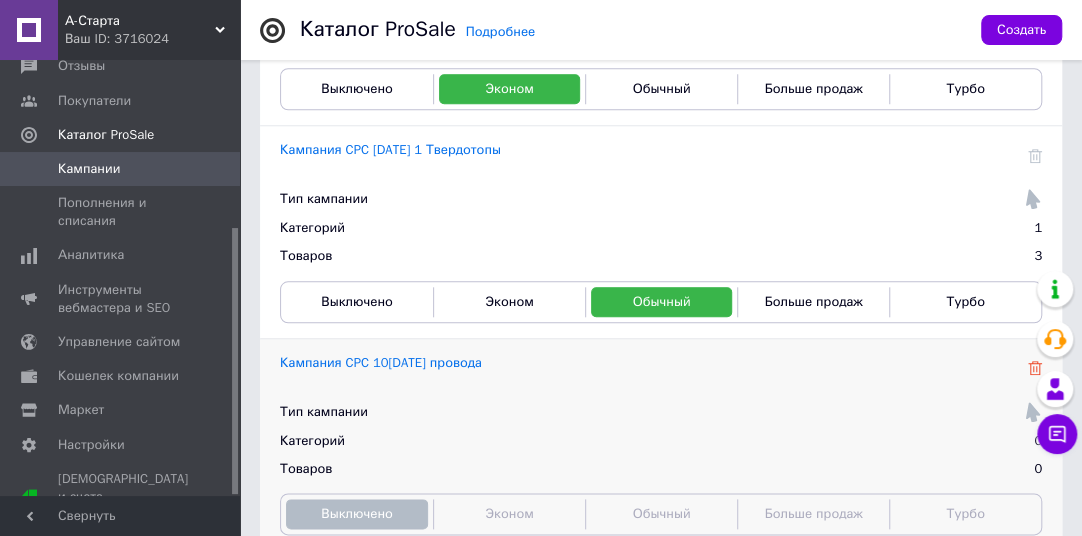 click 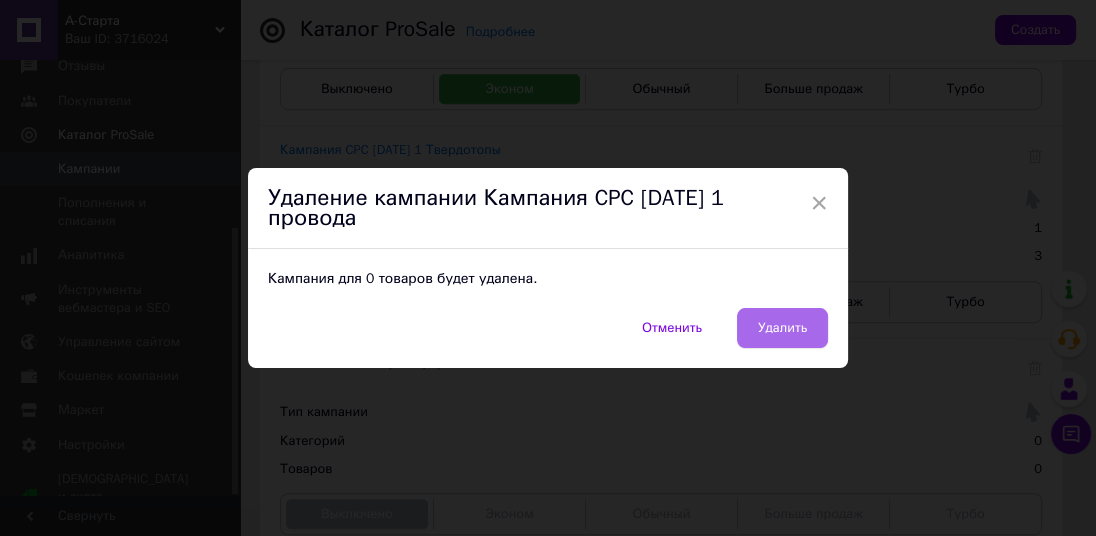 click on "Удалить" at bounding box center [782, 328] 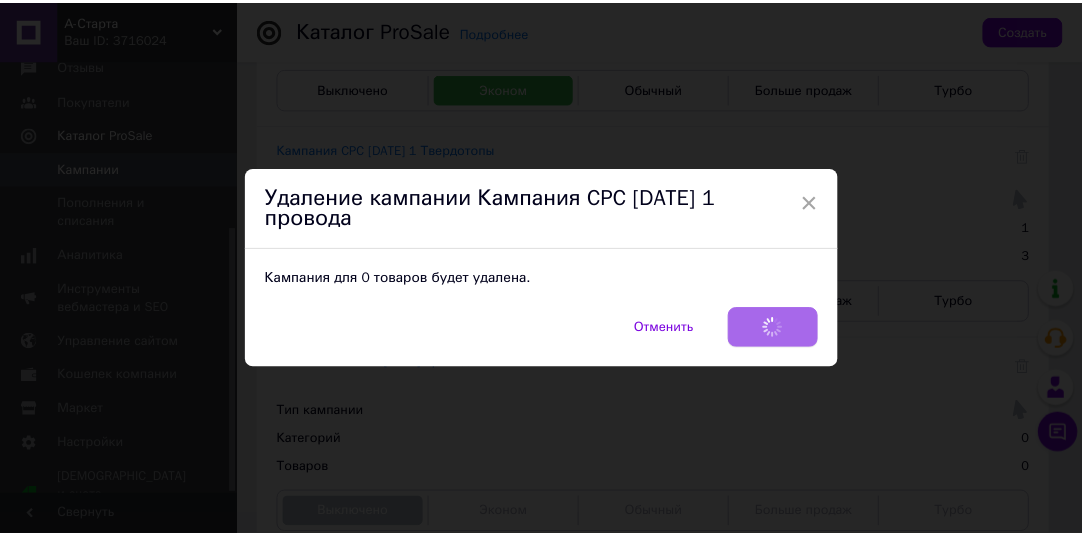 scroll, scrollTop: 517, scrollLeft: 0, axis: vertical 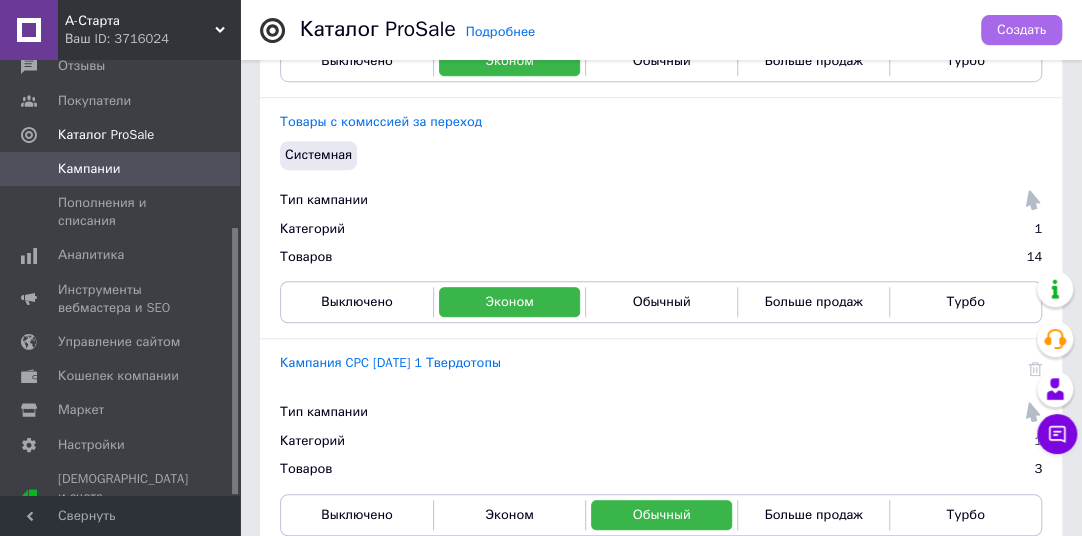 click on "Создать" at bounding box center (1021, 30) 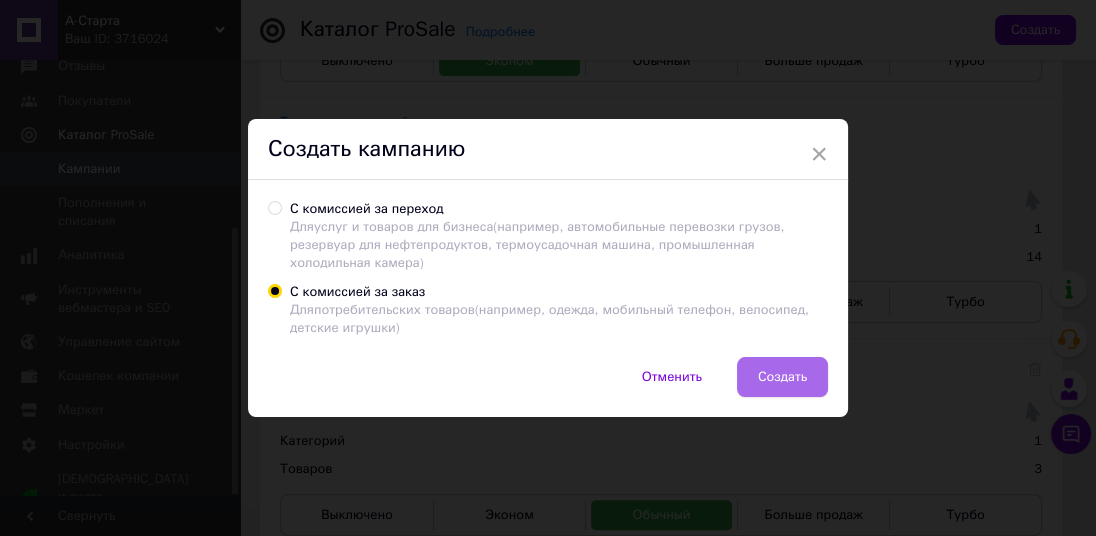 click on "Создать" at bounding box center [782, 377] 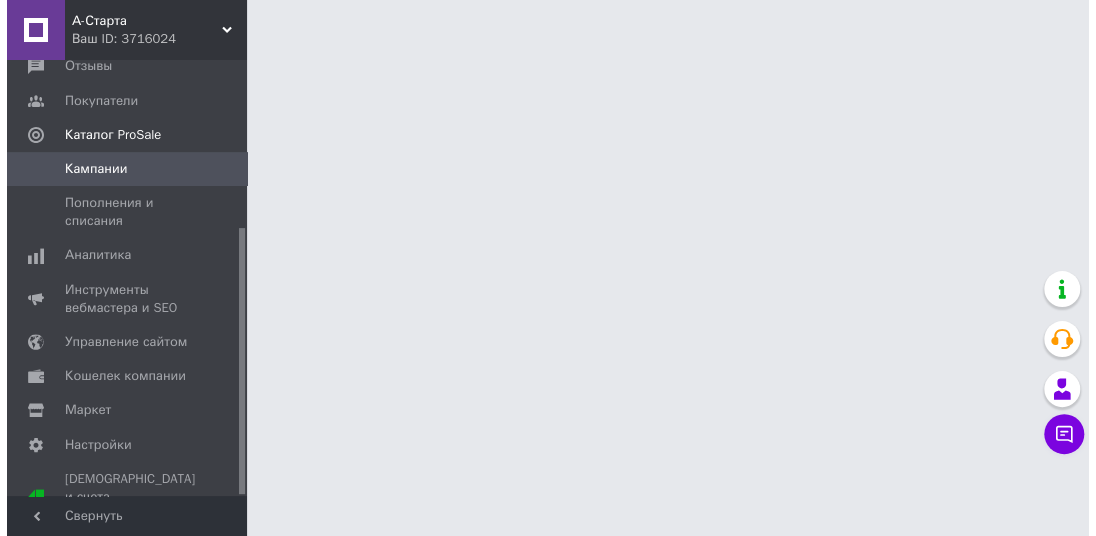 scroll, scrollTop: 0, scrollLeft: 0, axis: both 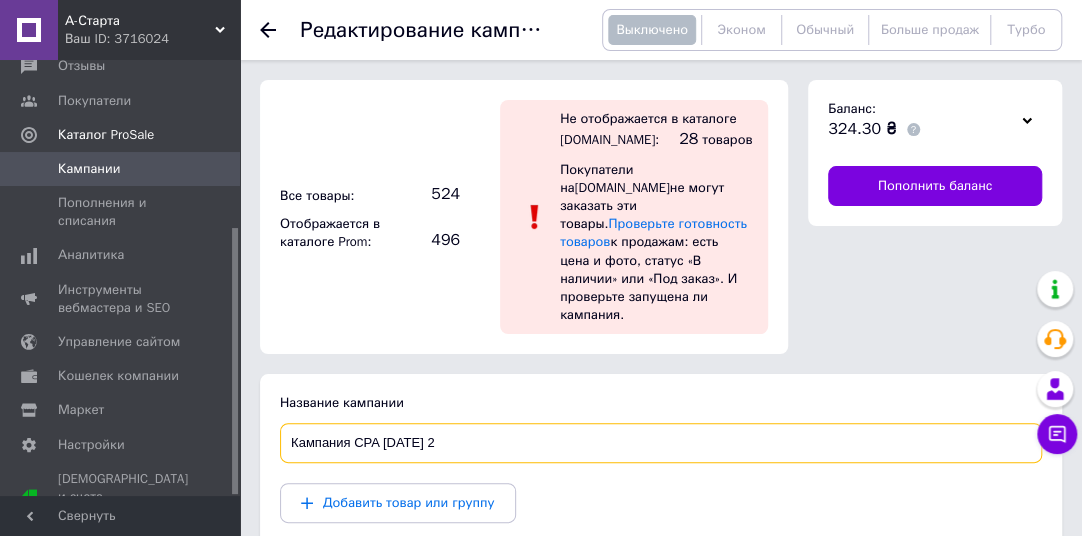 click on "Кампания CPA 10.07.2025 2" at bounding box center [661, 443] 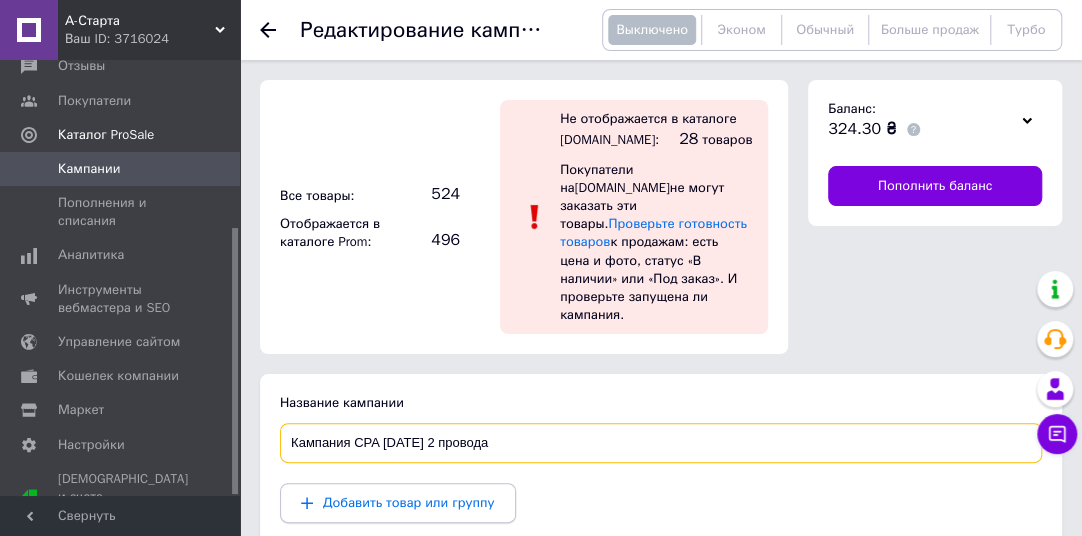 type on "Кампания CPA 10.07.2025 2 провода" 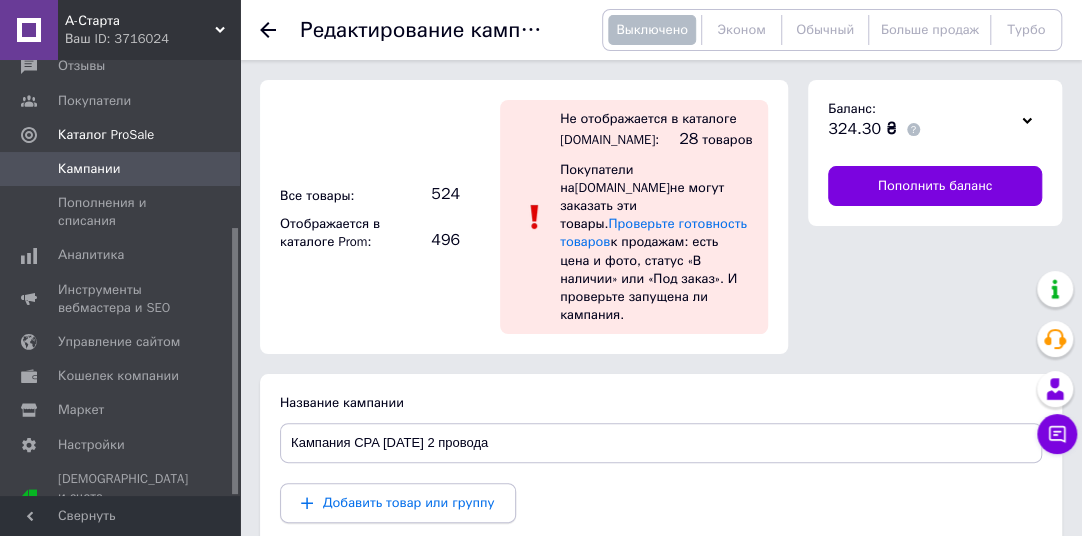click on "Добавить товар или группу" at bounding box center (409, 502) 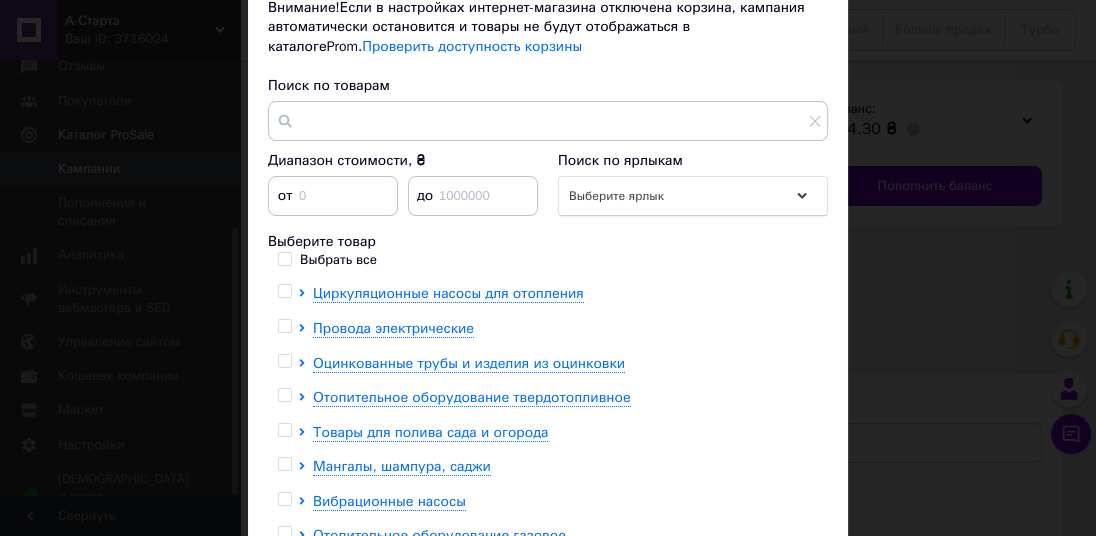 scroll, scrollTop: 330, scrollLeft: 0, axis: vertical 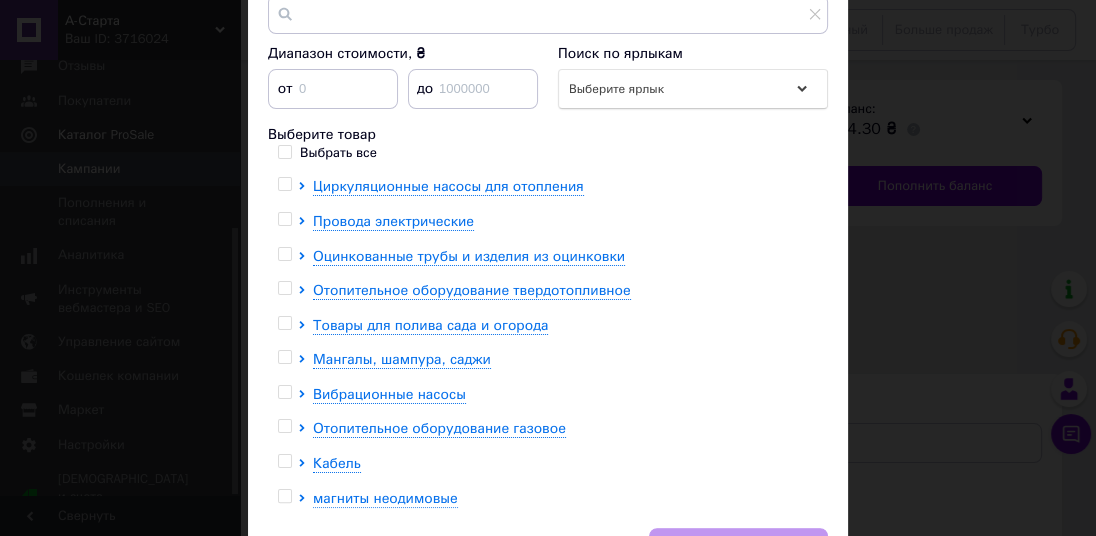 click at bounding box center [284, 461] 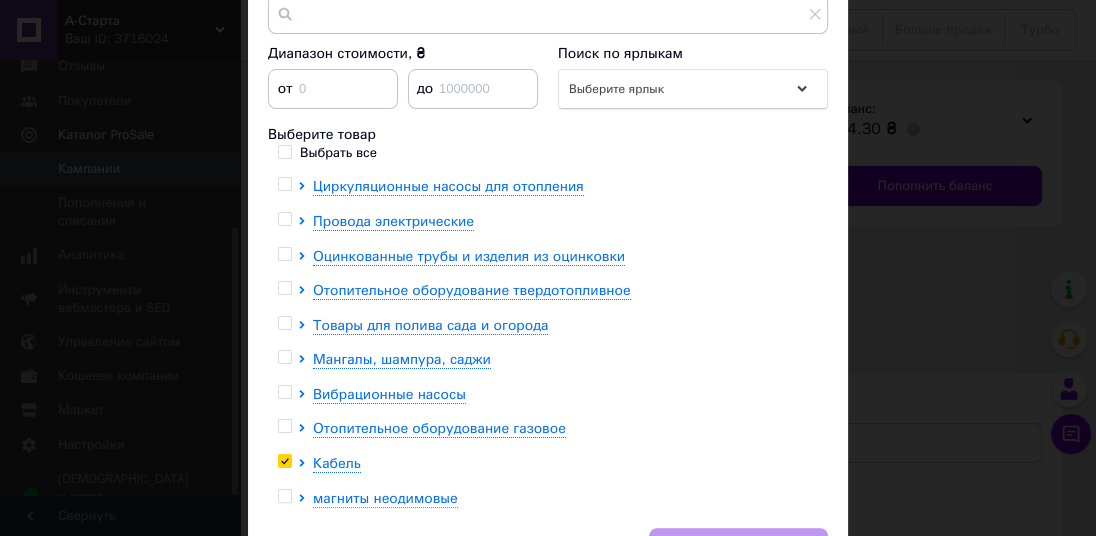 checkbox on "true" 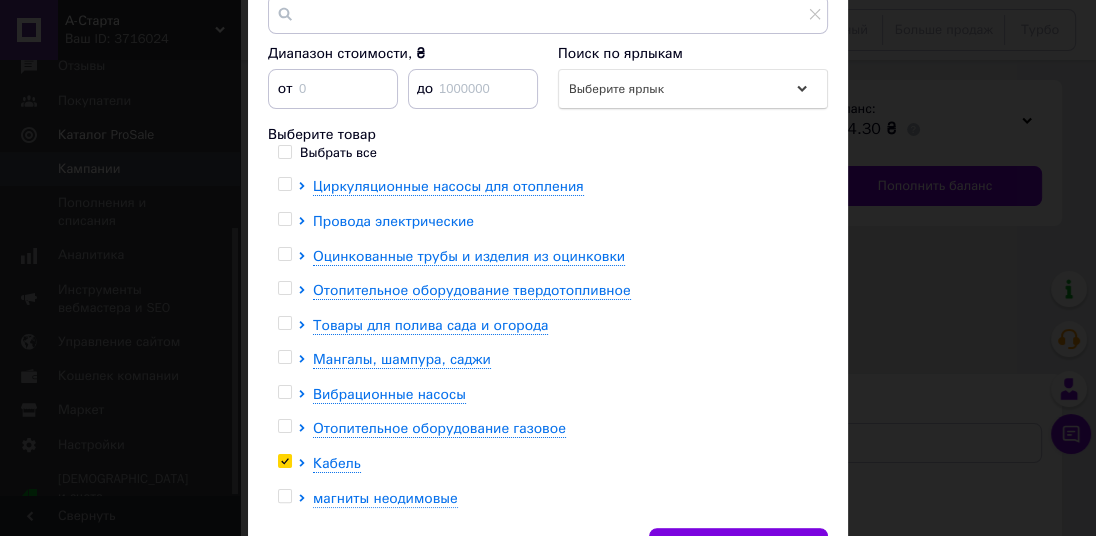 click on "Провода электрические" at bounding box center [393, 221] 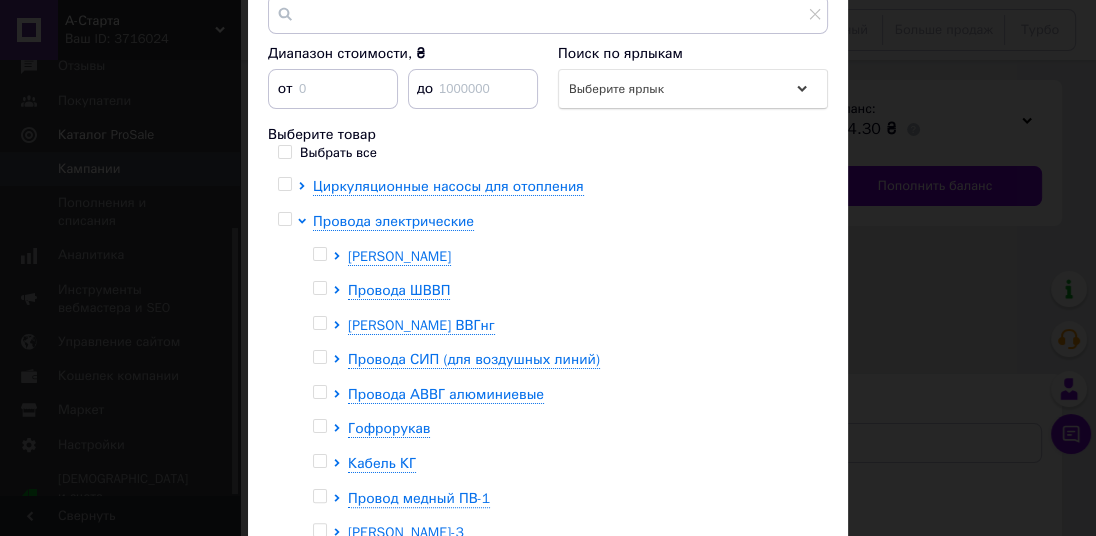 click at bounding box center [319, 254] 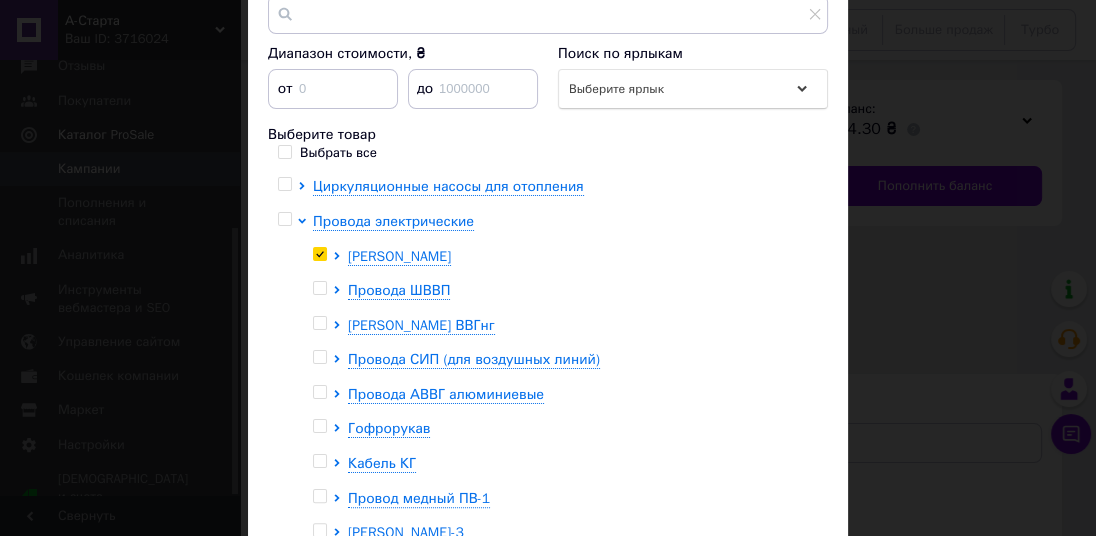 checkbox on "true" 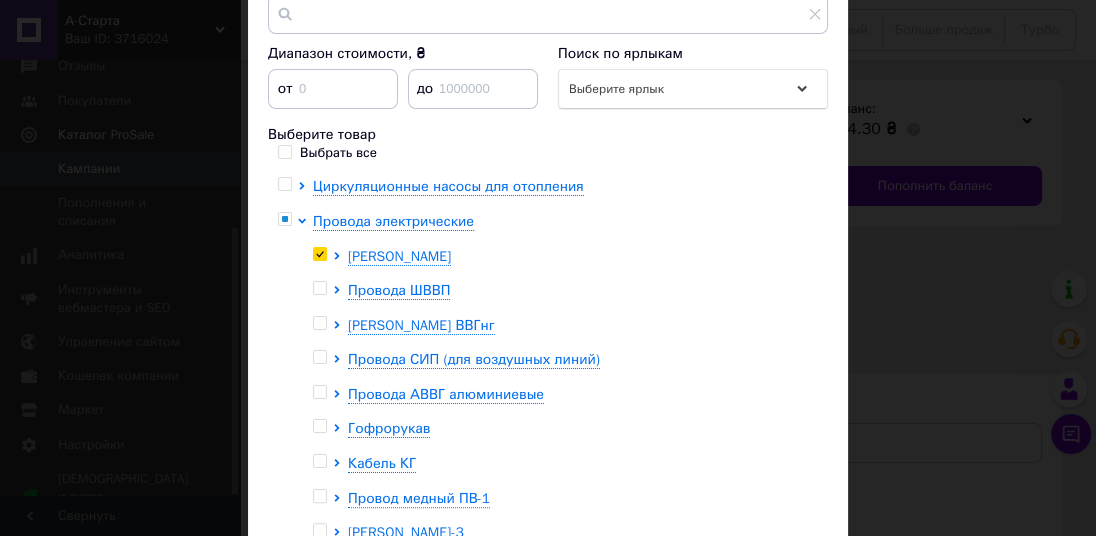 click at bounding box center [319, 288] 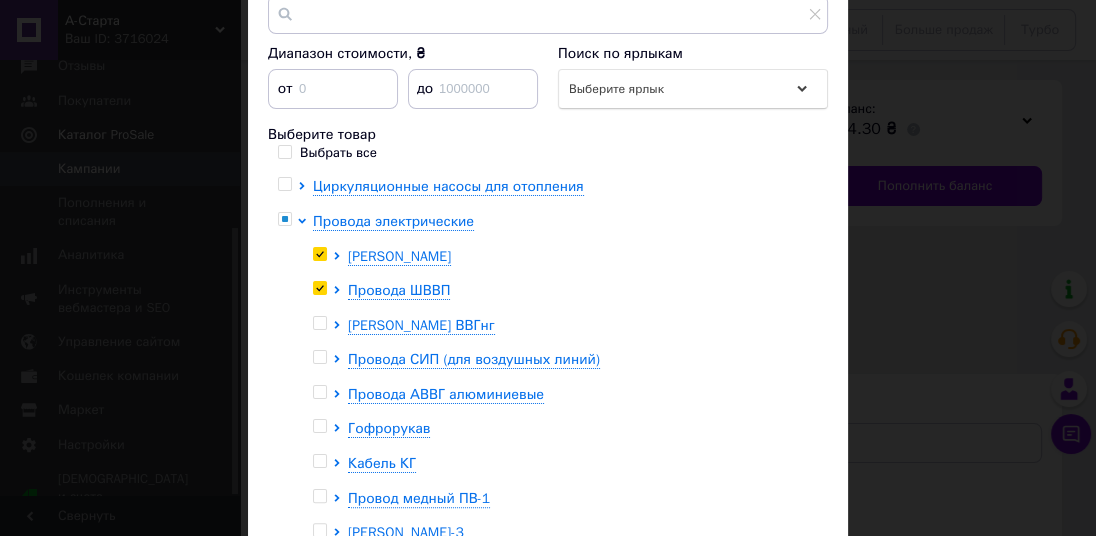 checkbox on "true" 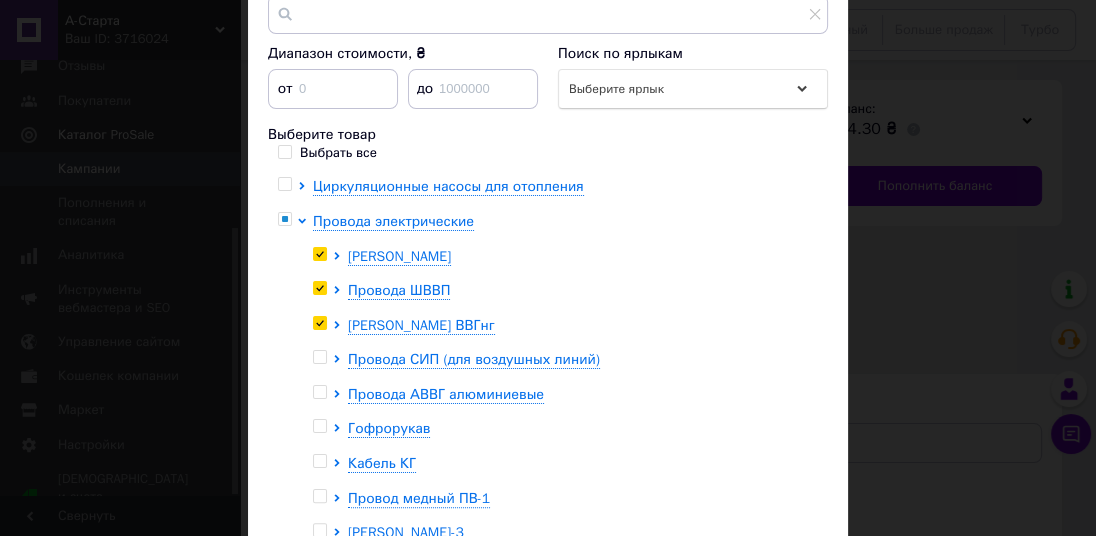checkbox on "true" 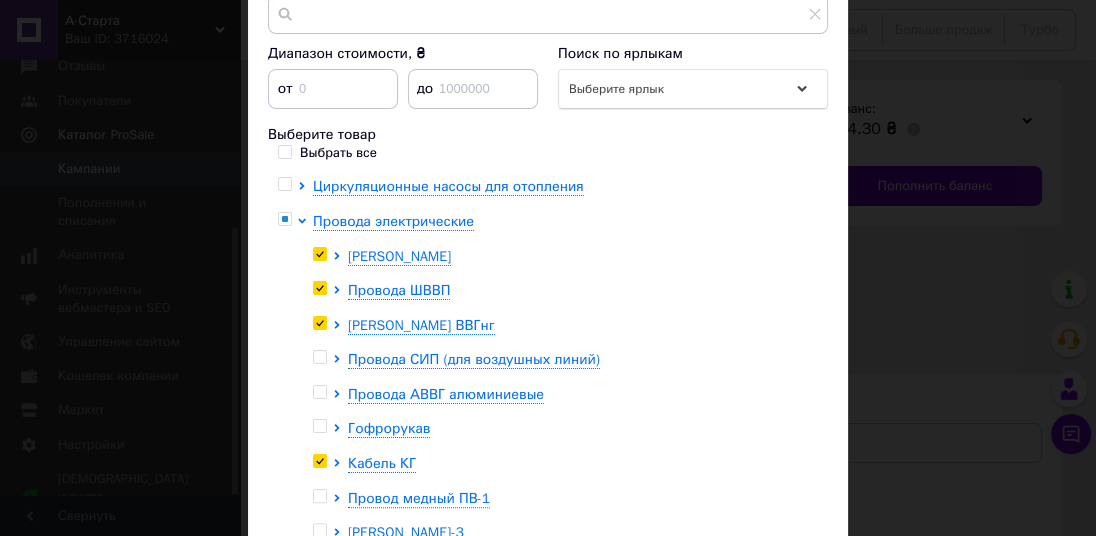 checkbox on "true" 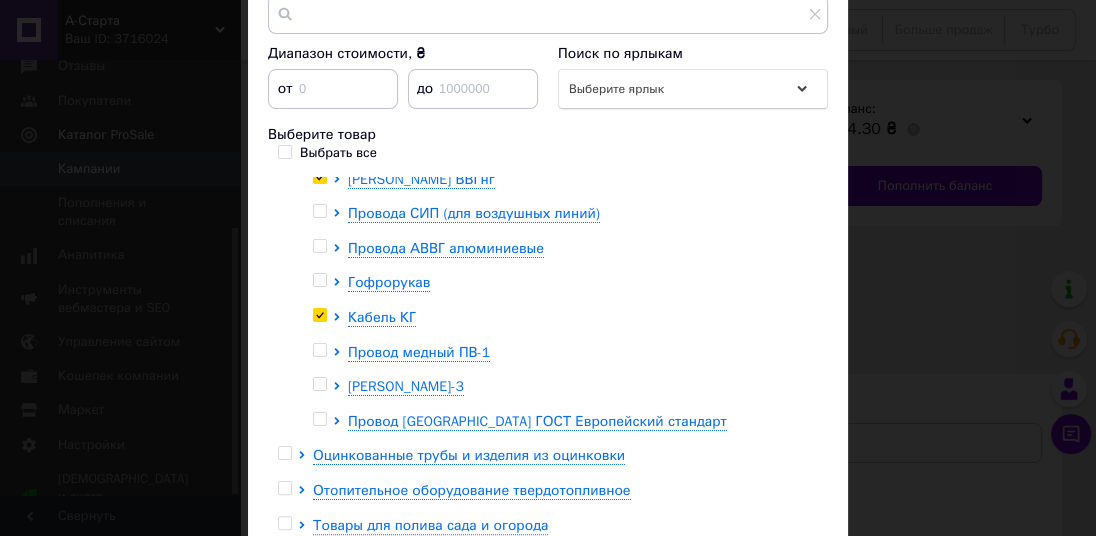 scroll, scrollTop: 170, scrollLeft: 0, axis: vertical 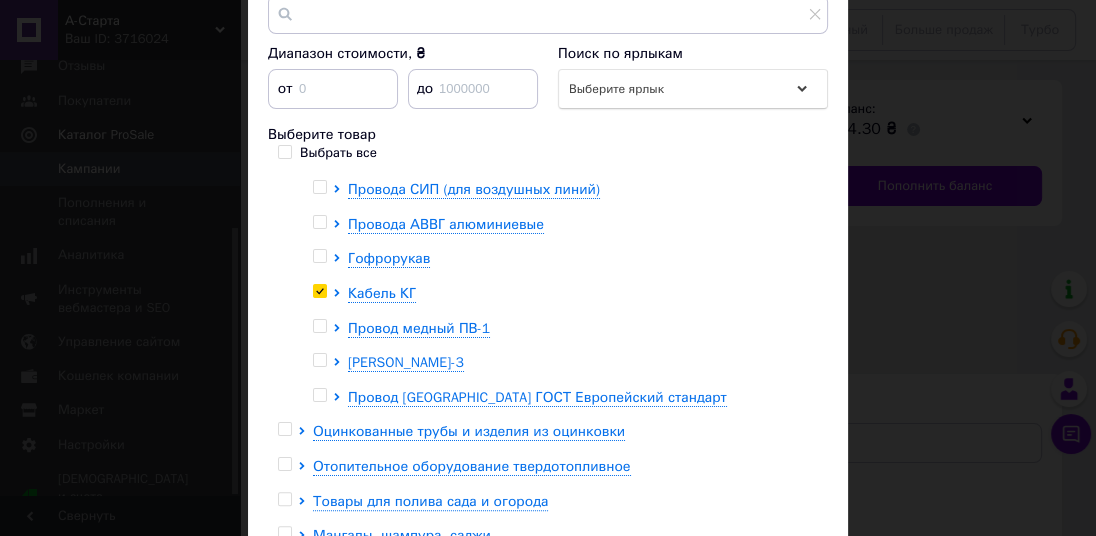 click at bounding box center [319, 395] 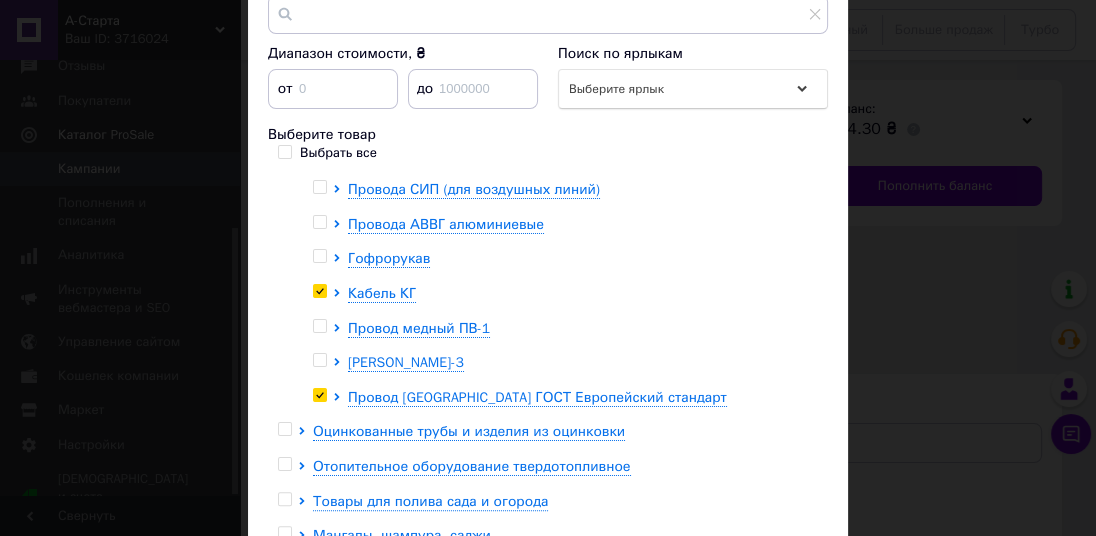 checkbox on "true" 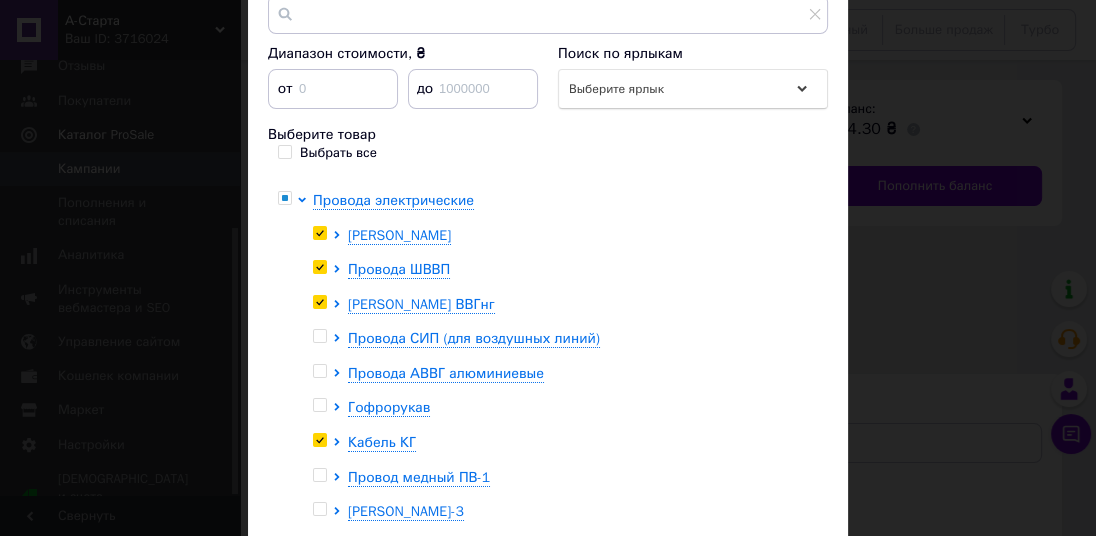 scroll, scrollTop: 29, scrollLeft: 0, axis: vertical 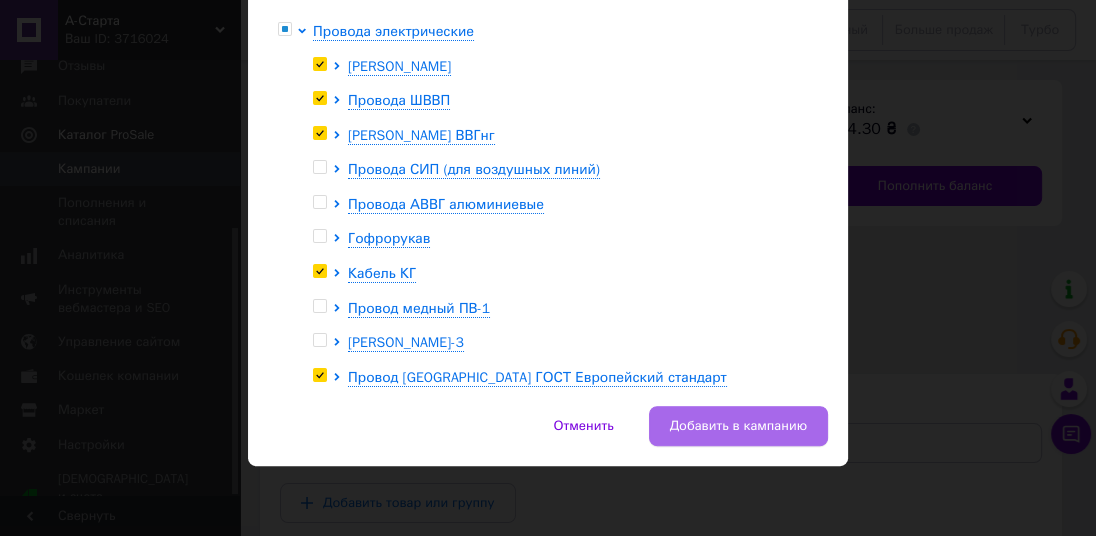 click on "Добавить в кампанию" at bounding box center [738, 426] 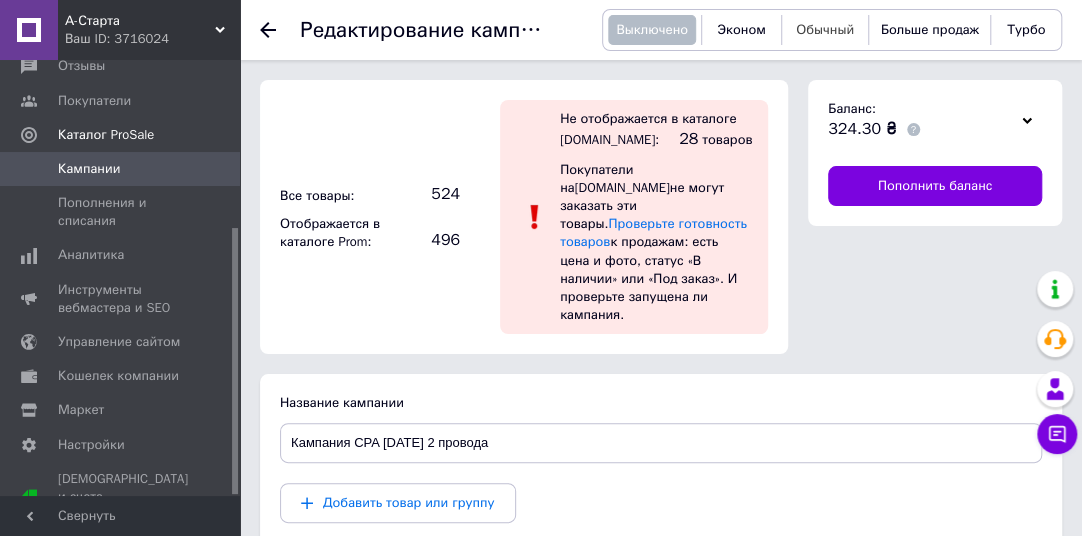 click on "Обычный" at bounding box center (825, 29) 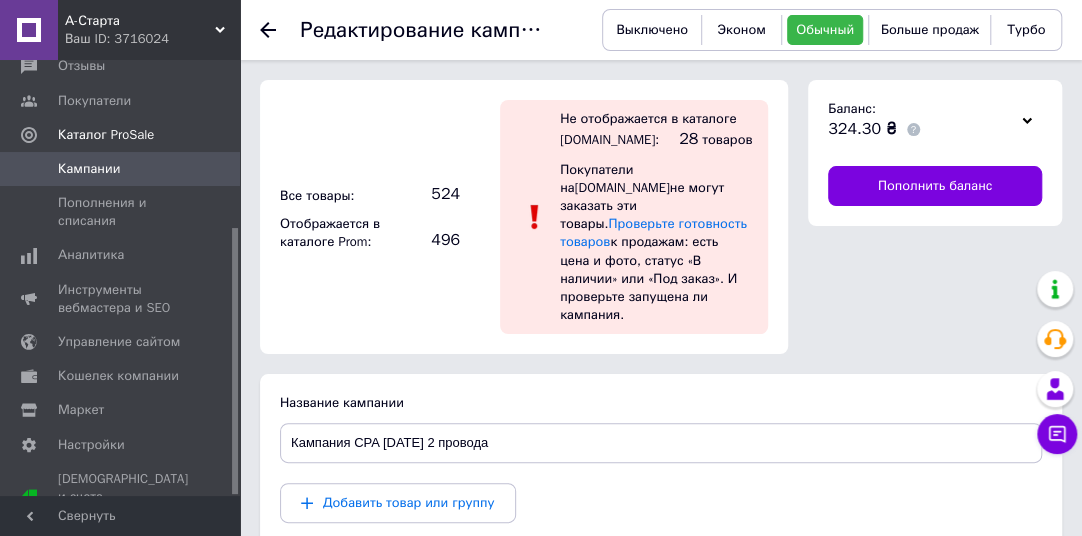 click 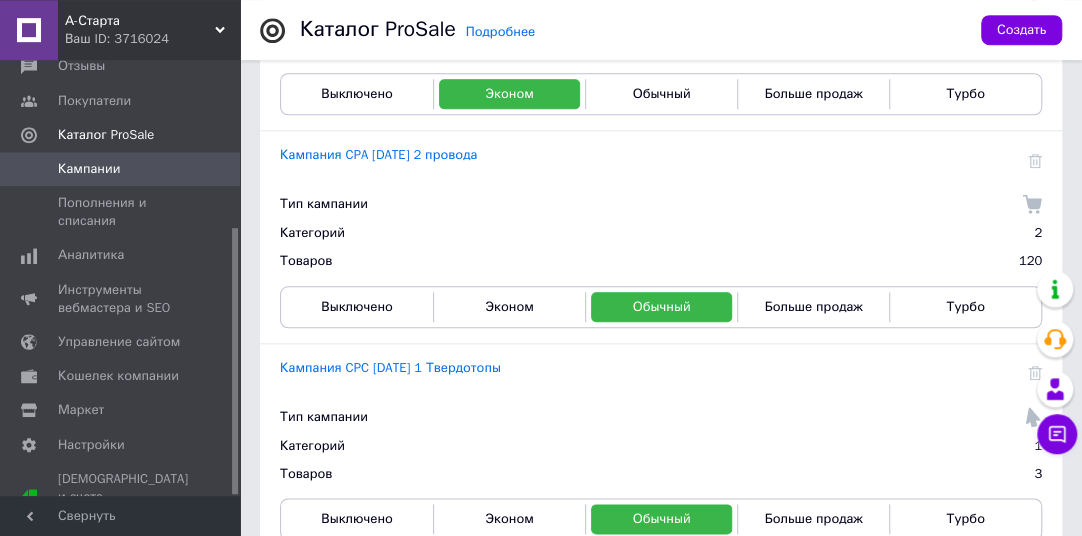 scroll, scrollTop: 730, scrollLeft: 0, axis: vertical 